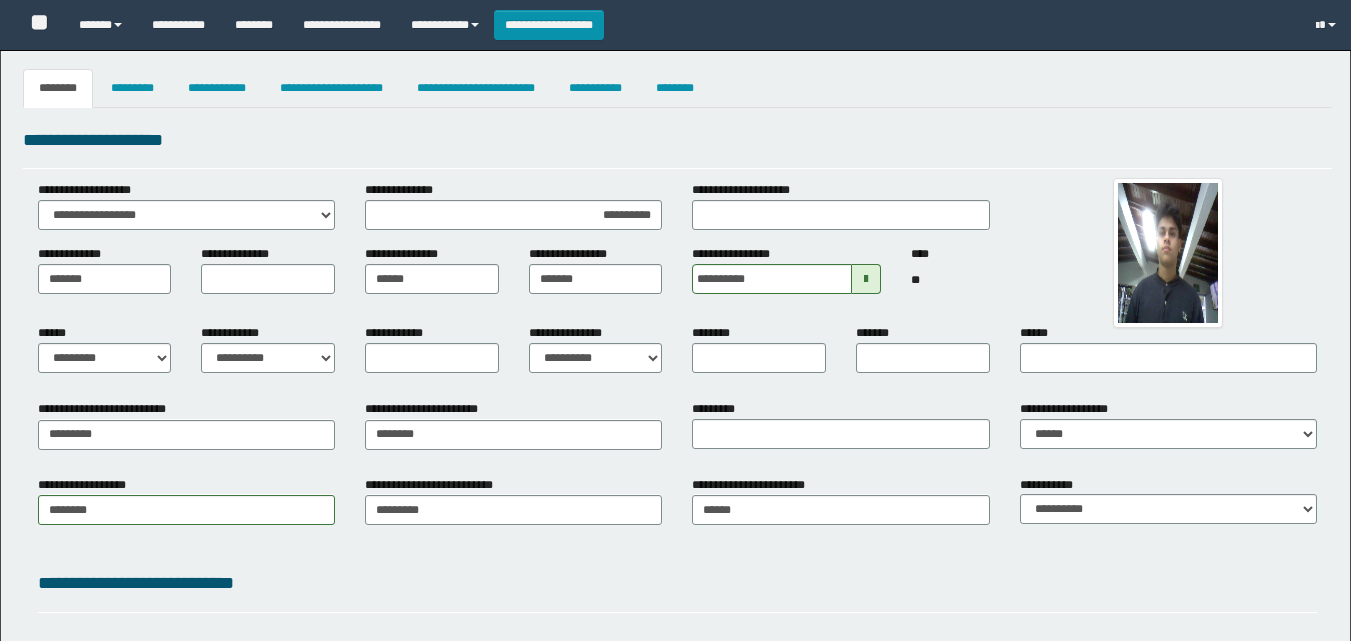 select on "*" 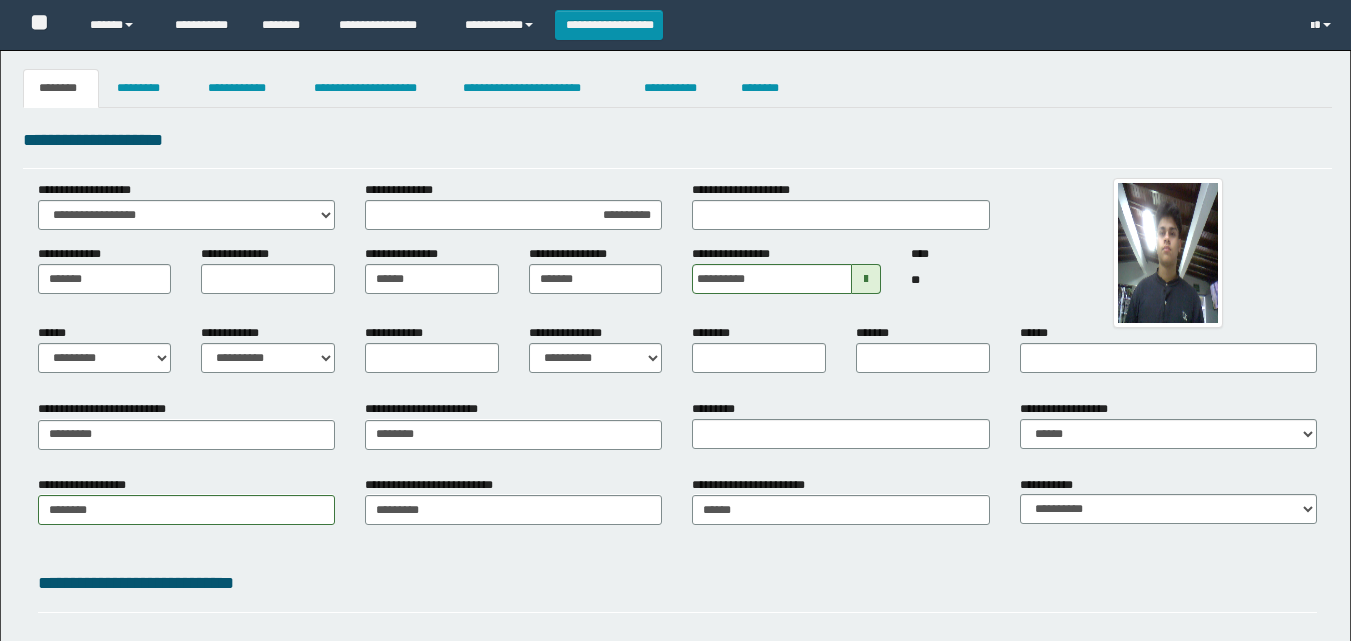 scroll, scrollTop: 0, scrollLeft: 0, axis: both 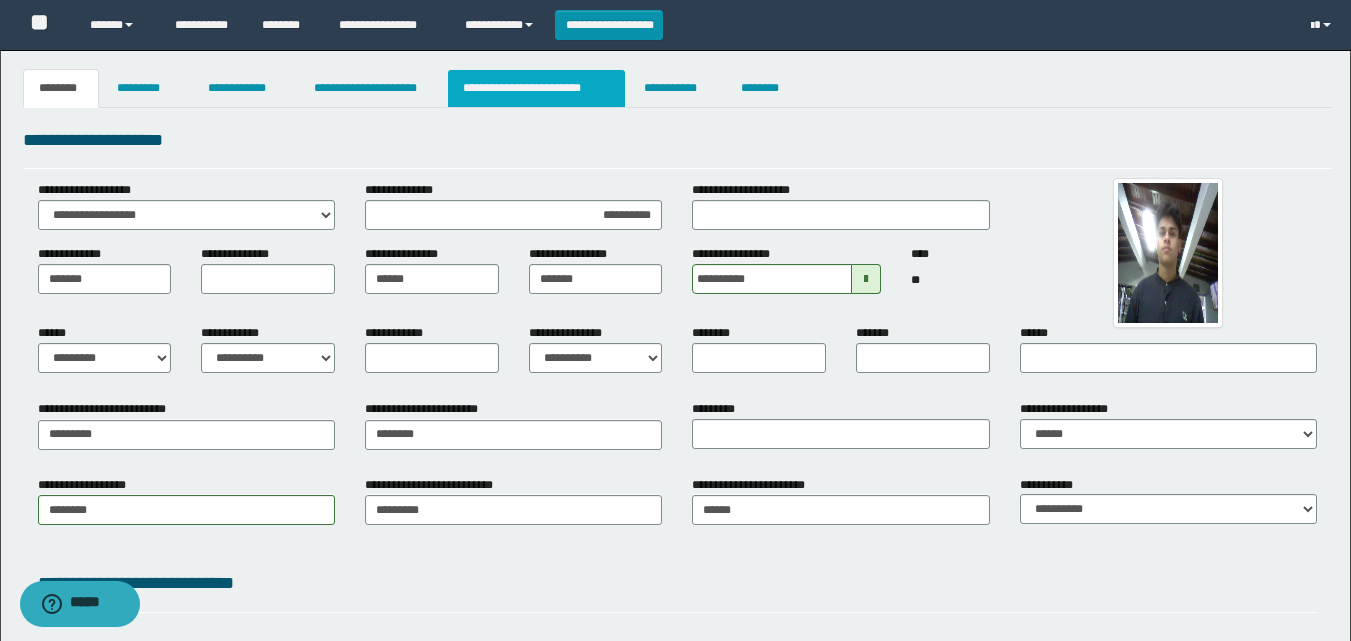 click on "**********" at bounding box center [537, 88] 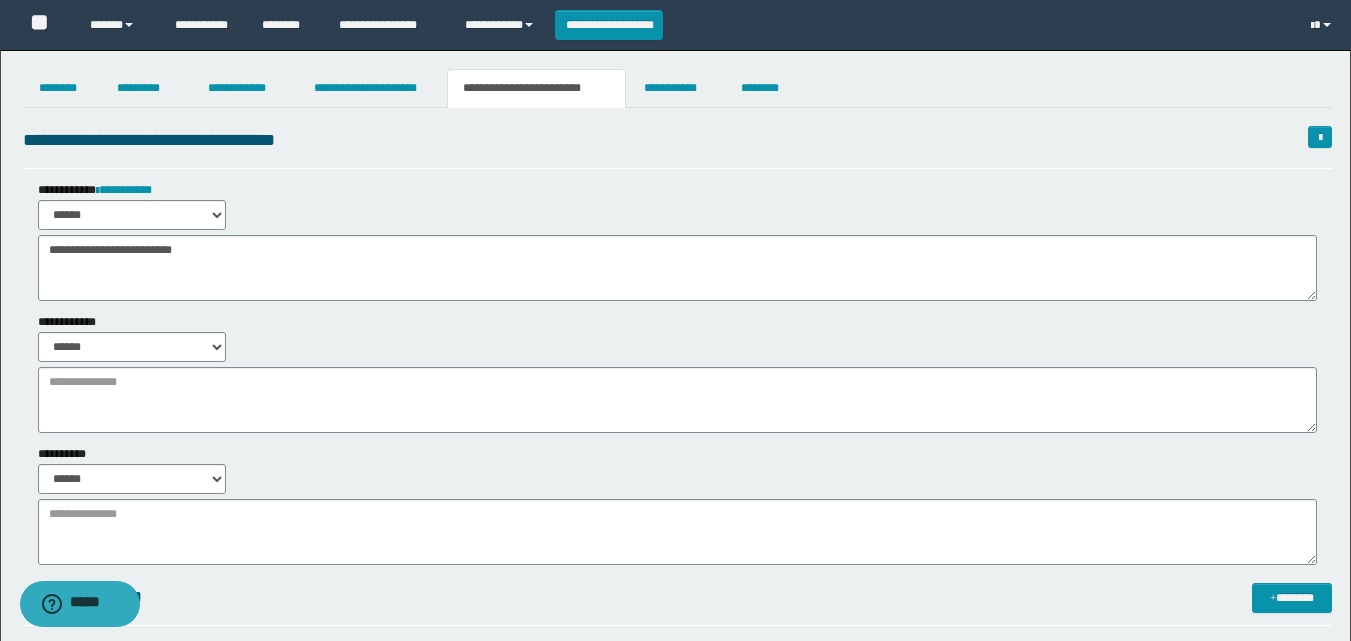 scroll, scrollTop: 396, scrollLeft: 0, axis: vertical 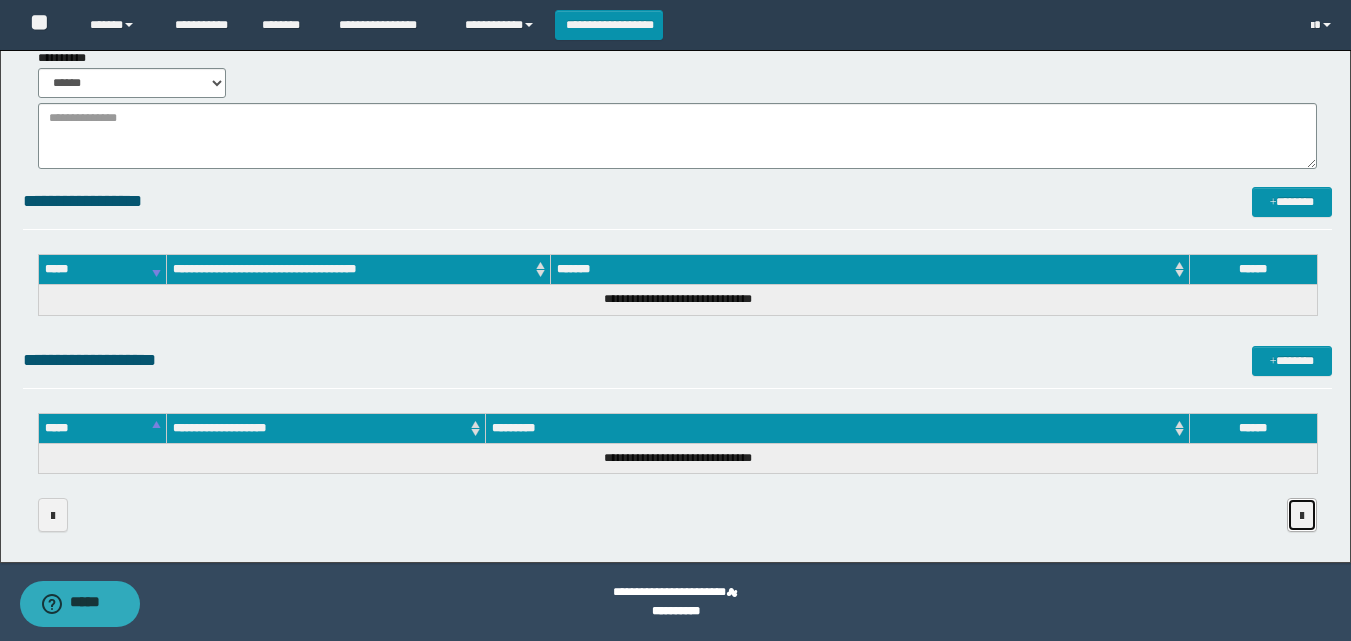click at bounding box center [1302, 516] 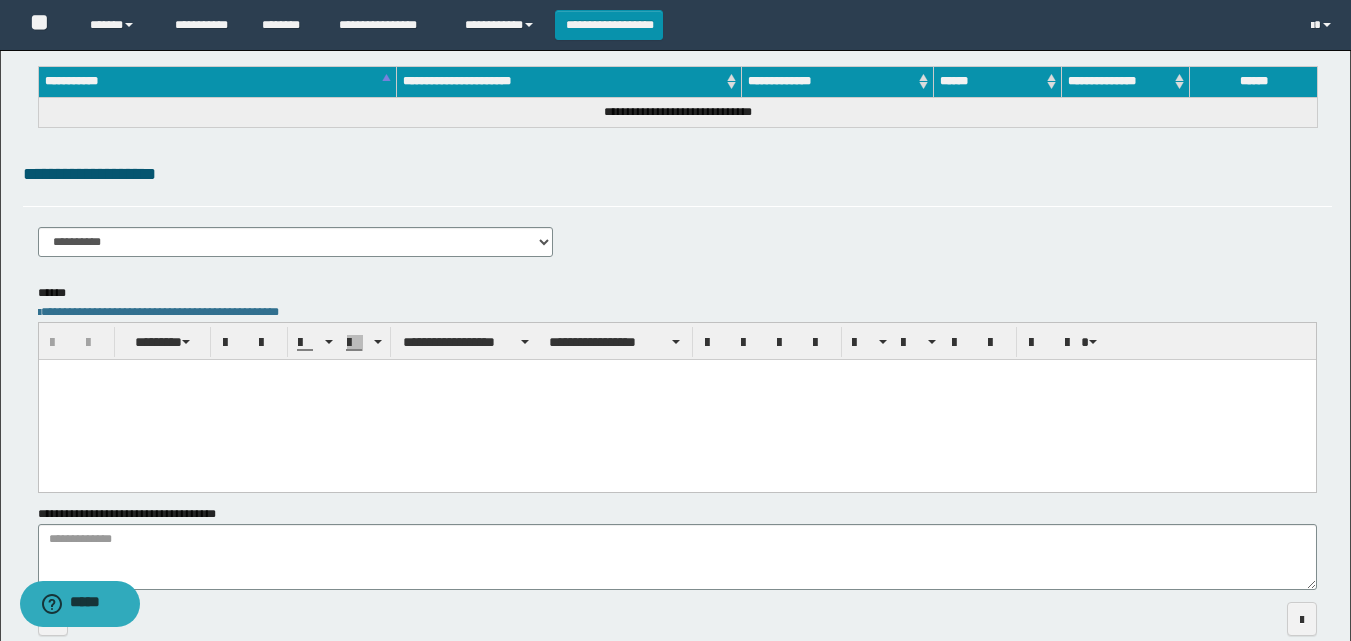 scroll, scrollTop: 242, scrollLeft: 0, axis: vertical 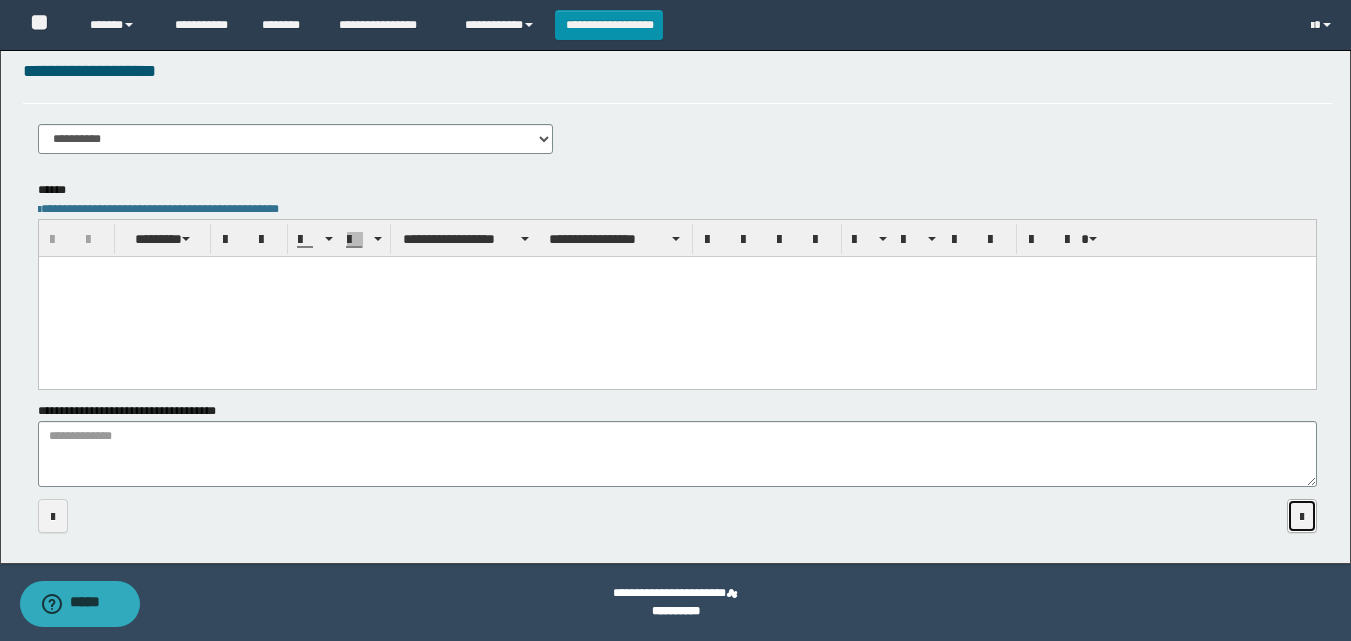 click at bounding box center [1302, 516] 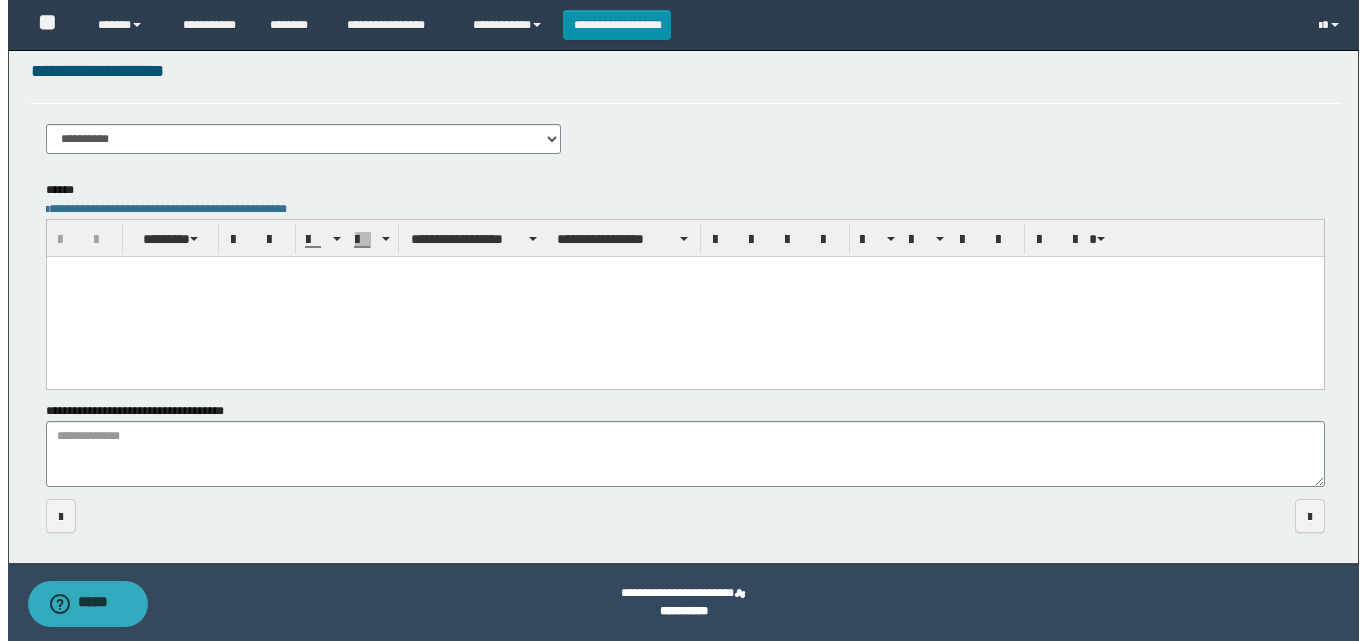 scroll, scrollTop: 0, scrollLeft: 0, axis: both 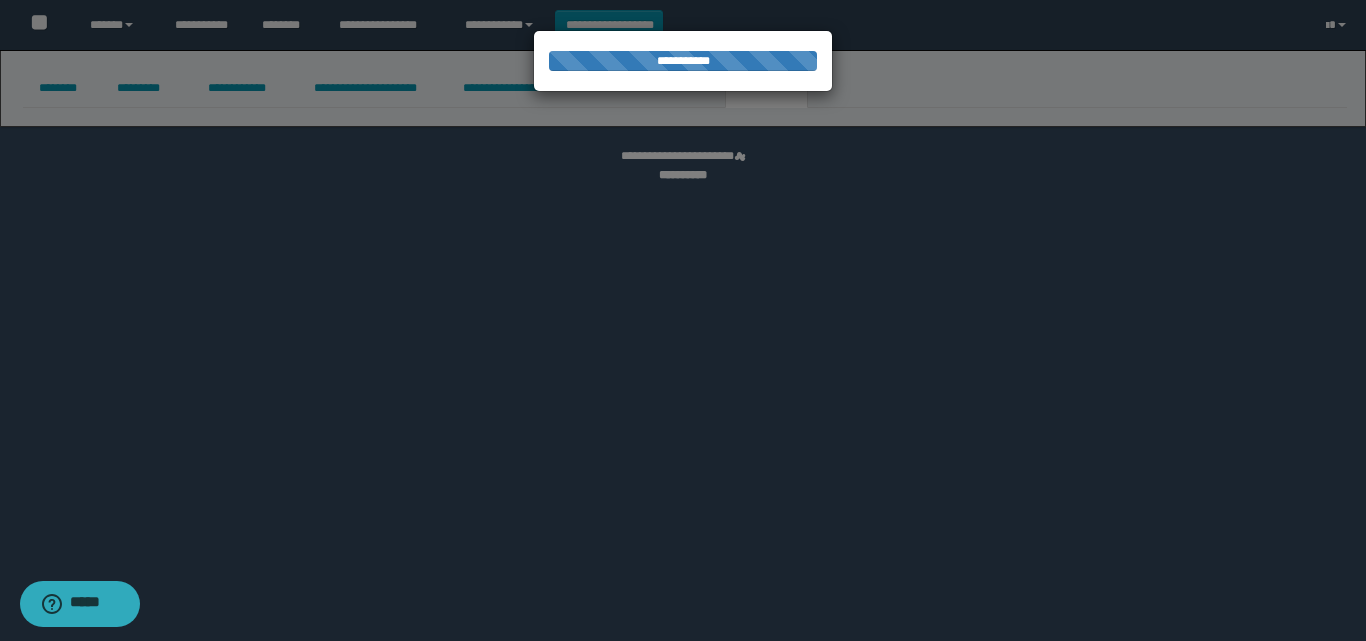 select 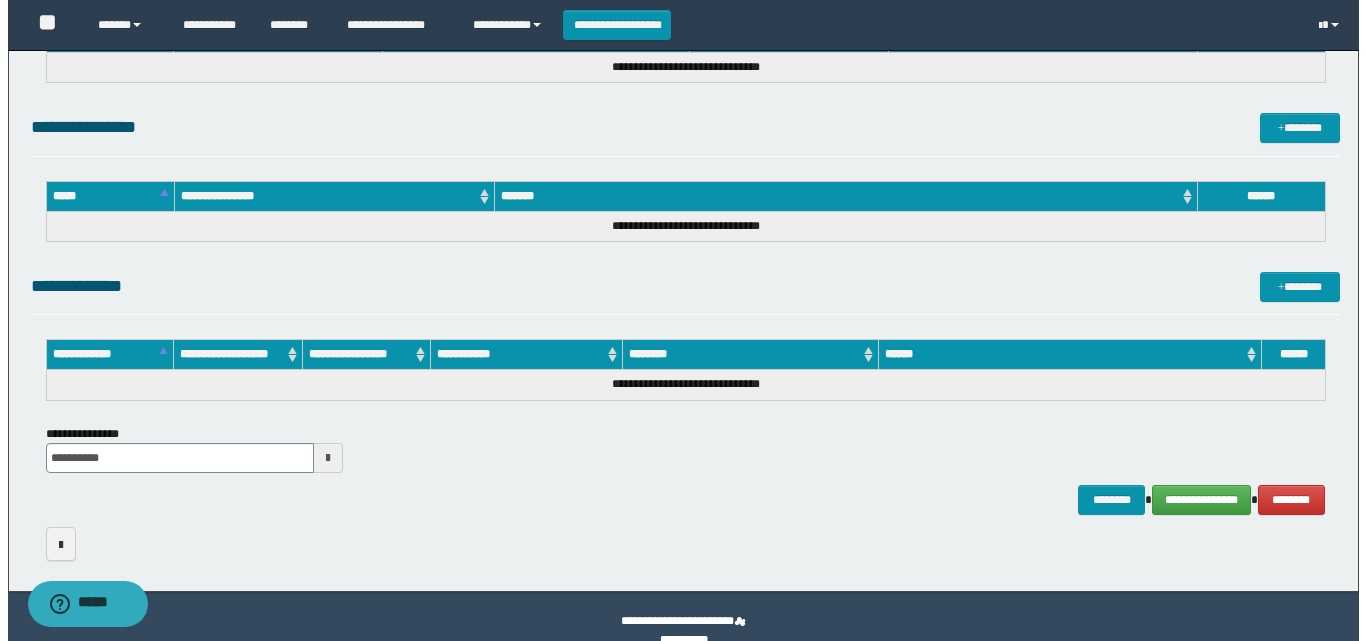 scroll, scrollTop: 990, scrollLeft: 0, axis: vertical 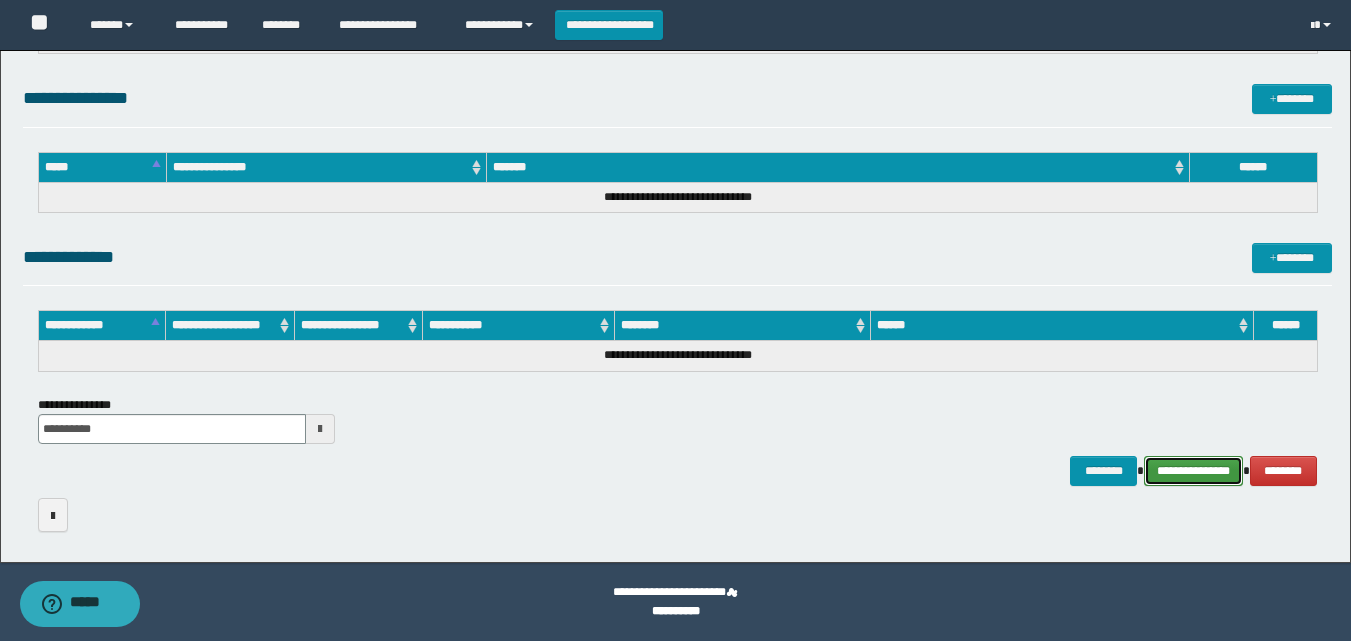 click on "**********" at bounding box center (1193, 471) 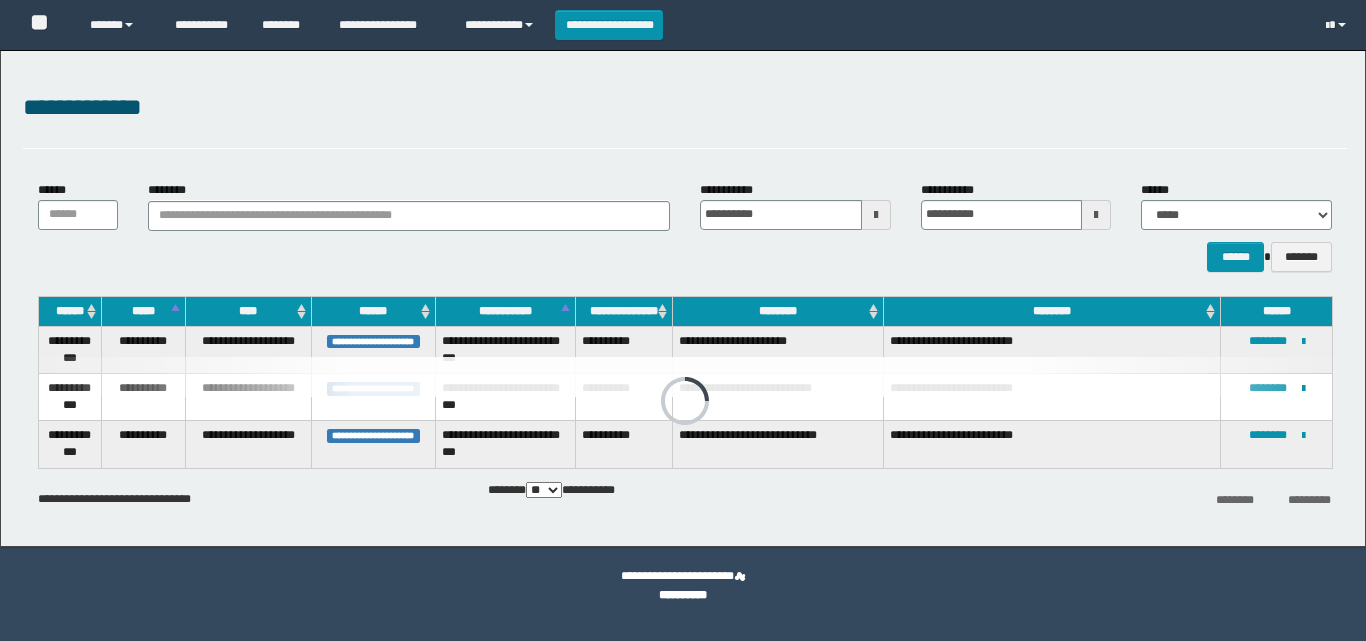 scroll, scrollTop: 0, scrollLeft: 0, axis: both 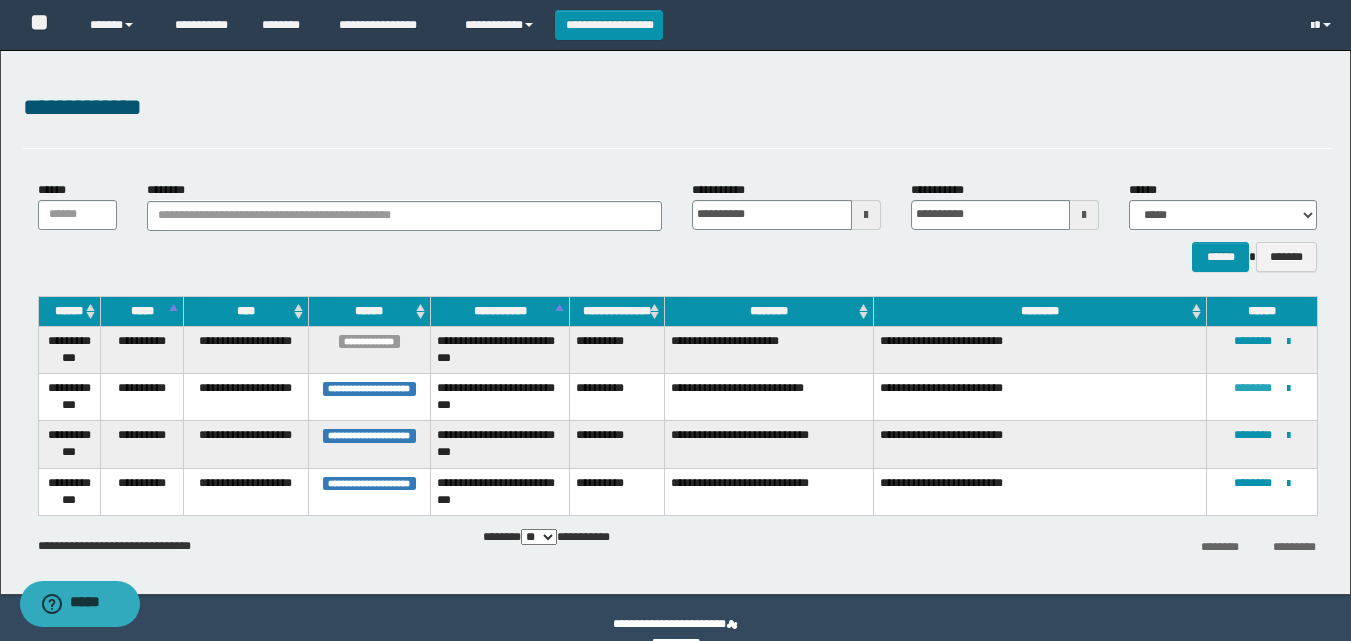 click on "********" at bounding box center (1253, 388) 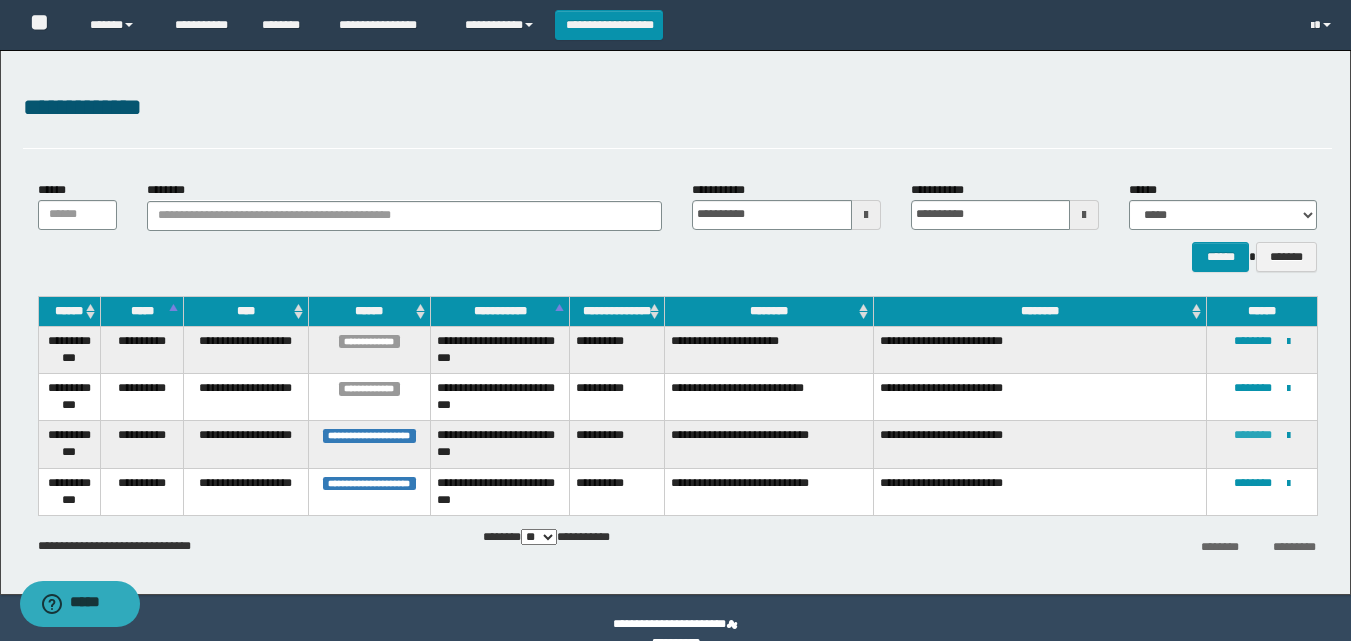 click on "********" at bounding box center [1253, 435] 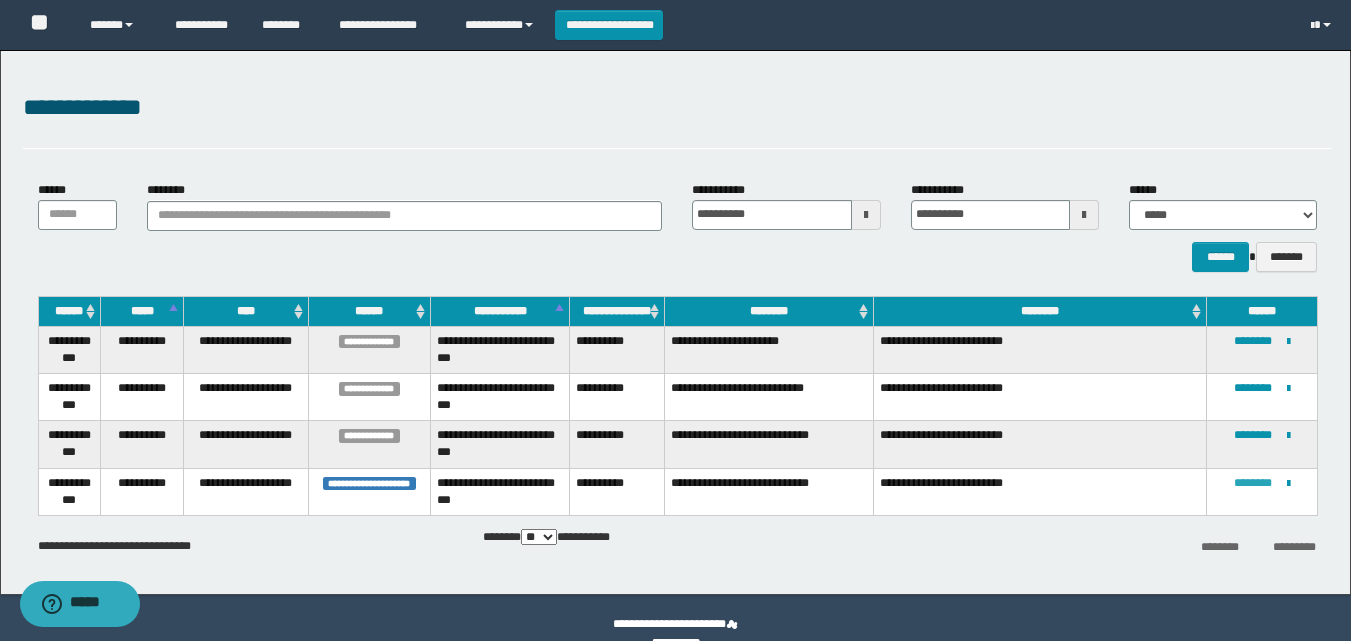 click on "********" at bounding box center [1253, 483] 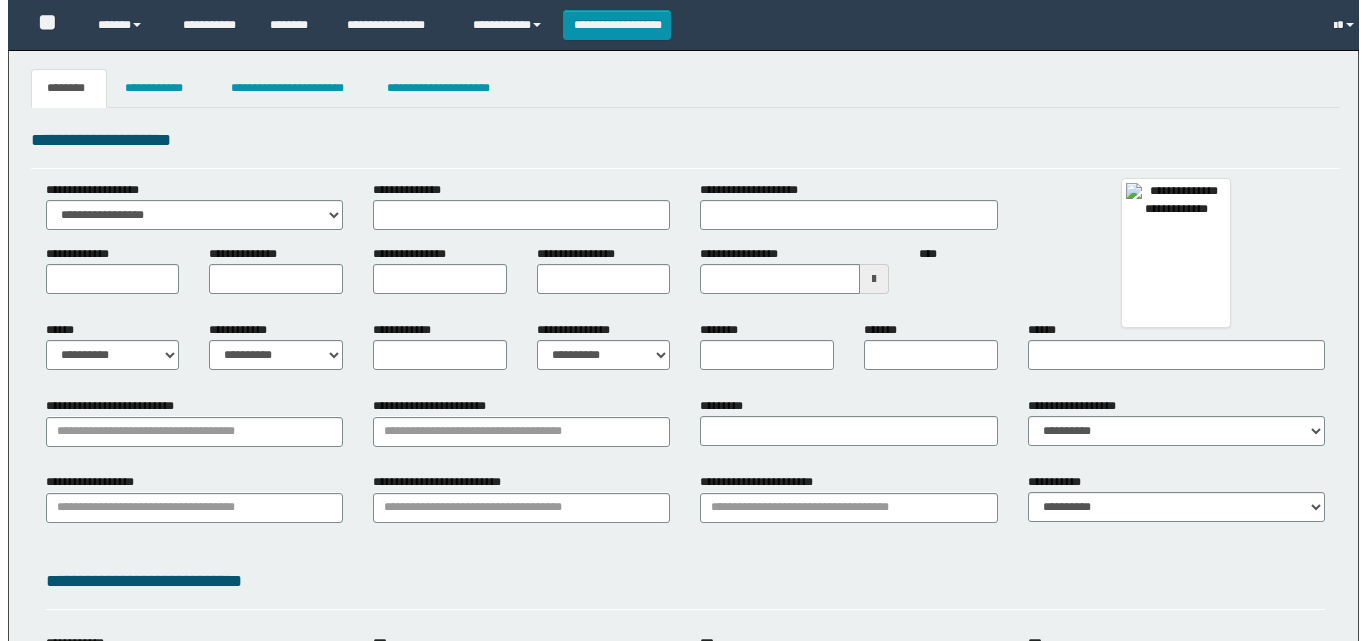 scroll, scrollTop: 0, scrollLeft: 0, axis: both 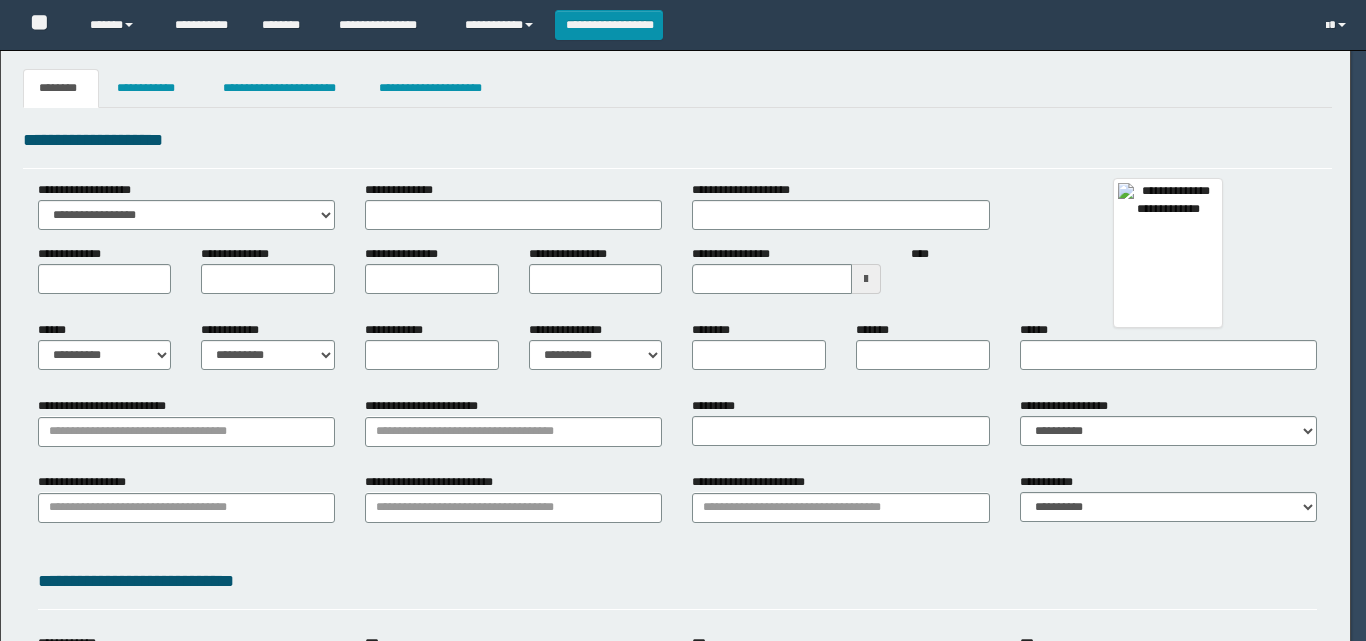 type on "**********" 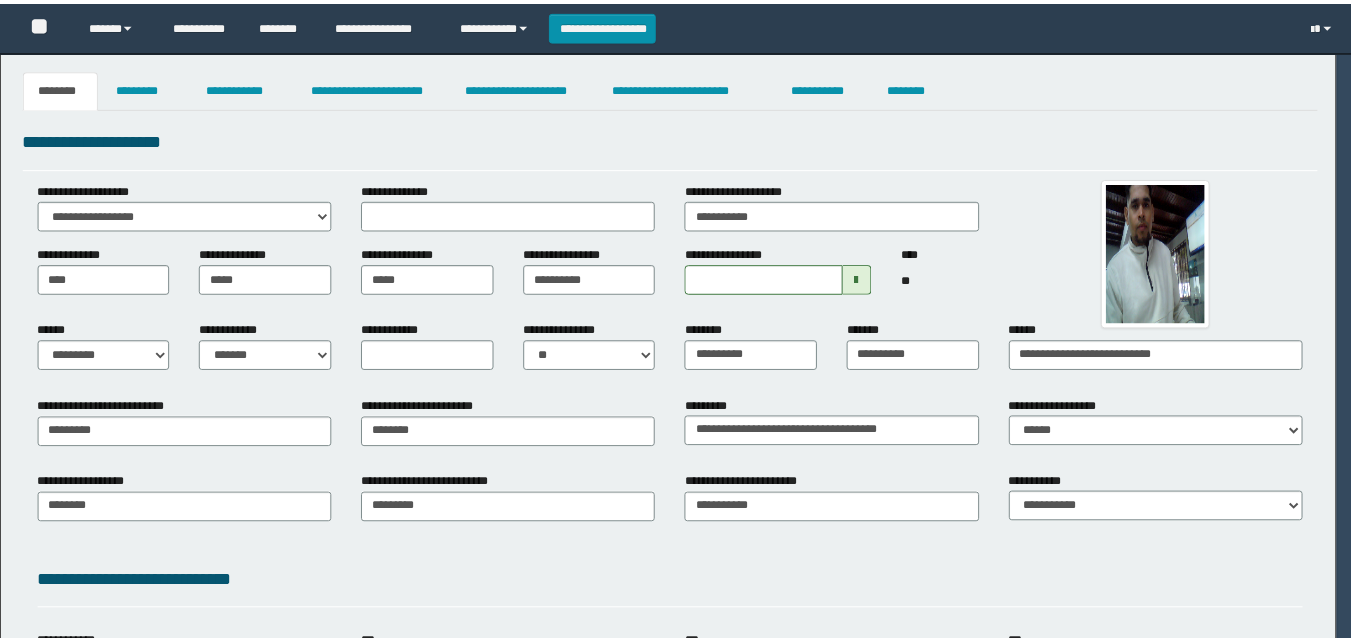 scroll, scrollTop: 0, scrollLeft: 0, axis: both 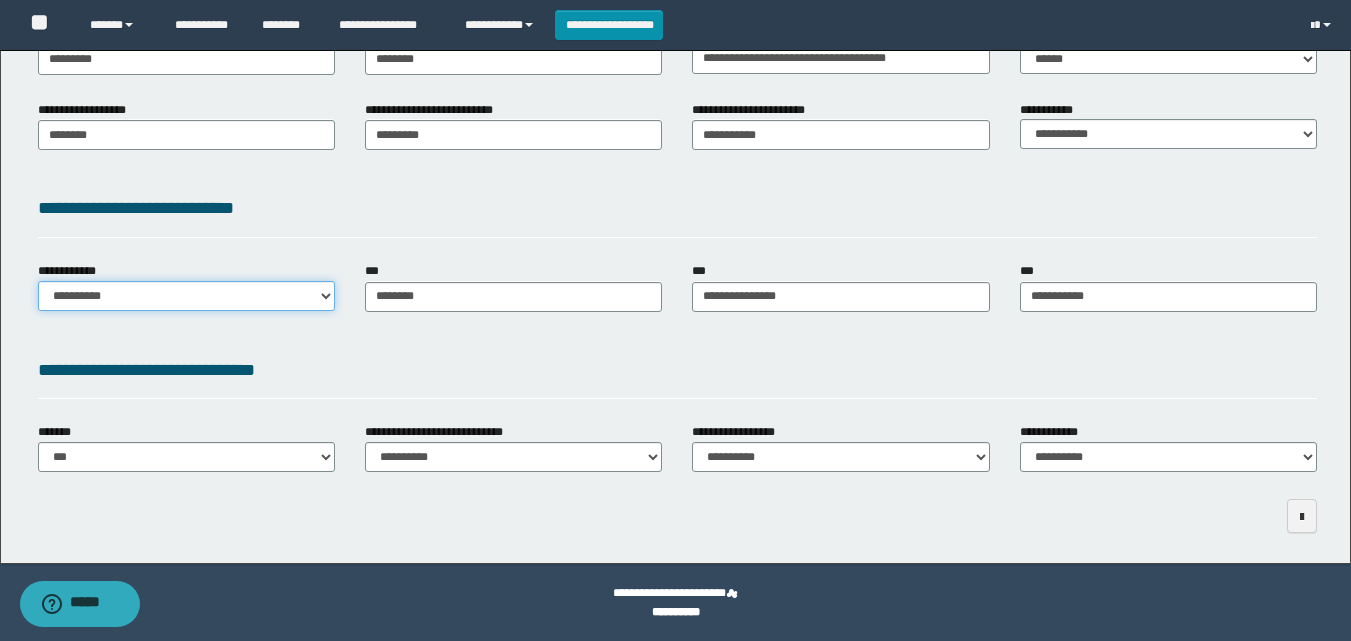 click on "**********" at bounding box center (186, 296) 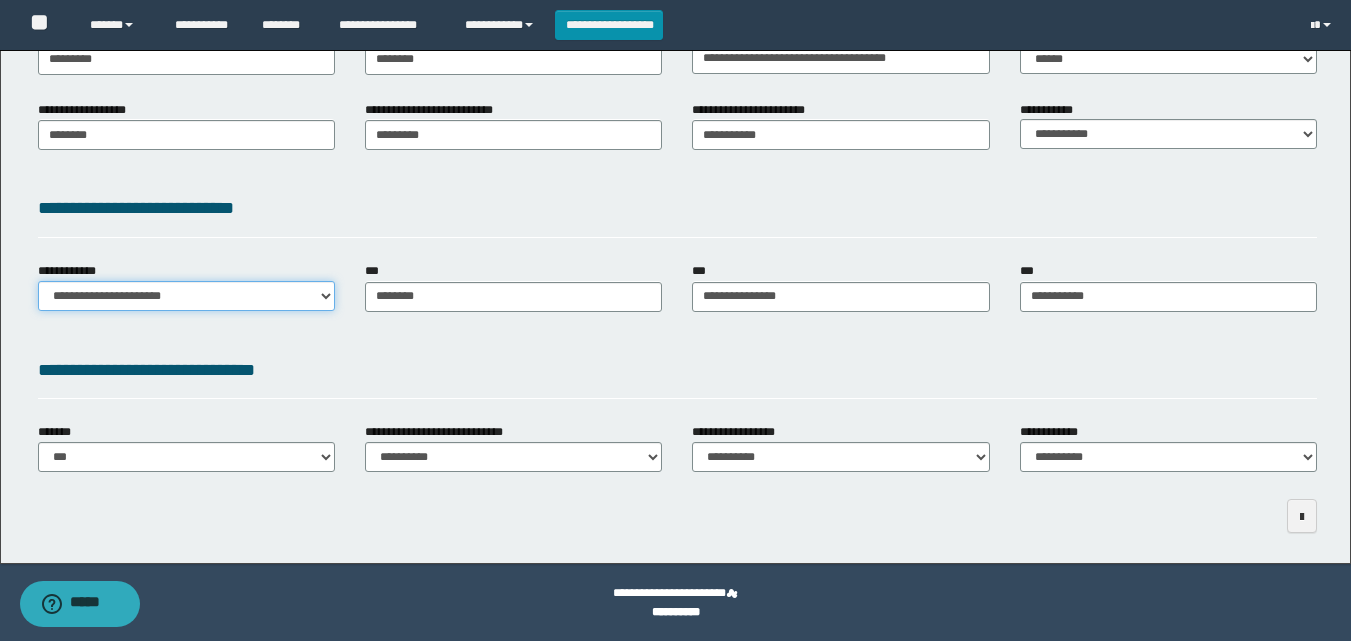 click on "**********" at bounding box center [186, 296] 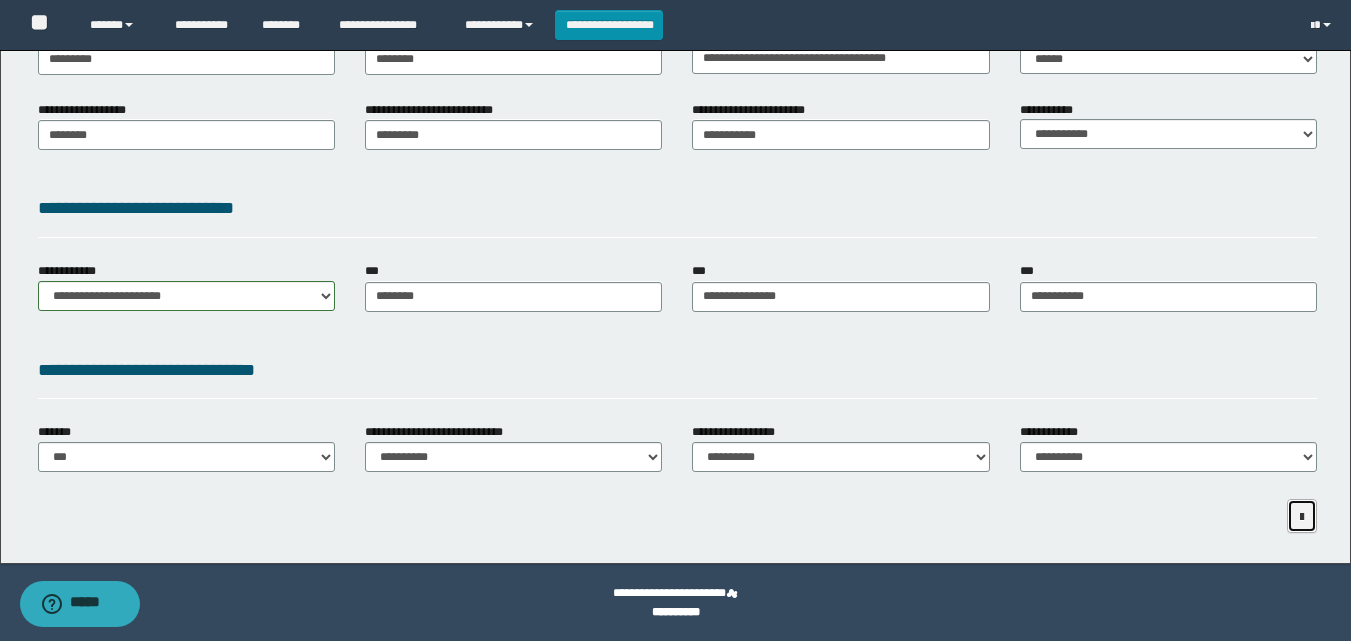 click at bounding box center [1302, 517] 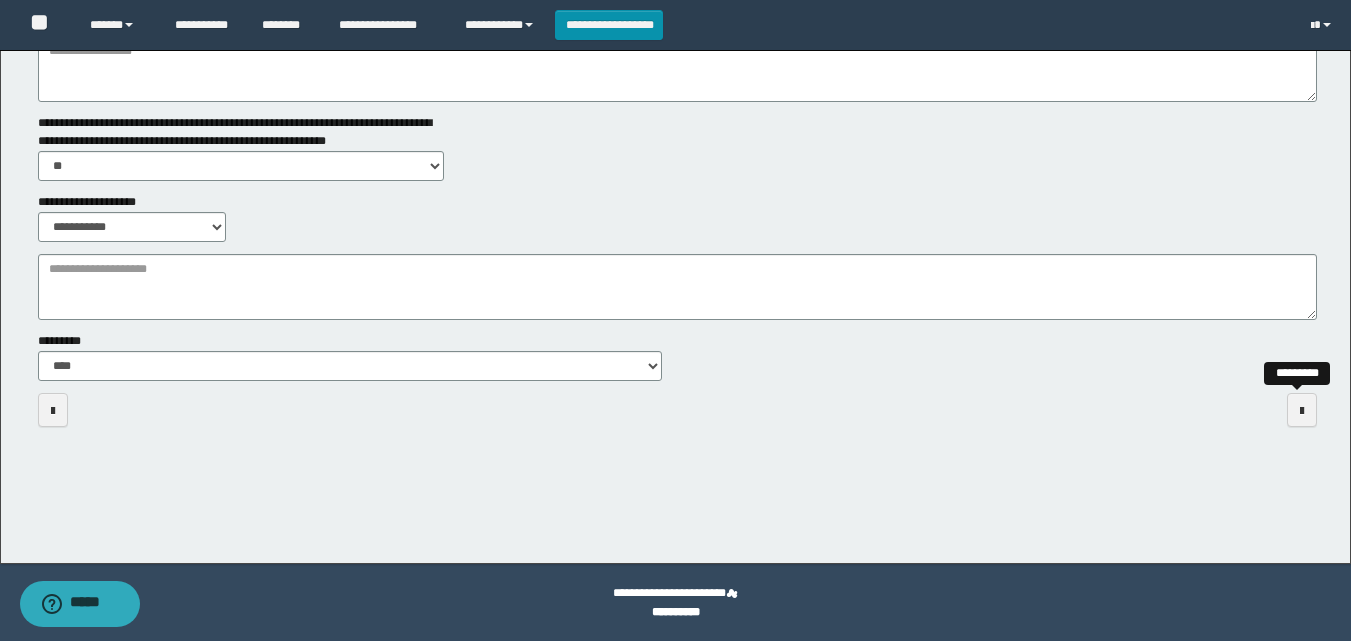 scroll, scrollTop: 287, scrollLeft: 0, axis: vertical 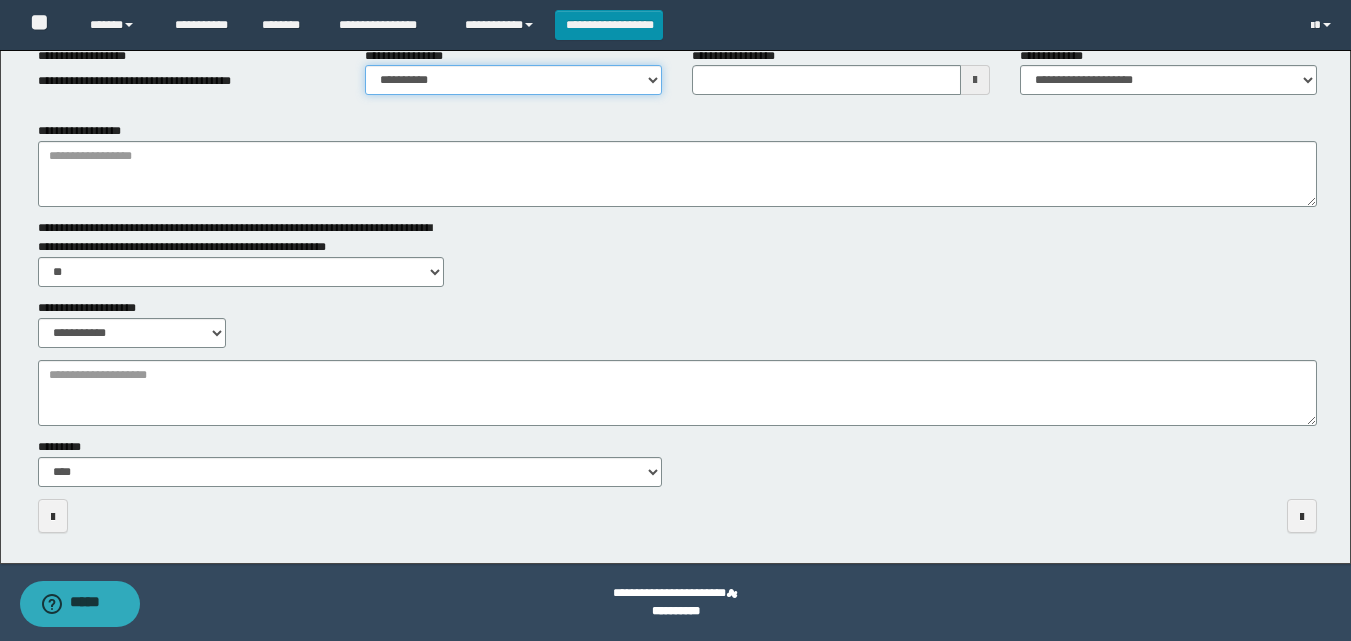 click on "**********" at bounding box center [513, 80] 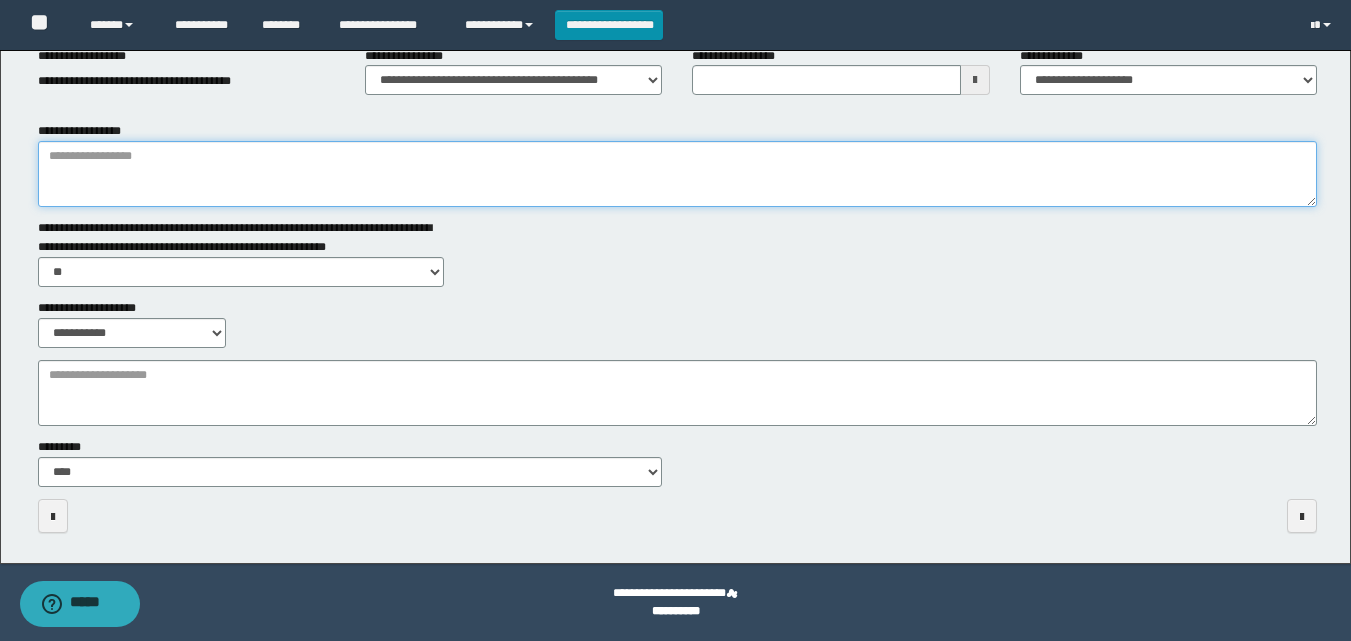 click on "**********" at bounding box center (677, 174) 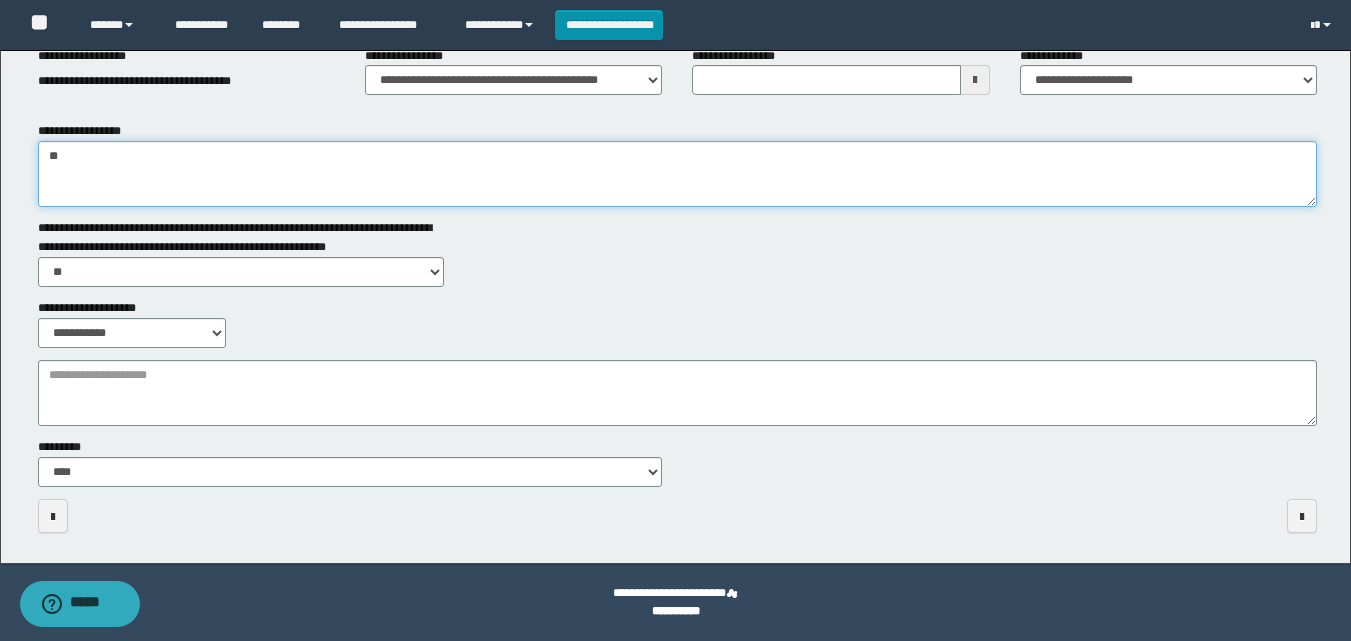 type on "*" 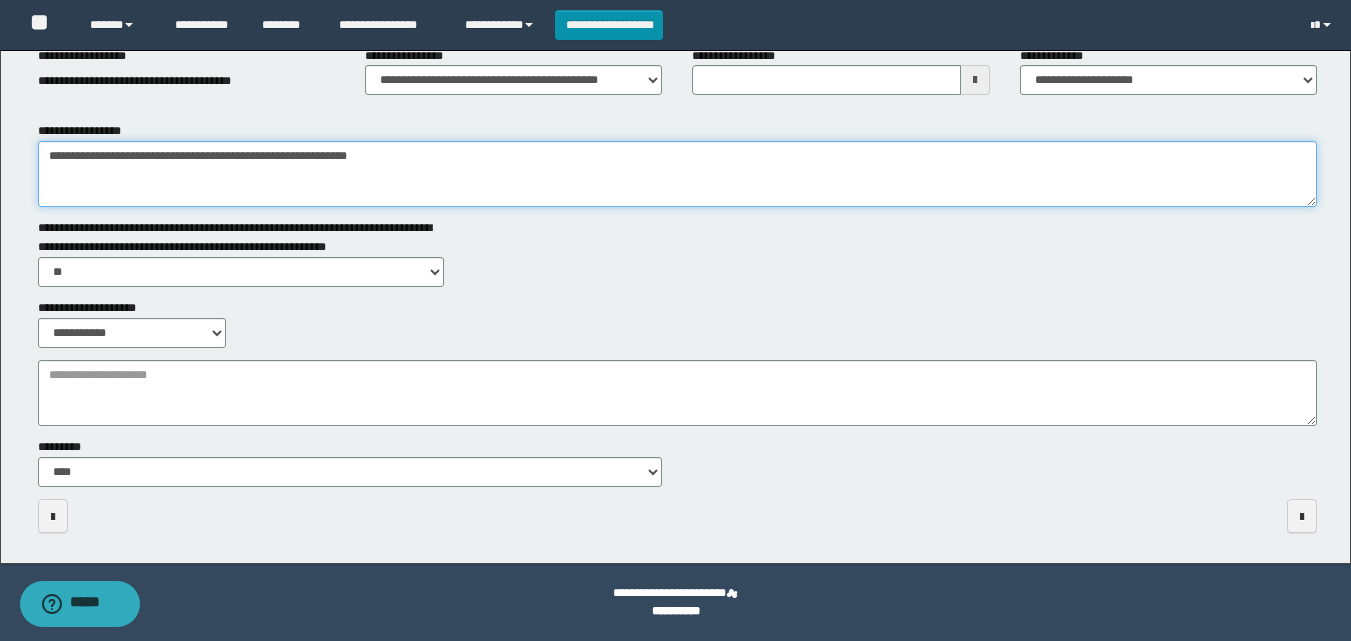 type on "**********" 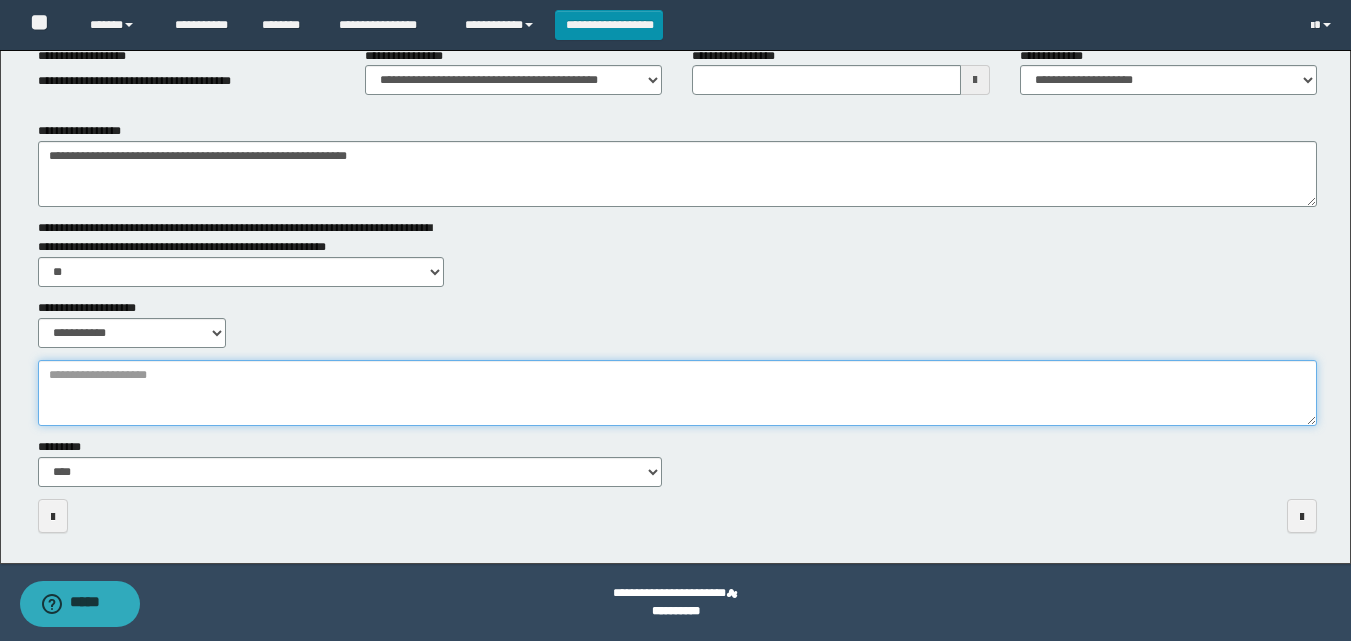 click on "**********" at bounding box center (677, 393) 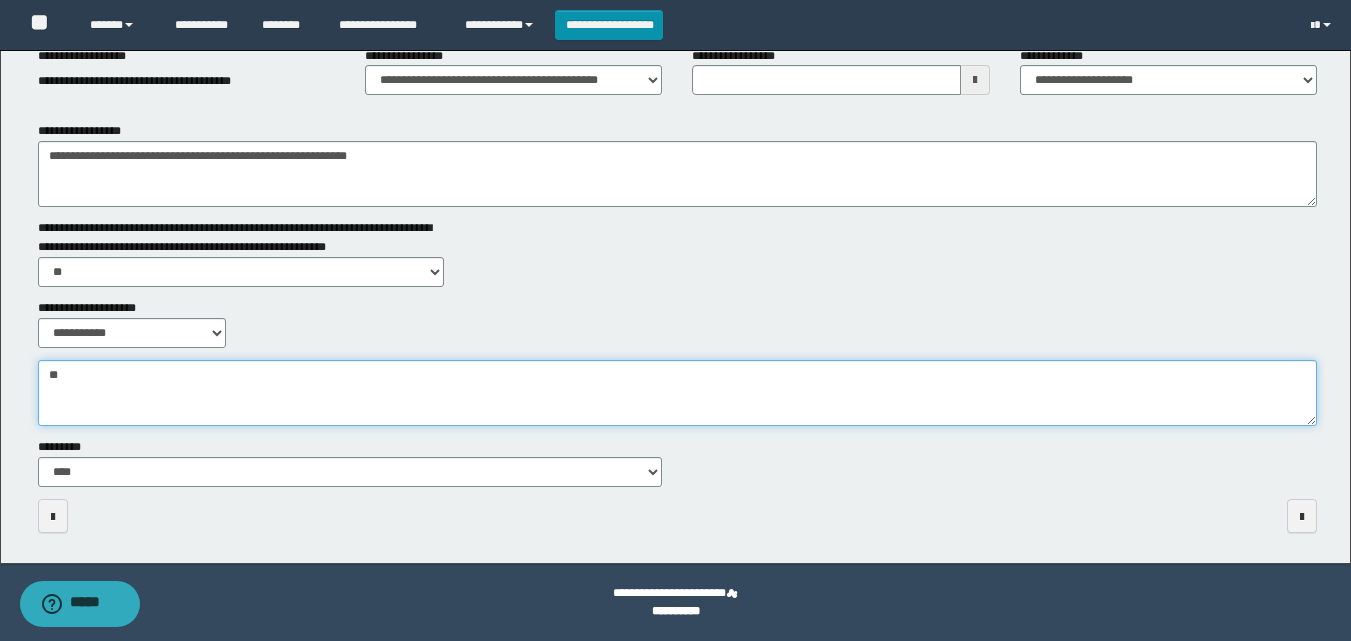 type on "*" 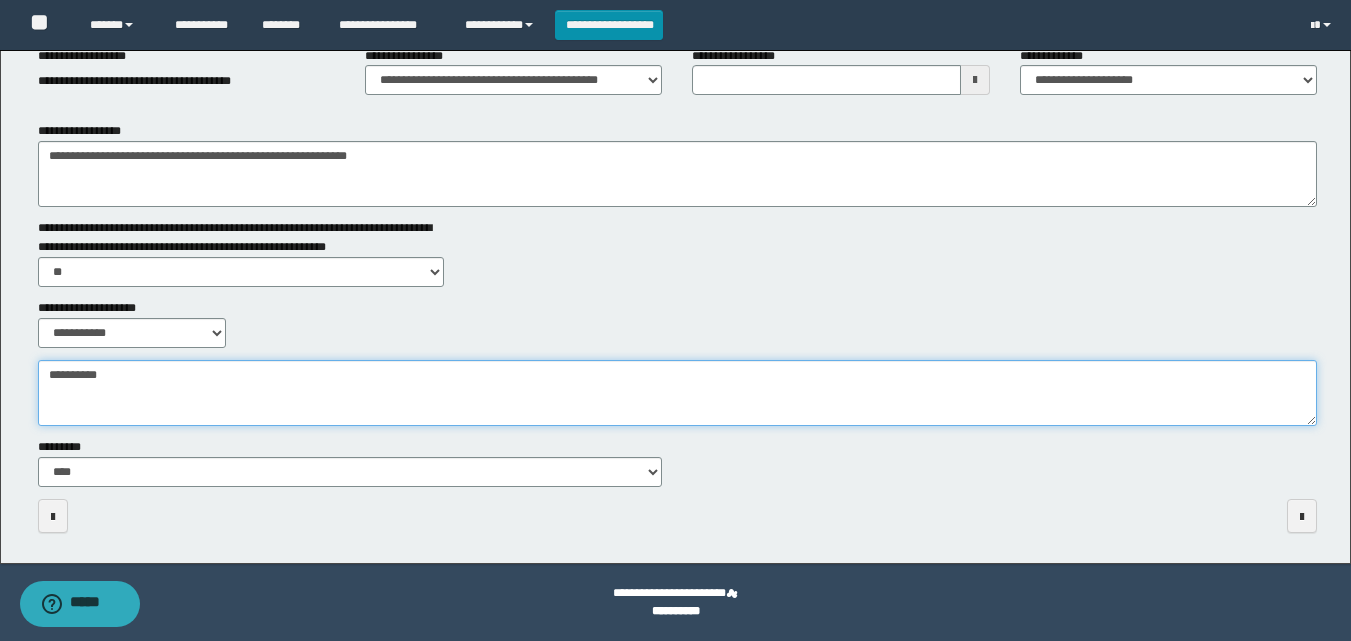 click on "**********" at bounding box center [677, 393] 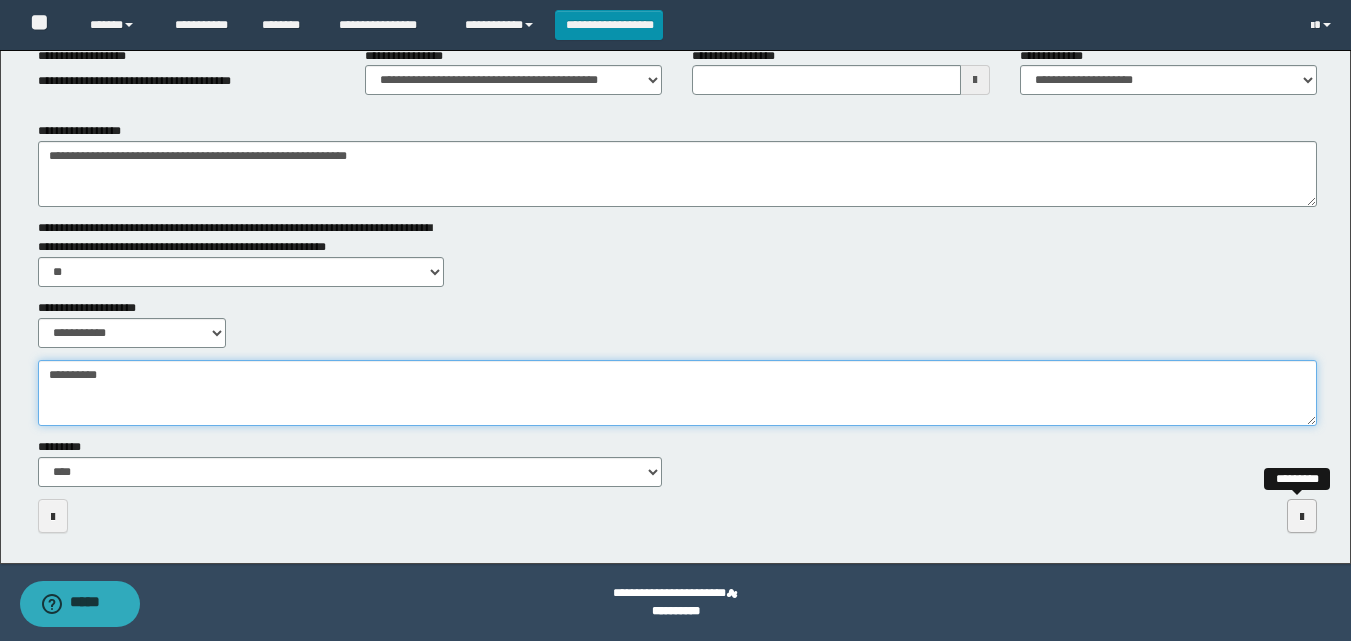 type on "**********" 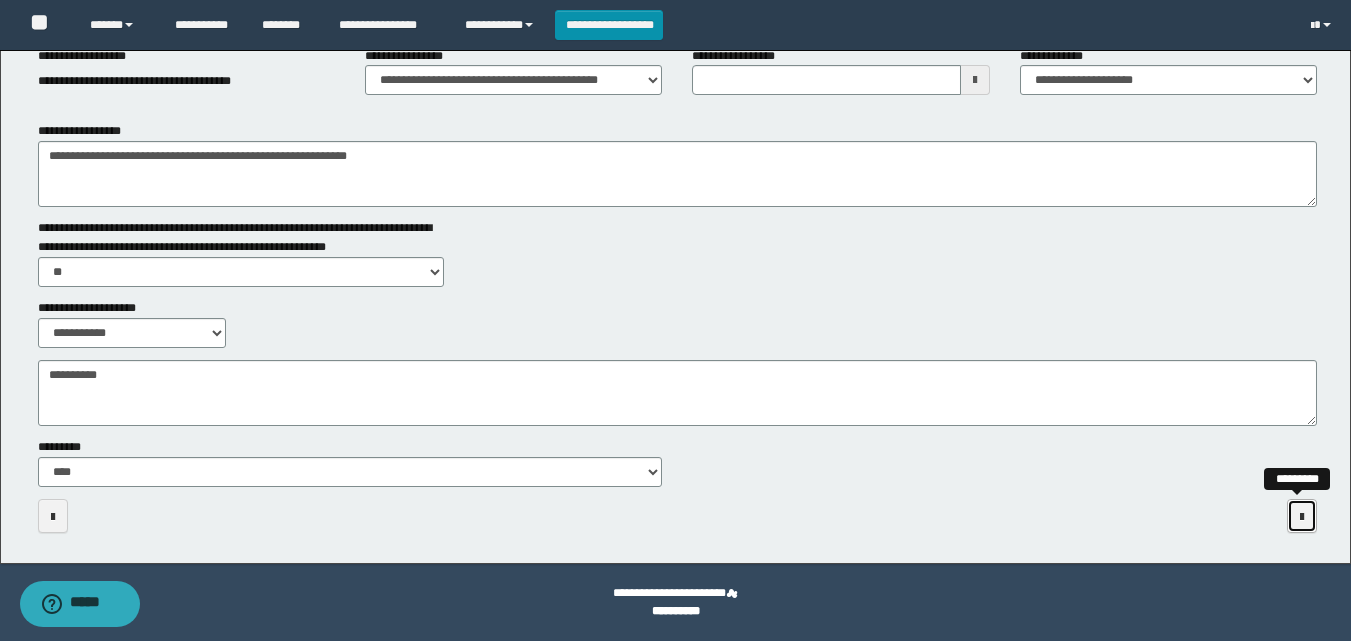 click at bounding box center (1302, 516) 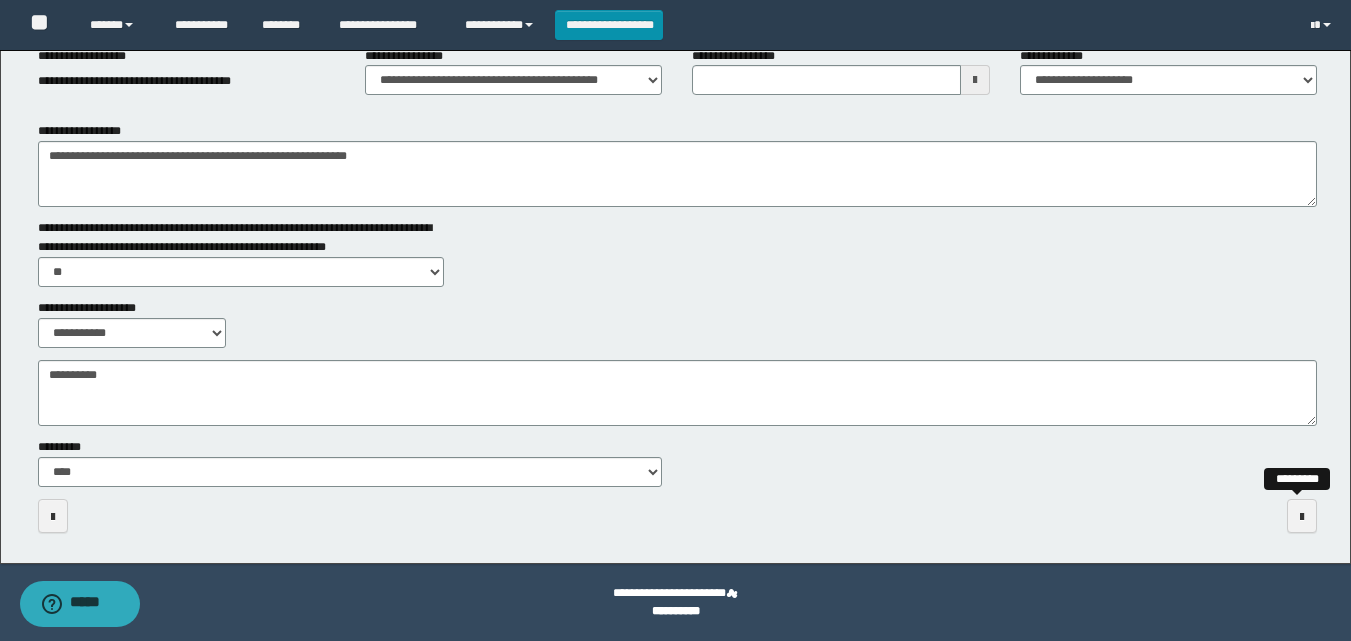 scroll, scrollTop: 0, scrollLeft: 0, axis: both 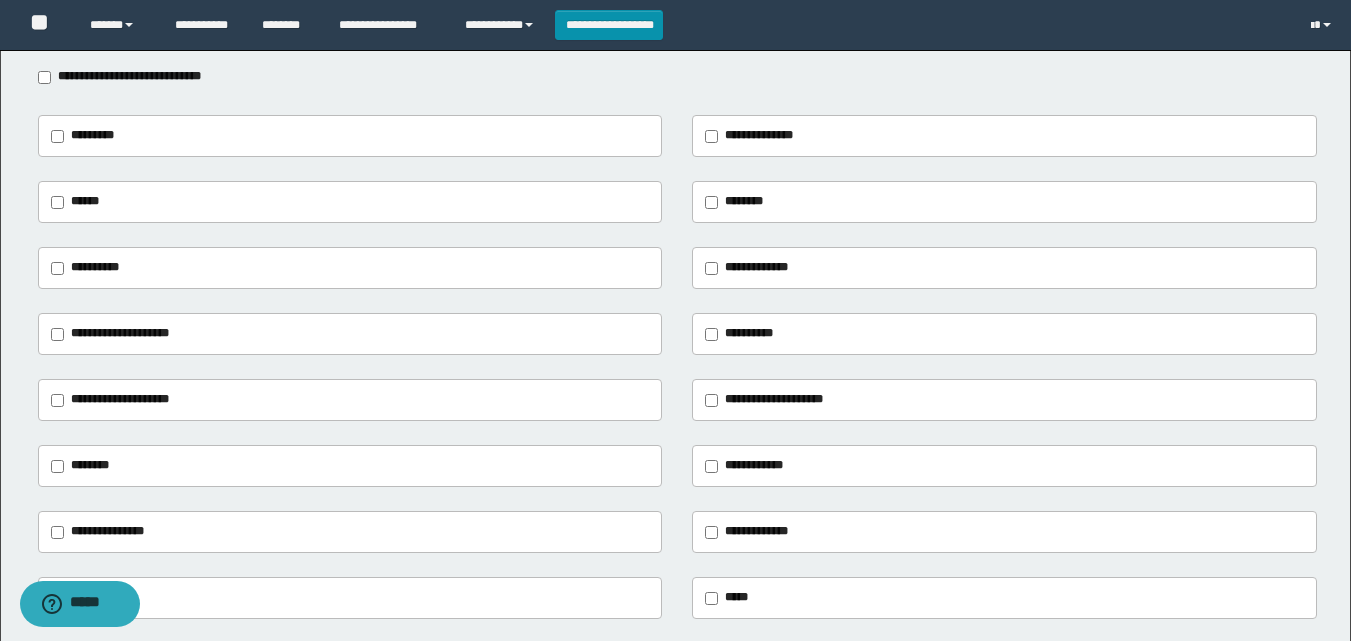 click on "**********" at bounding box center [95, 267] 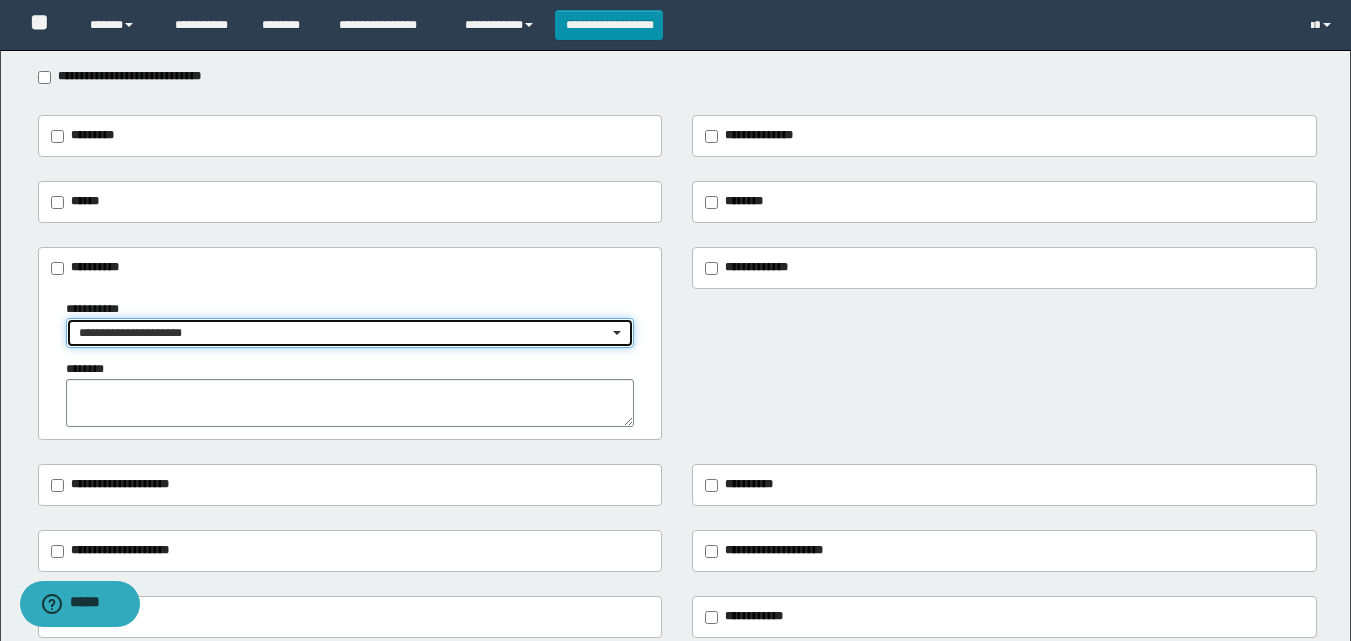 click on "**********" at bounding box center [350, 333] 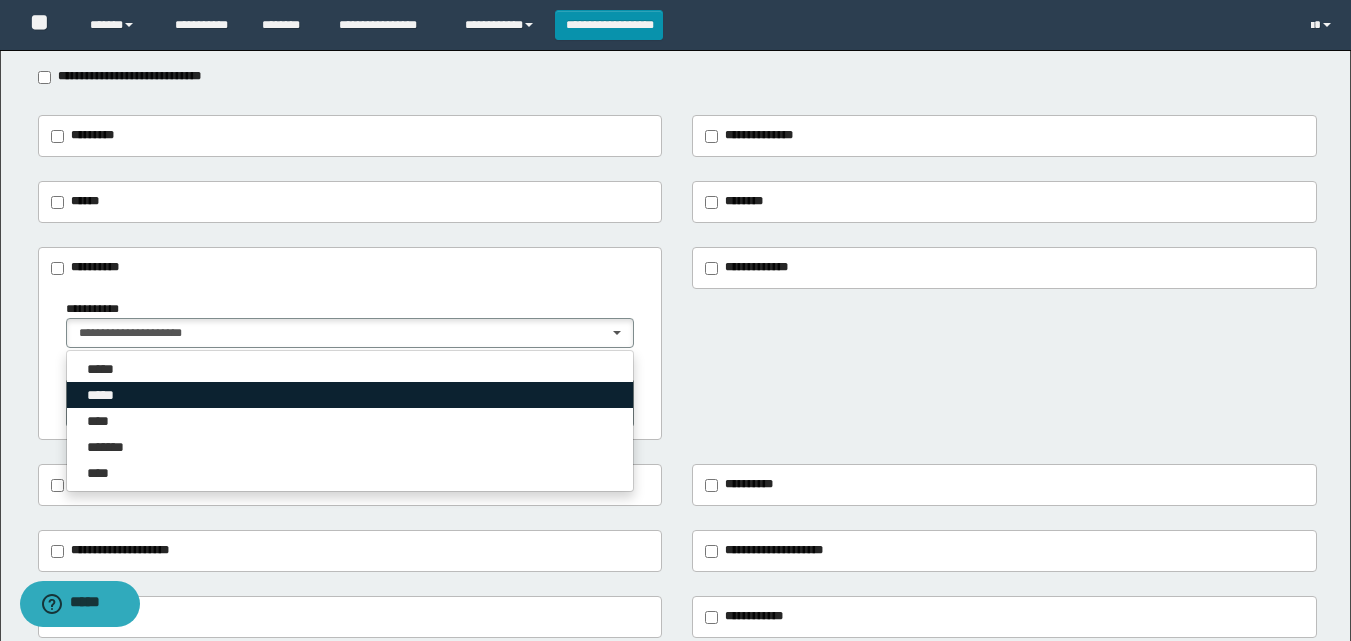 click on "*****" at bounding box center [107, 395] 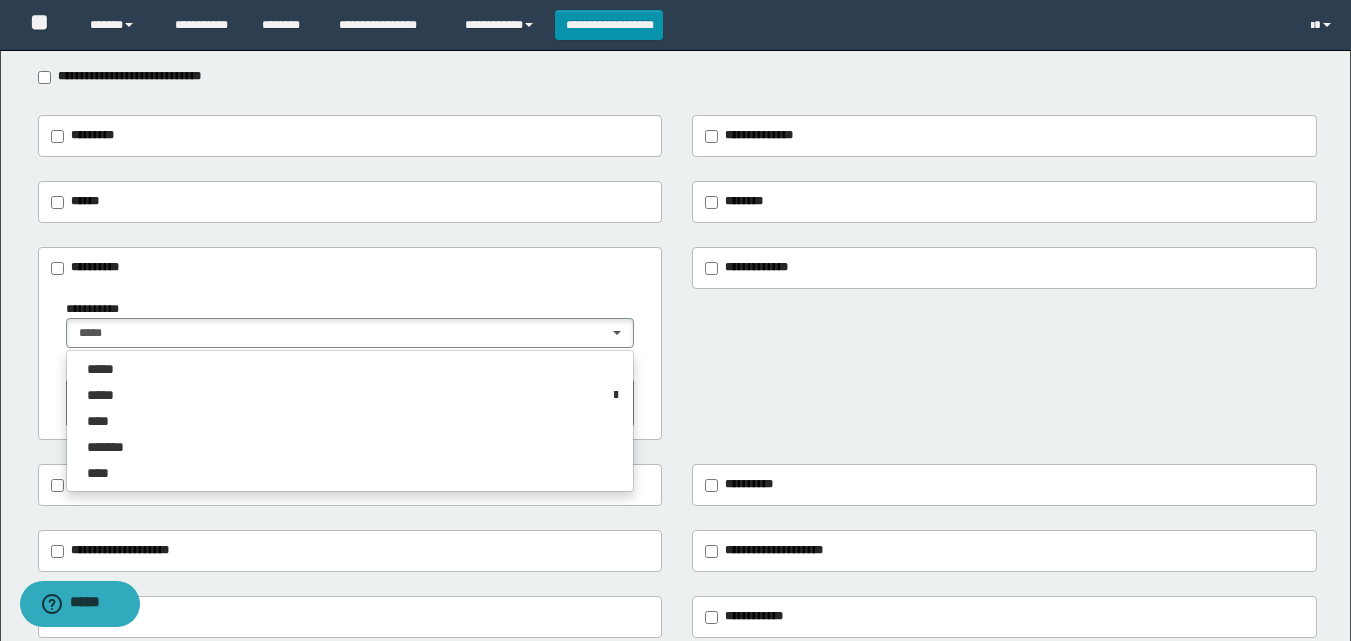 click on "**********" at bounding box center (350, 364) 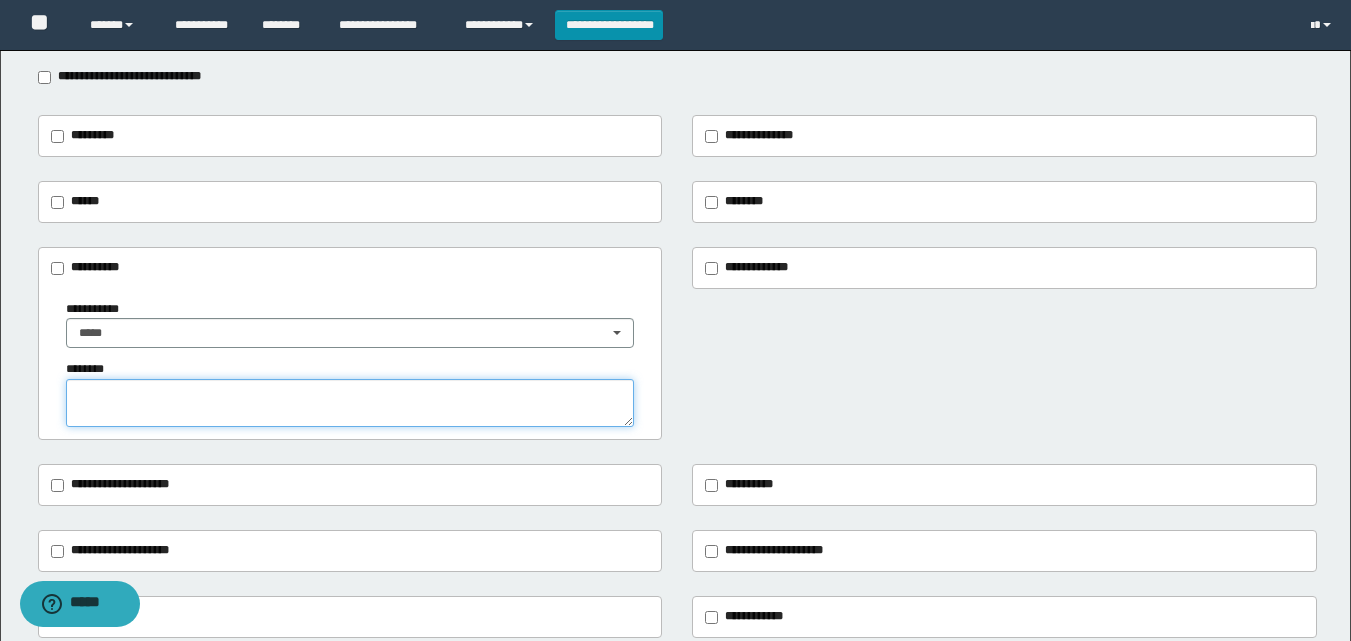 click at bounding box center (350, 403) 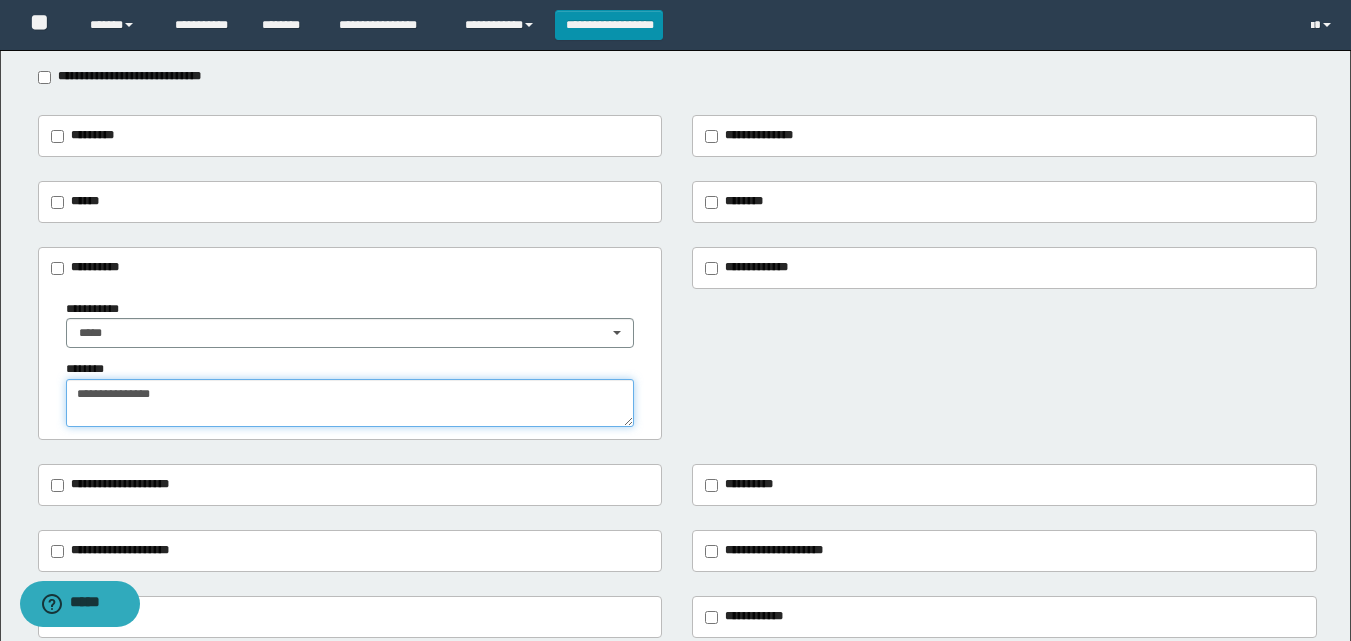 click on "**********" at bounding box center (350, 403) 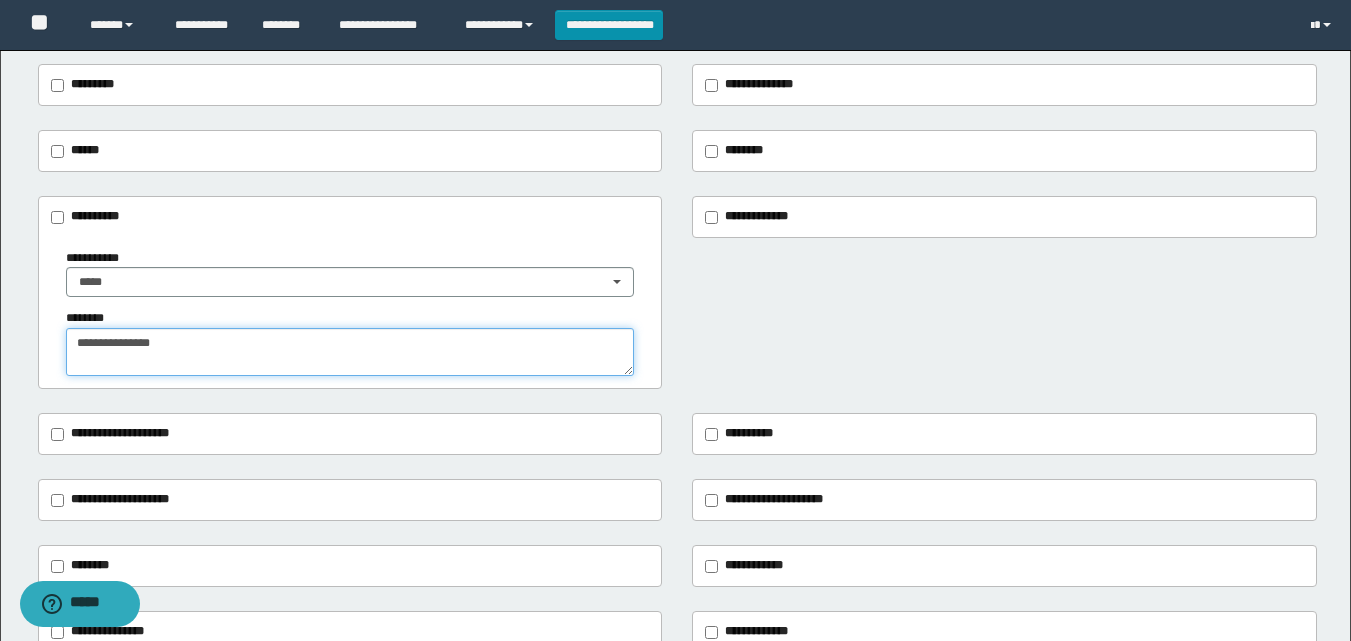 scroll, scrollTop: 300, scrollLeft: 0, axis: vertical 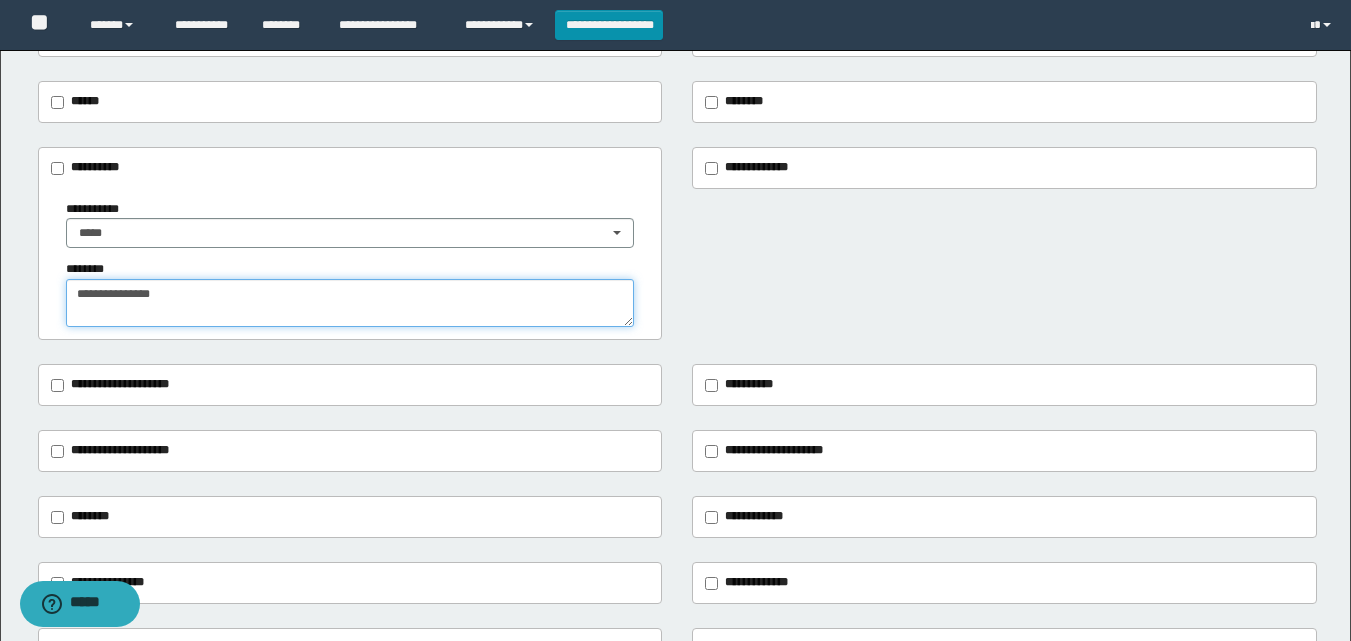 type on "**********" 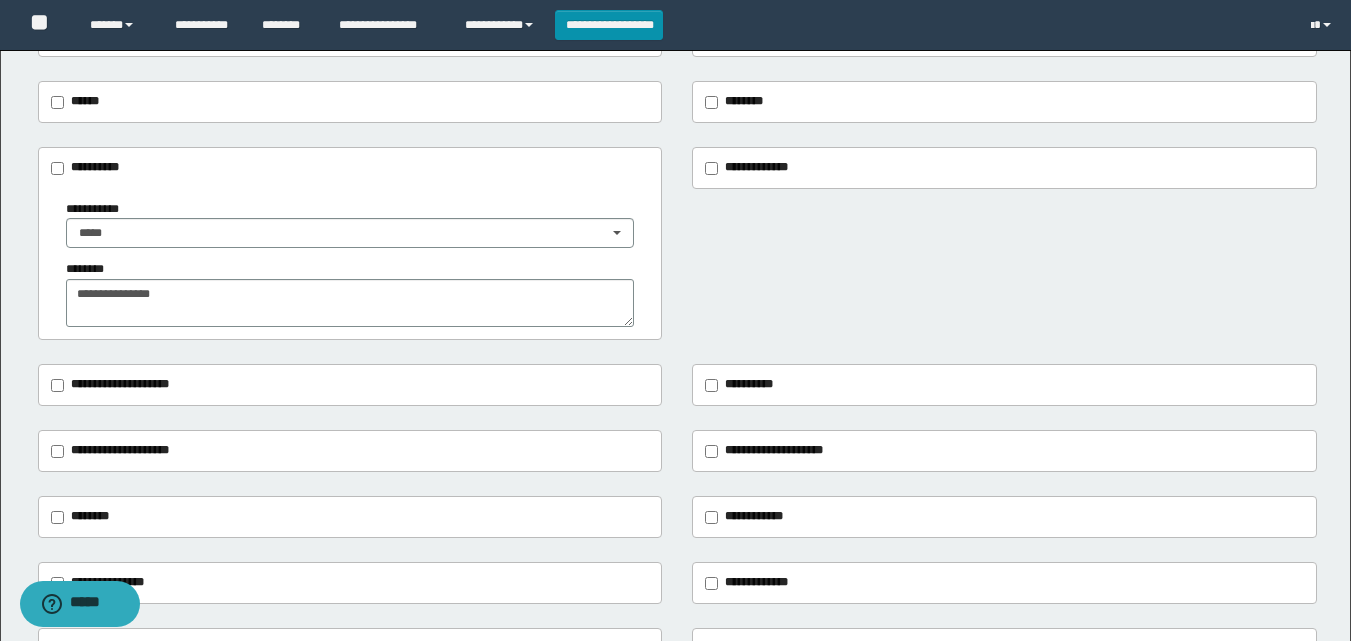 click on "**********" at bounding box center (120, 384) 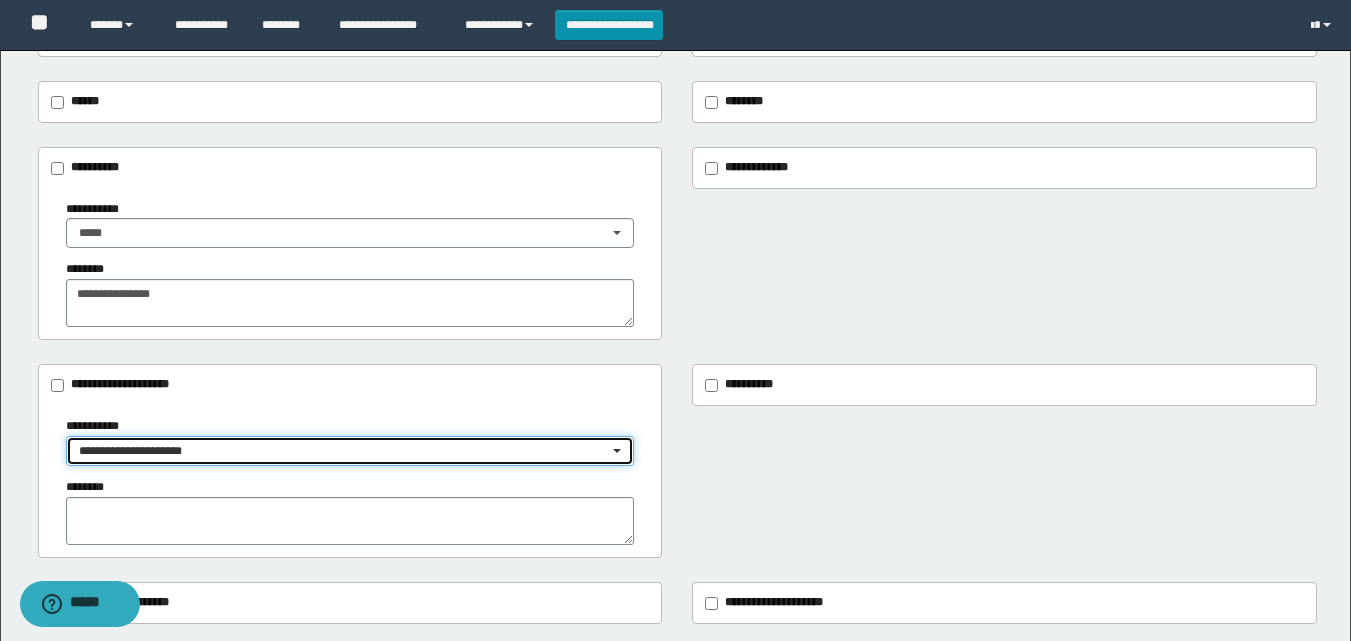 click on "**********" at bounding box center [350, 451] 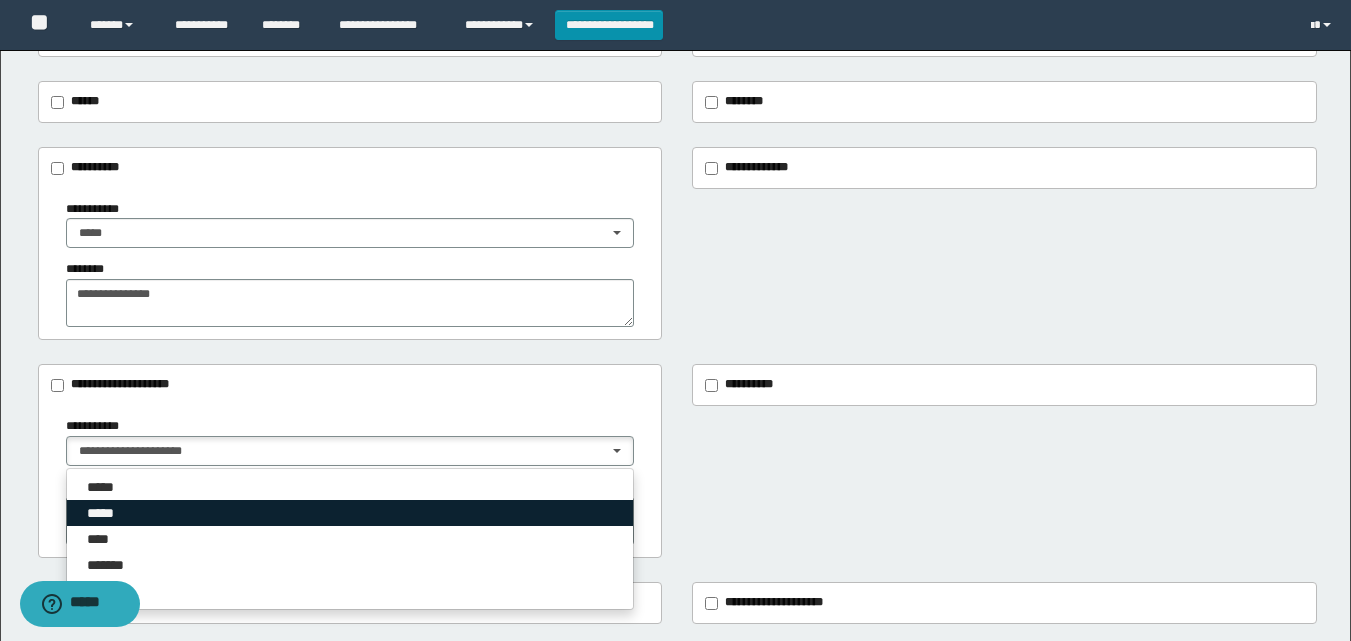 click on "*****" at bounding box center (107, 513) 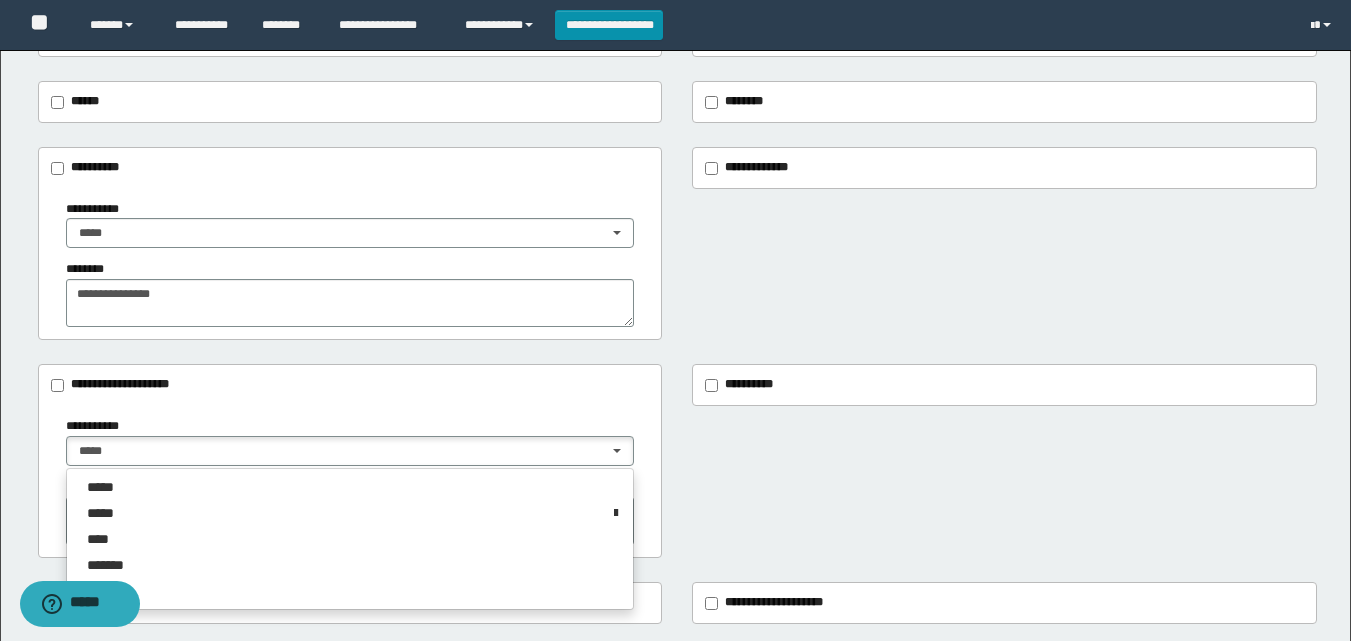 click on "**********" at bounding box center (350, 385) 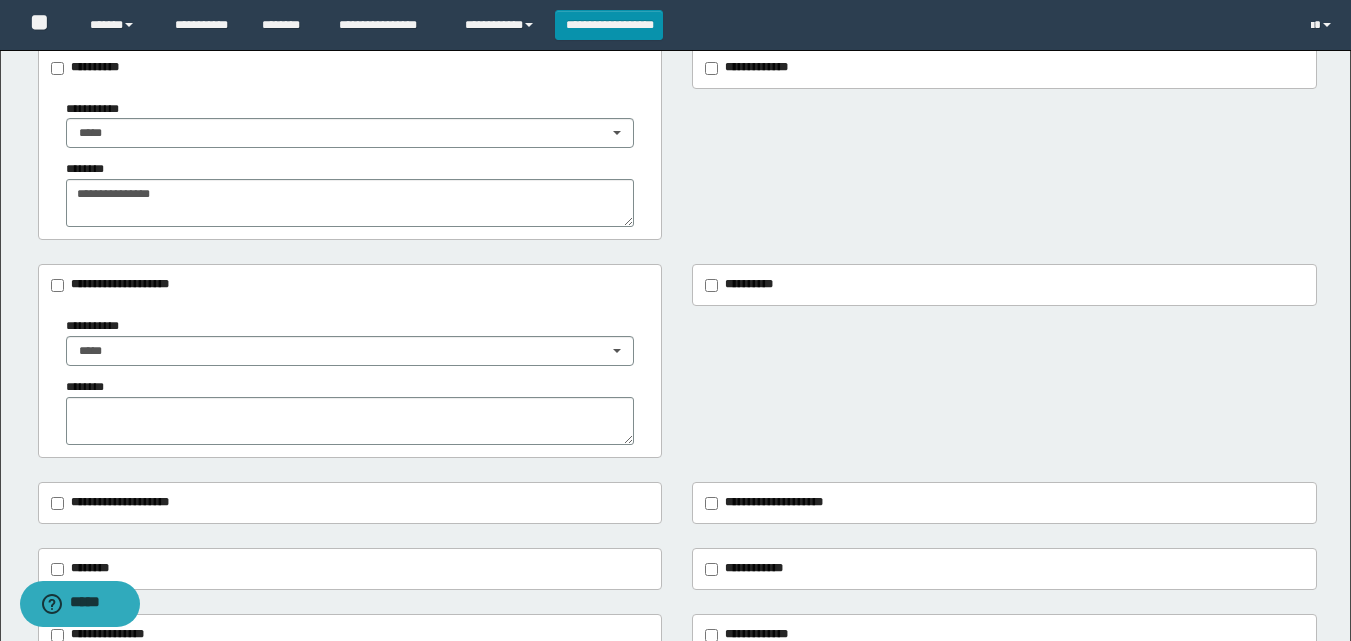 scroll, scrollTop: 300, scrollLeft: 0, axis: vertical 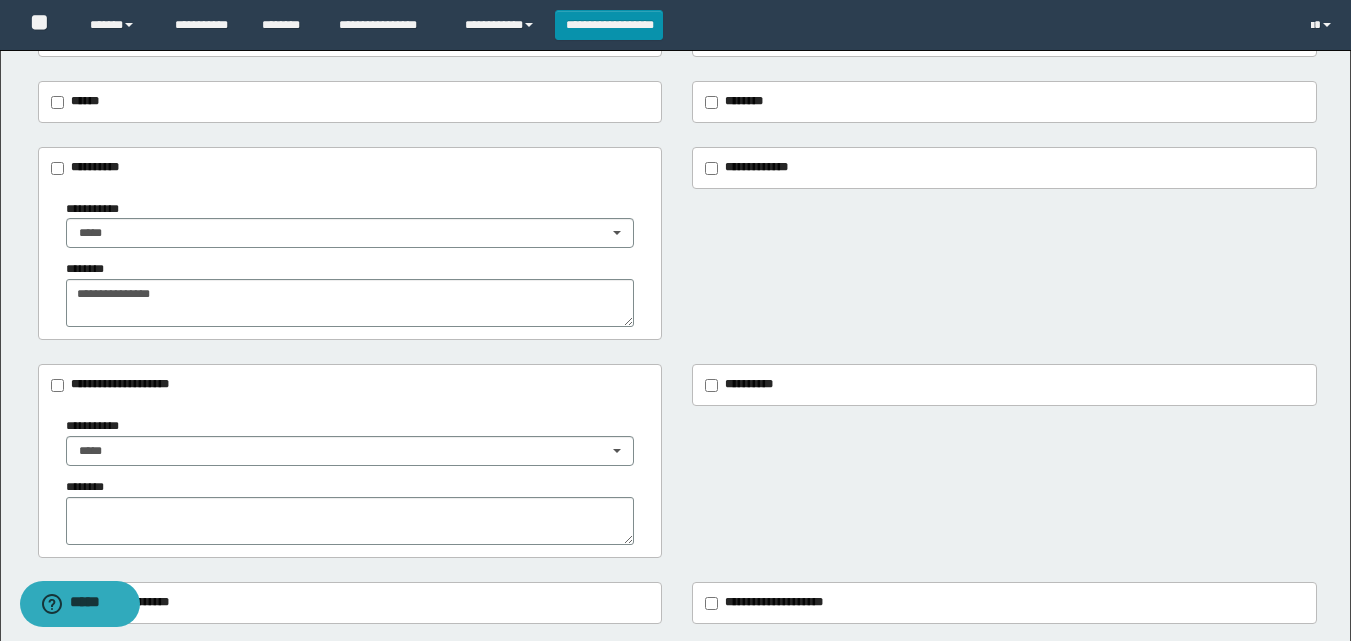 click on "**********" at bounding box center (756, 167) 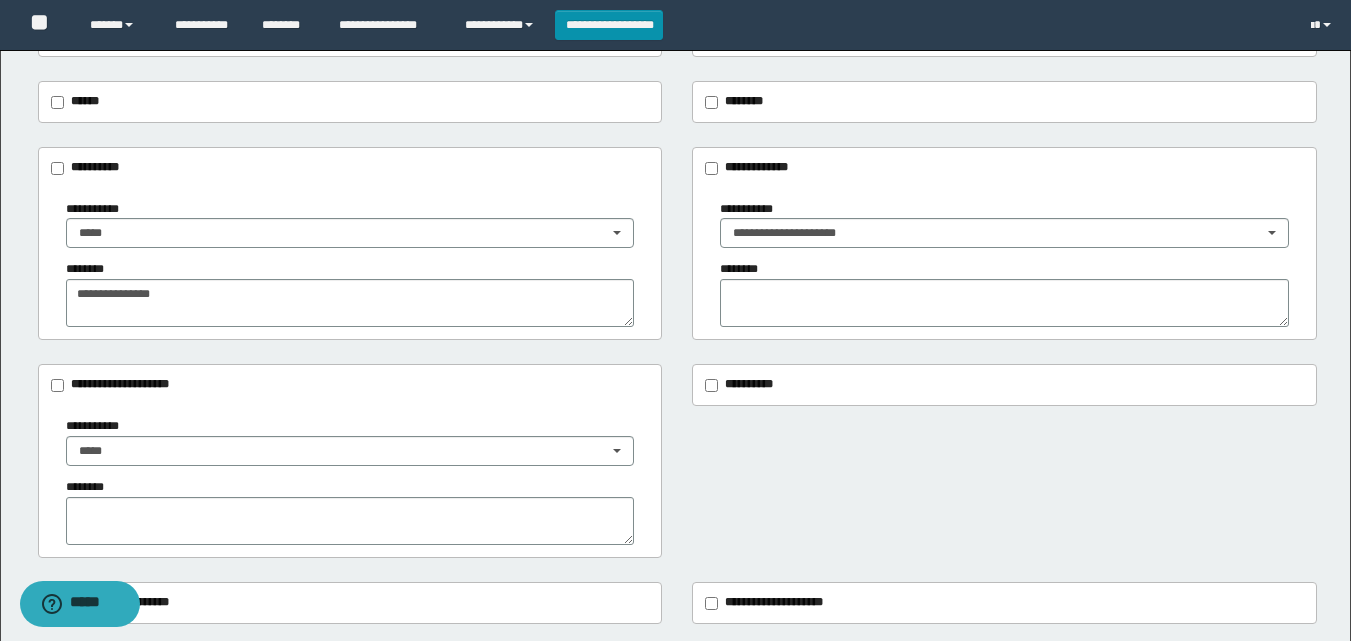 click on "**********" at bounding box center (756, 167) 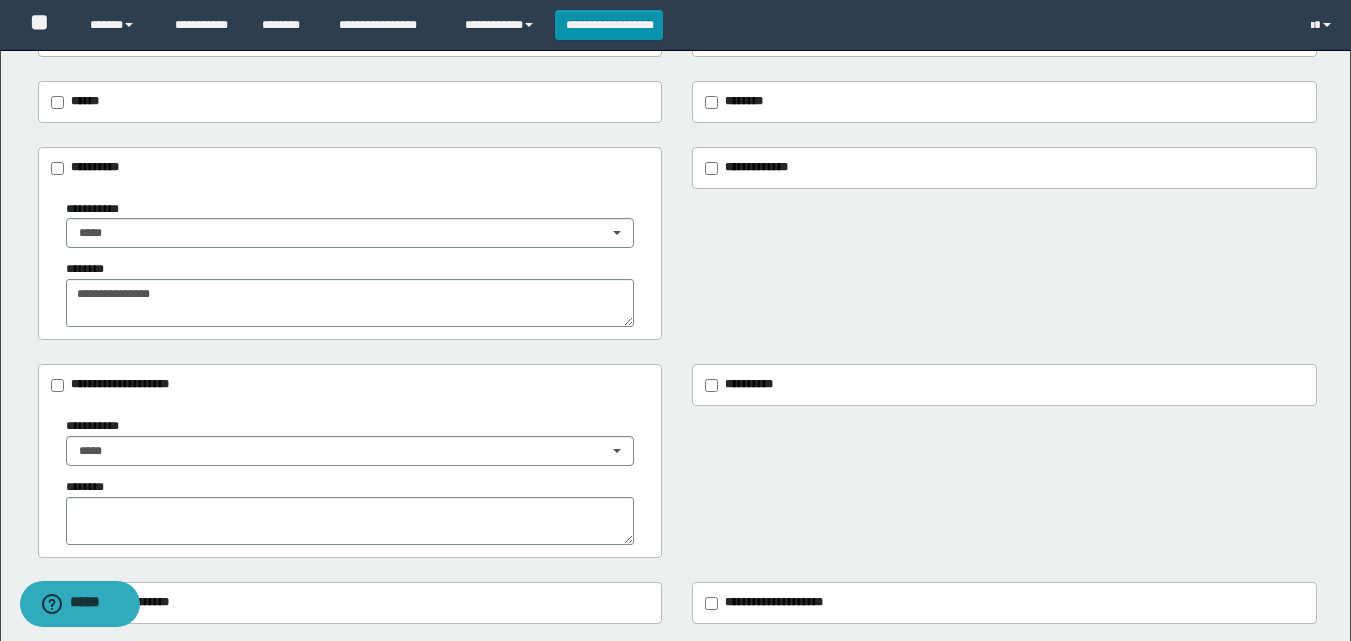 click on "********" at bounding box center (744, 101) 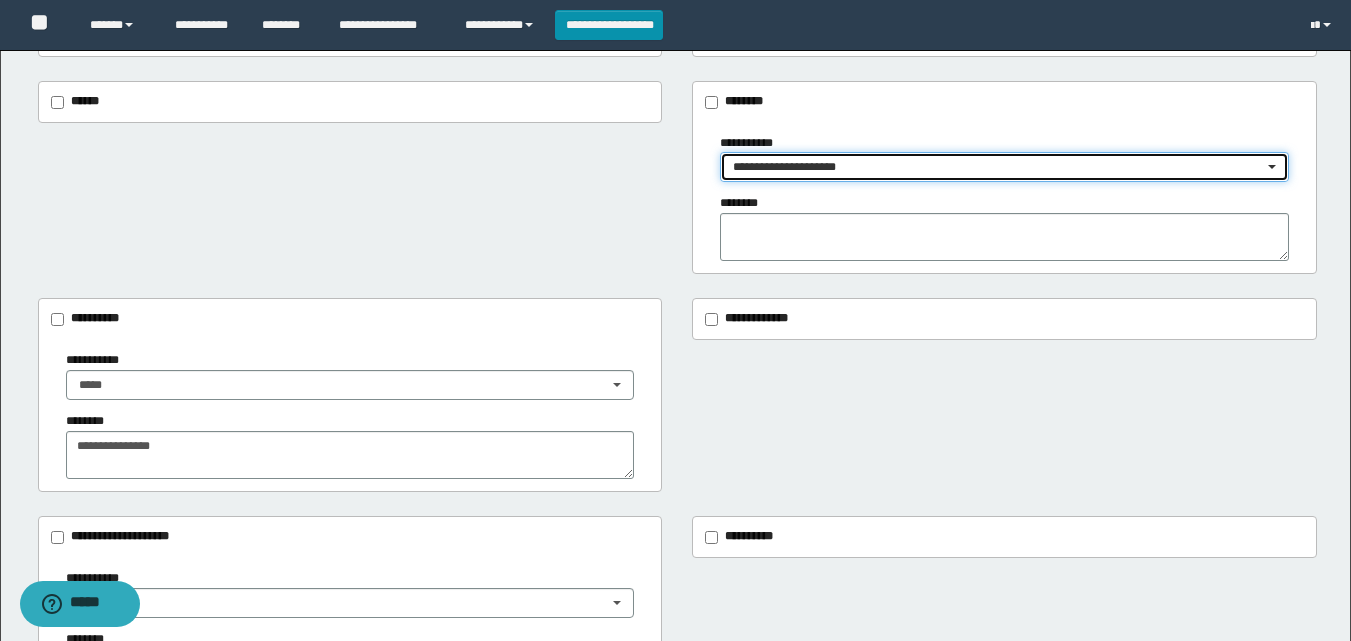 click on "**********" at bounding box center (998, 167) 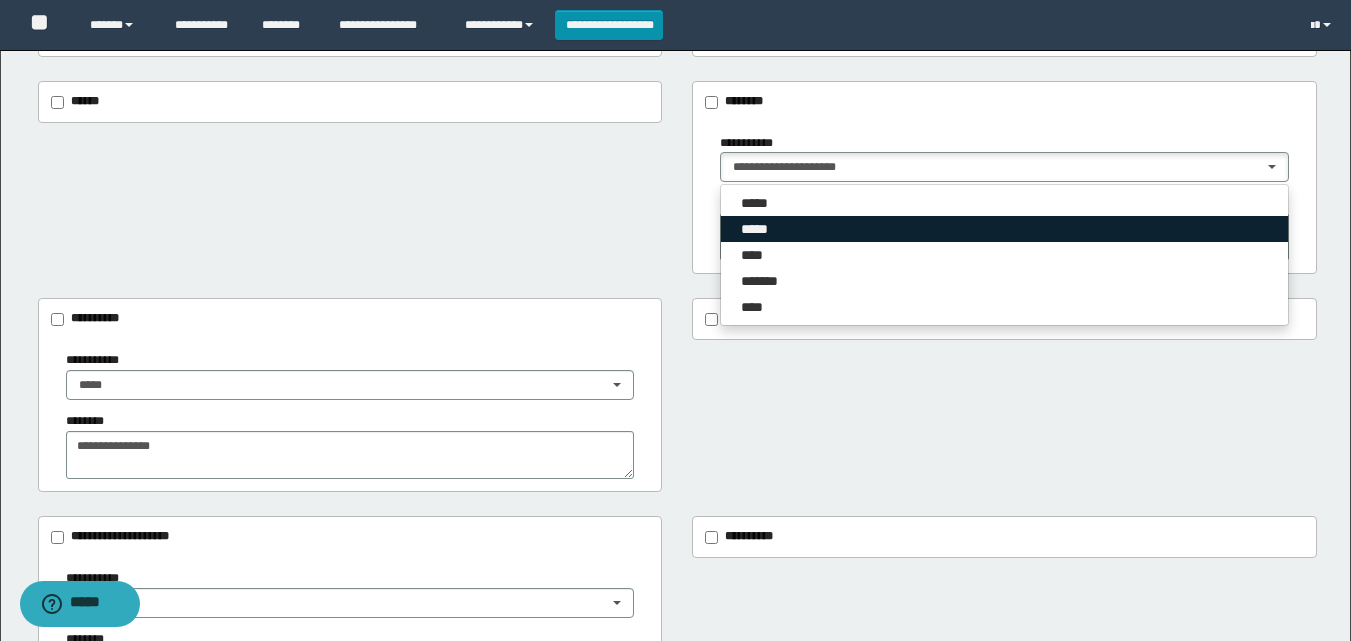 click on "*****" at bounding box center (761, 229) 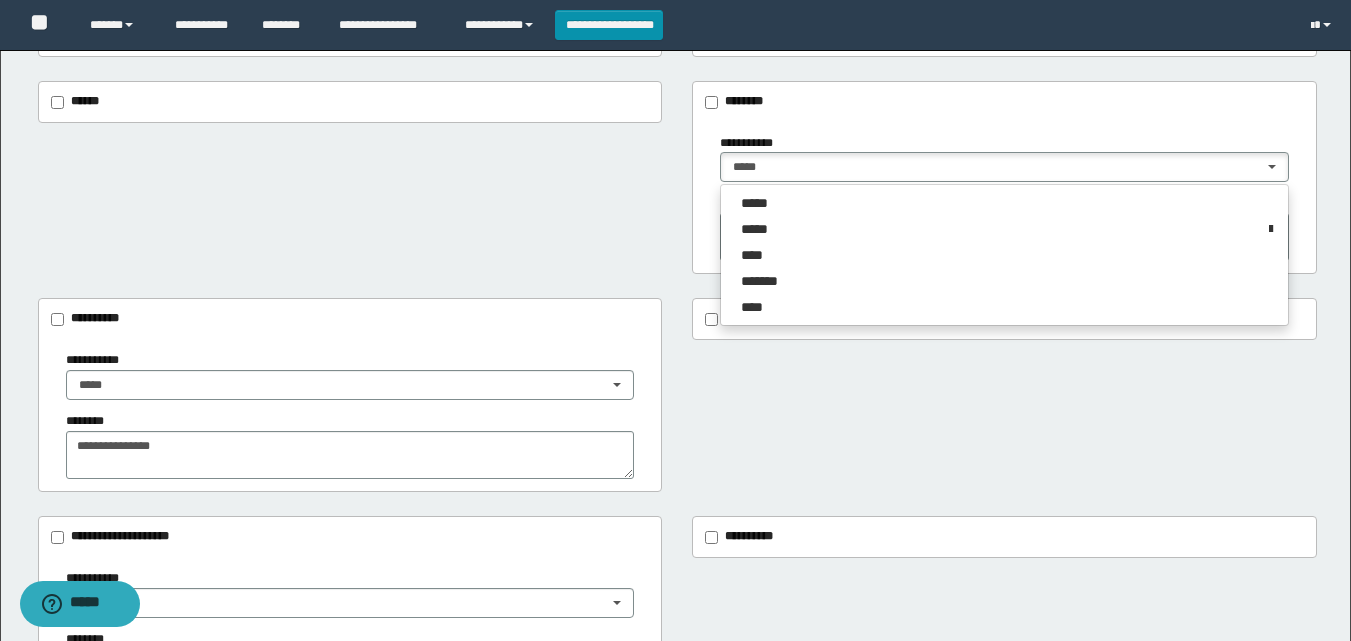 click on "********" at bounding box center (1004, 227) 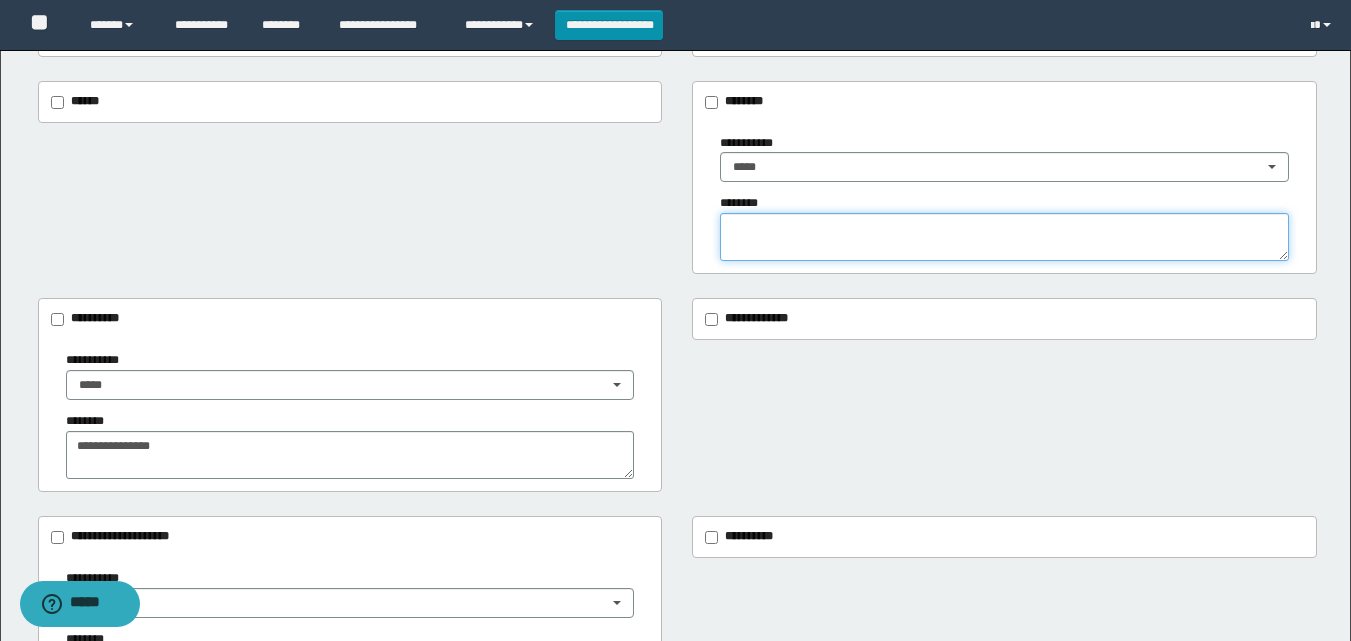 click at bounding box center [1004, 237] 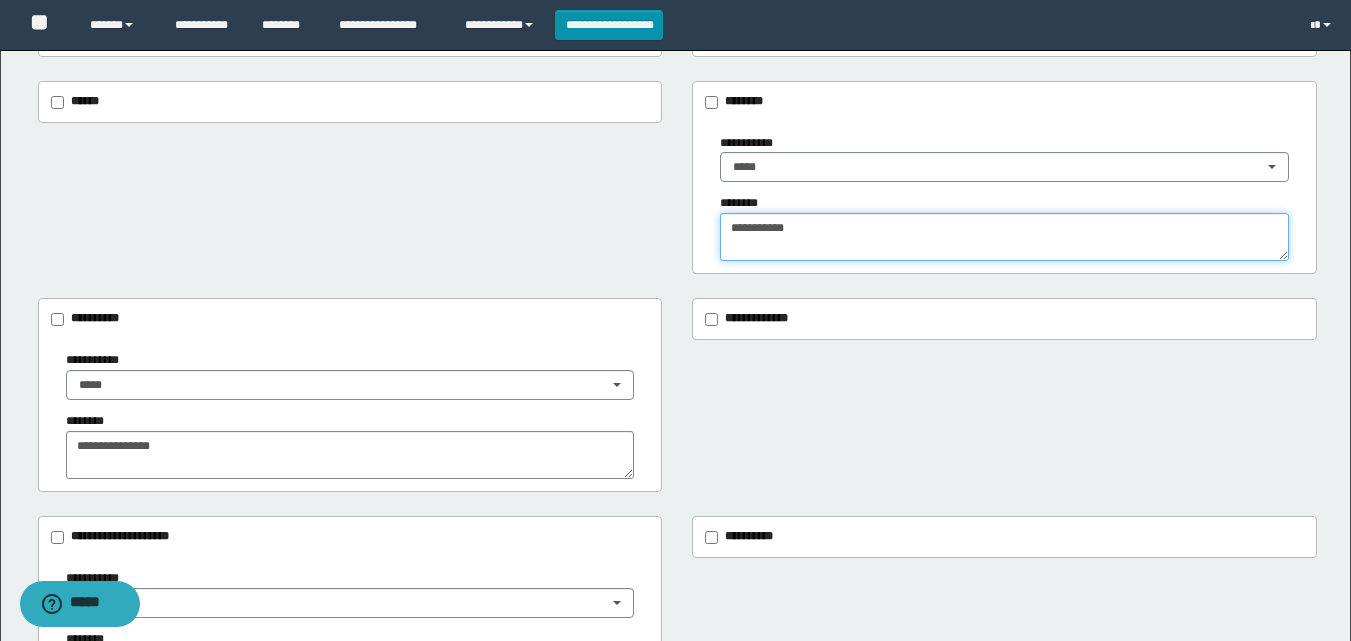 type on "**********" 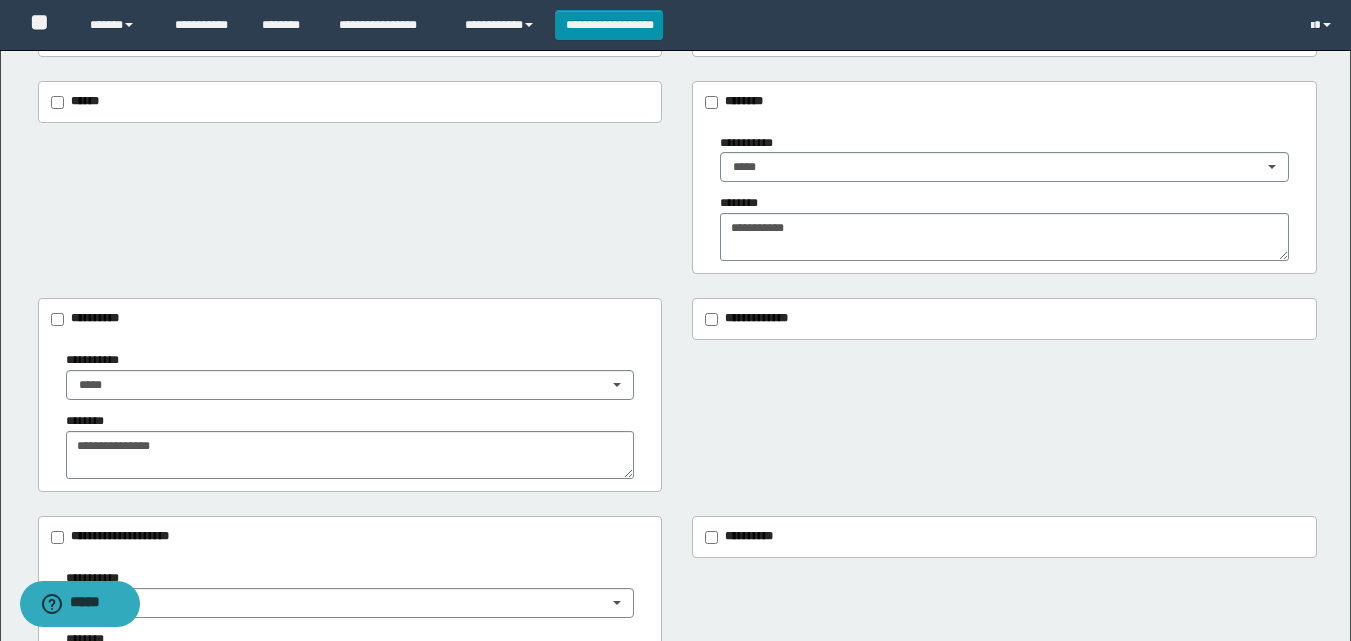 click on "**********" at bounding box center [677, 395] 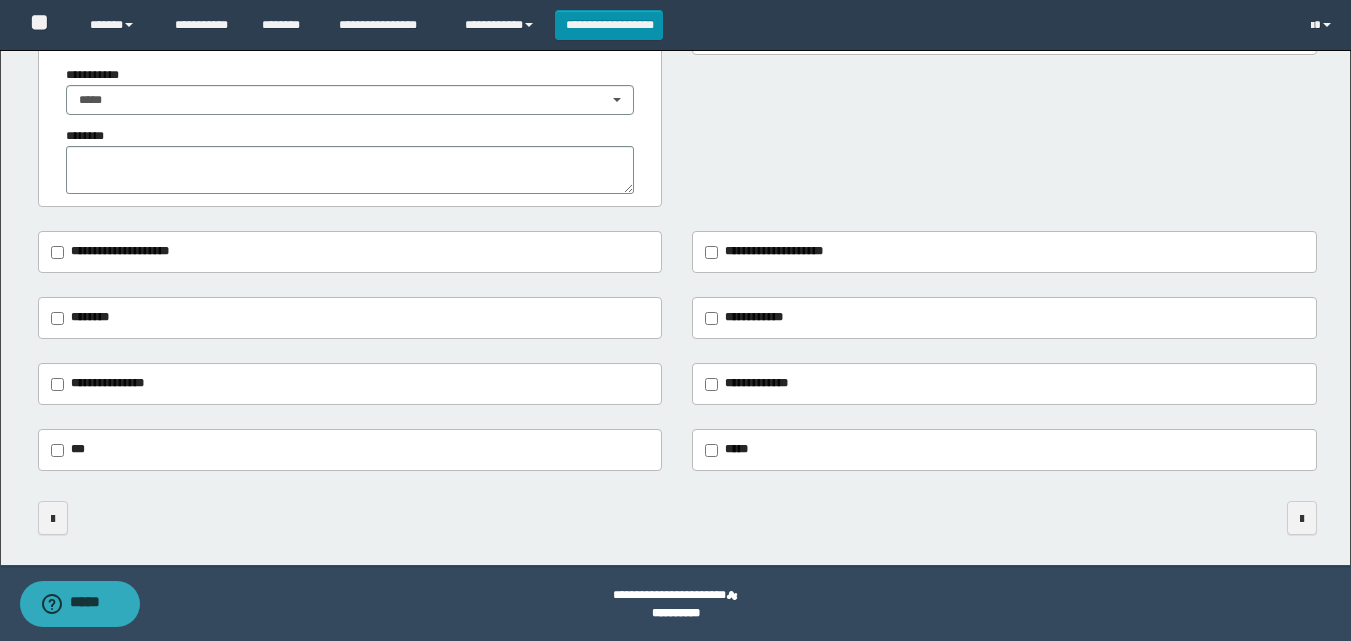scroll, scrollTop: 805, scrollLeft: 0, axis: vertical 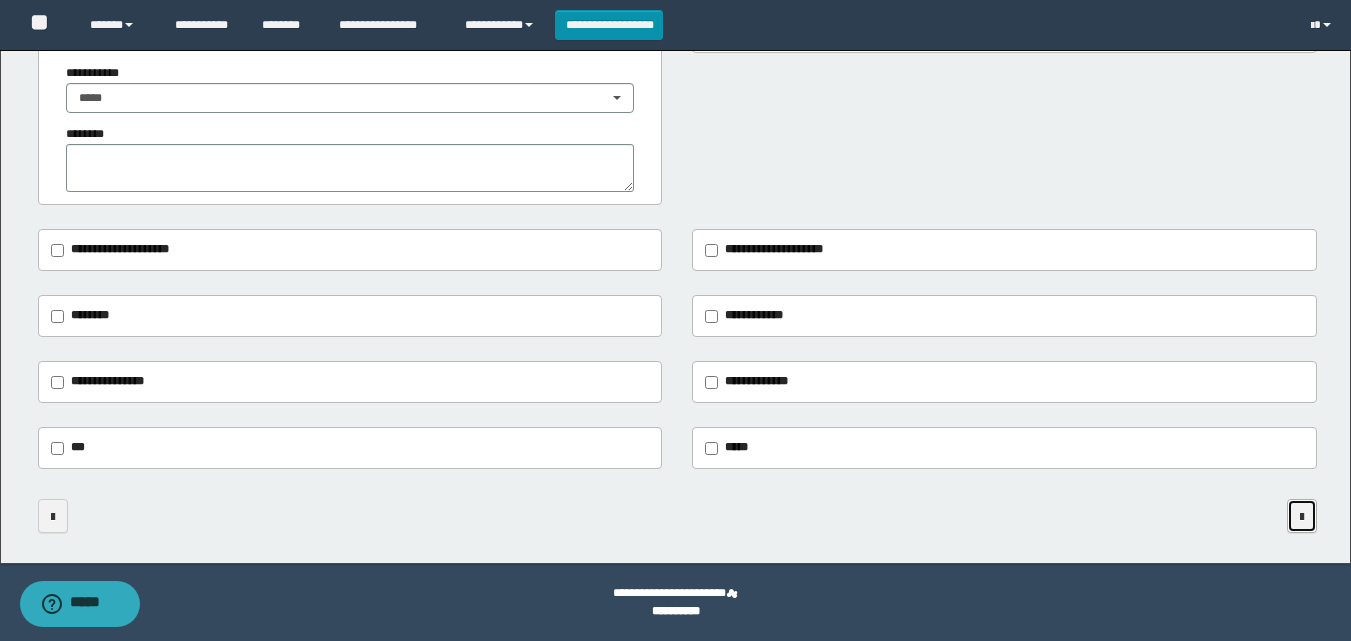 click at bounding box center (1302, 516) 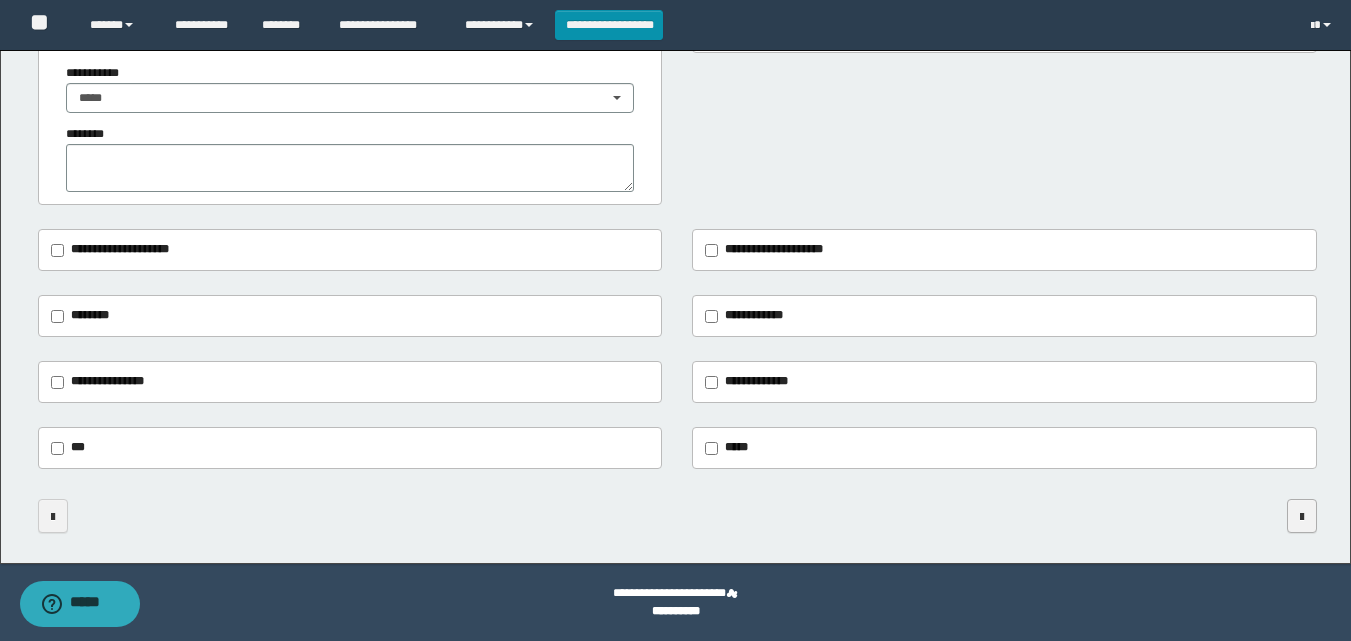 scroll, scrollTop: 0, scrollLeft: 0, axis: both 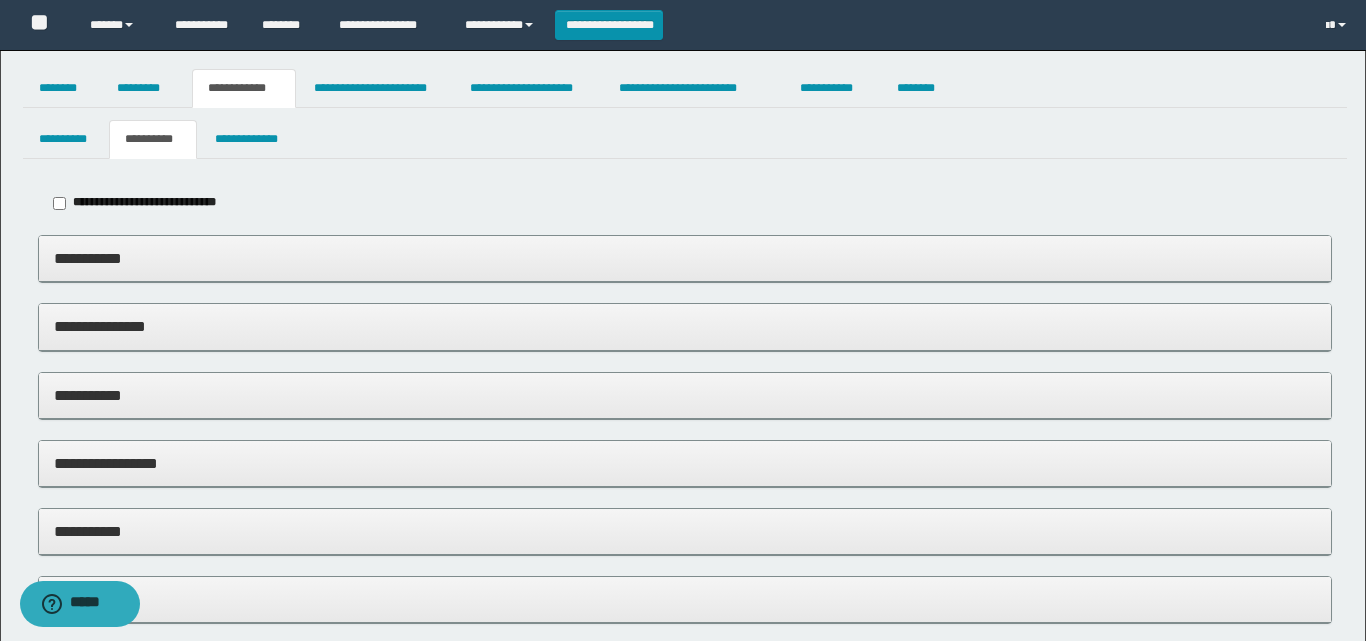 type on "*****" 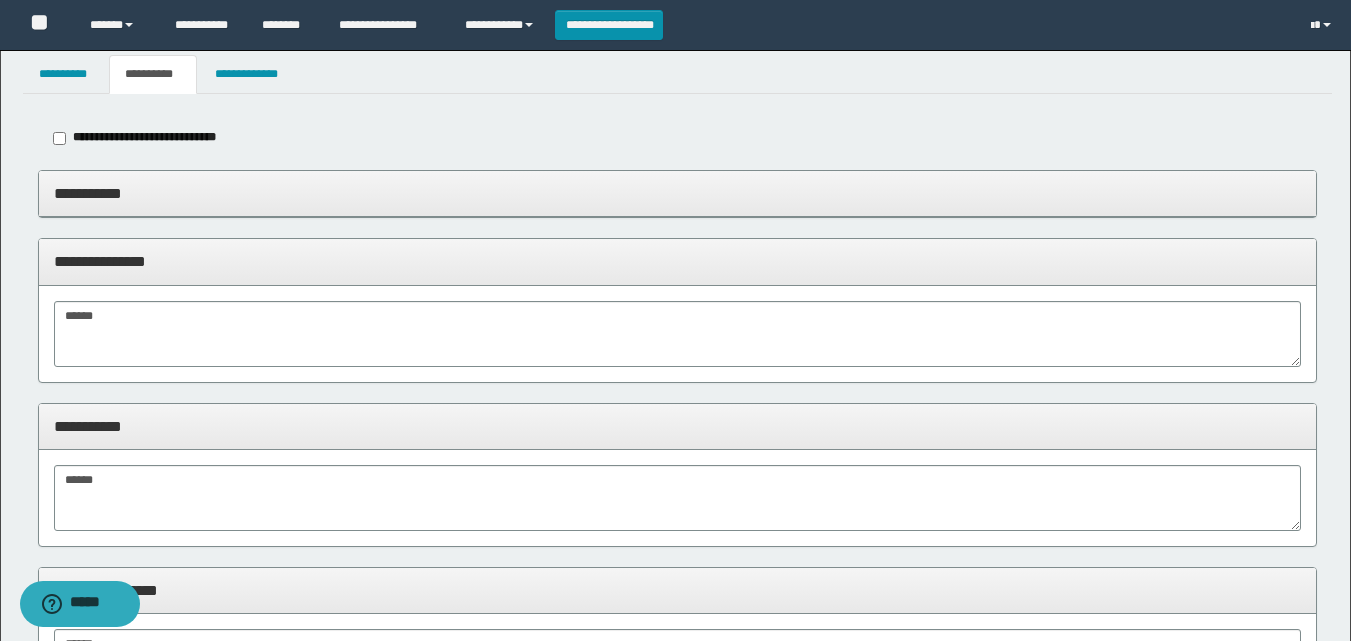 scroll, scrollTop: 100, scrollLeft: 0, axis: vertical 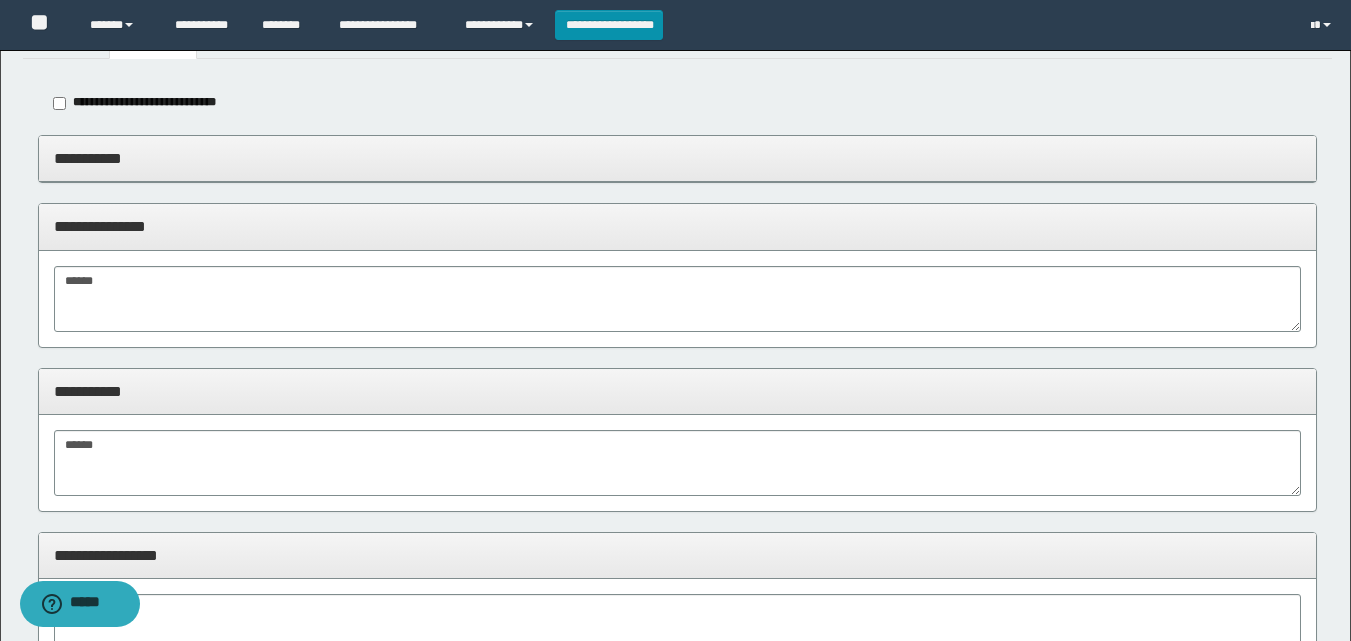 click on "**********" at bounding box center (677, 158) 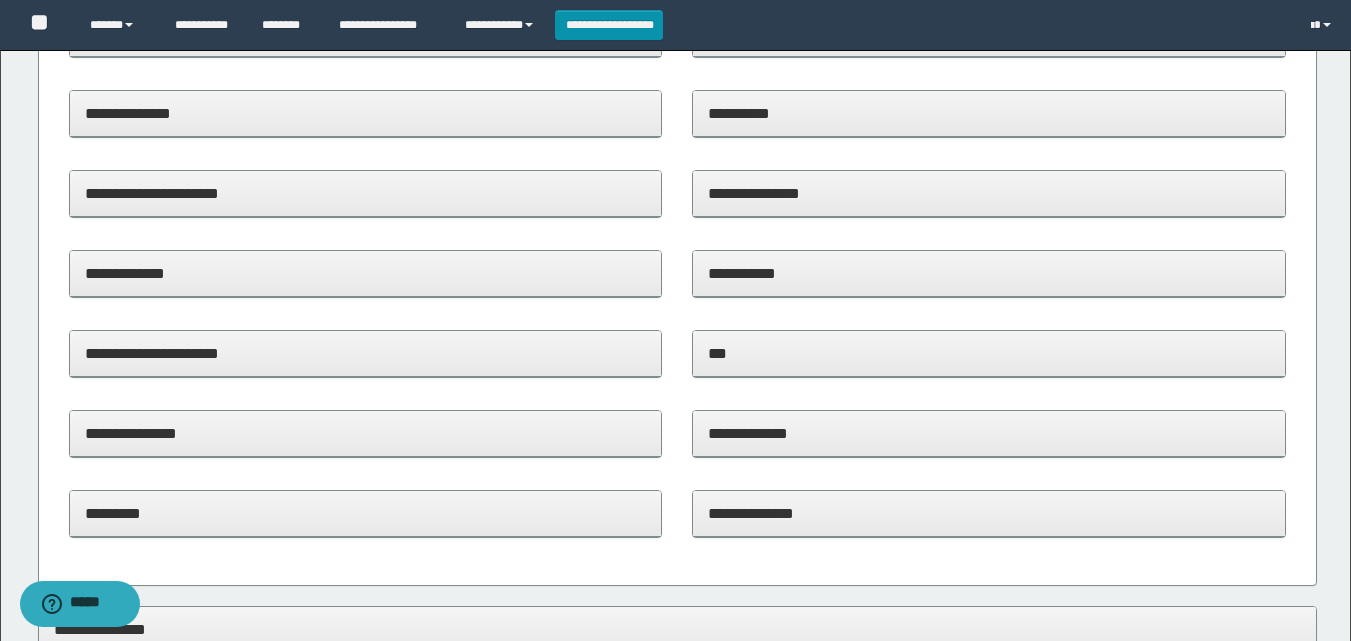 scroll, scrollTop: 200, scrollLeft: 0, axis: vertical 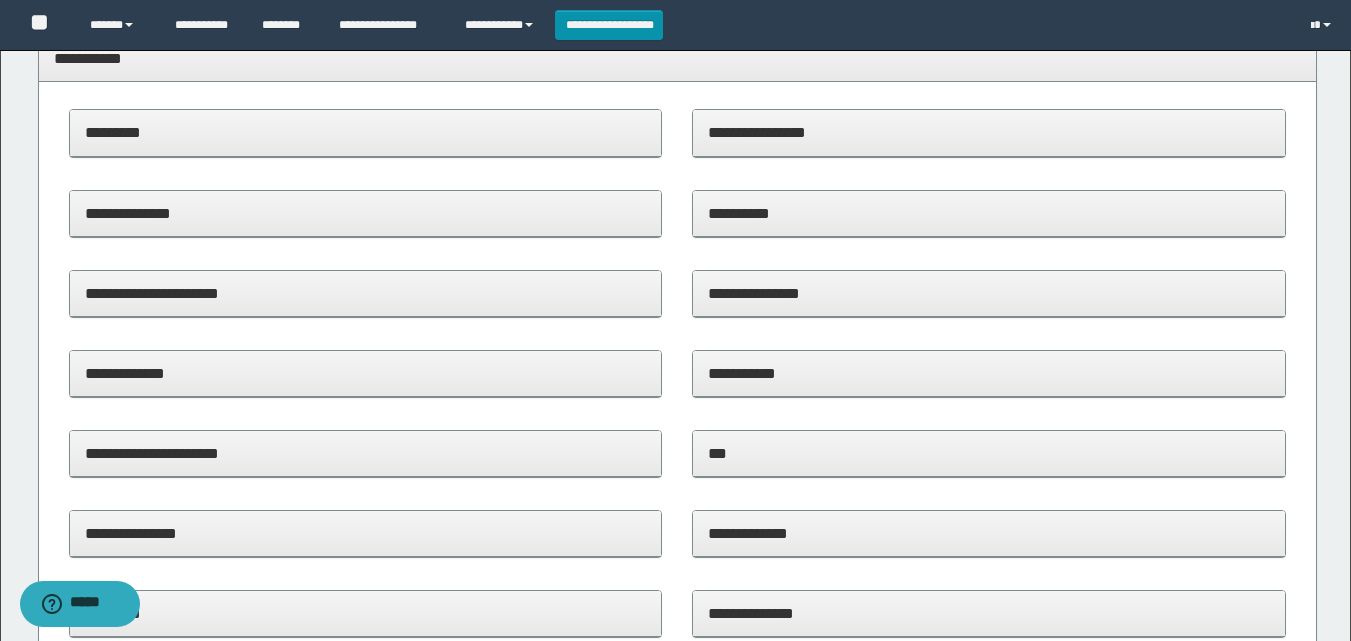 click on "**********" at bounding box center [366, 213] 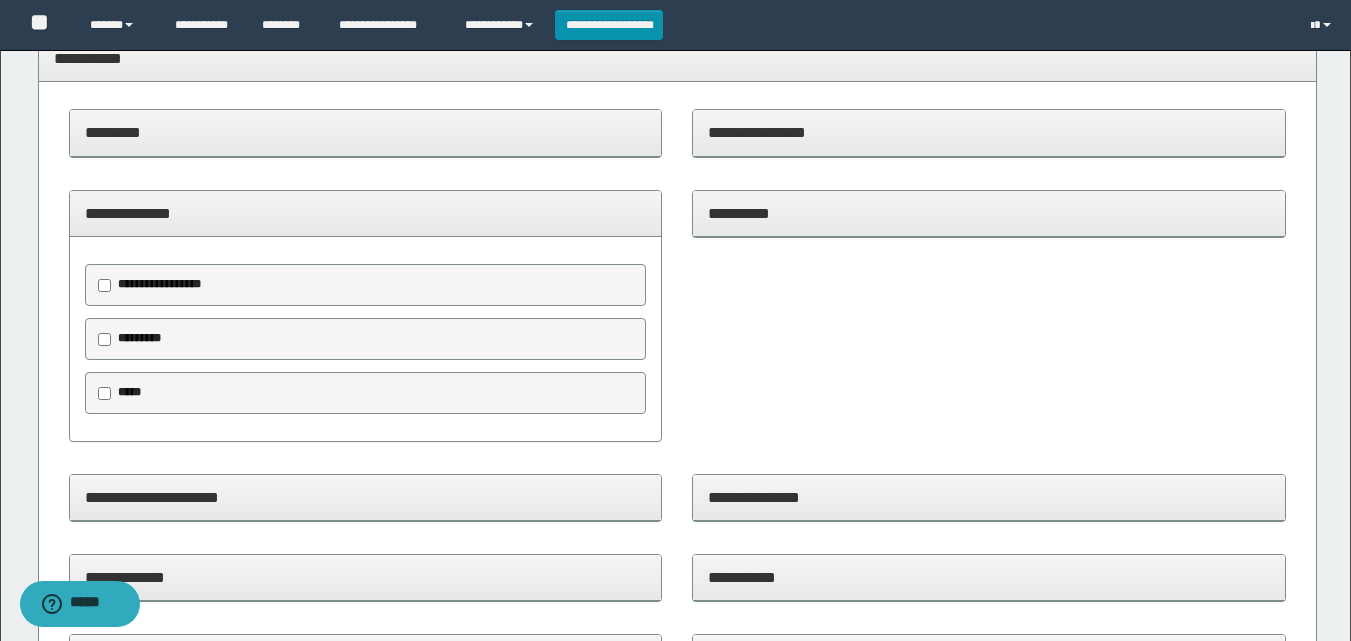 click on "**********" at bounding box center [159, 284] 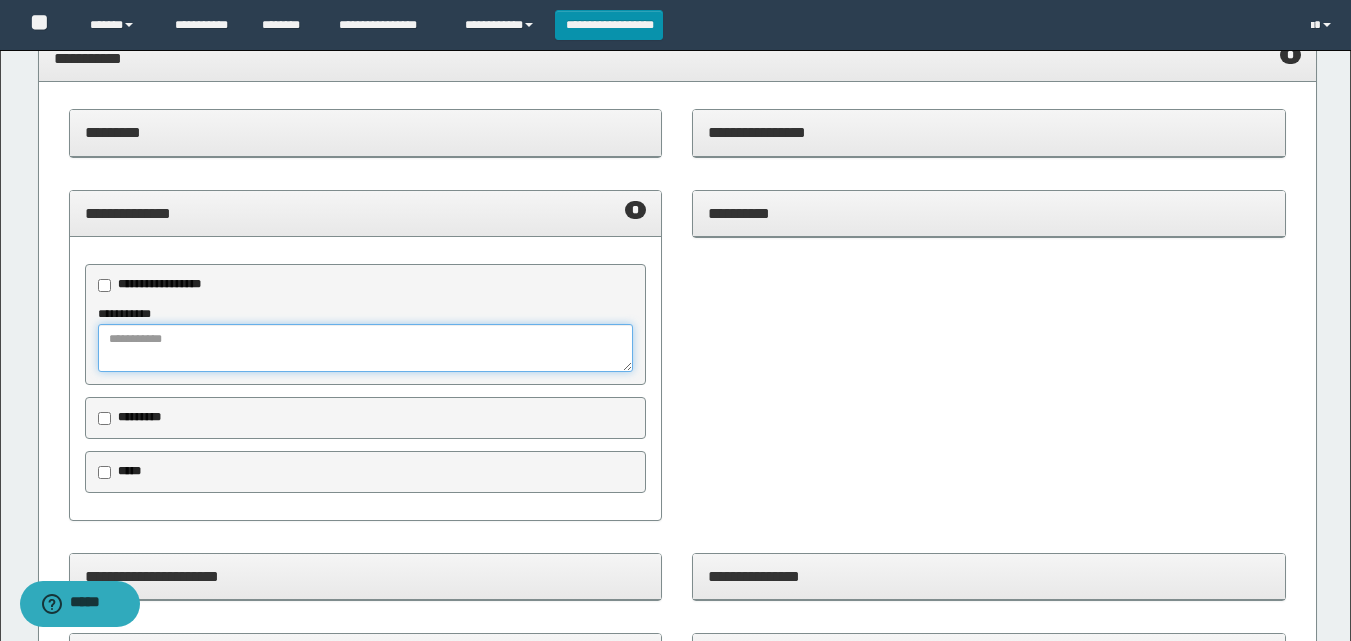 click at bounding box center [366, 348] 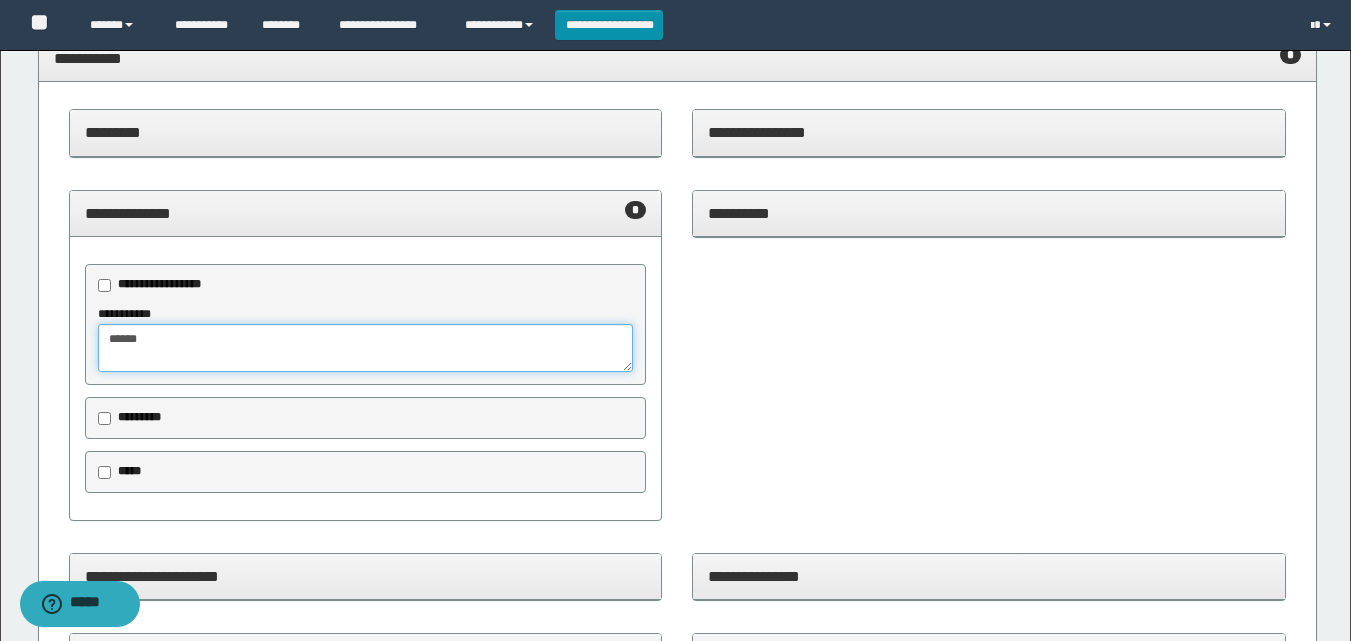 type on "******" 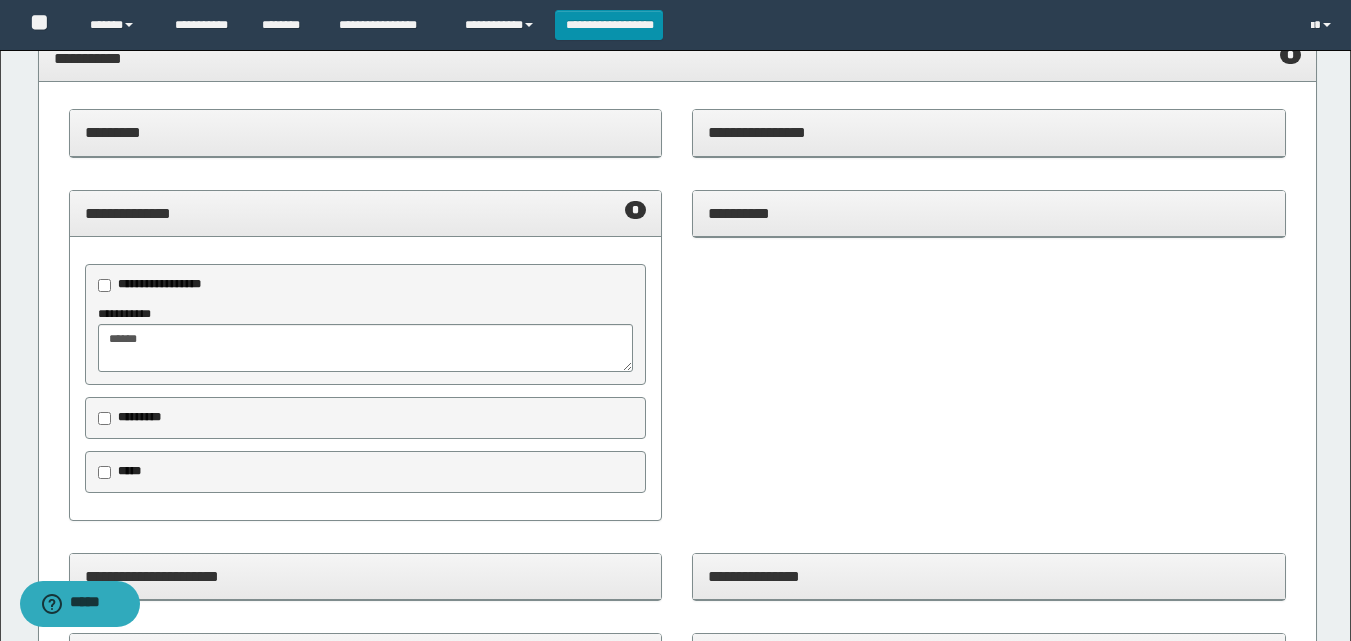 click on "**********" at bounding box center (366, 214) 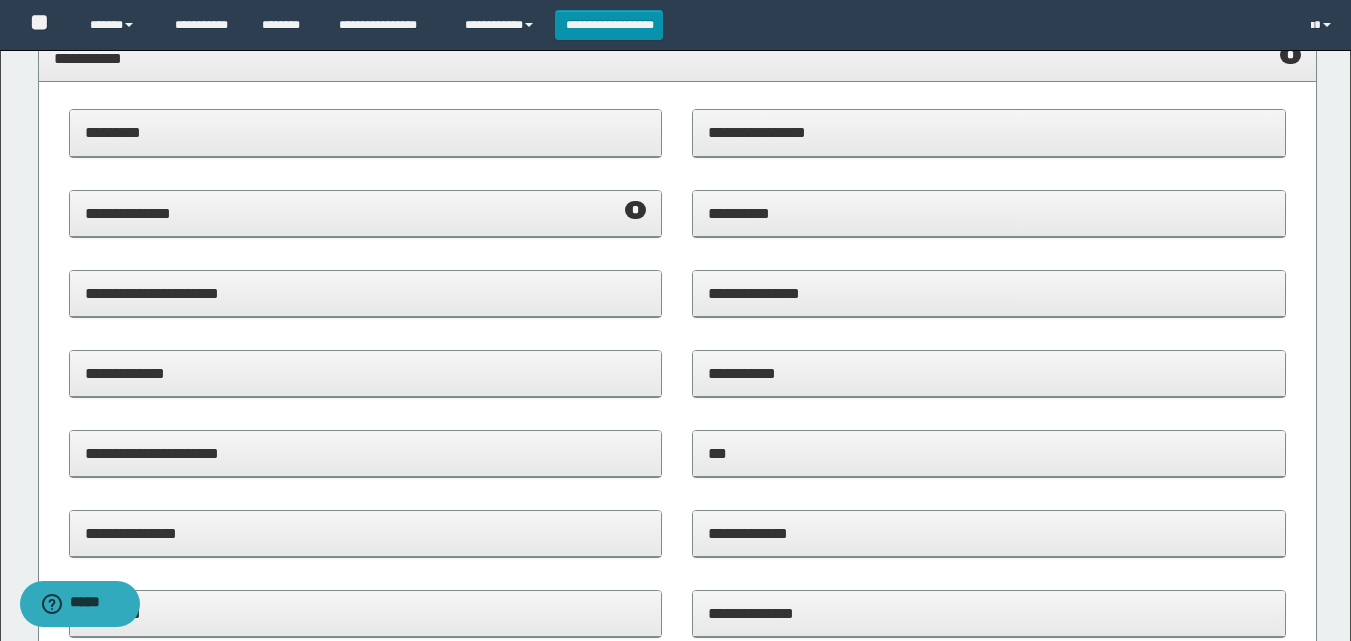 scroll, scrollTop: 300, scrollLeft: 0, axis: vertical 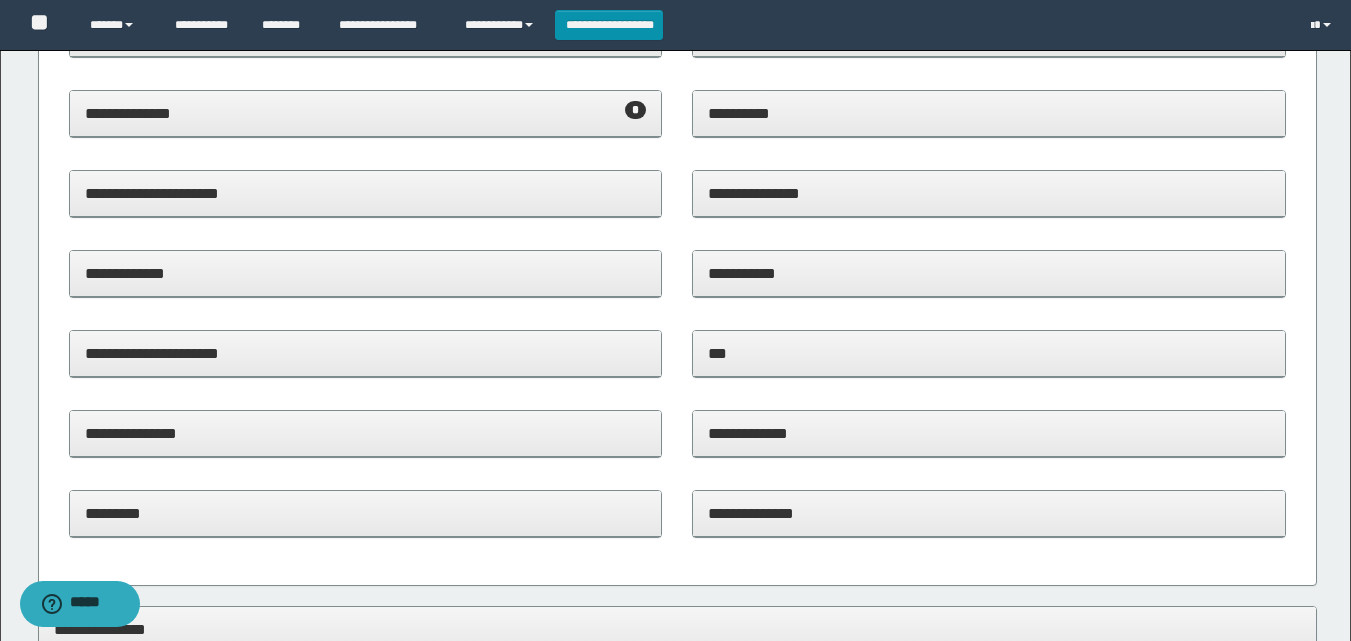 click on "**********" at bounding box center (989, 273) 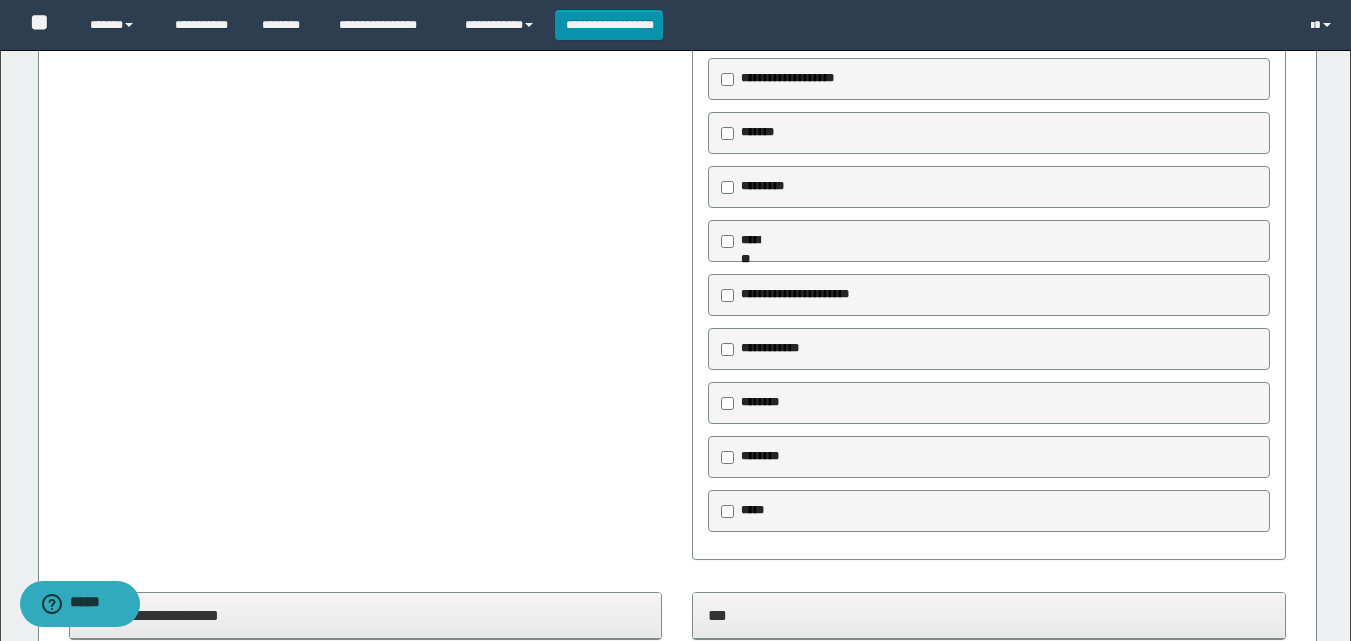 scroll, scrollTop: 1000, scrollLeft: 0, axis: vertical 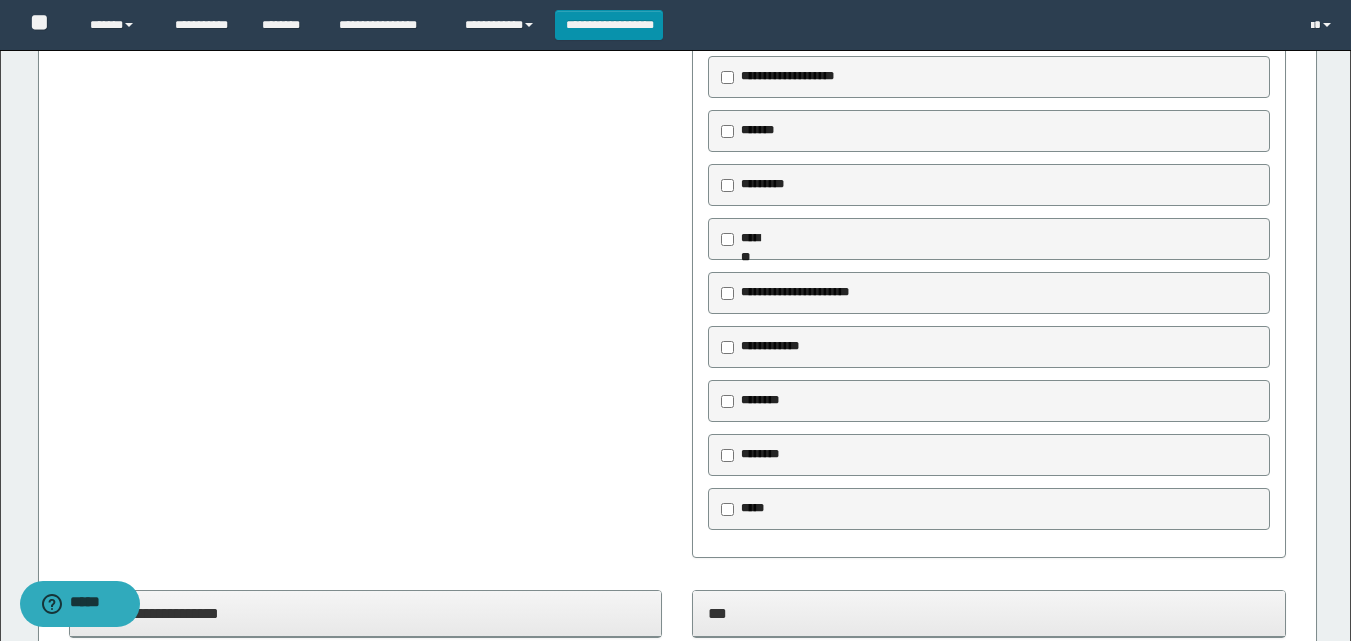 click on "********" at bounding box center (760, 400) 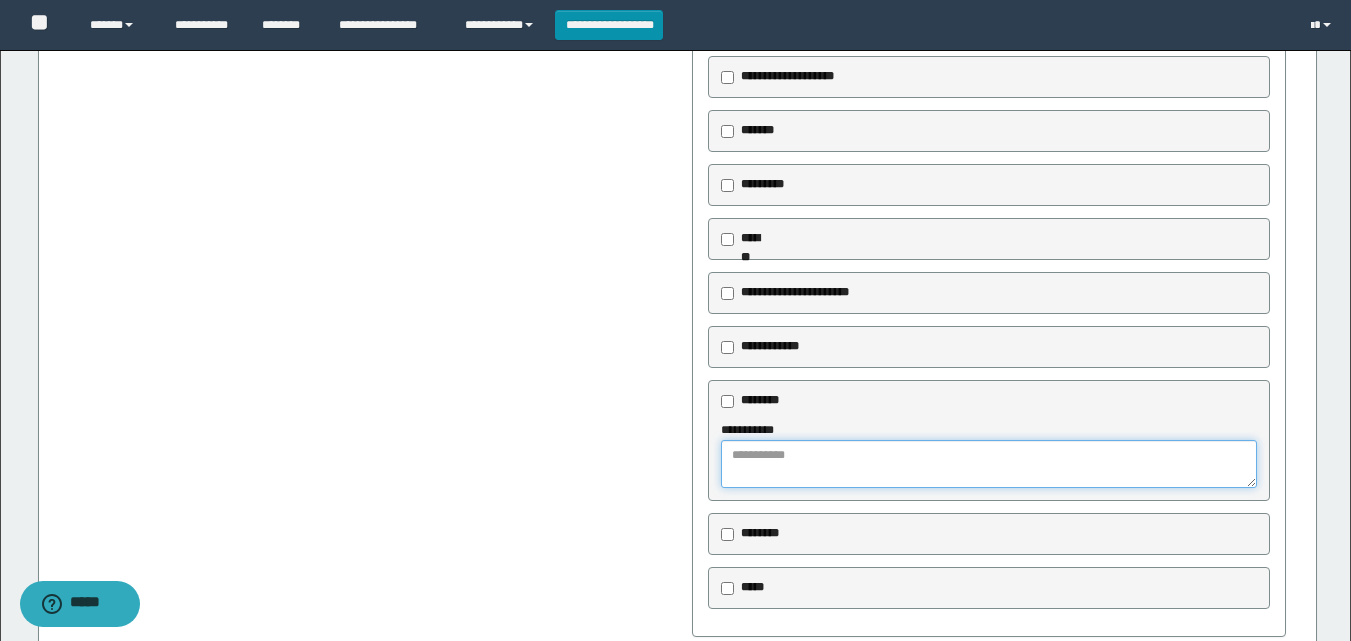click at bounding box center (989, 464) 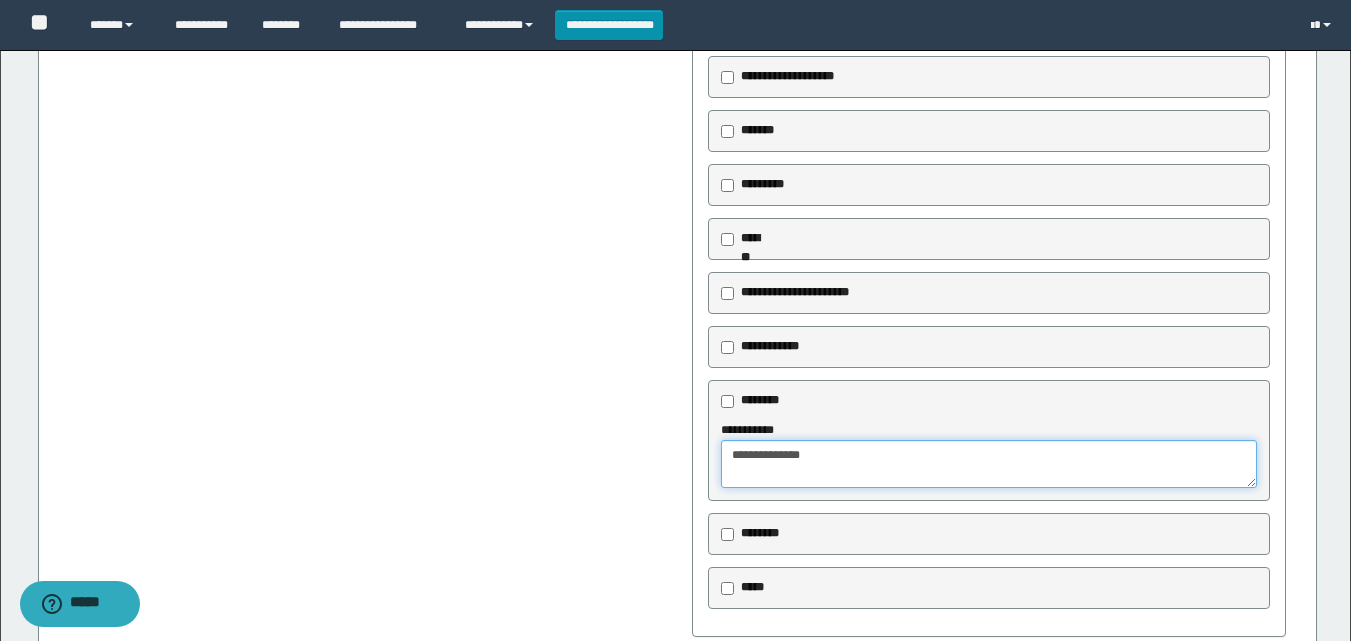 click on "**********" at bounding box center [989, 464] 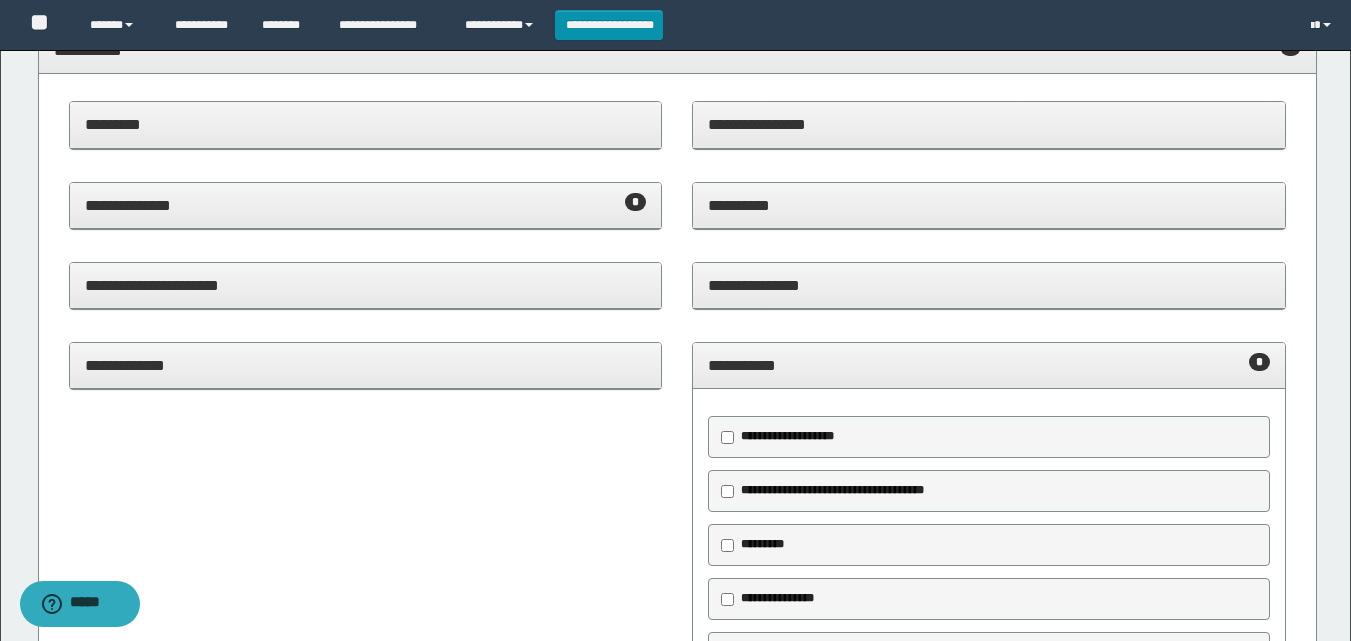 scroll, scrollTop: 200, scrollLeft: 0, axis: vertical 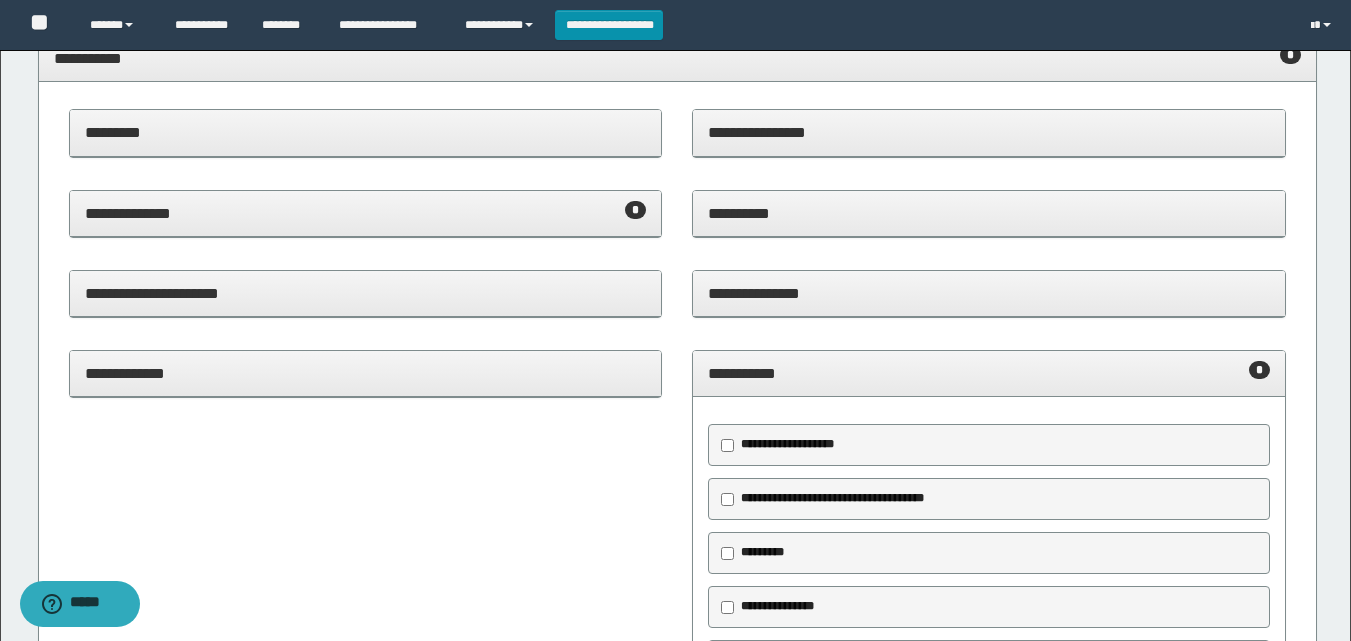type on "**********" 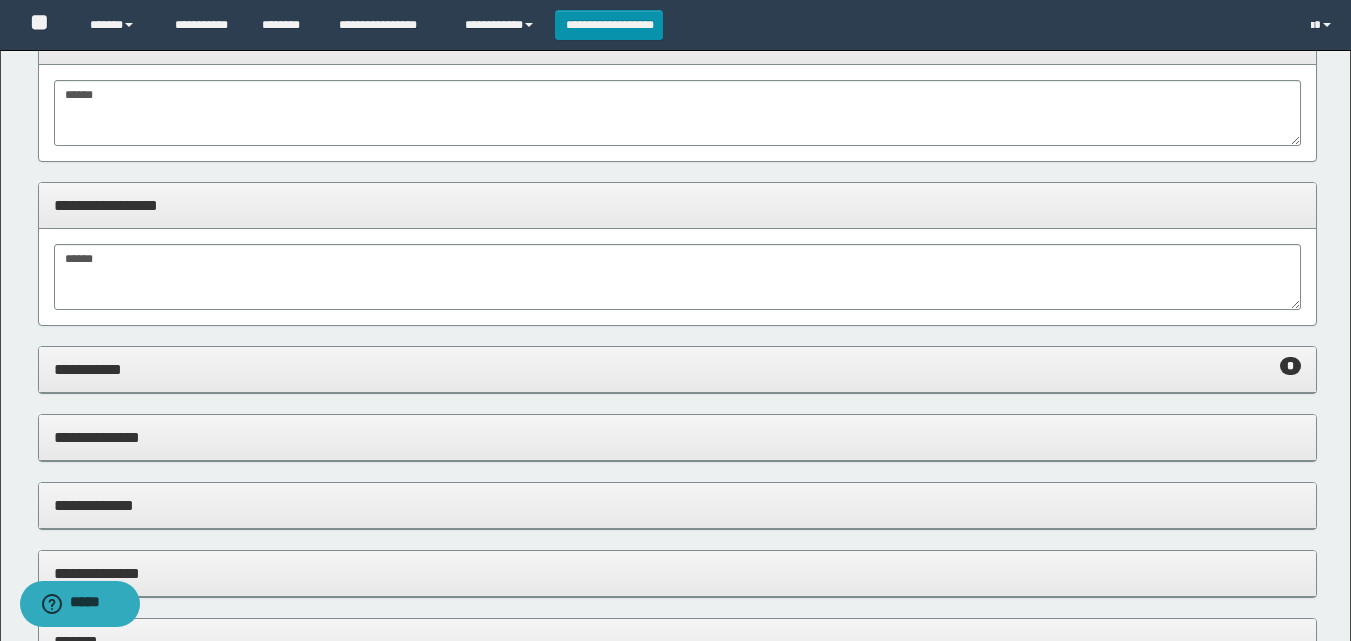 scroll, scrollTop: 1100, scrollLeft: 0, axis: vertical 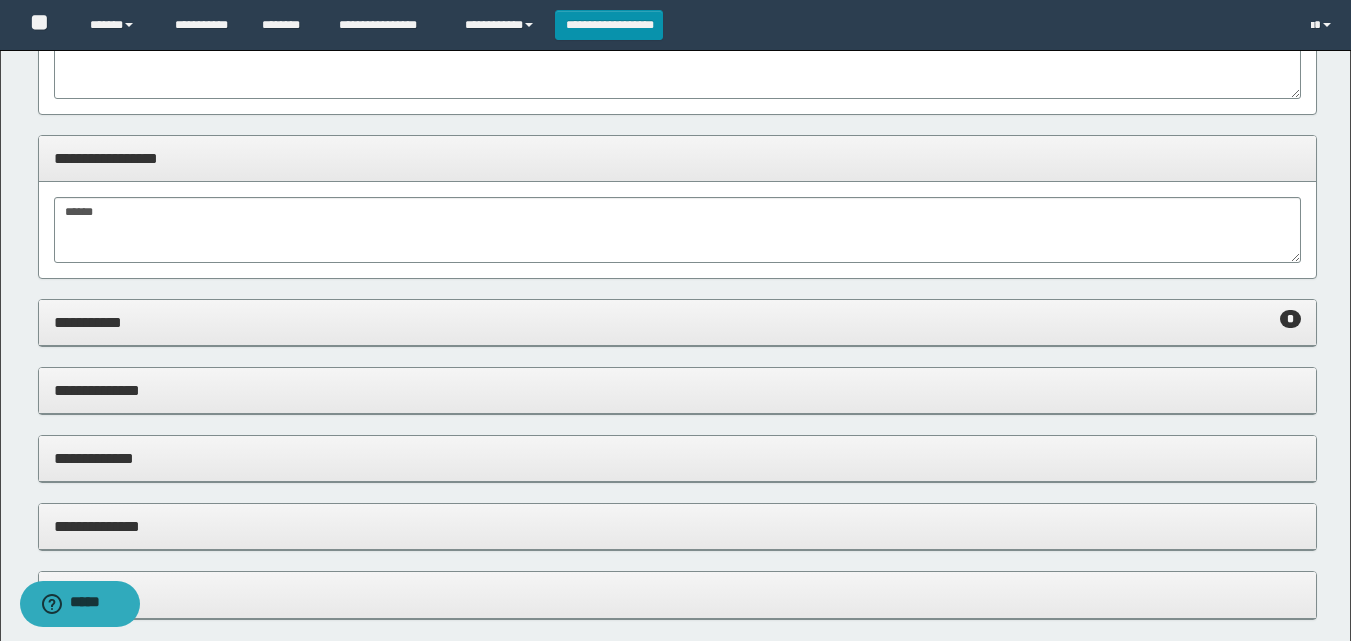 click on "**********" at bounding box center [677, 322] 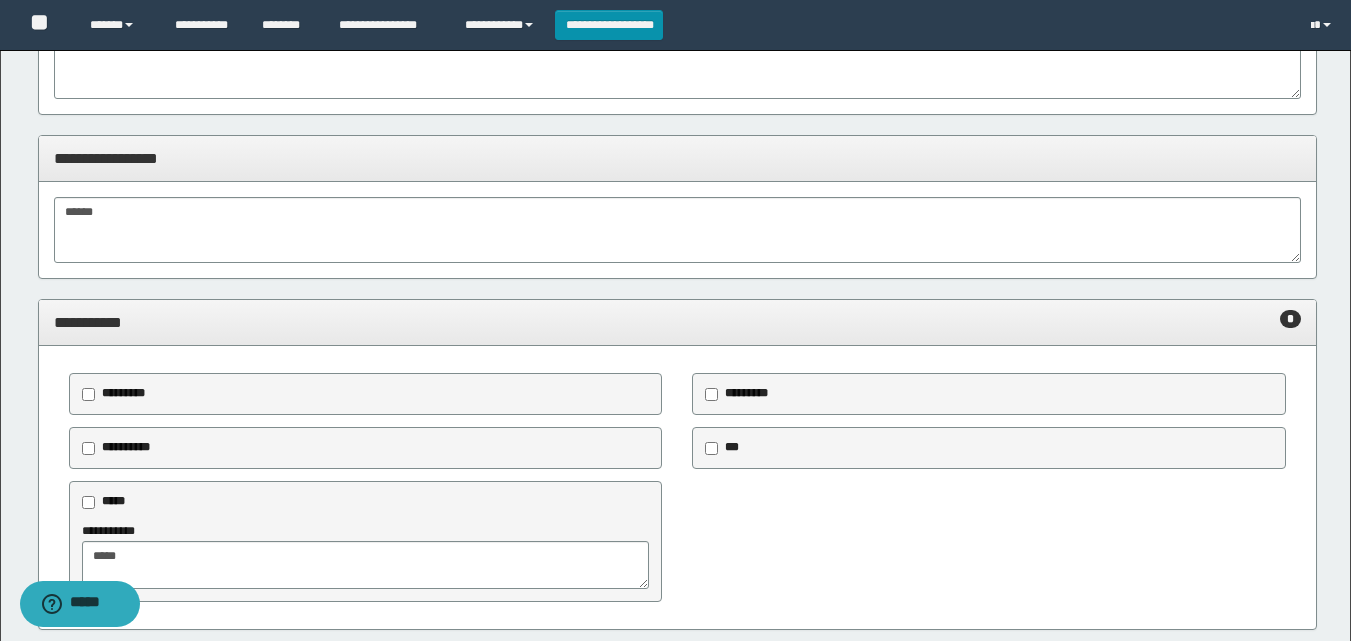 click on "**********" at bounding box center [677, 322] 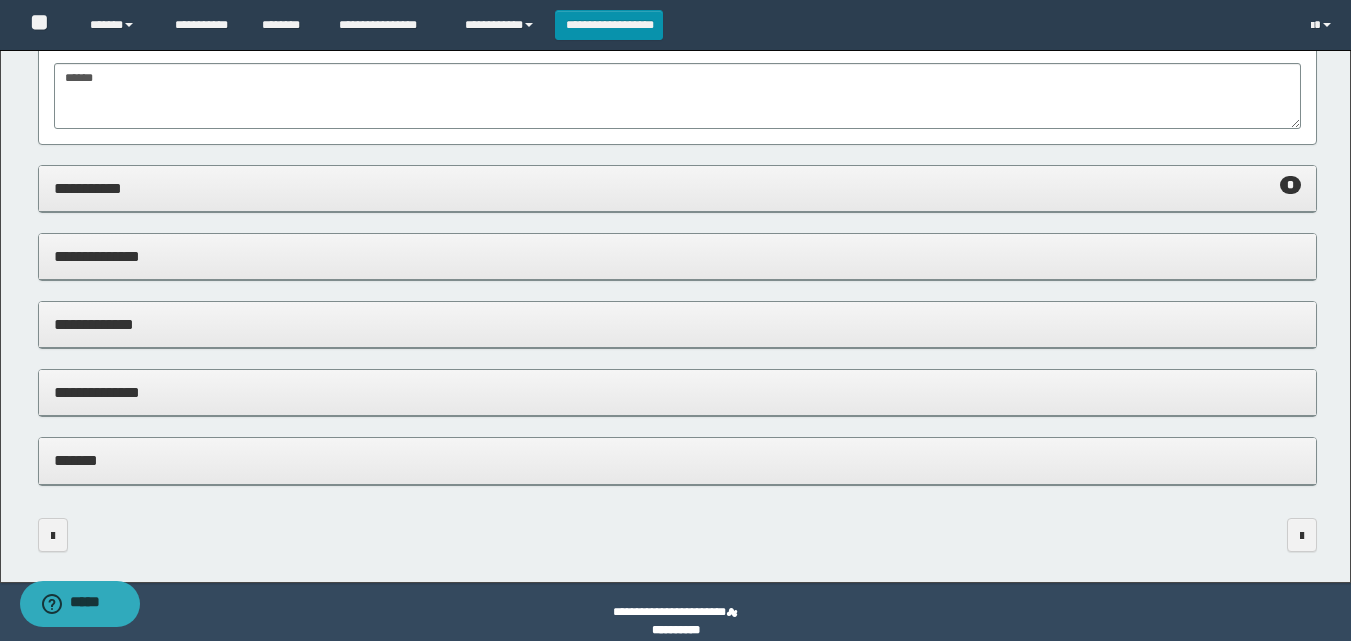 scroll, scrollTop: 1253, scrollLeft: 0, axis: vertical 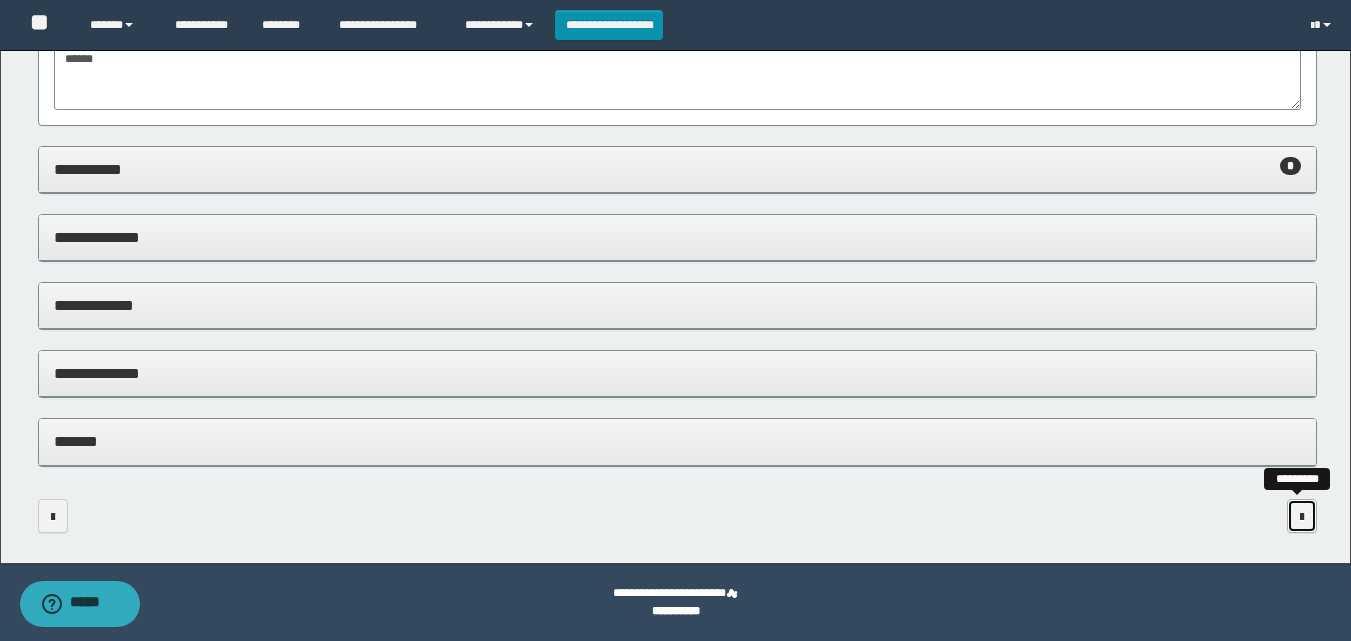 click at bounding box center [1302, 517] 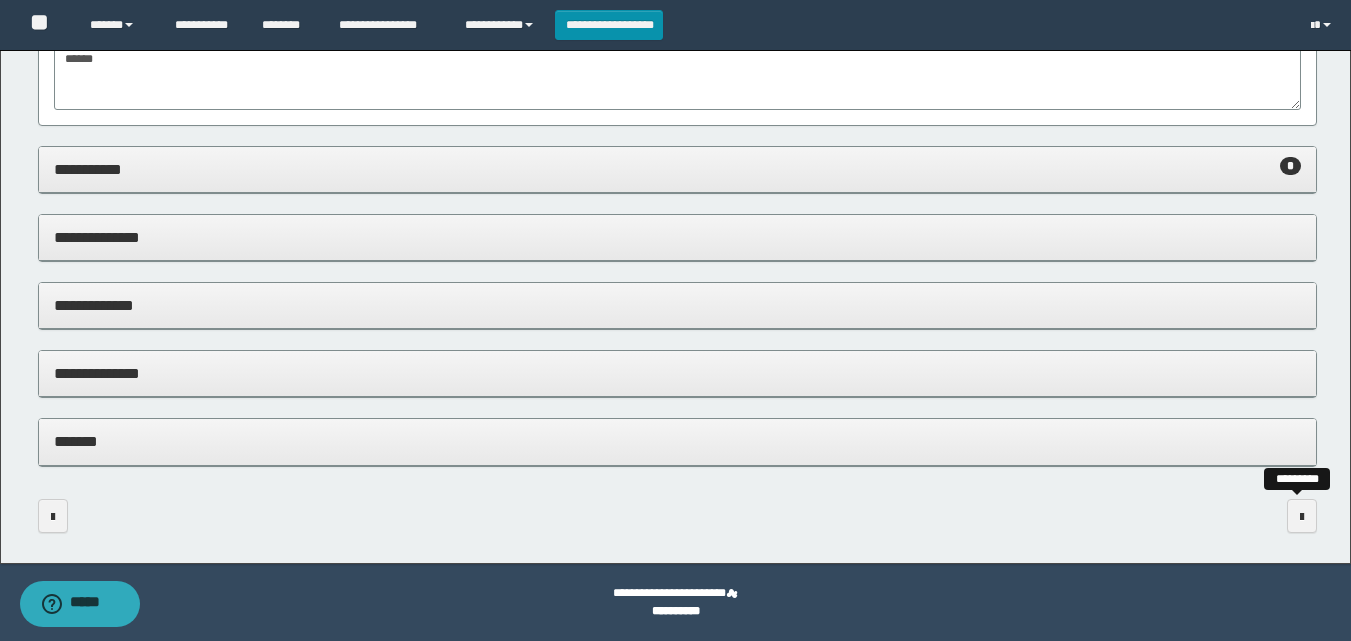 scroll, scrollTop: 0, scrollLeft: 0, axis: both 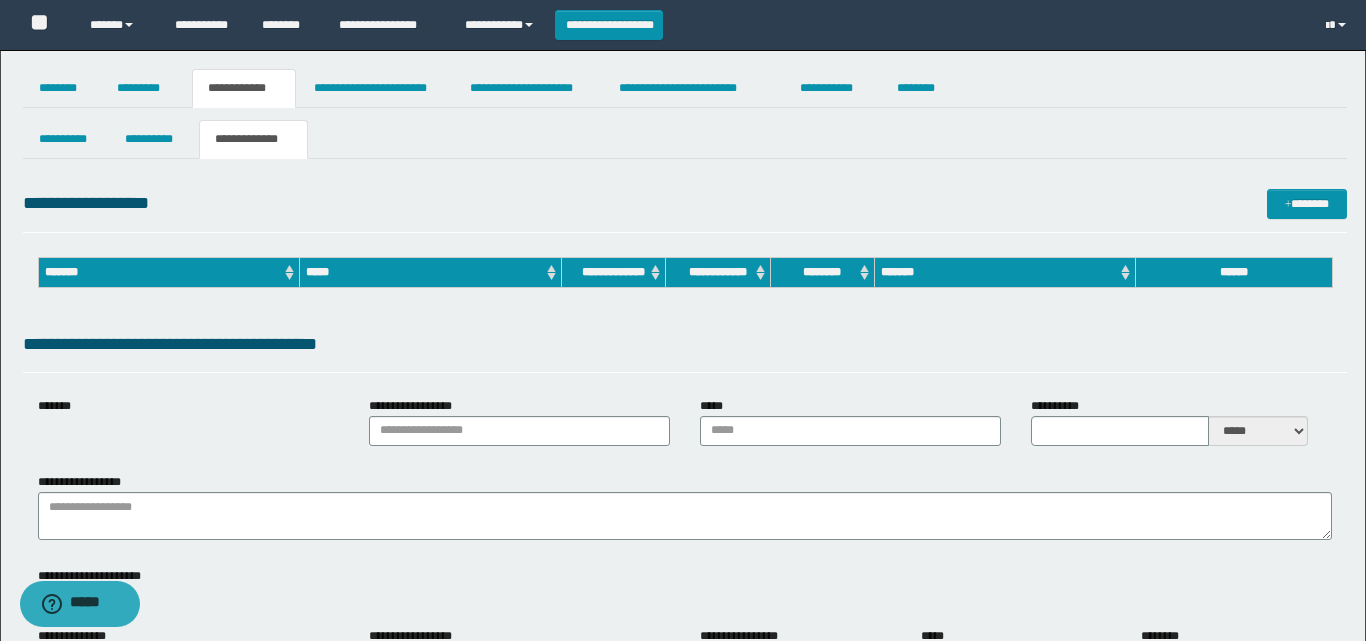 type on "**********" 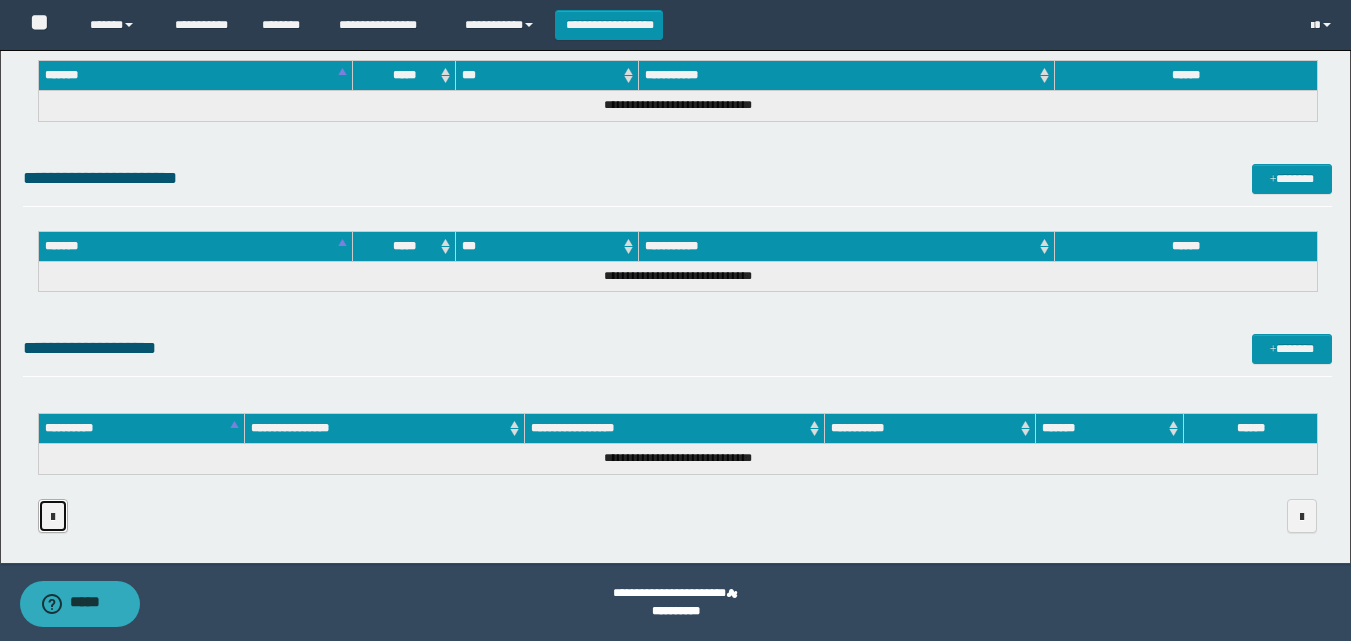 click at bounding box center [53, 516] 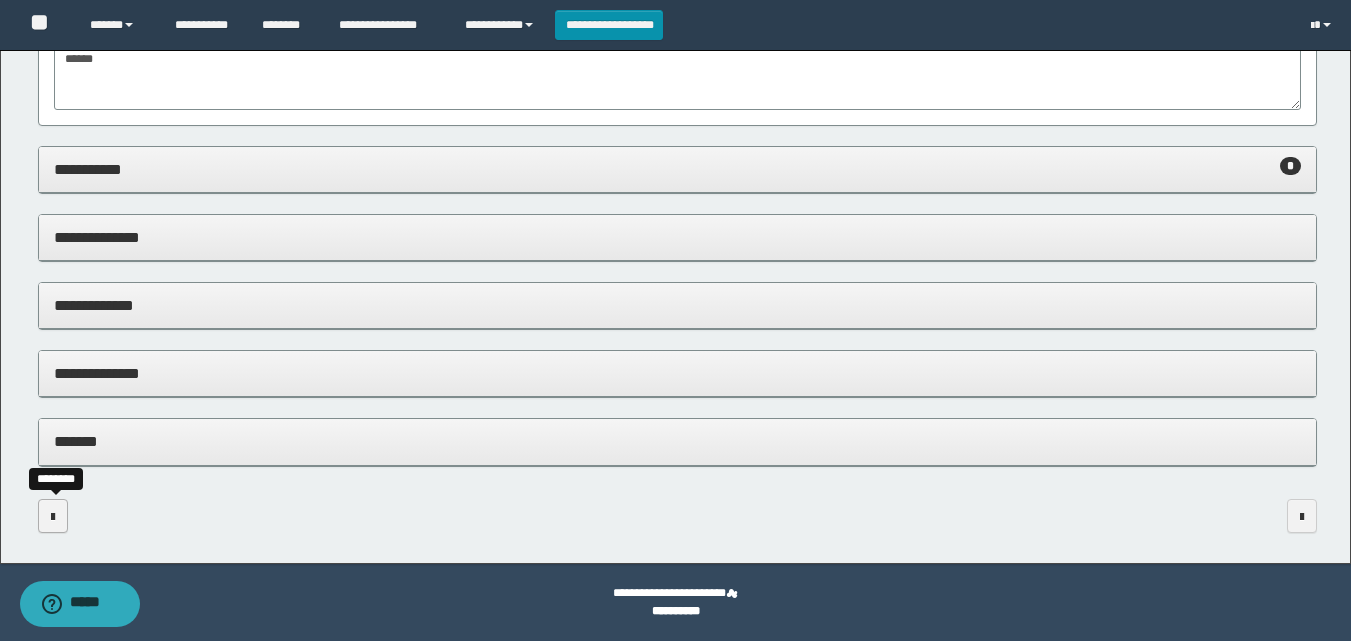 scroll, scrollTop: 1253, scrollLeft: 0, axis: vertical 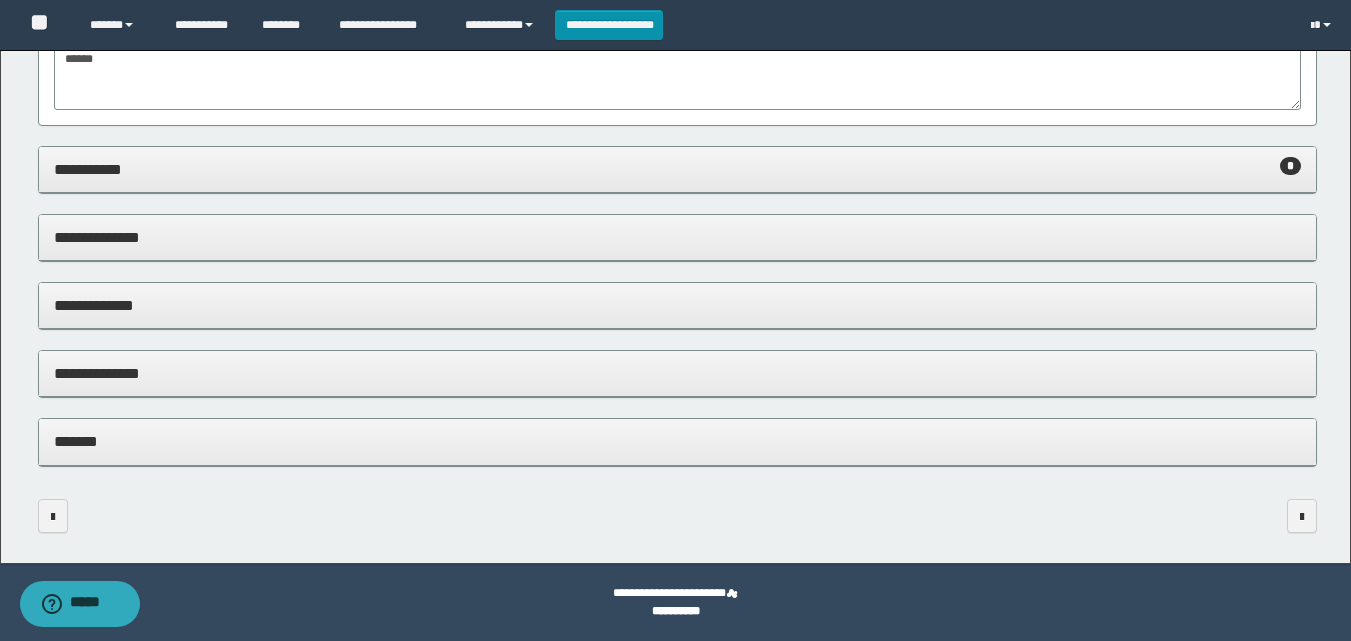 click on "*******" at bounding box center (677, 441) 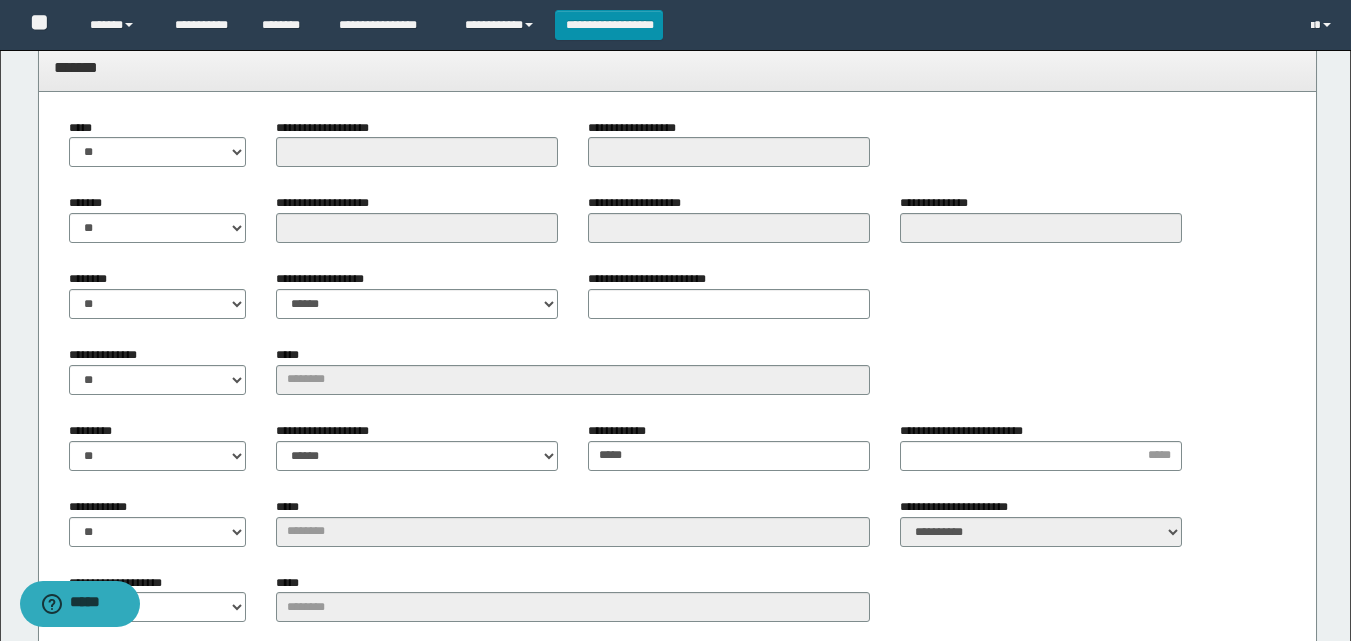 scroll, scrollTop: 1653, scrollLeft: 0, axis: vertical 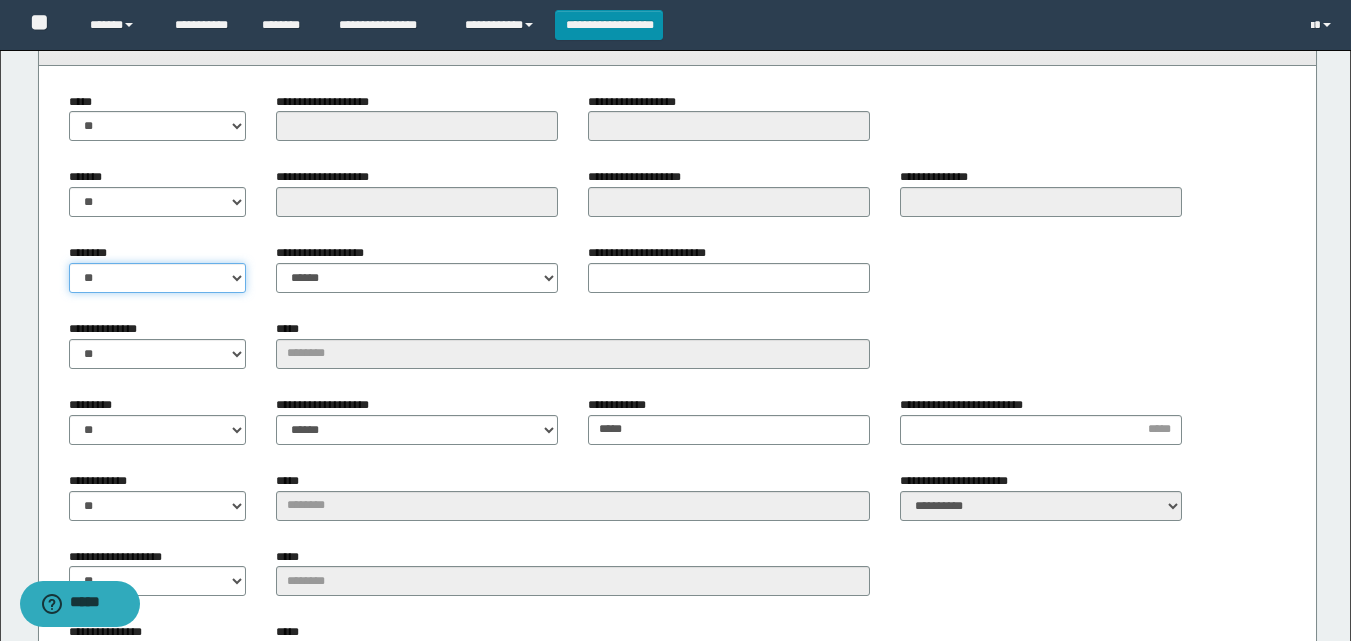 click on "**
**" at bounding box center (158, 278) 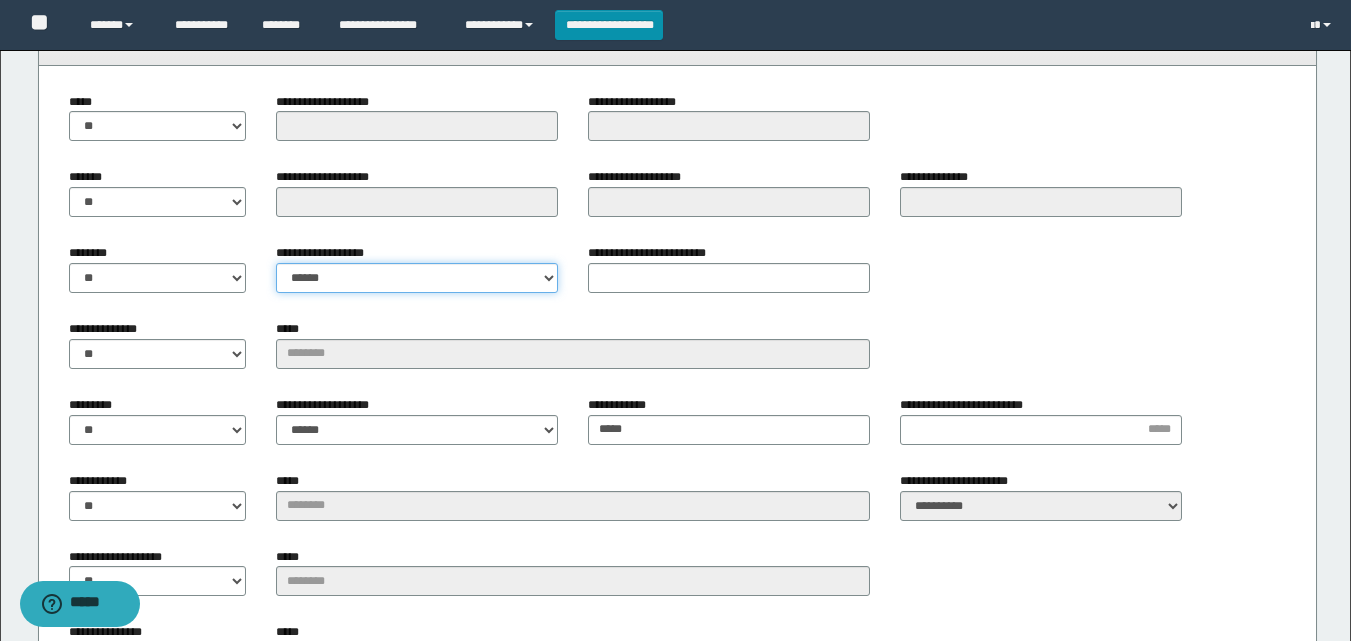 click on "**********" at bounding box center (417, 278) 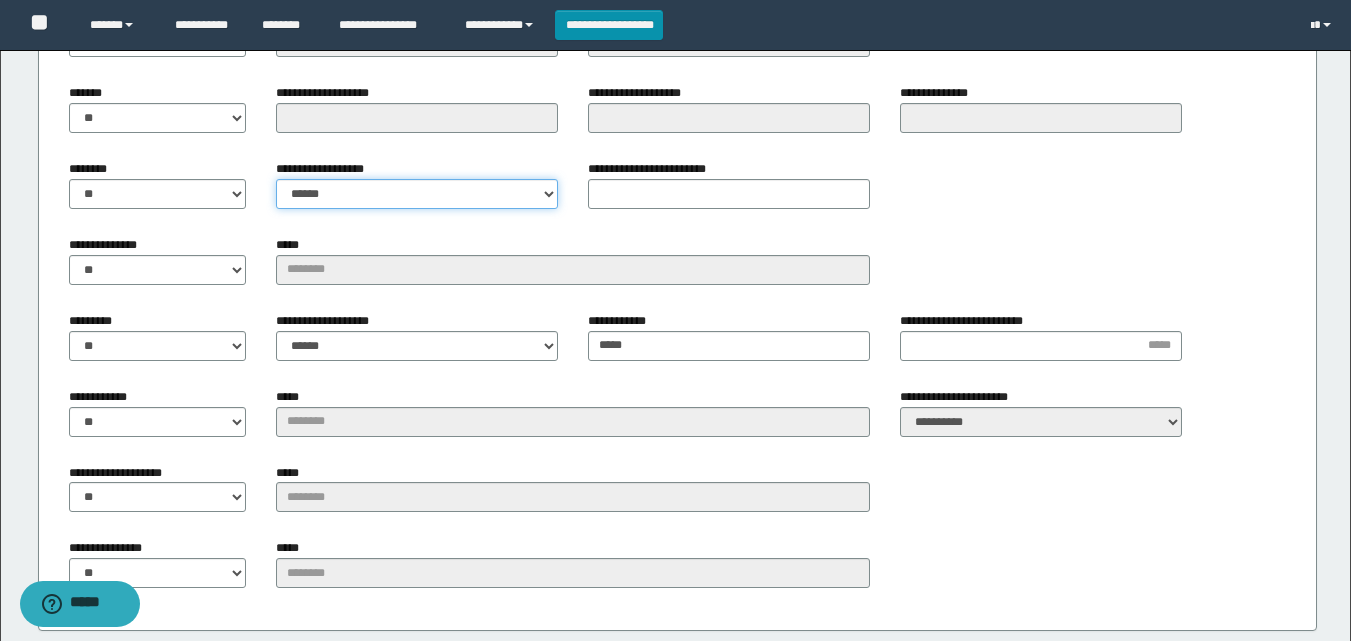scroll, scrollTop: 1853, scrollLeft: 0, axis: vertical 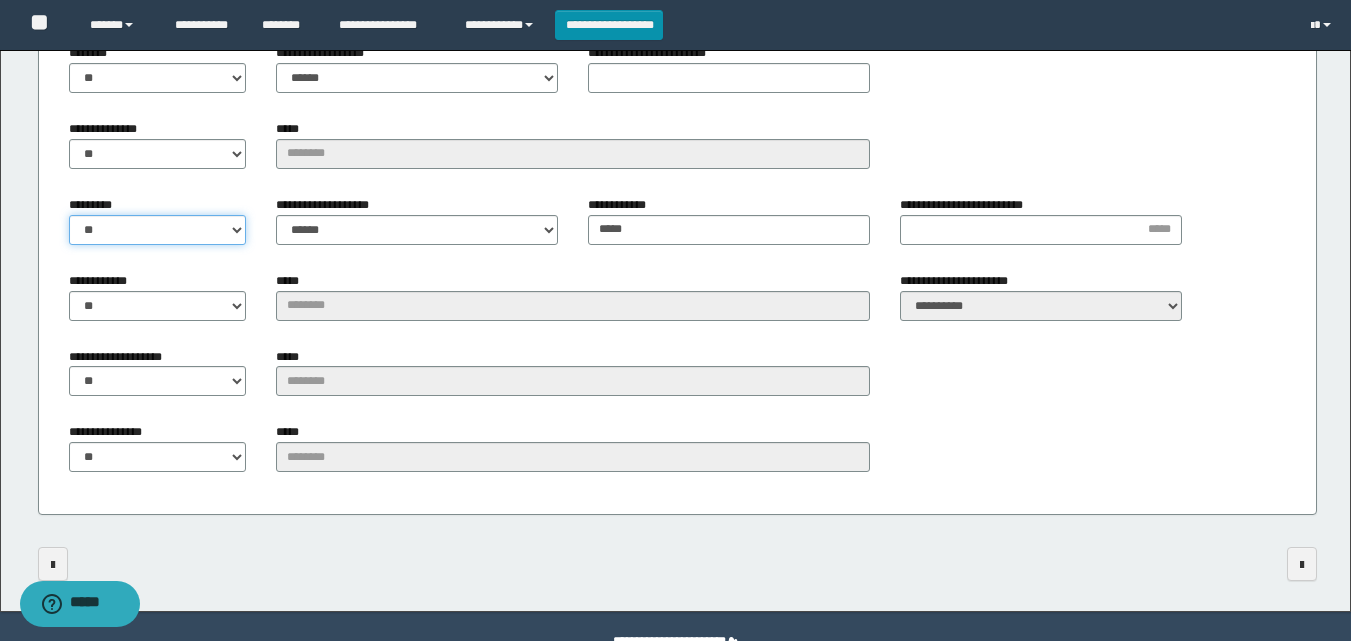 click on "**
**" at bounding box center (158, 230) 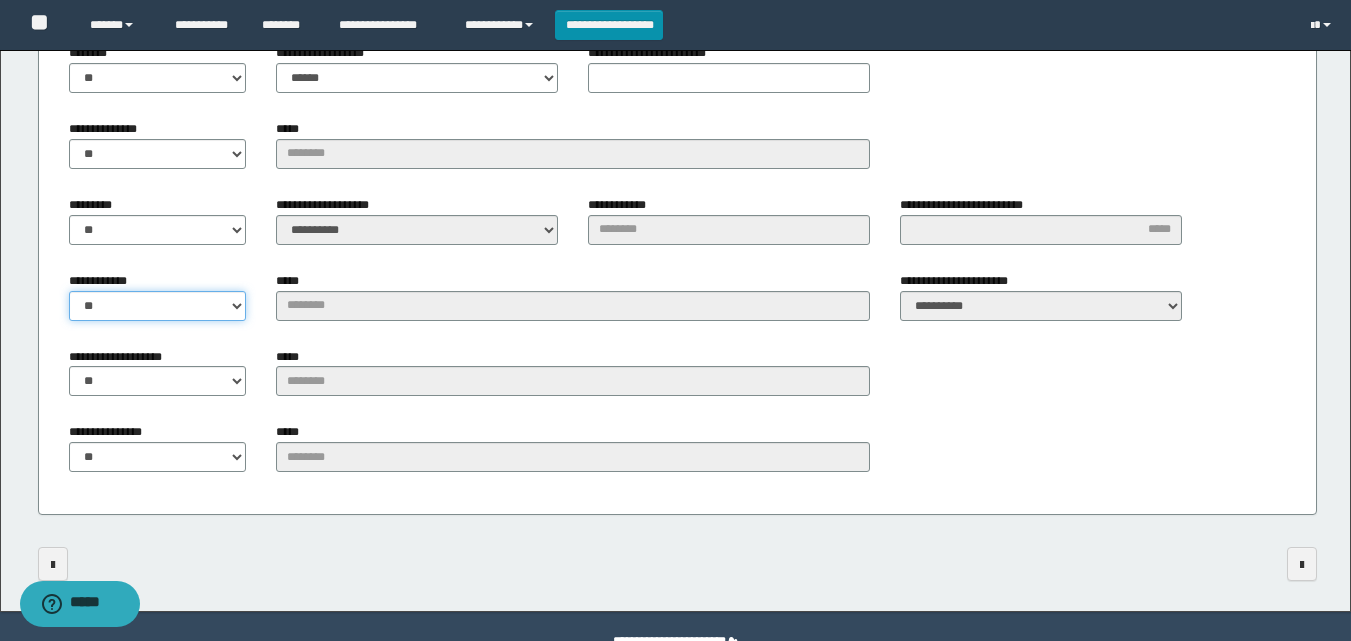 click on "**
**" at bounding box center (158, 306) 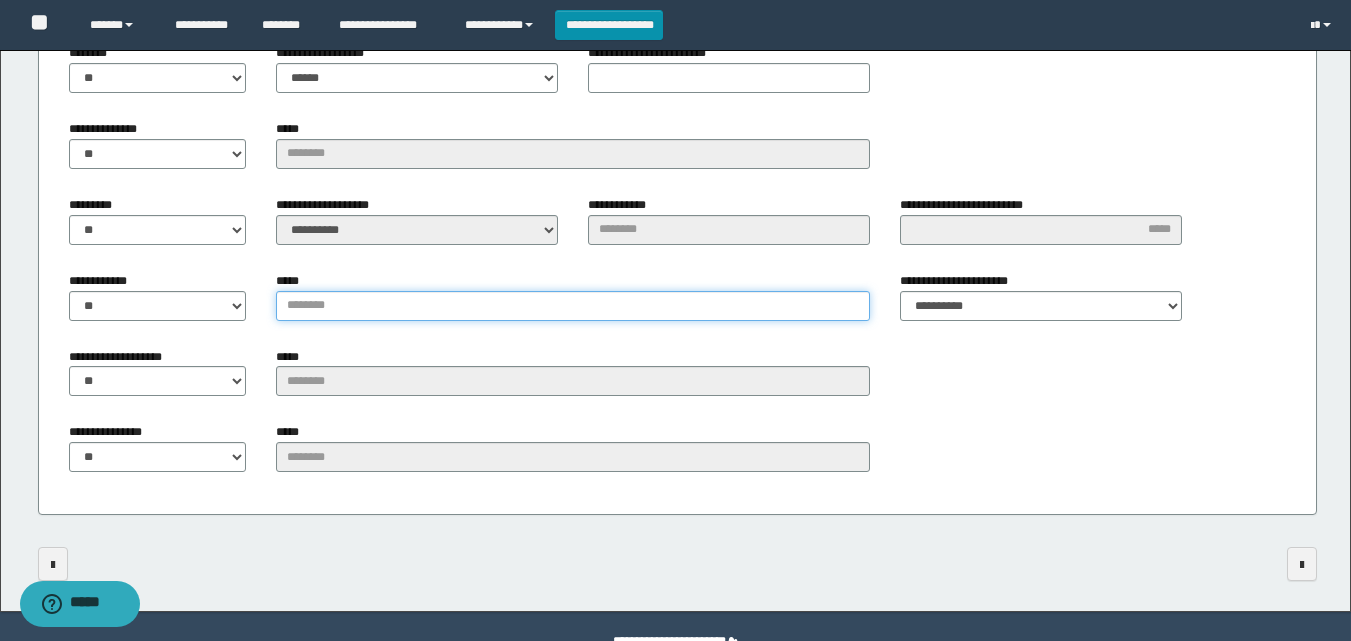 click on "*****" at bounding box center (573, 306) 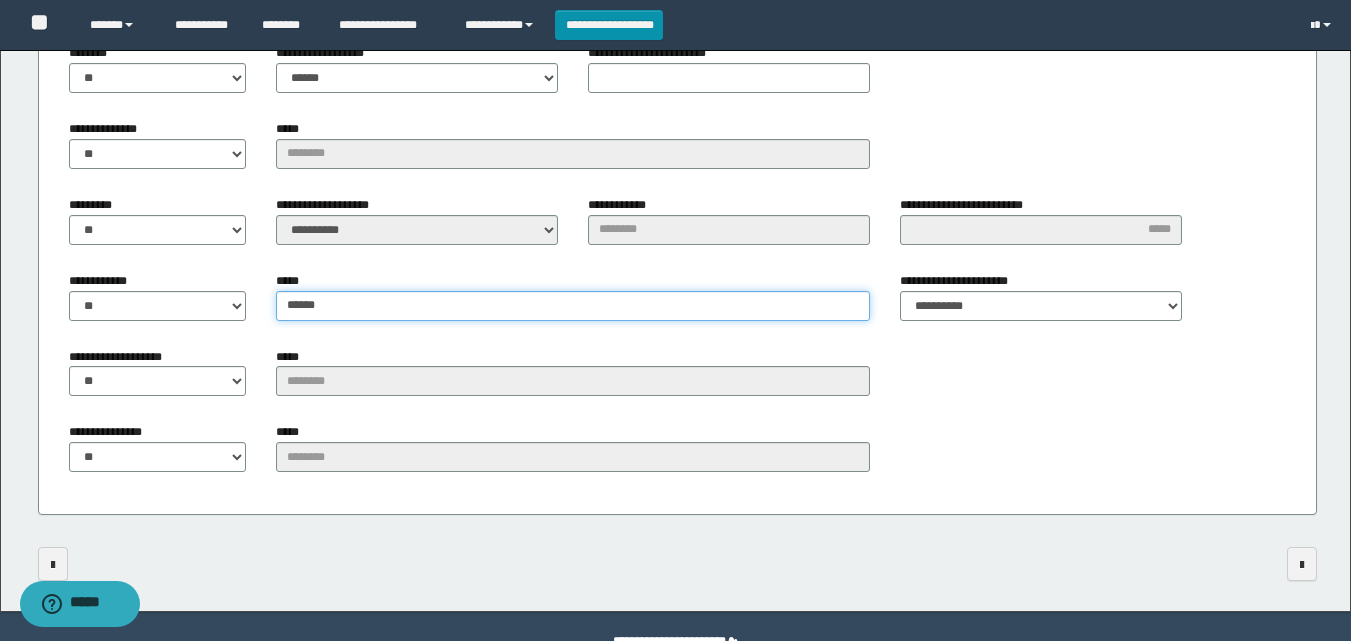 type on "******" 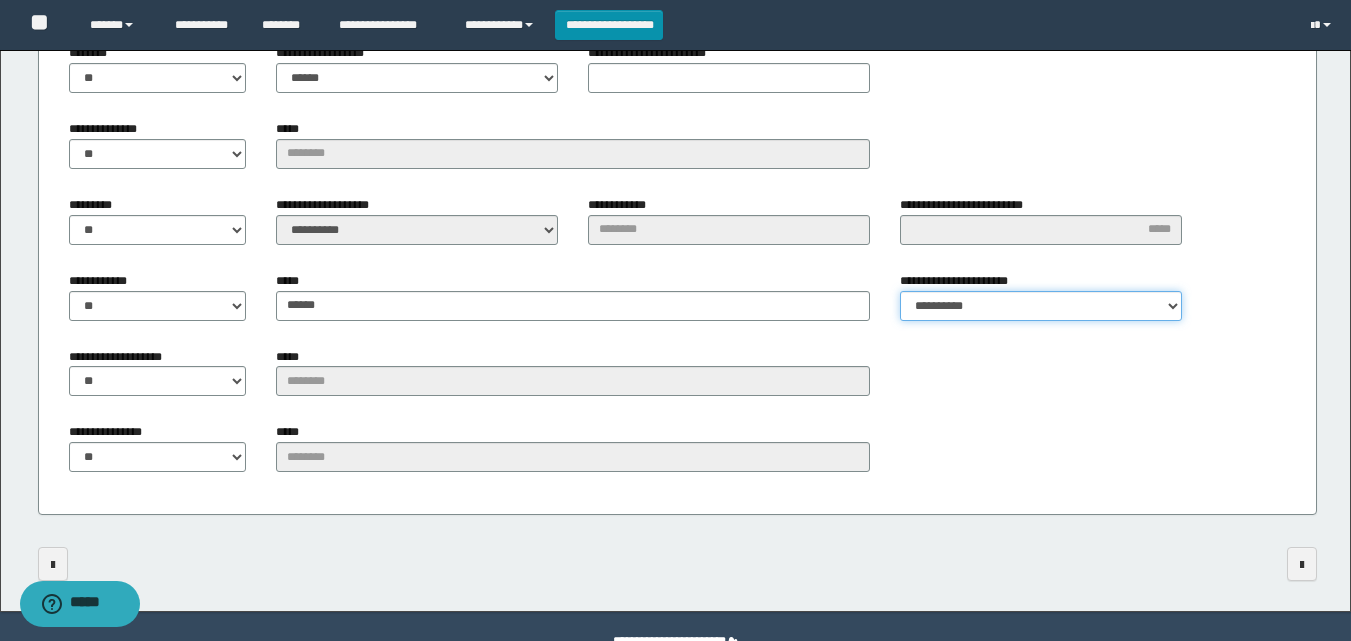 click on "**********" at bounding box center (1041, 306) 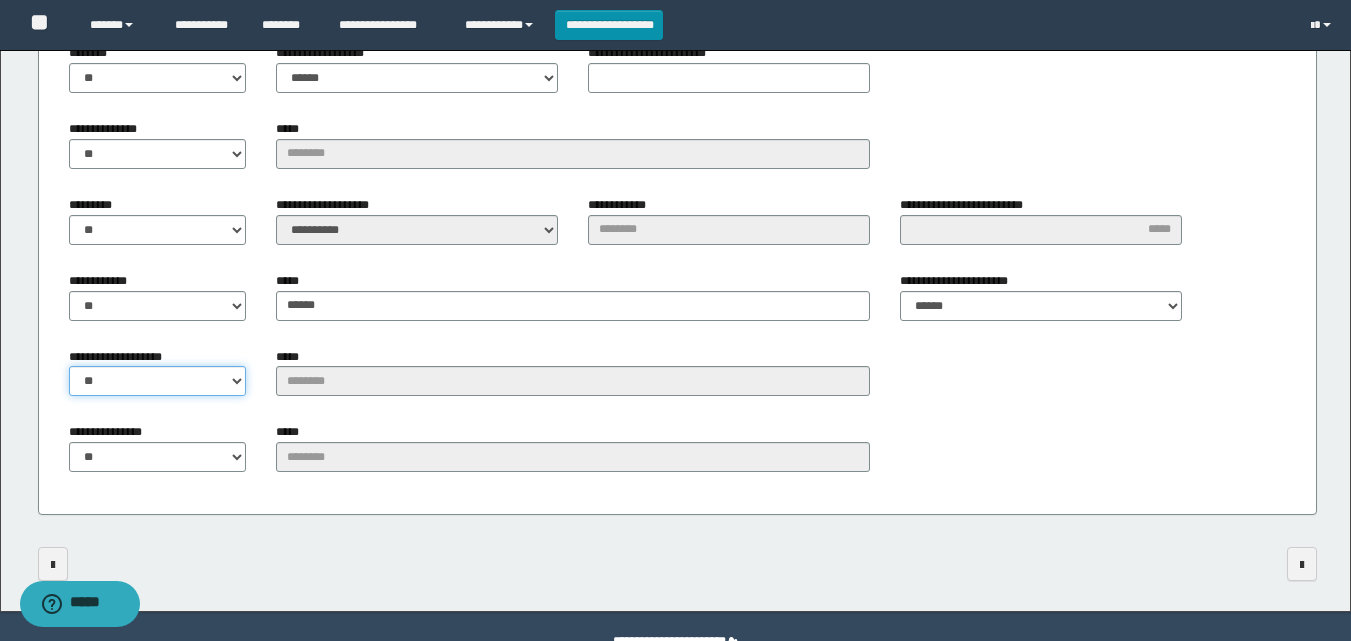 click on "**
**" at bounding box center (158, 381) 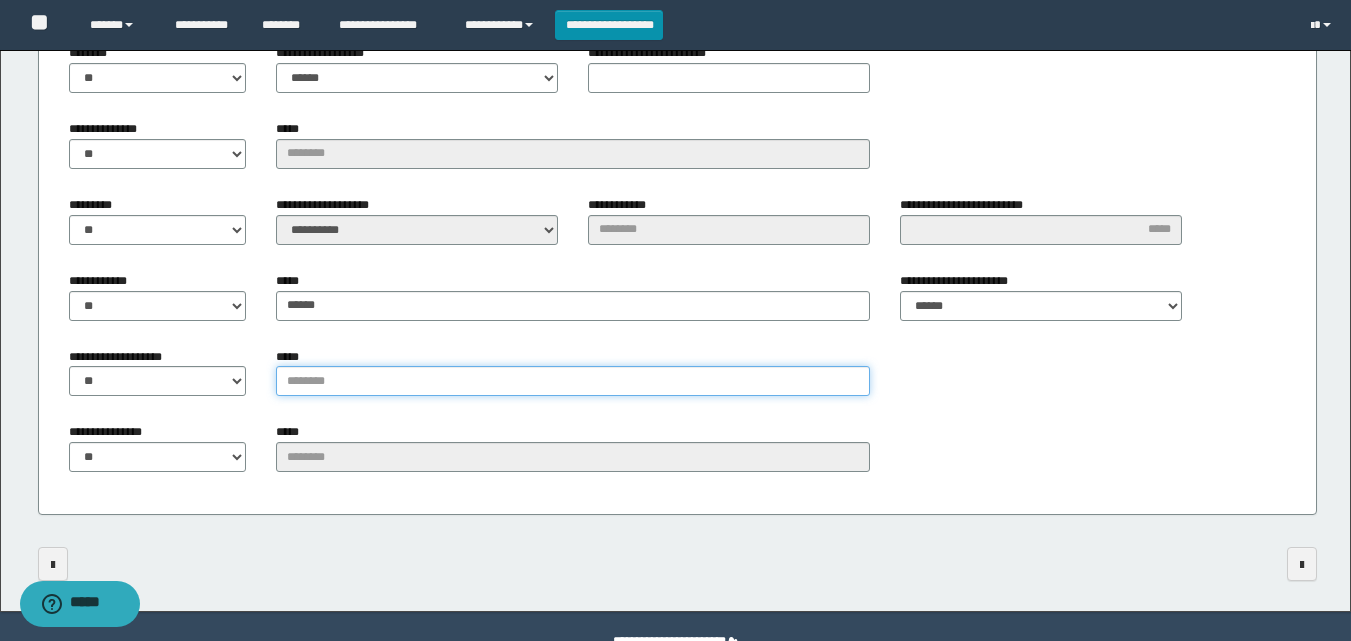 click on "*****" at bounding box center (573, 381) 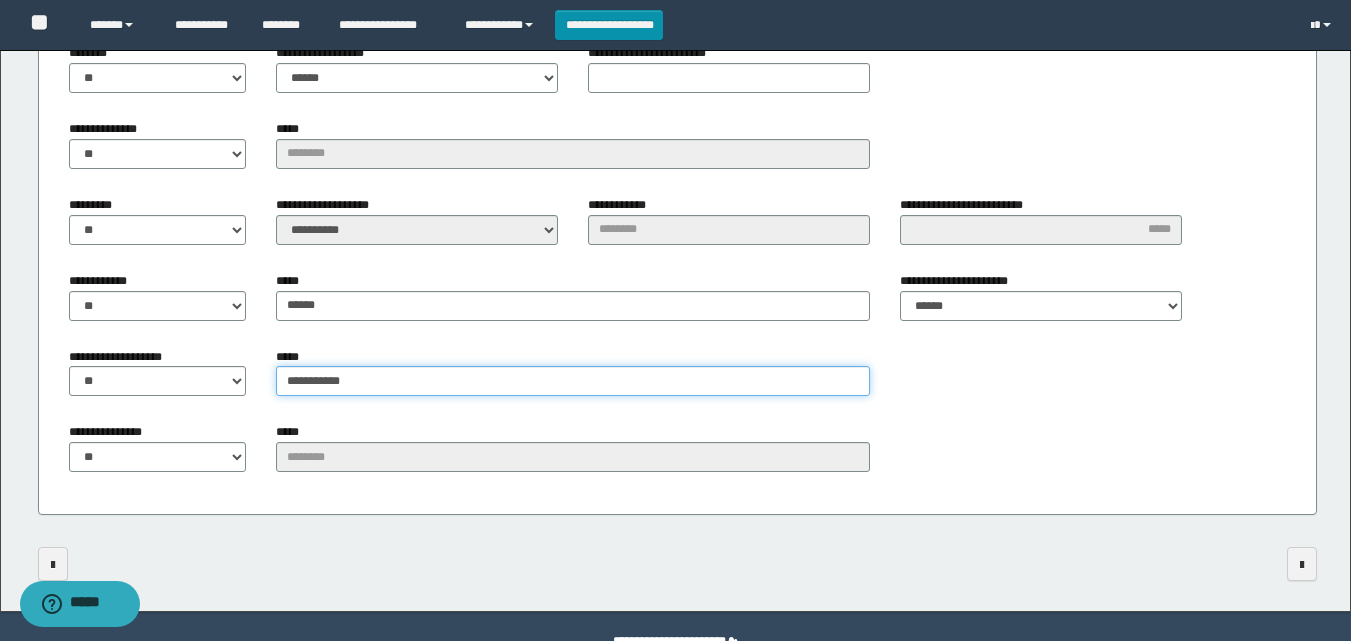 type on "**********" 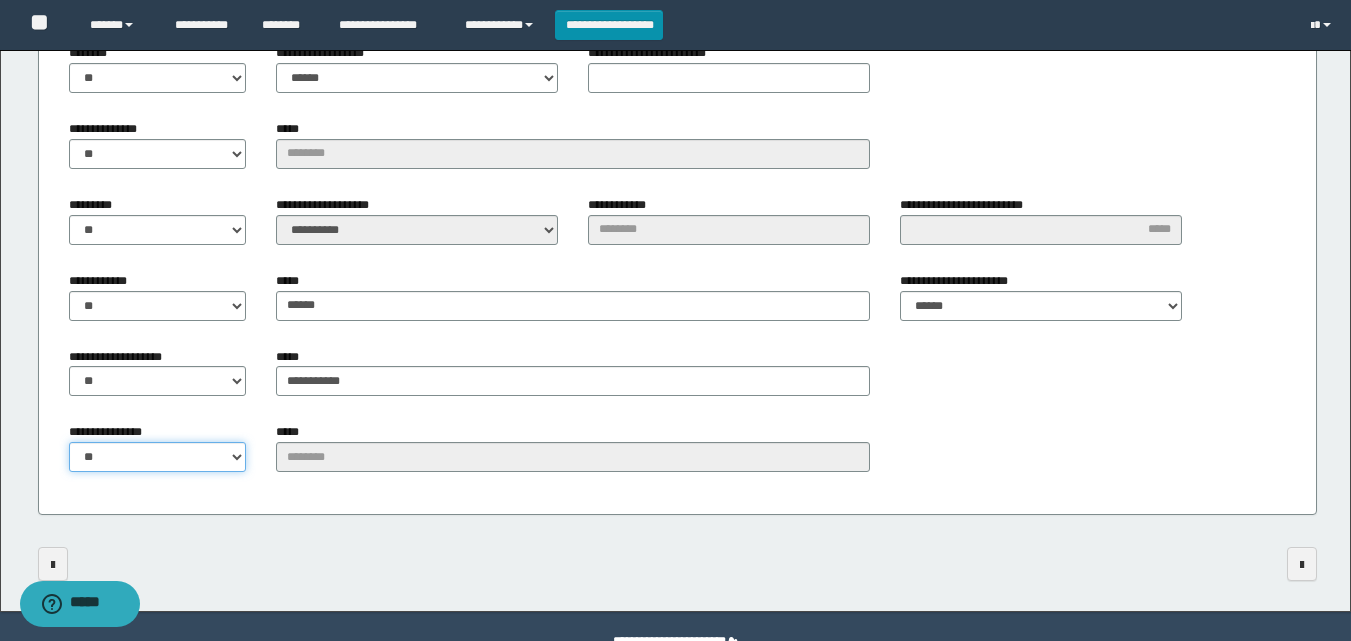 click on "**
**" at bounding box center (158, 457) 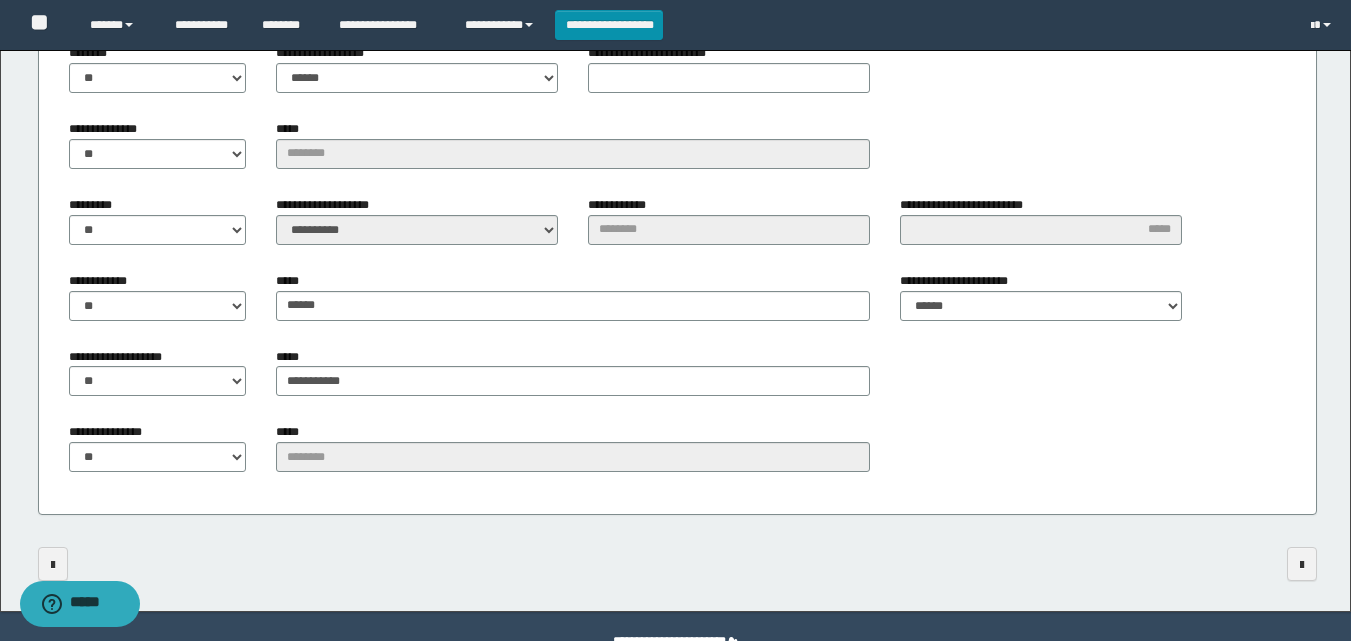 click on "**********" at bounding box center [677, 190] 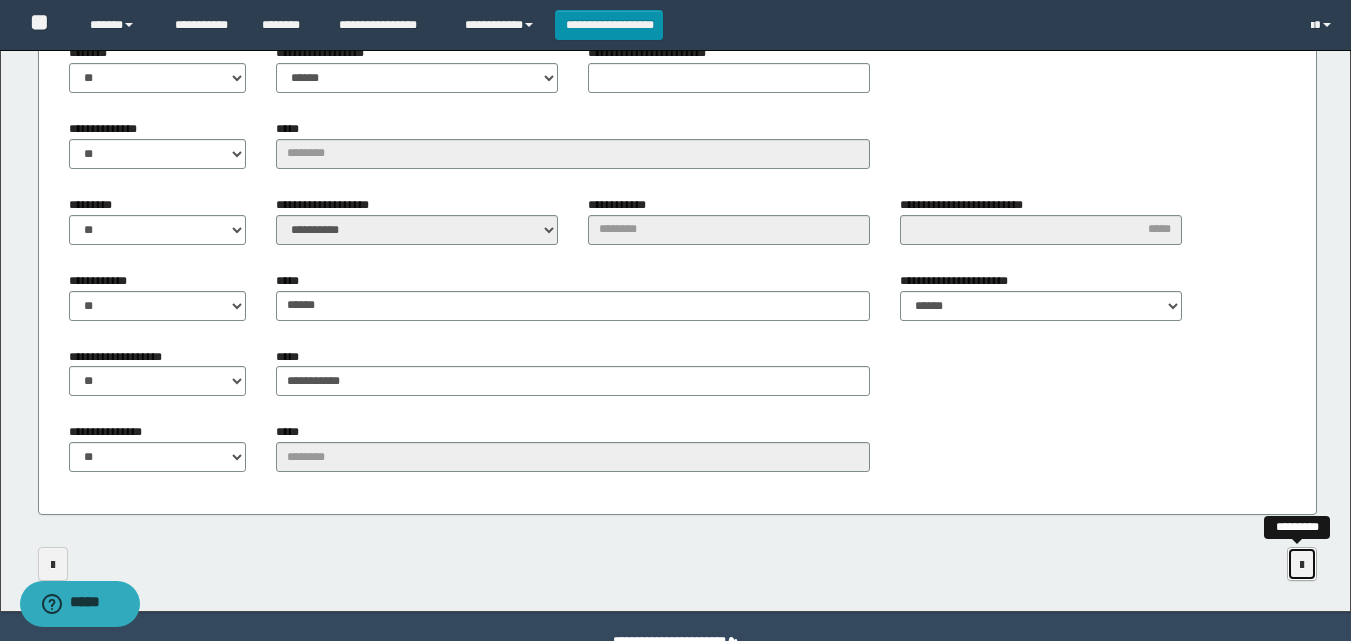 click at bounding box center [1302, 564] 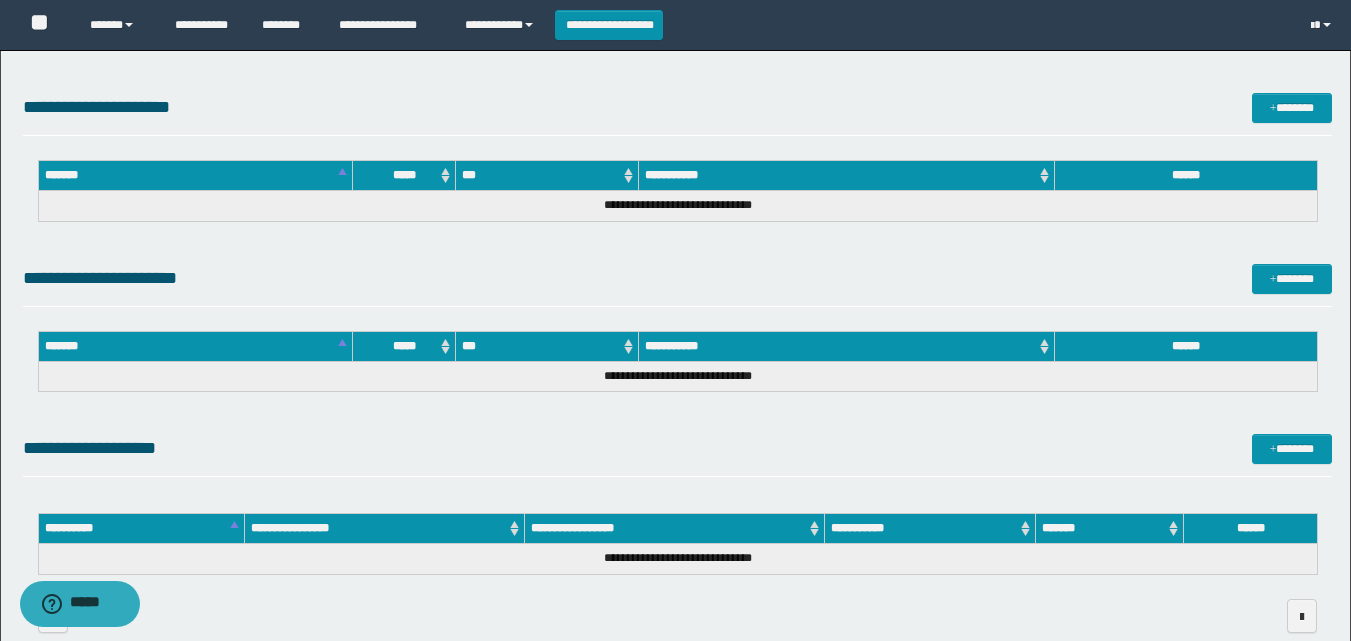 scroll, scrollTop: 1328, scrollLeft: 0, axis: vertical 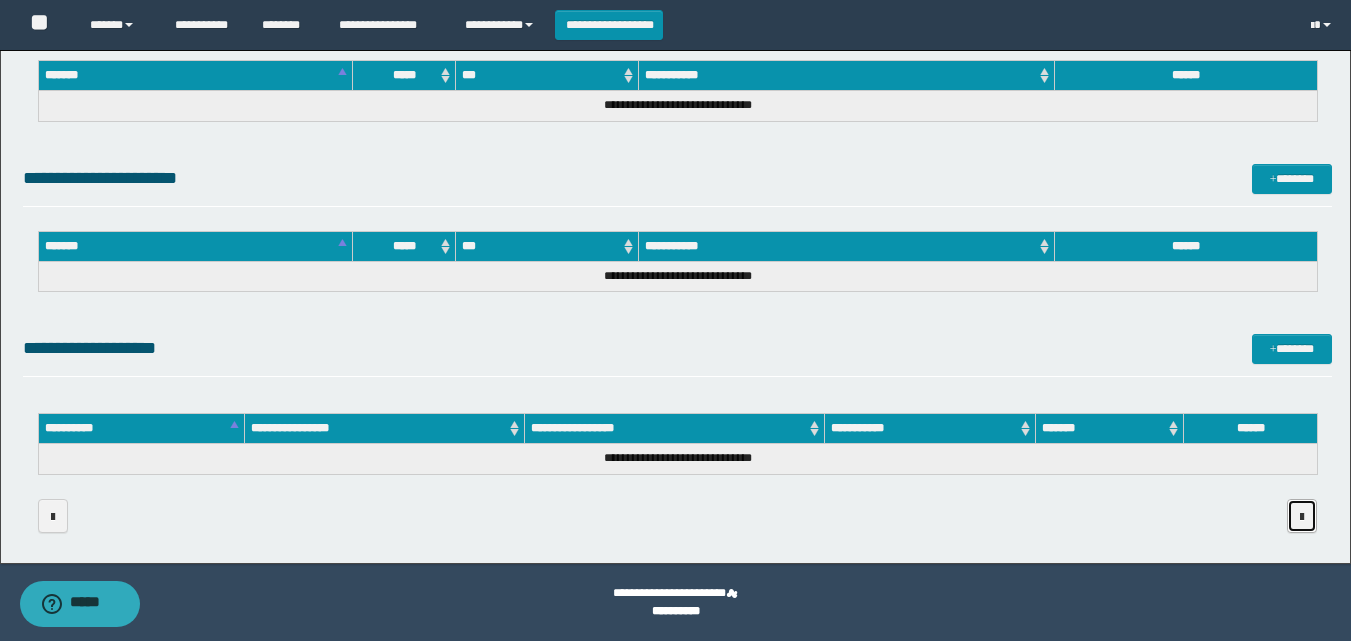 click at bounding box center (1302, 517) 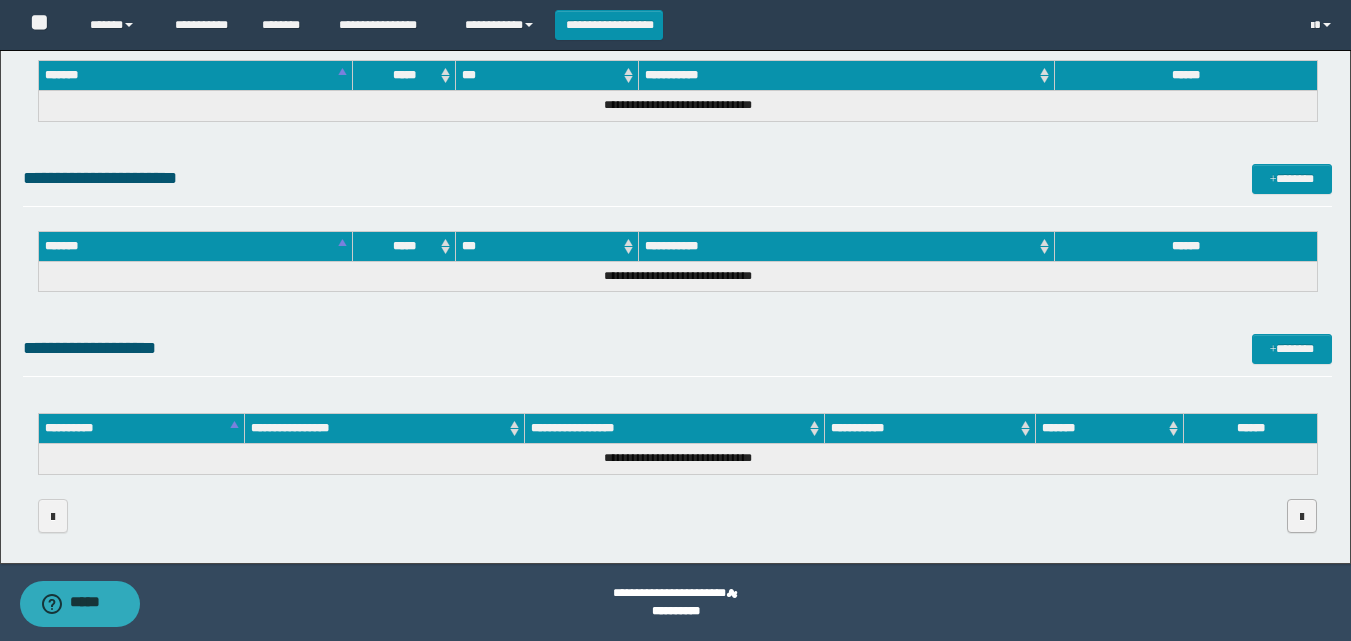scroll, scrollTop: 0, scrollLeft: 0, axis: both 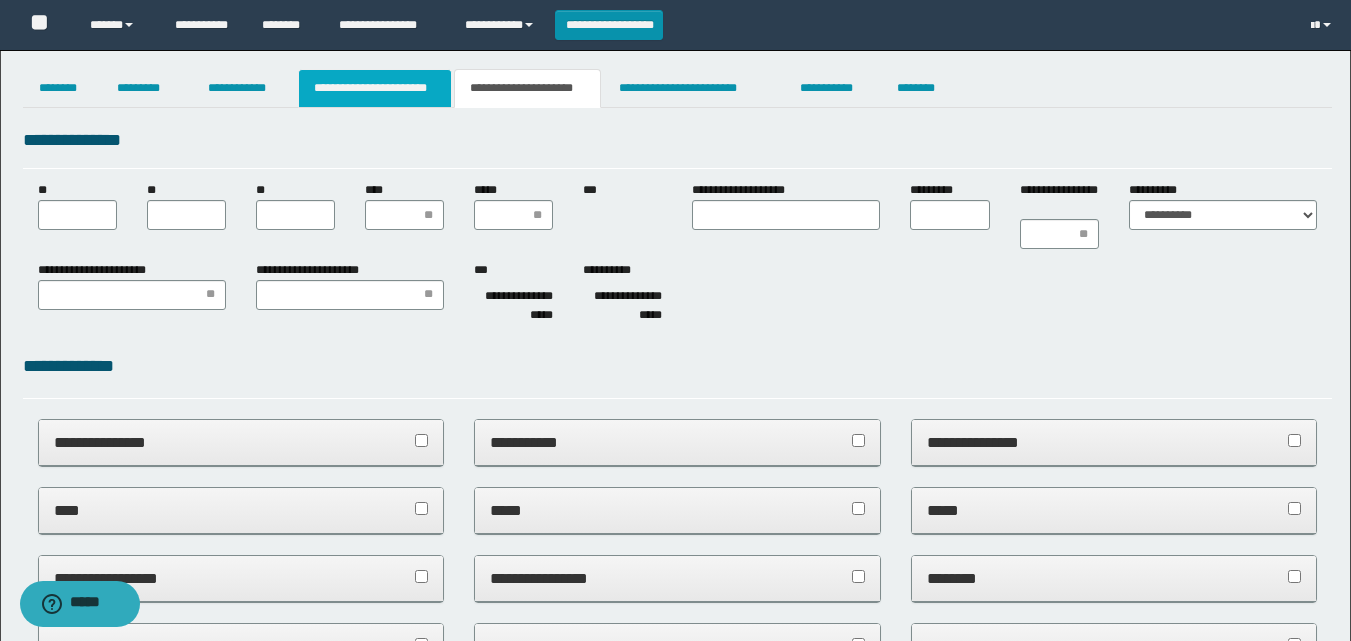 click on "**********" at bounding box center (375, 88) 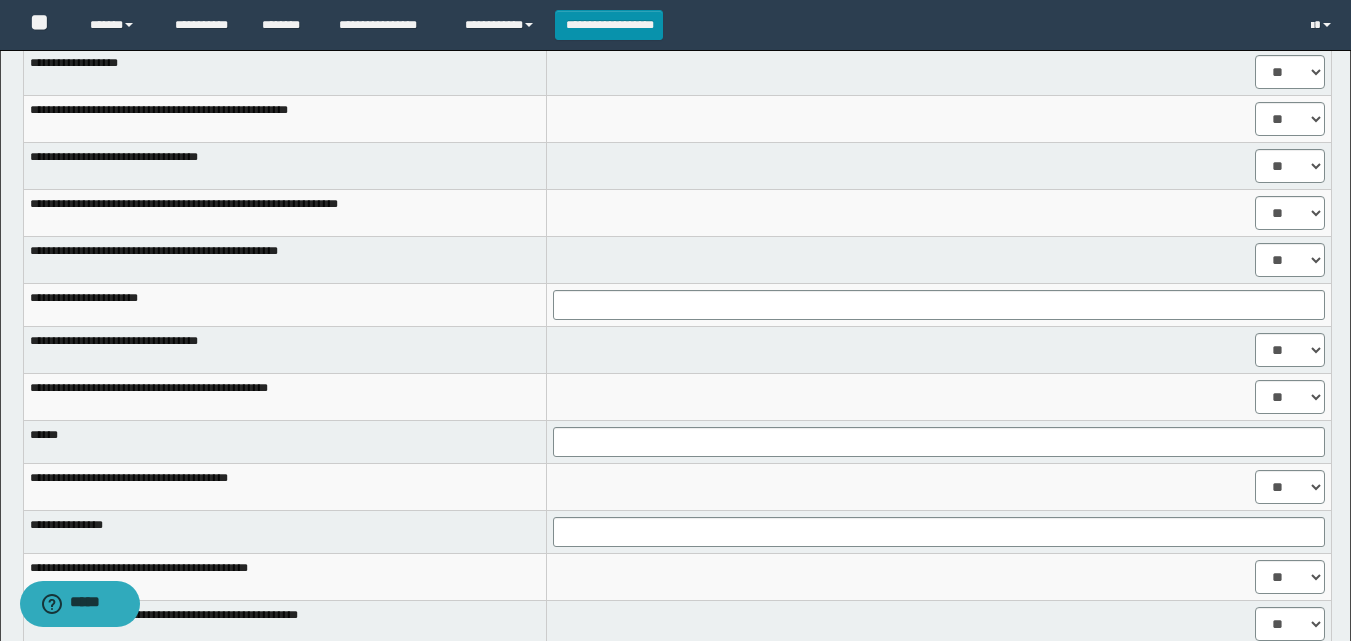 scroll, scrollTop: 962, scrollLeft: 0, axis: vertical 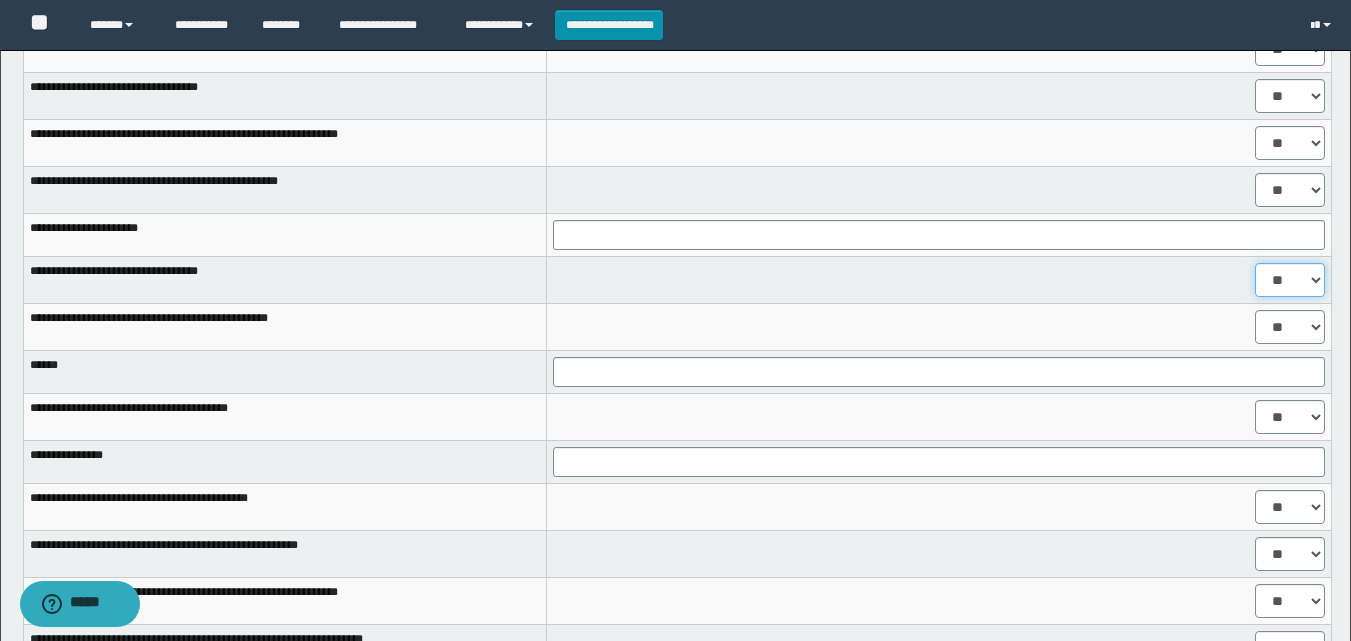 drag, startPoint x: 1269, startPoint y: 281, endPoint x: 1259, endPoint y: 287, distance: 11.661903 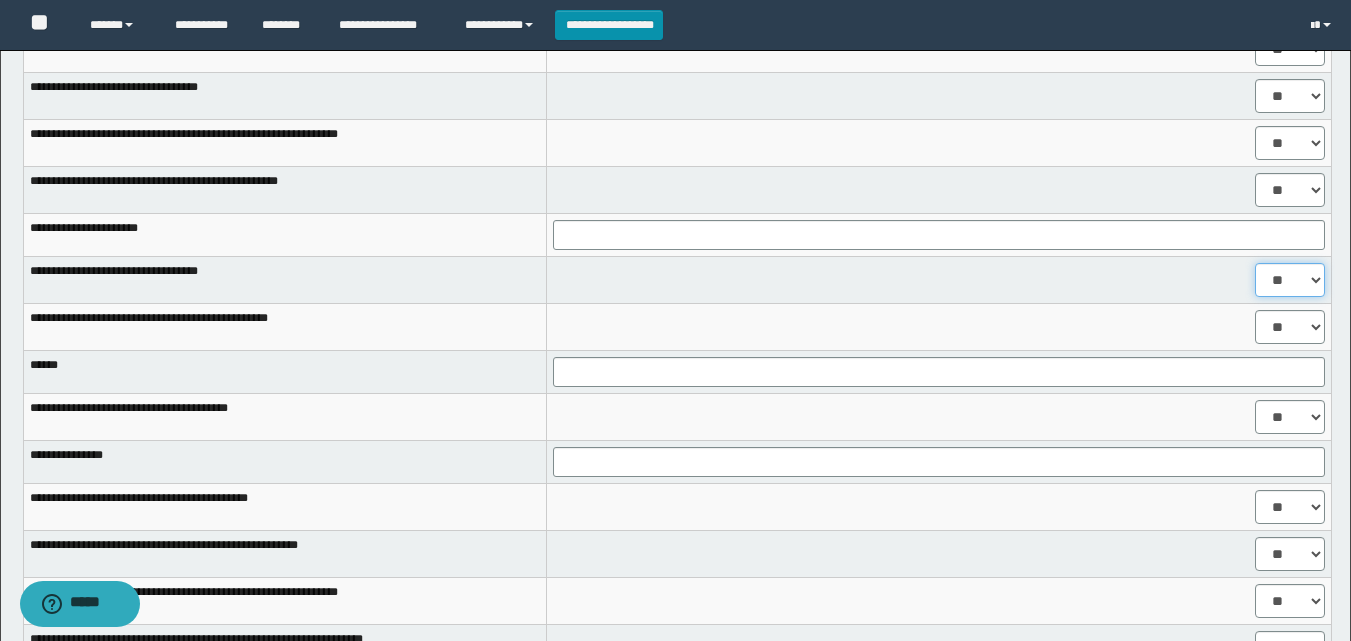 select on "****" 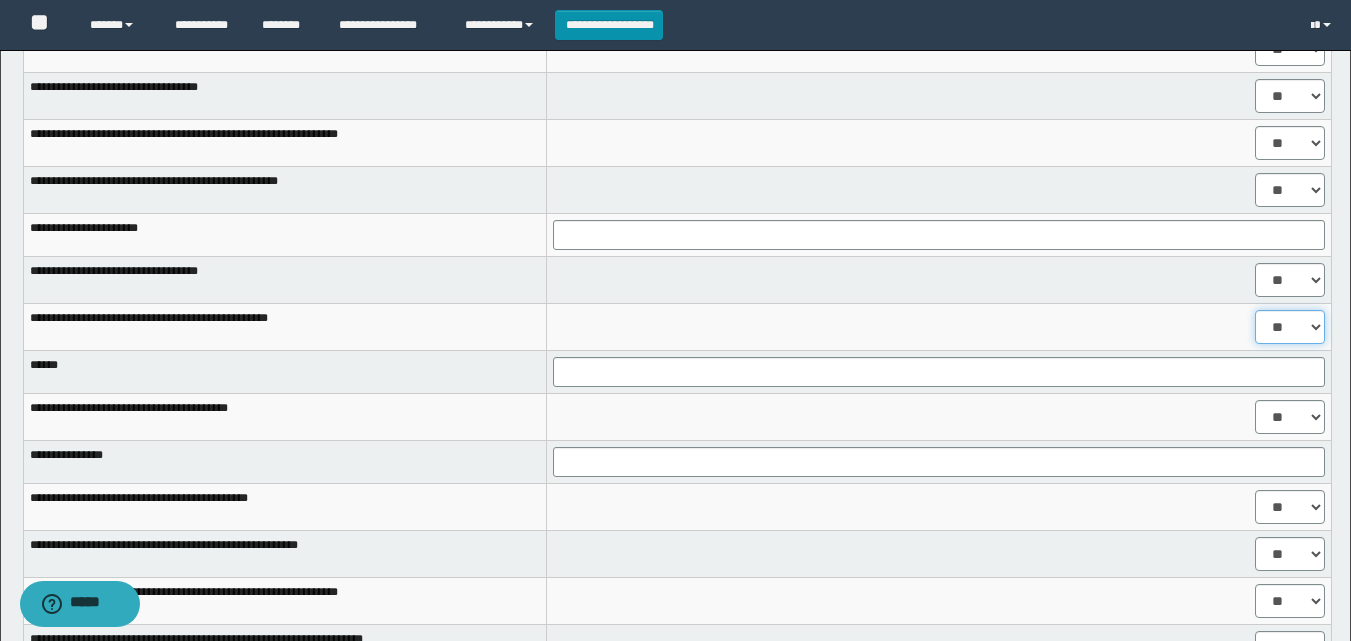 click on "**
**" at bounding box center (1290, 327) 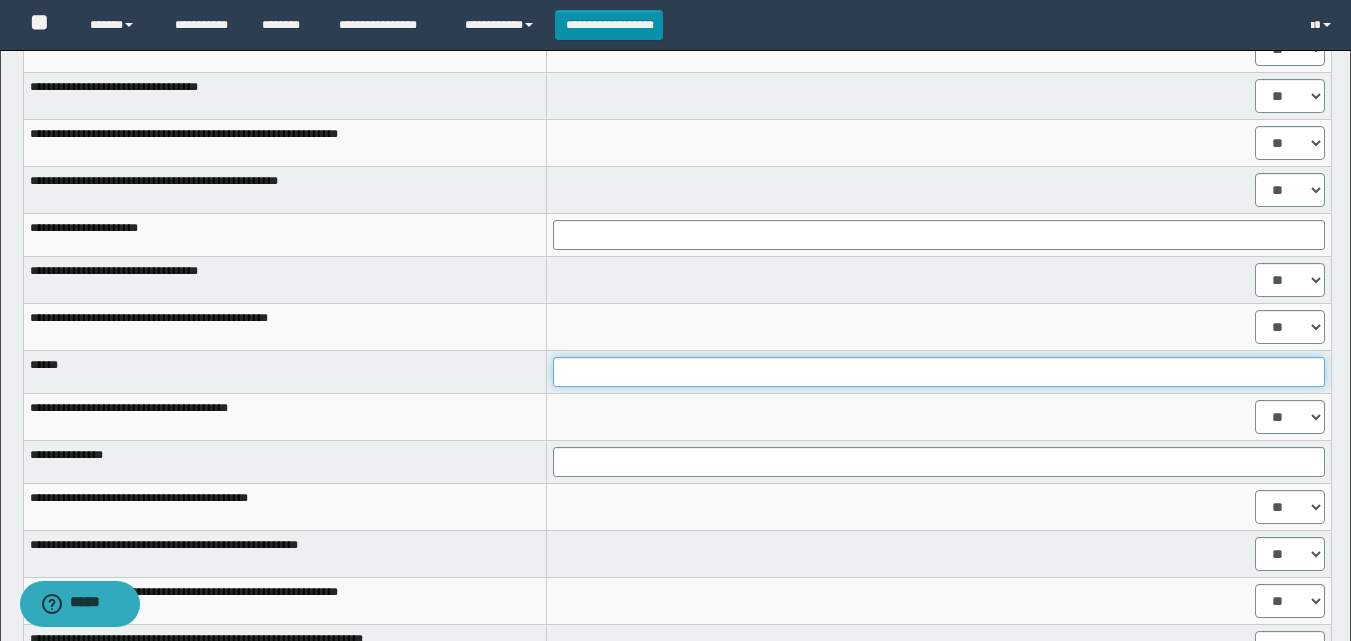 click at bounding box center (939, 372) 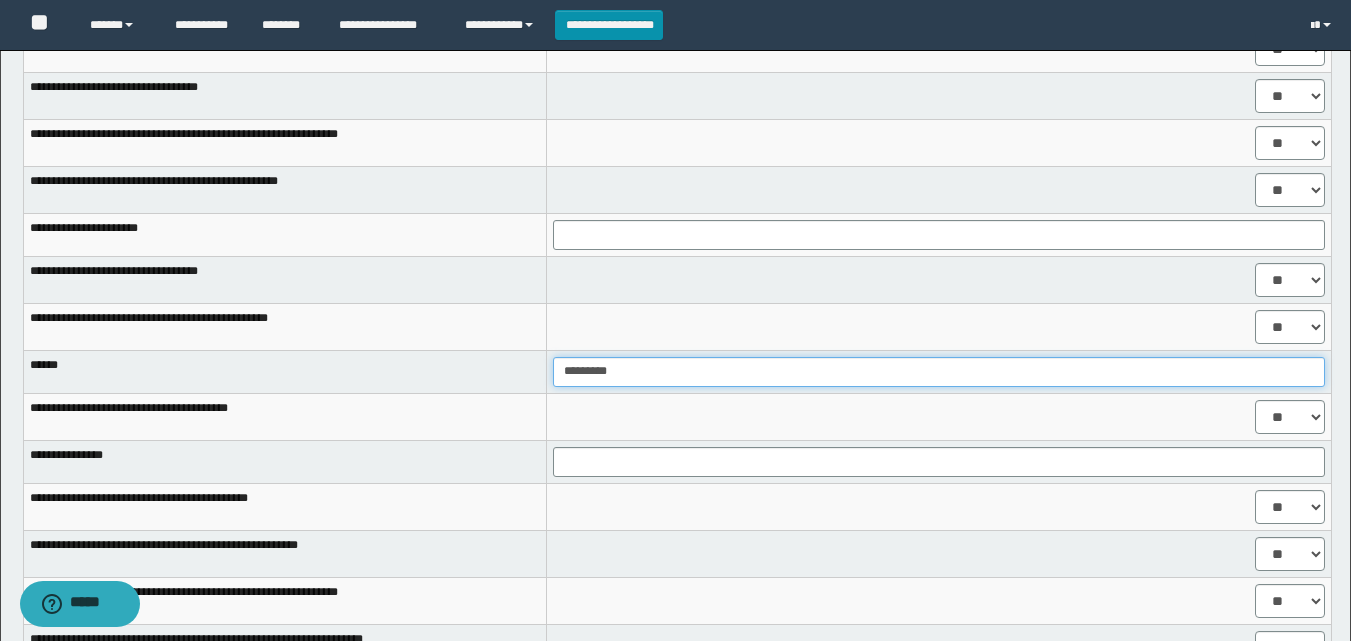 type on "*********" 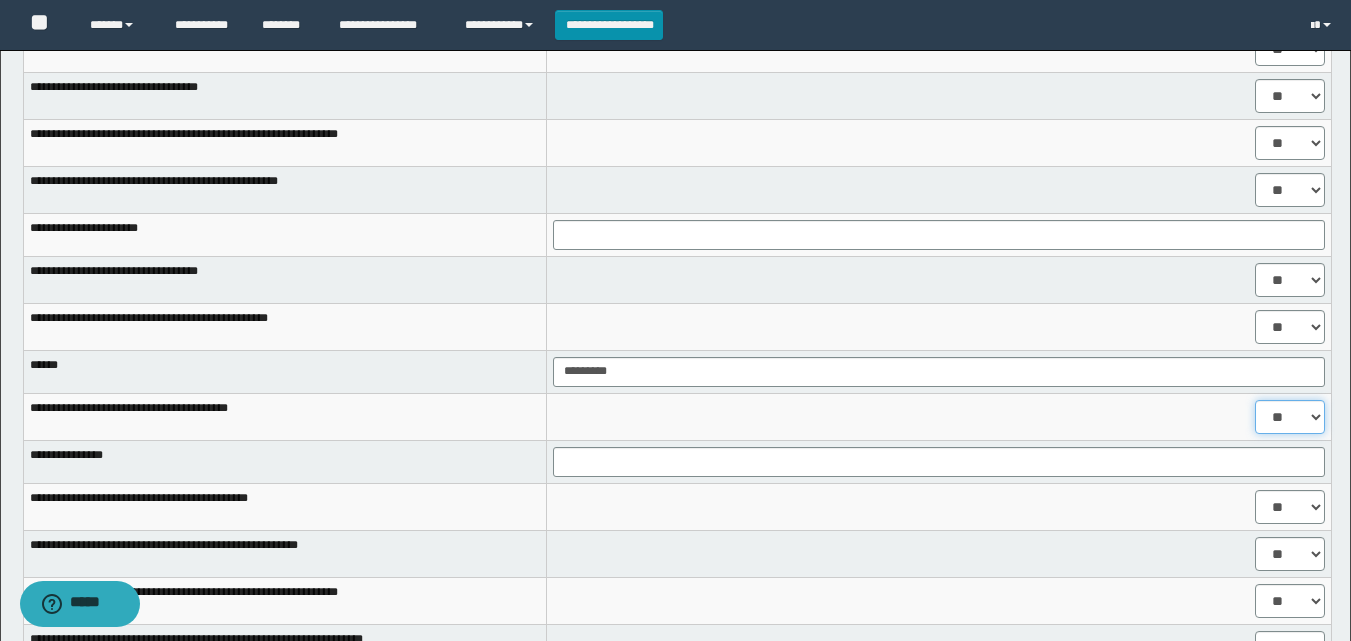 click on "**
**" at bounding box center [1290, 417] 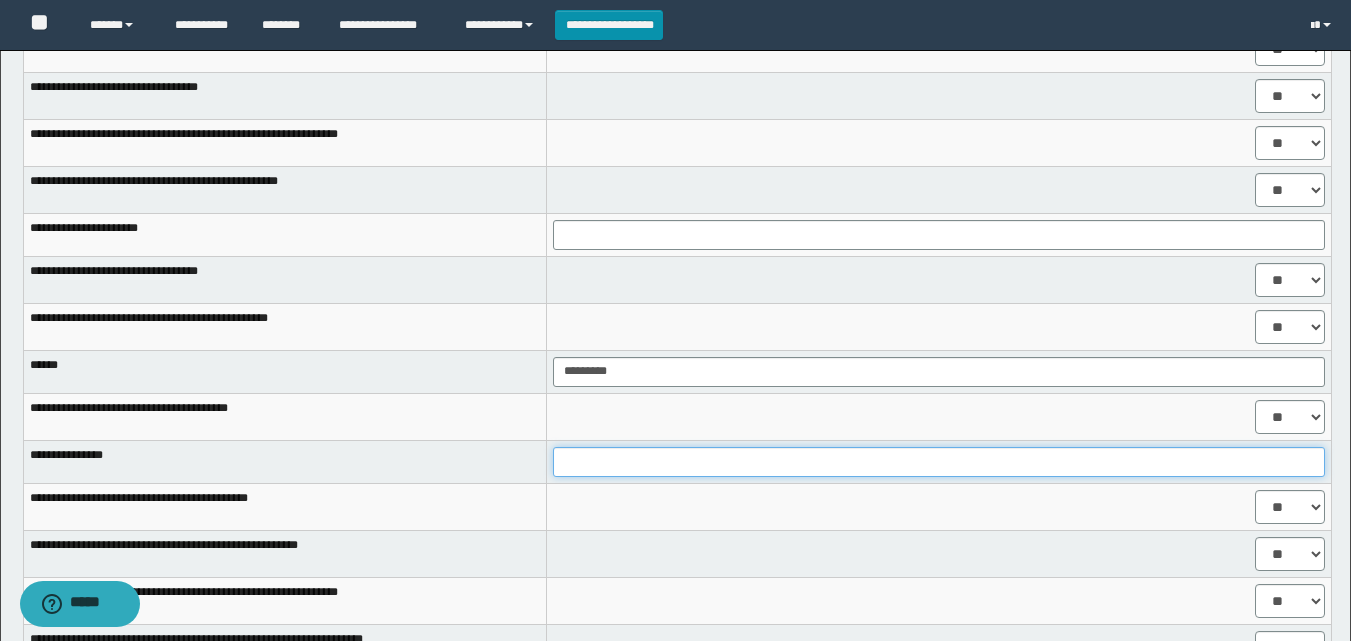 click at bounding box center [939, 462] 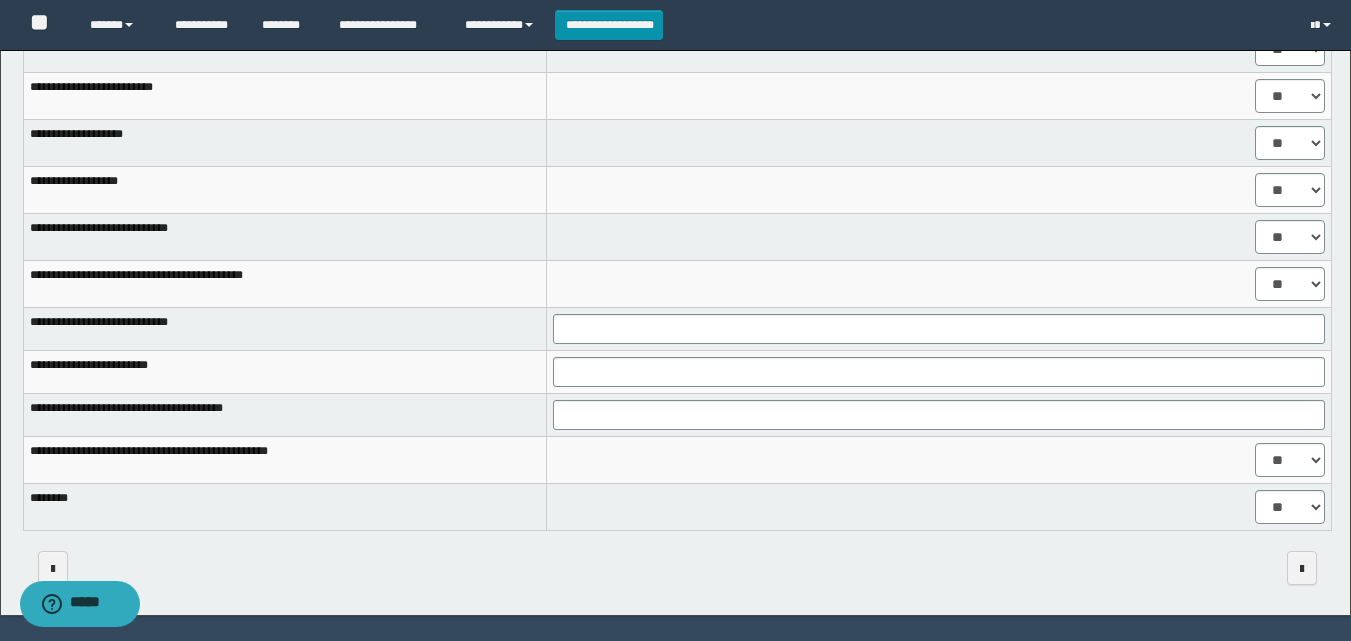 scroll, scrollTop: 1707, scrollLeft: 0, axis: vertical 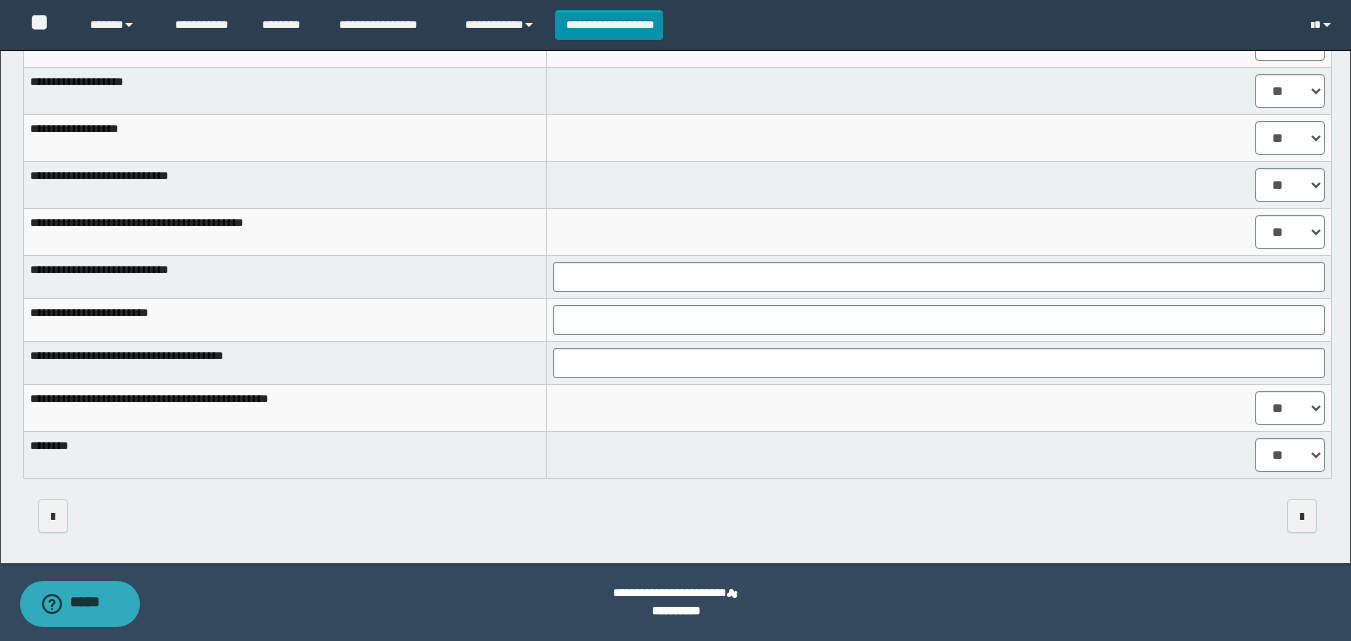 type on "**********" 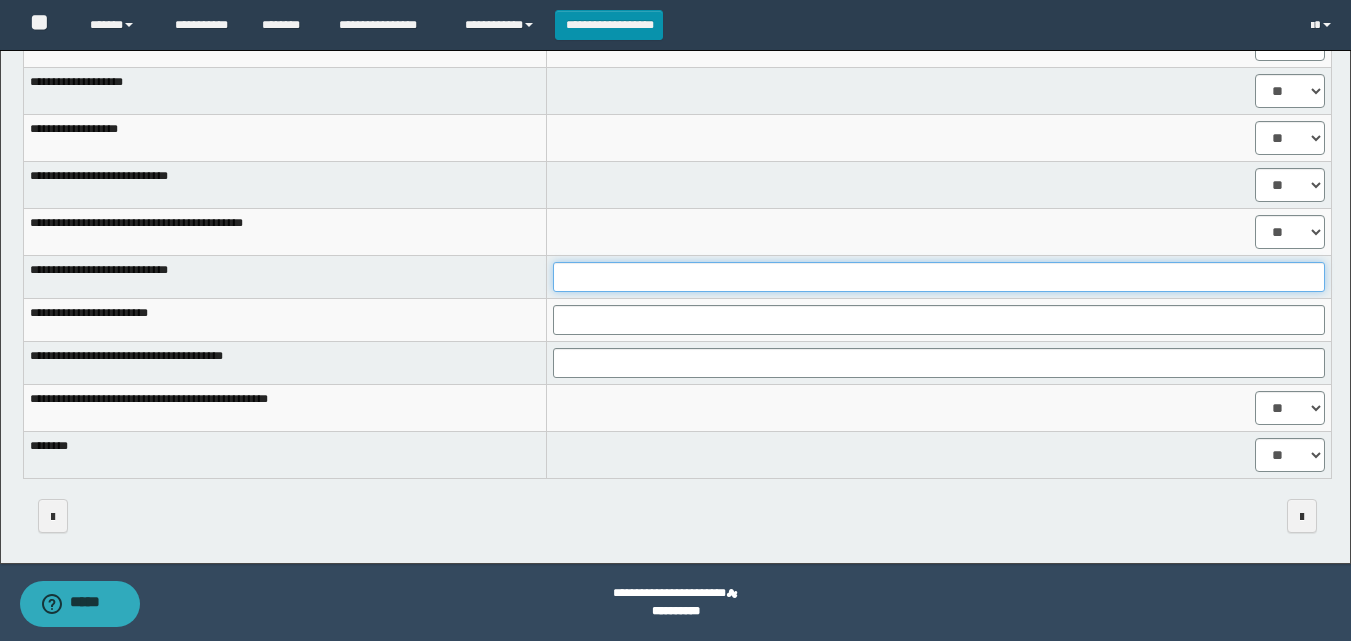 click at bounding box center (939, 277) 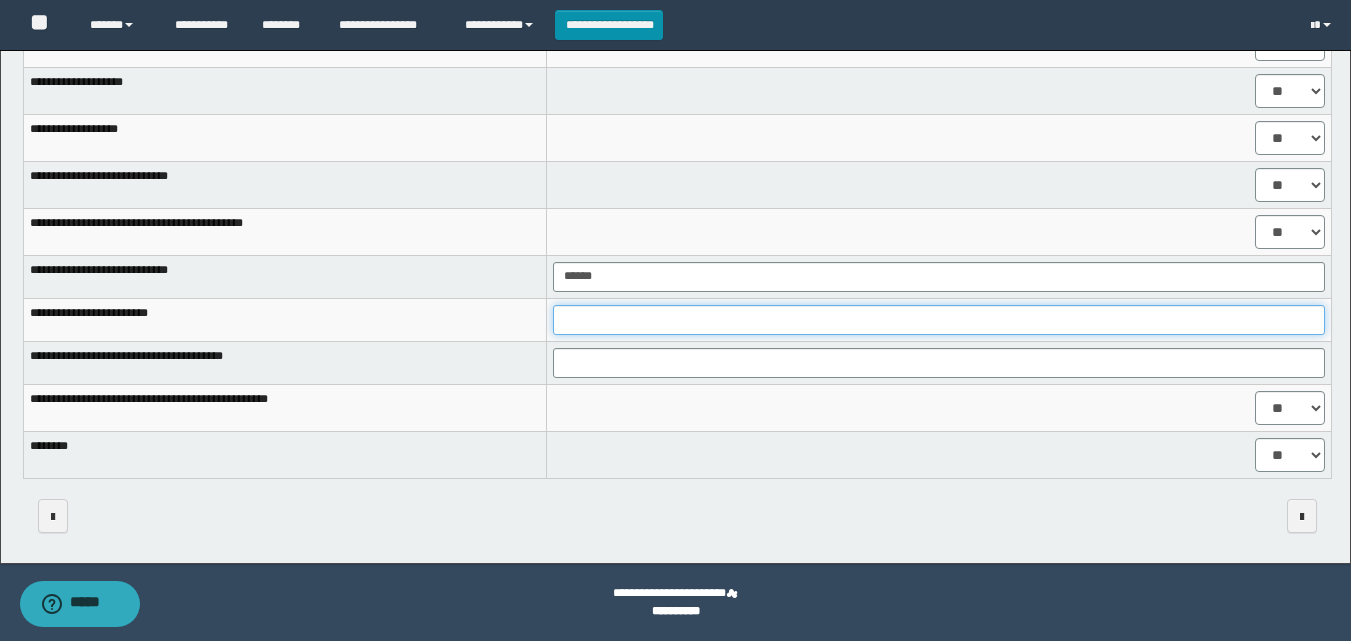click at bounding box center (939, 320) 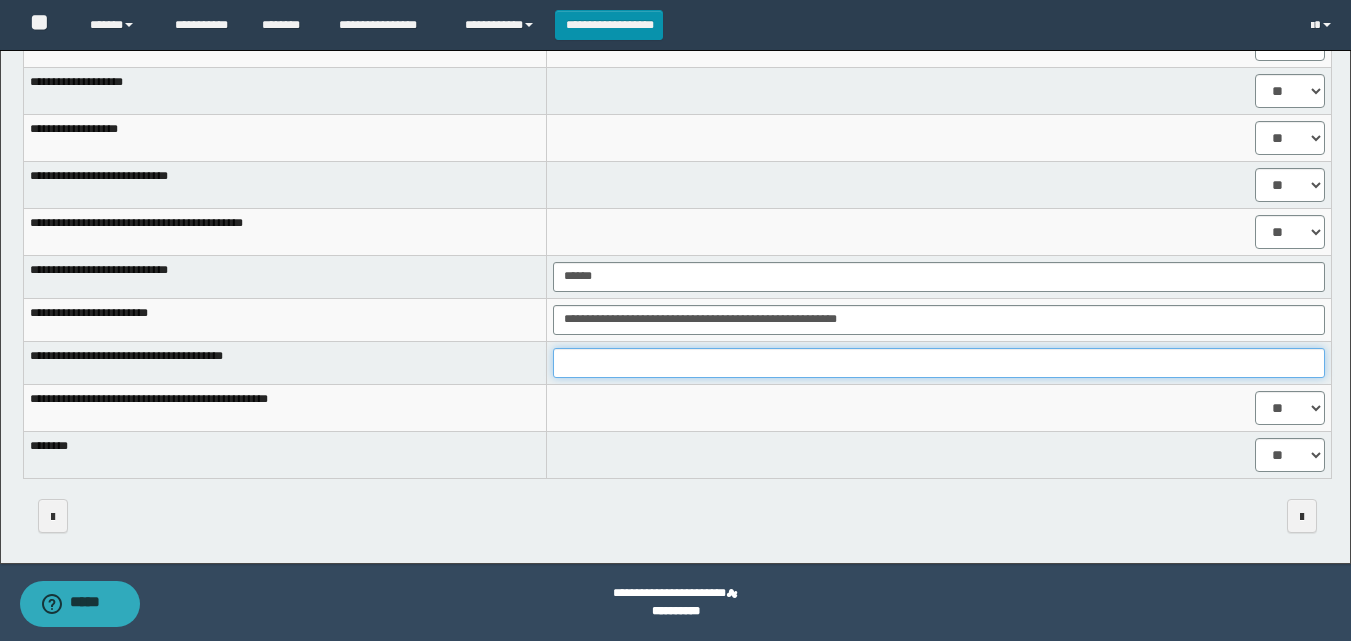 click at bounding box center [939, 363] 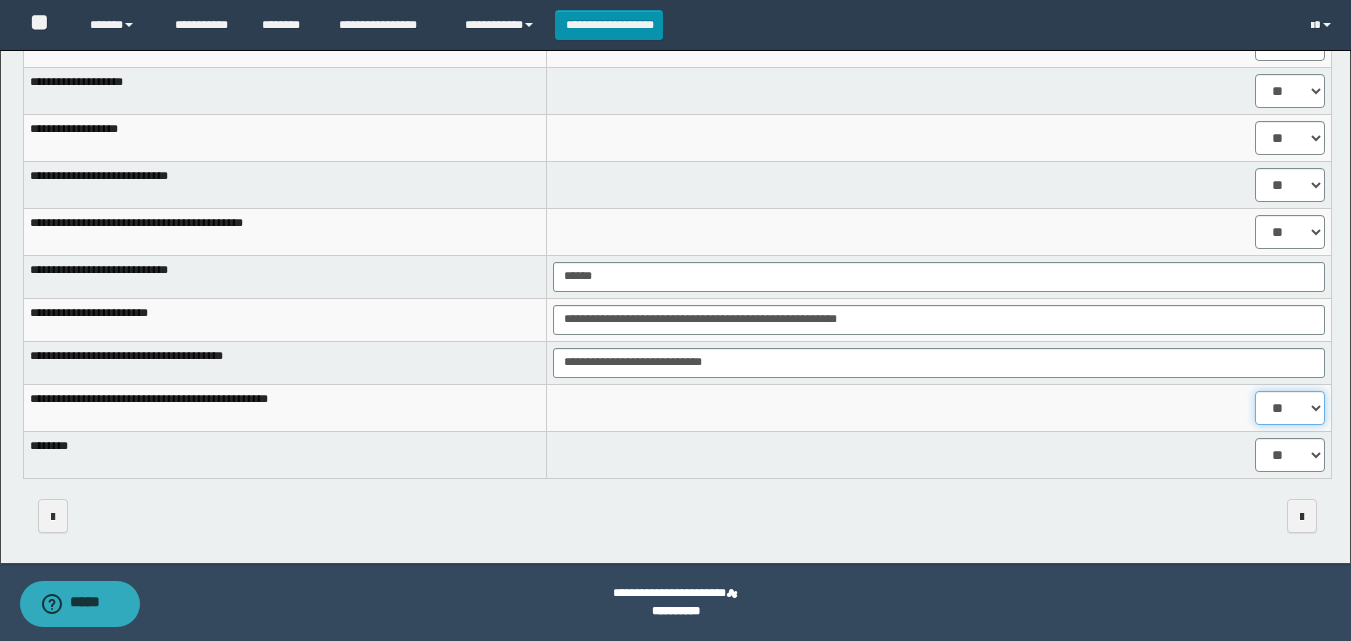 click on "**
**" at bounding box center (1290, 408) 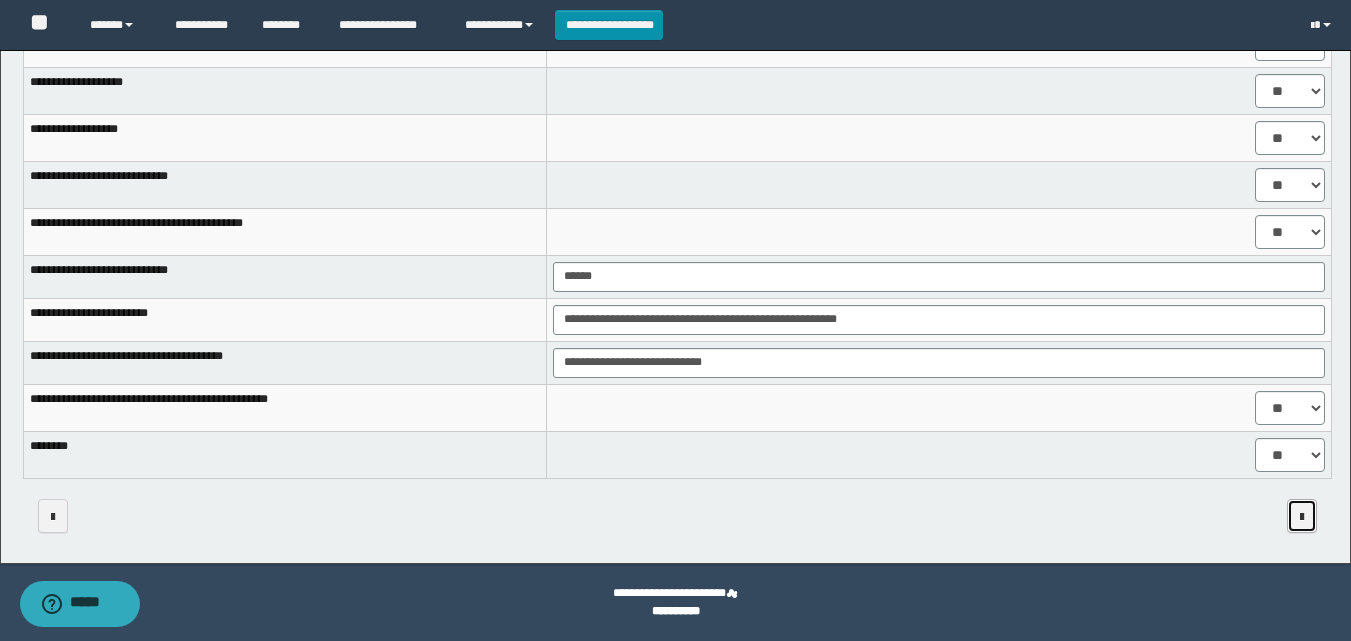 click at bounding box center [1302, 516] 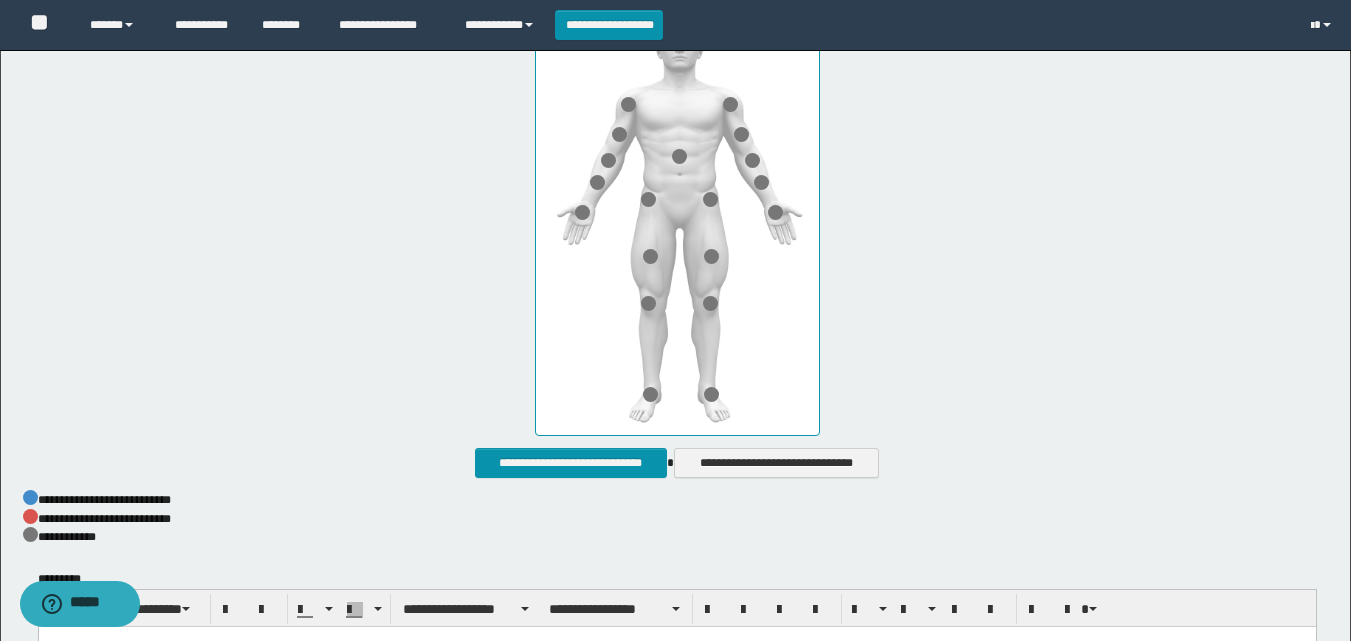 scroll, scrollTop: 989, scrollLeft: 0, axis: vertical 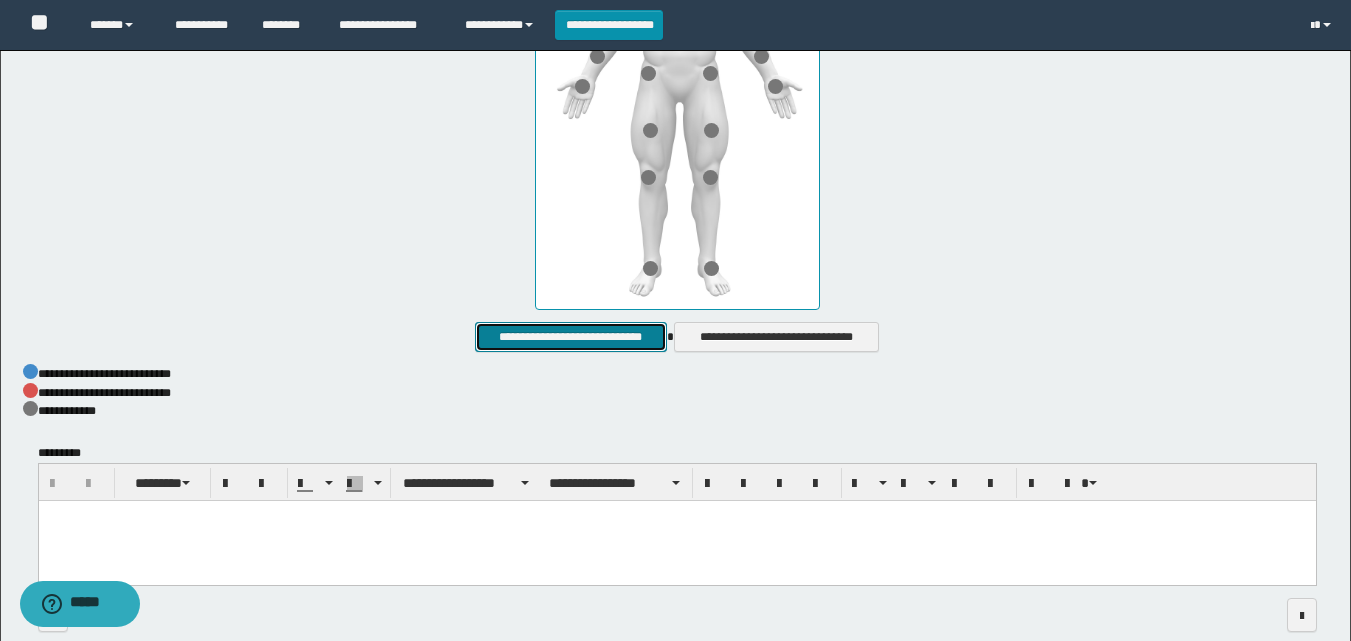 click on "**********" at bounding box center (570, 337) 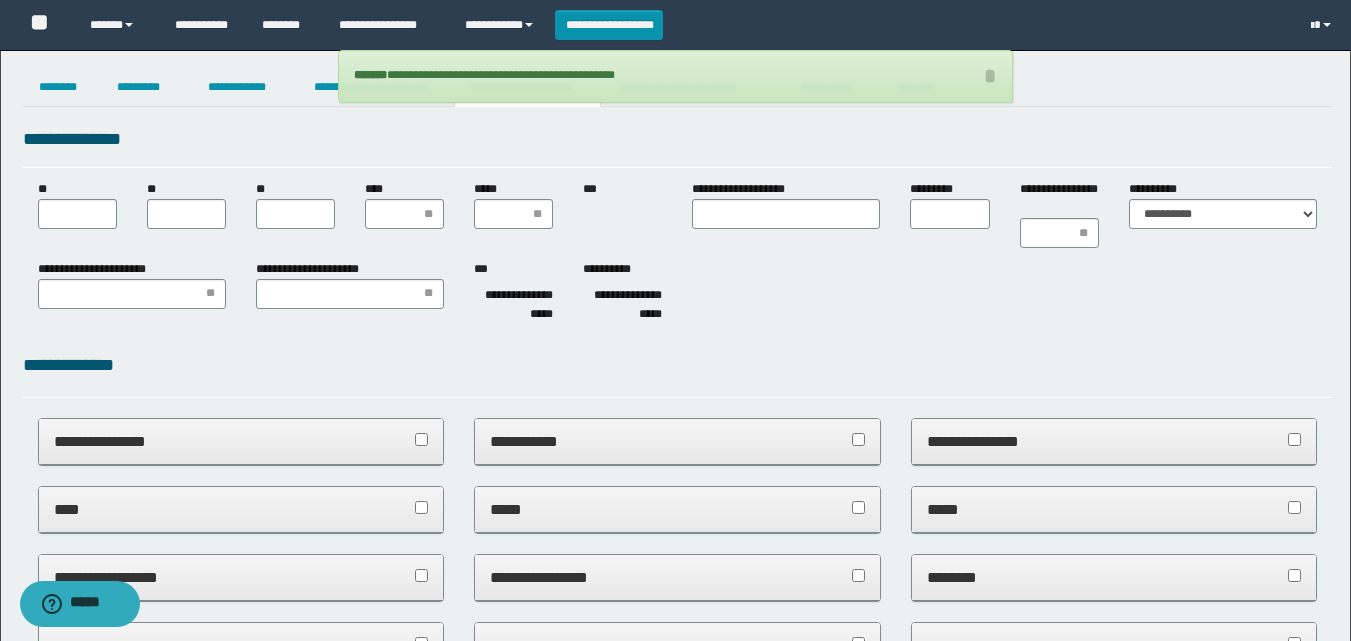 scroll, scrollTop: 0, scrollLeft: 0, axis: both 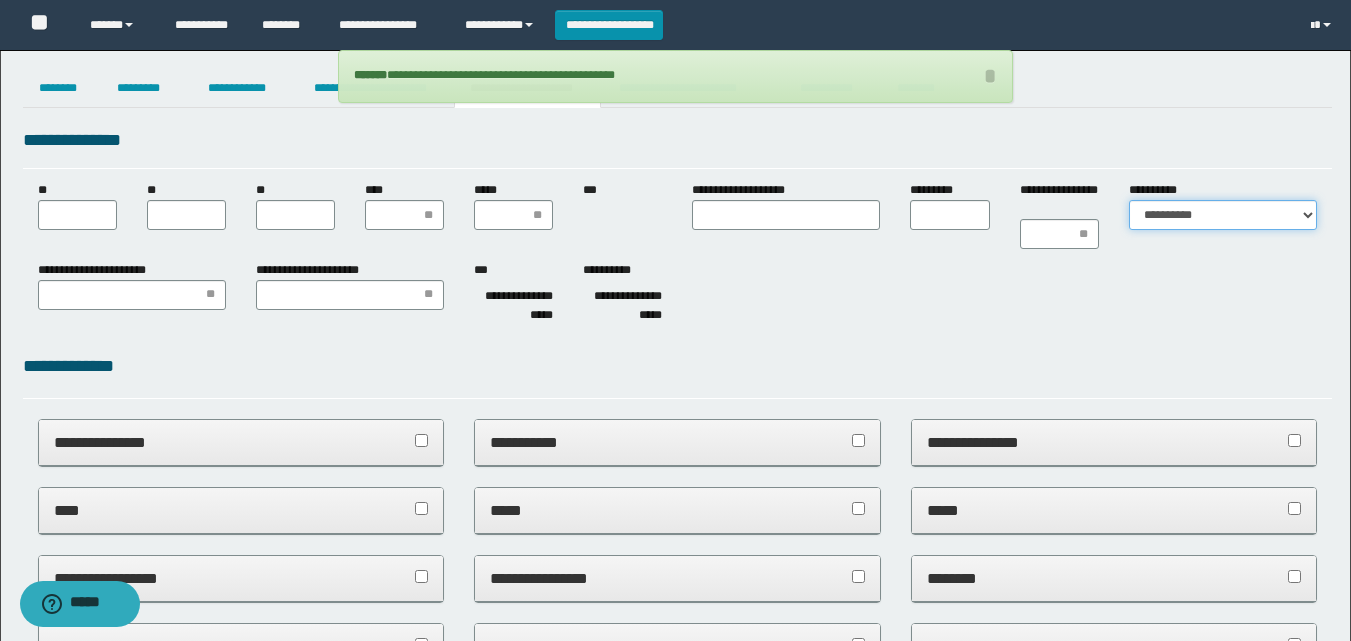 click on "**********" at bounding box center (1223, 215) 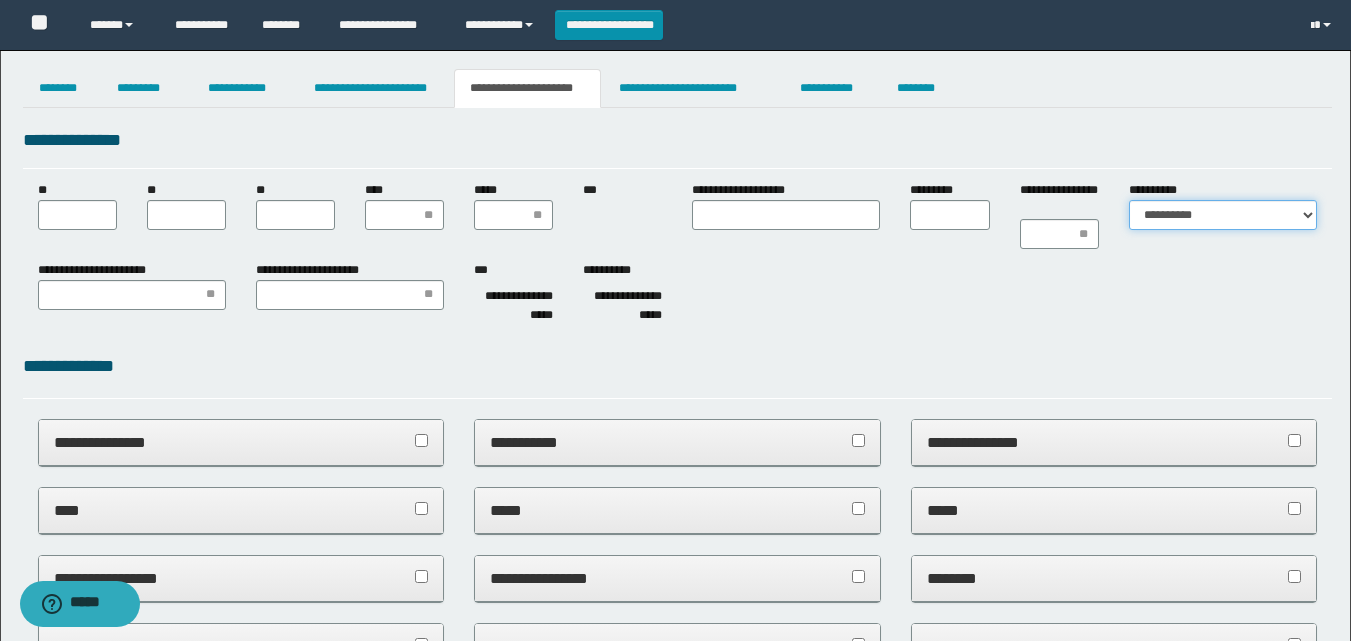 select on "*" 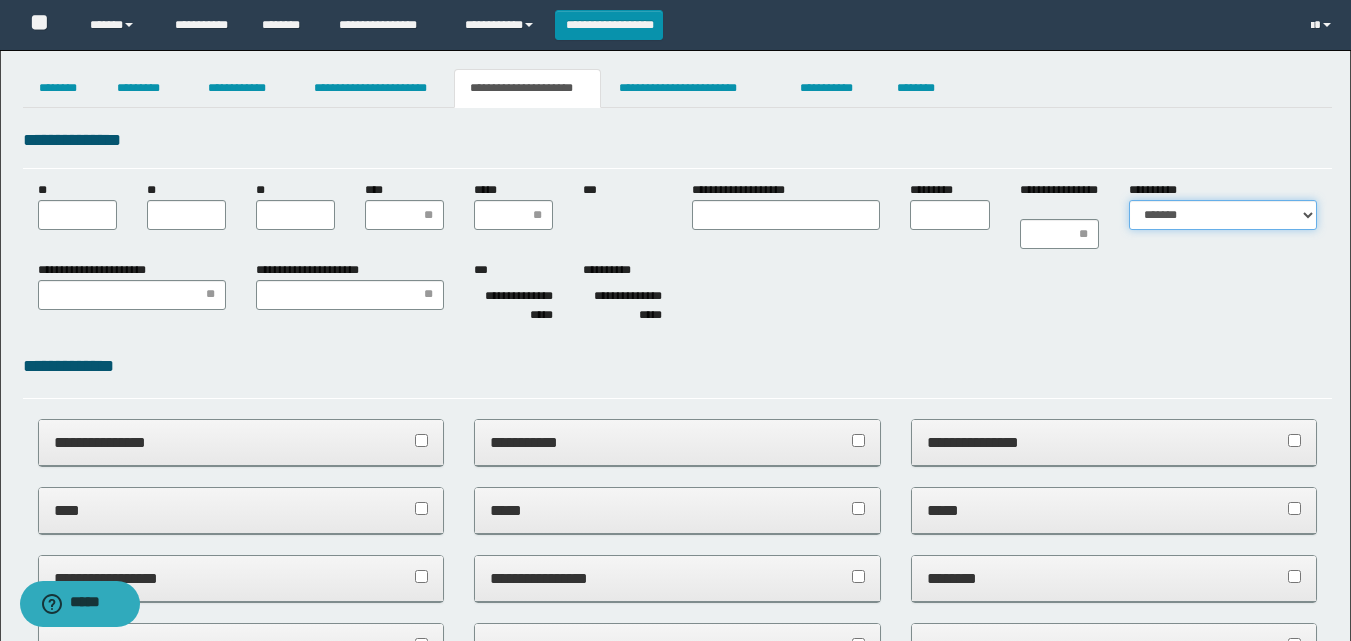 click on "**********" at bounding box center (1223, 215) 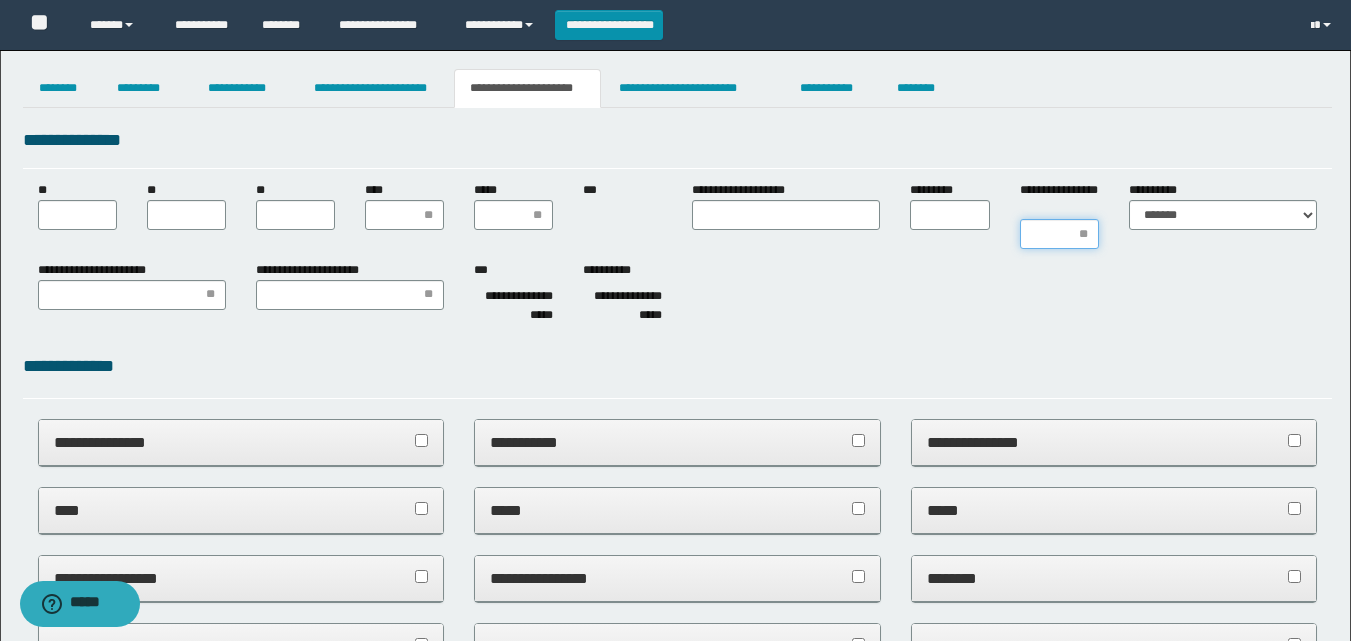 click on "**********" at bounding box center [1059, 234] 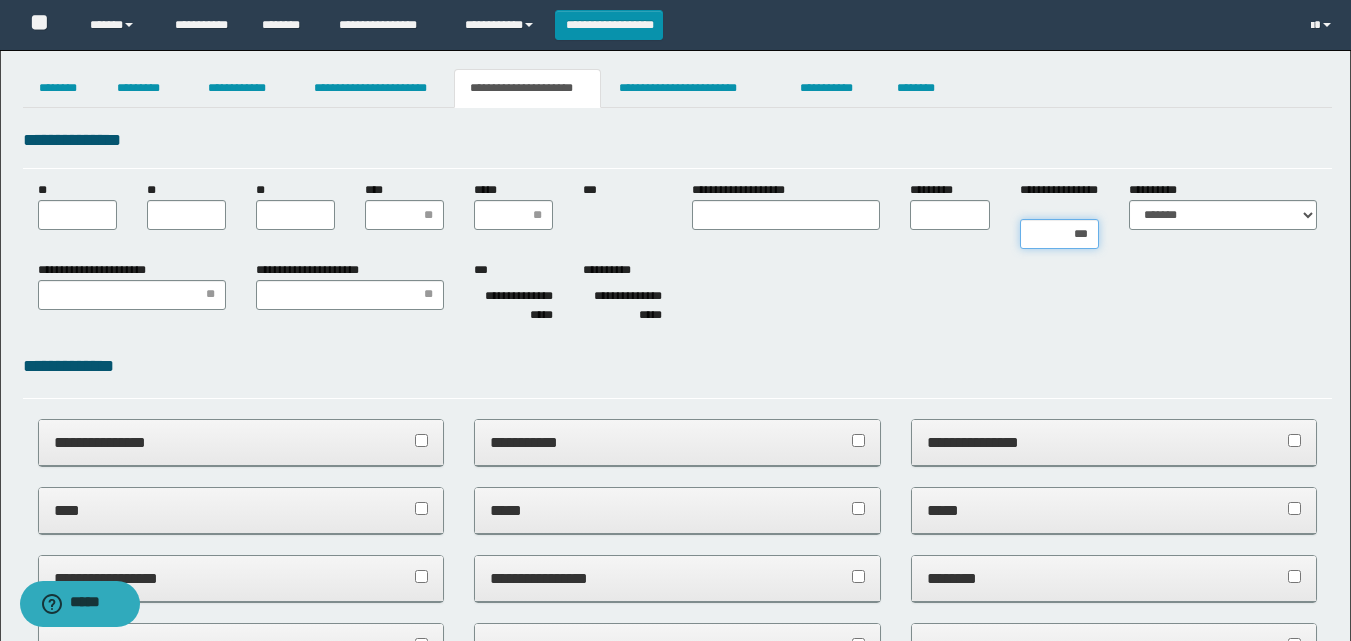 type on "****" 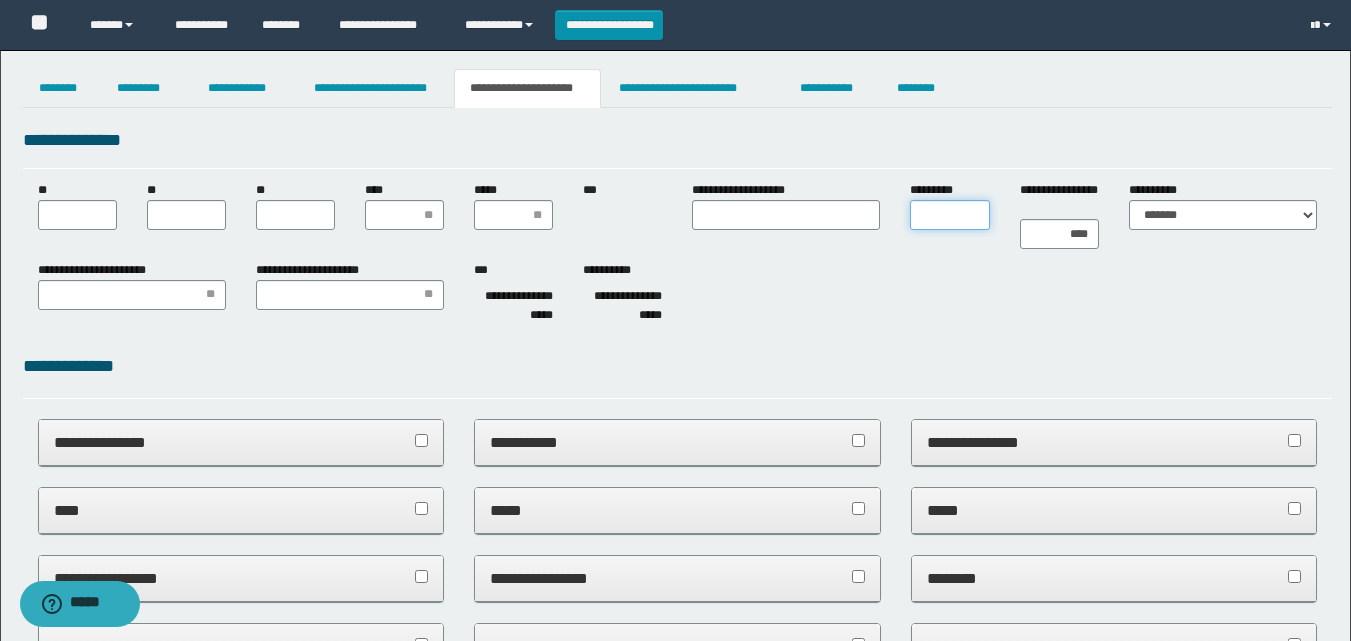 click on "*********" at bounding box center (949, 215) 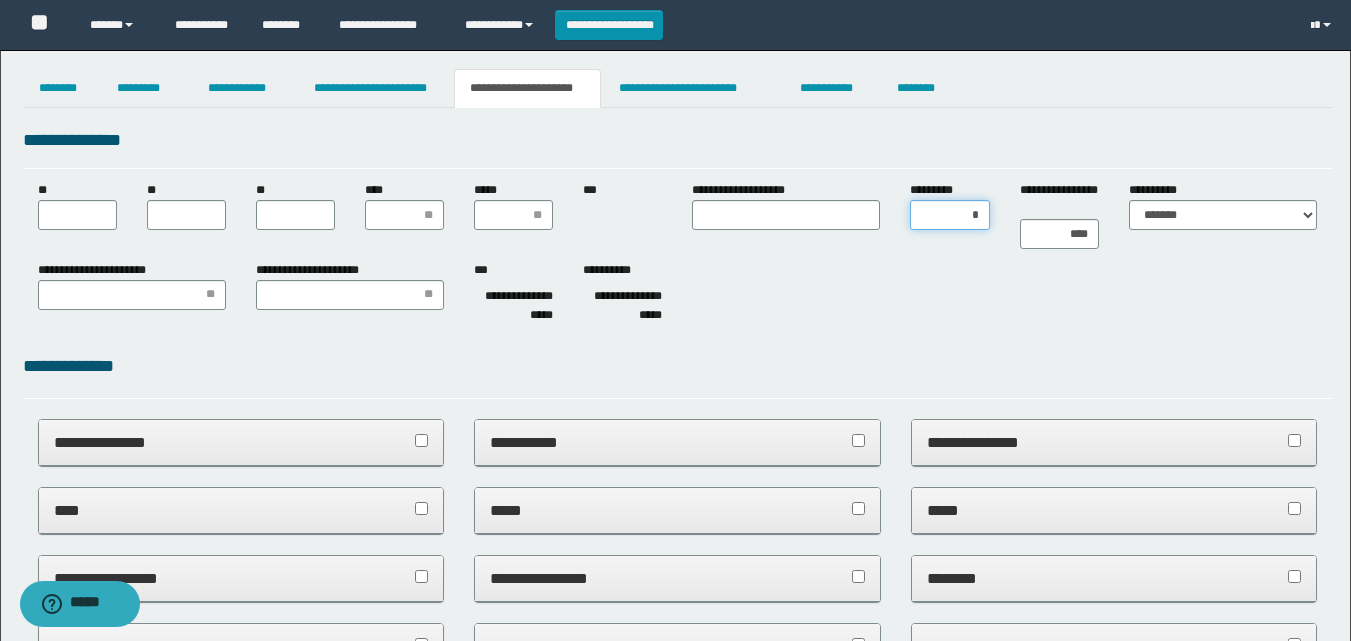 type on "**" 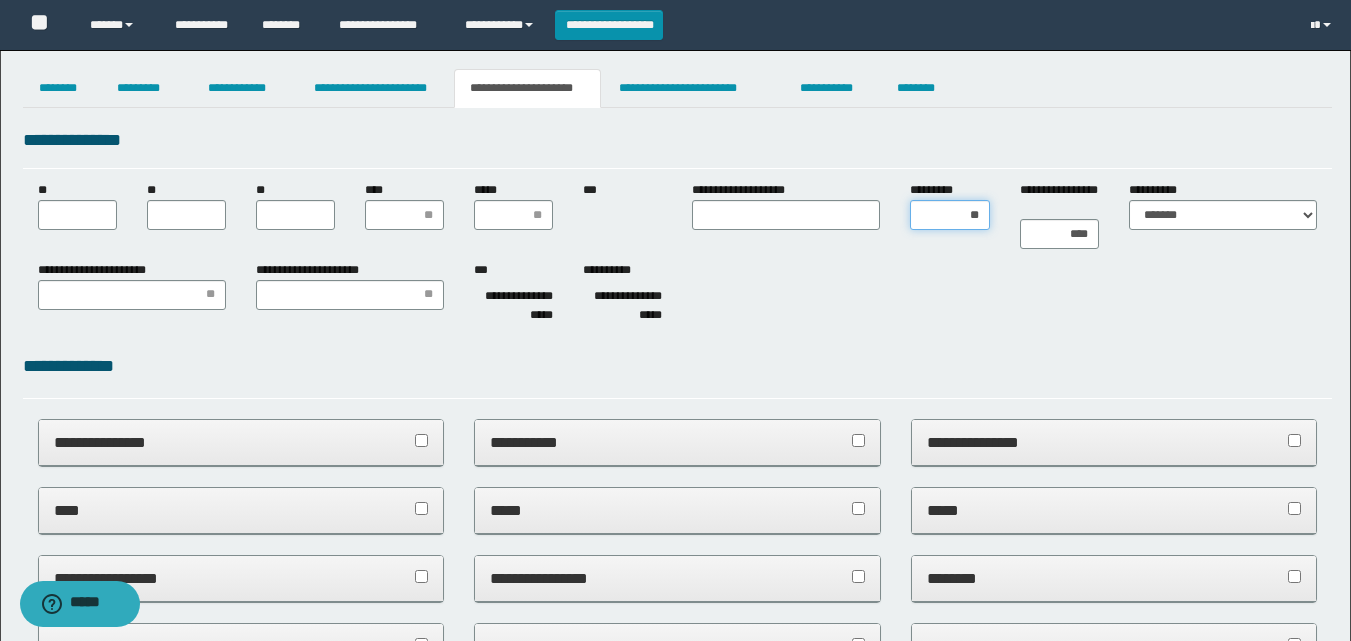 type 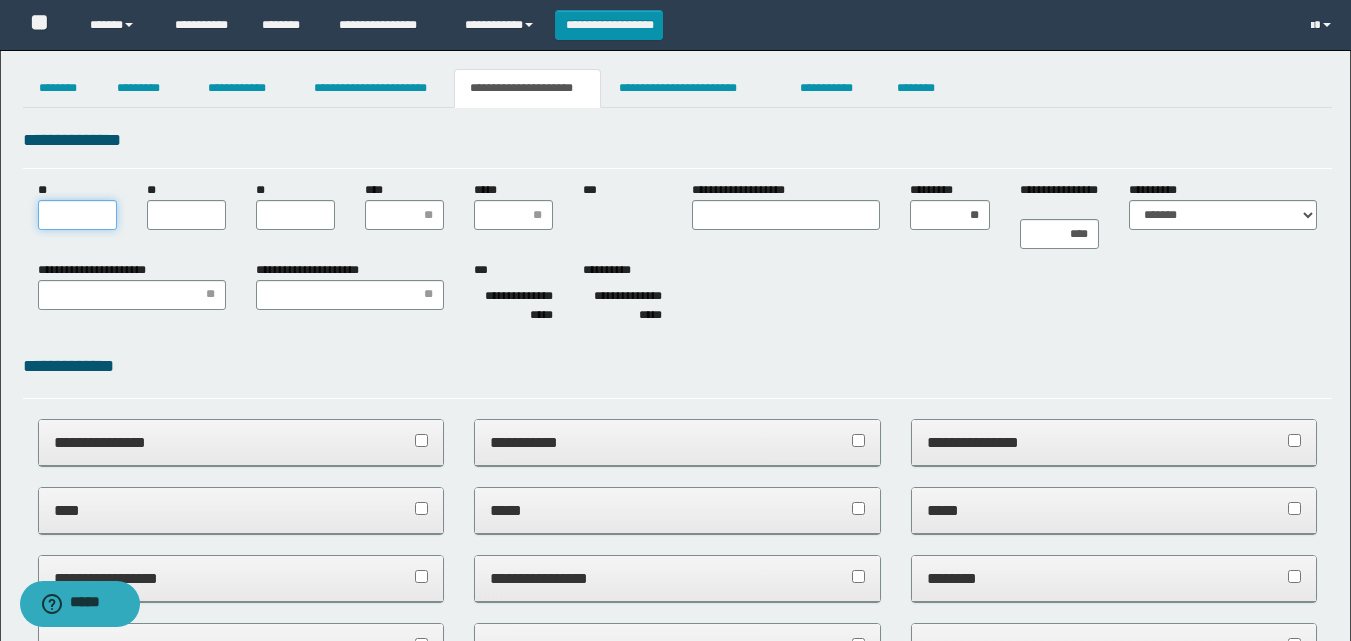 click on "**" at bounding box center (77, 215) 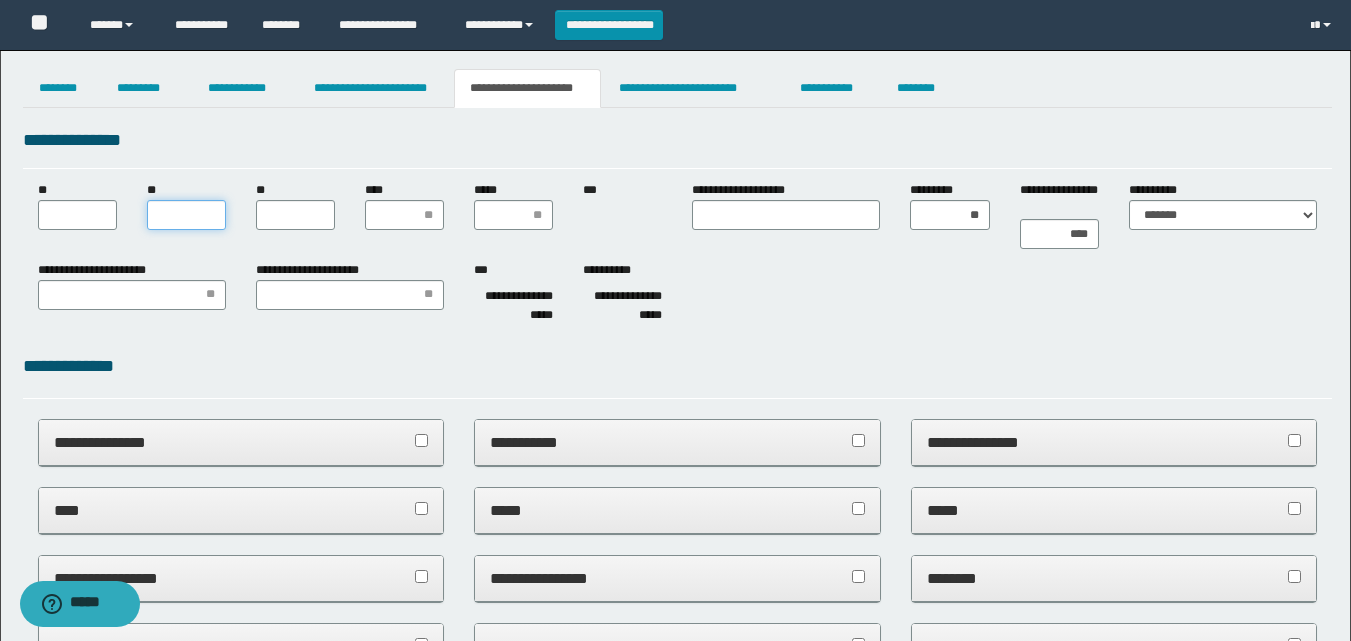 click on "**" at bounding box center (186, 215) 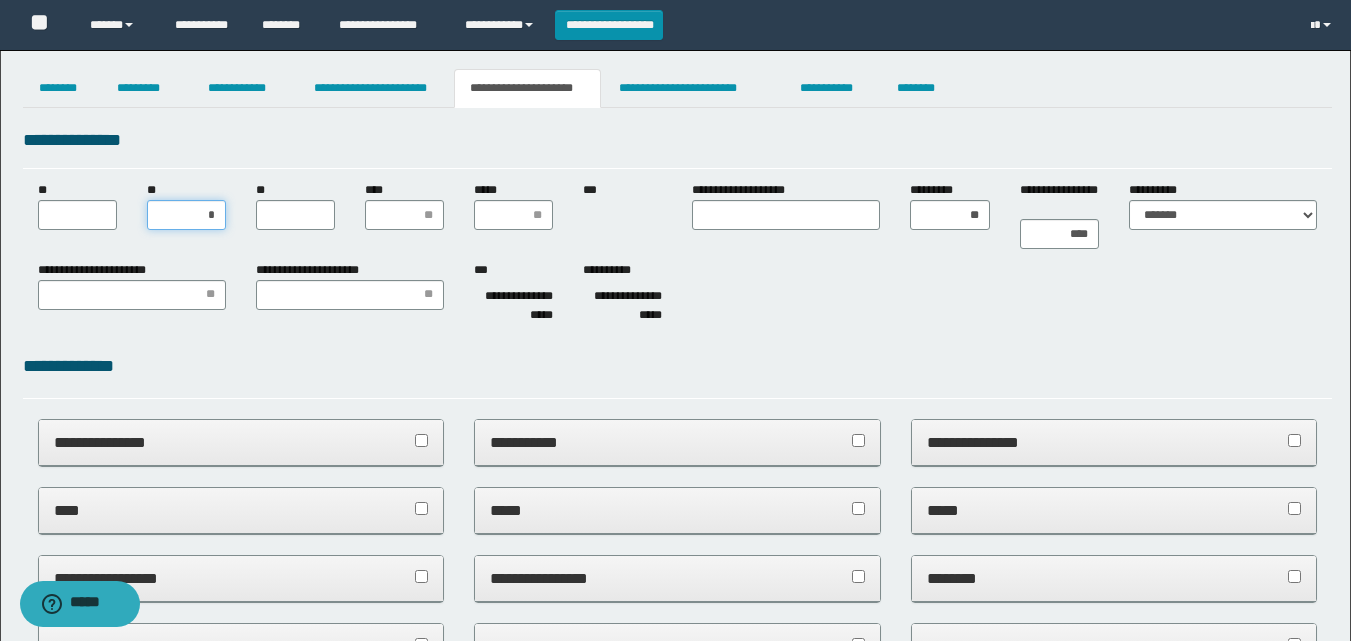 type on "**" 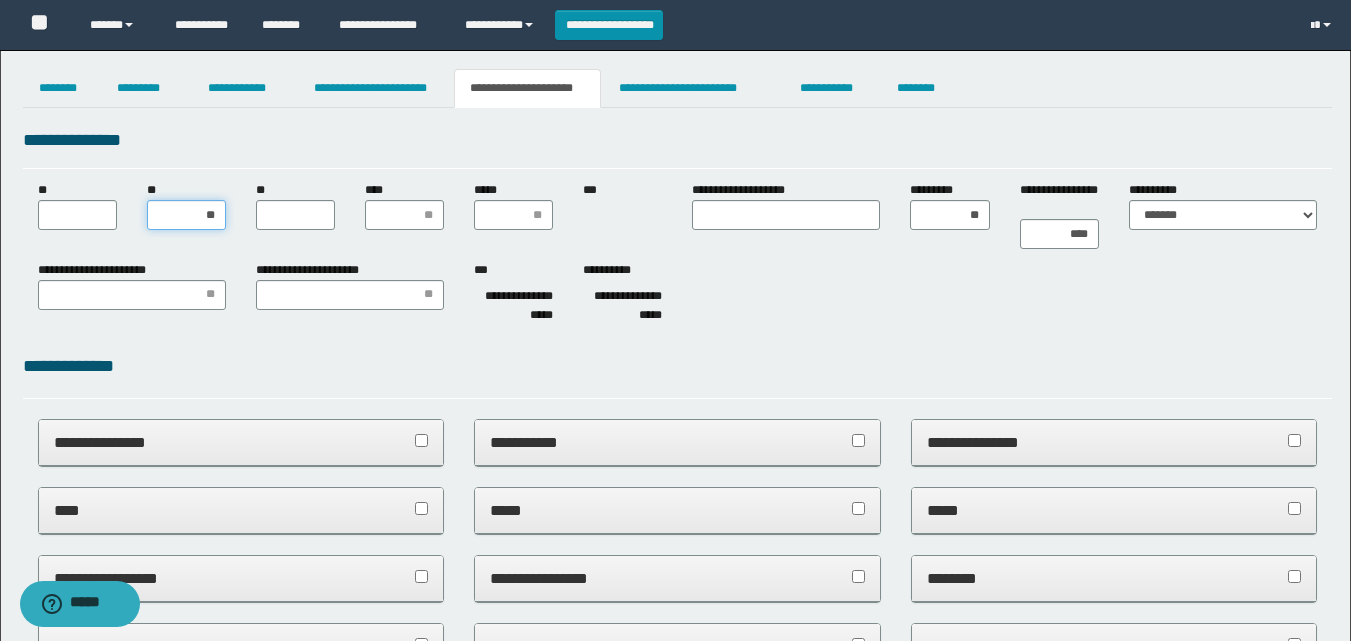 type 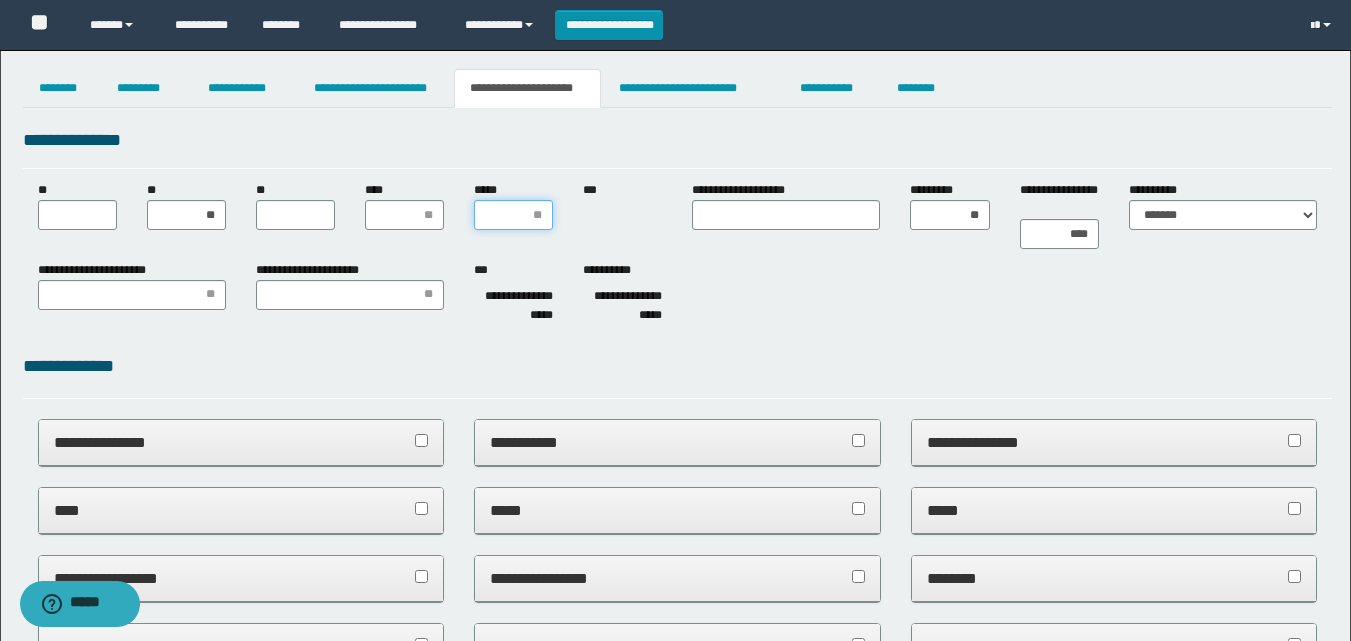 click on "*****" at bounding box center [513, 215] 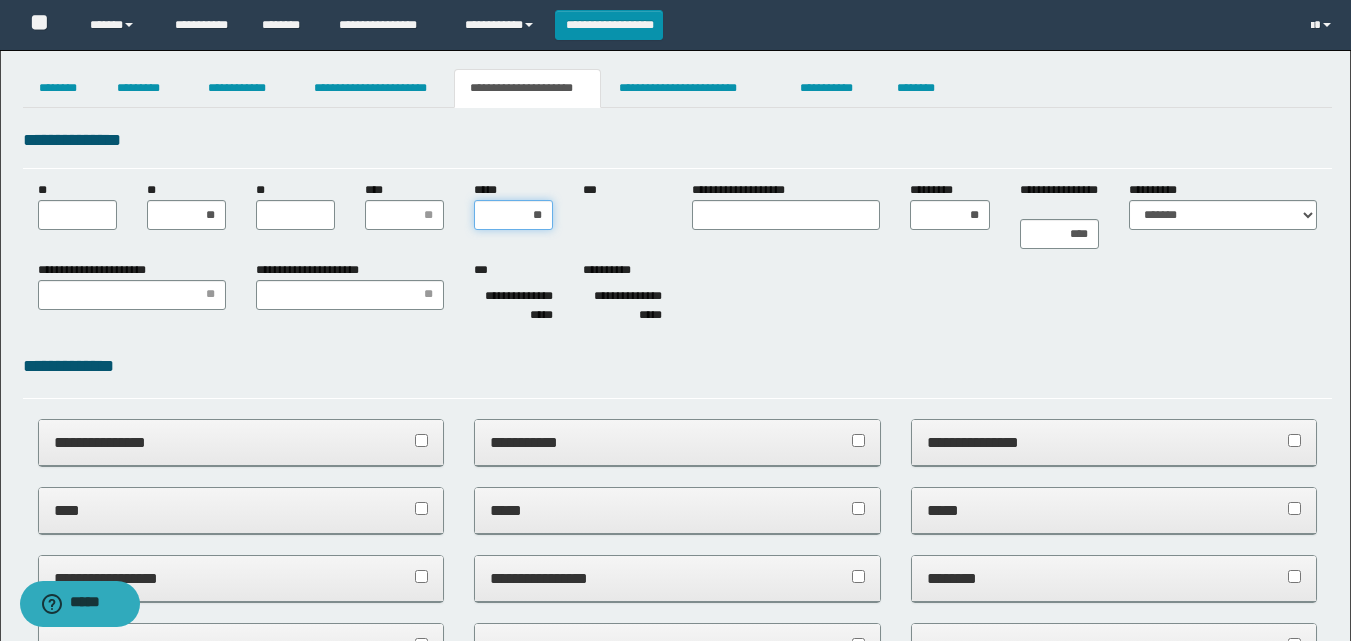 type on "***" 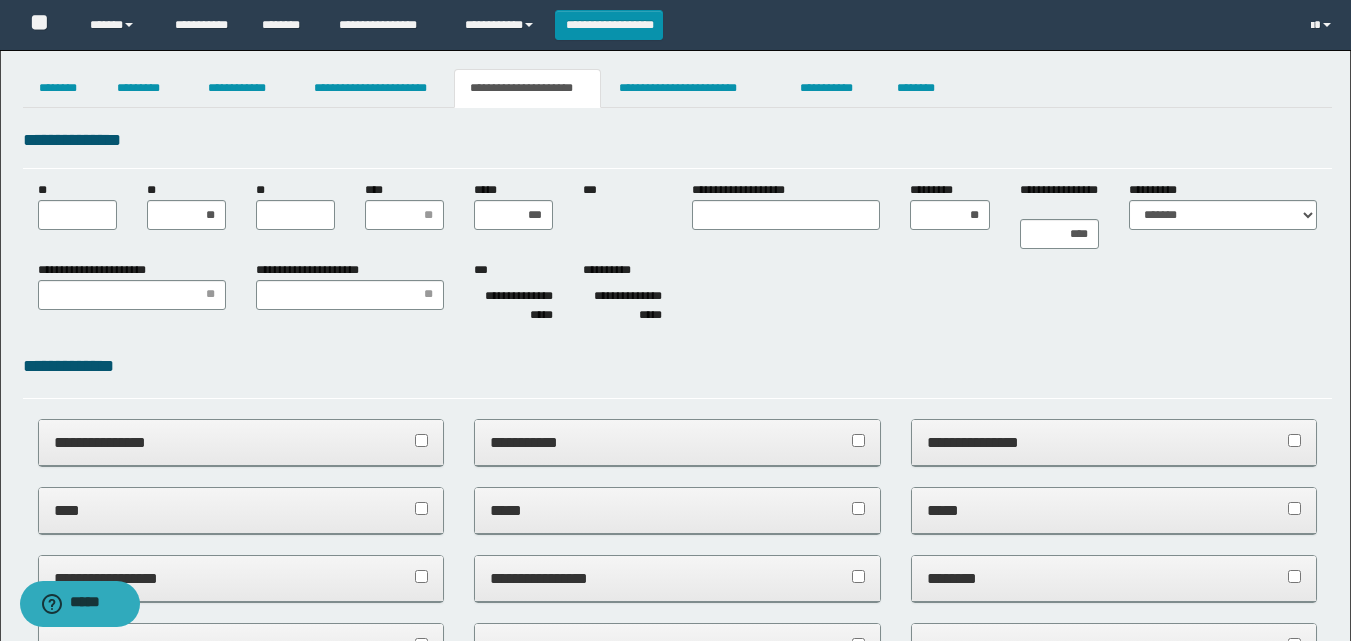click on "**********" at bounding box center (677, 147) 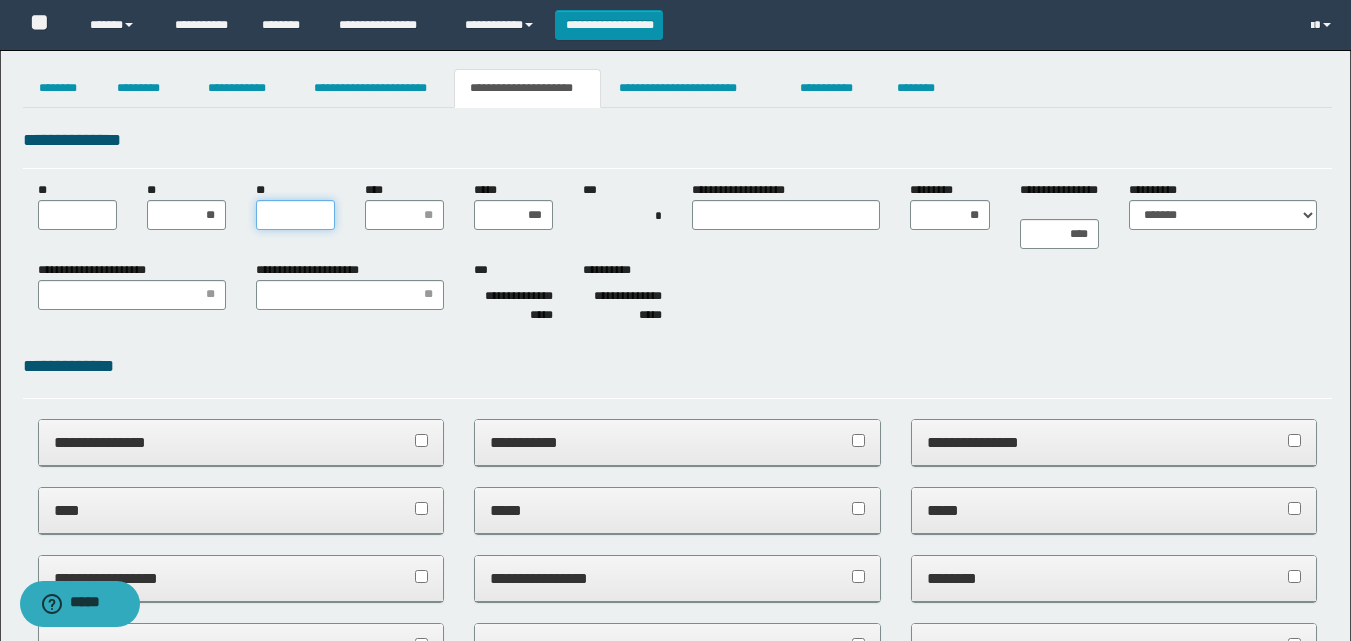 click on "**" at bounding box center (295, 215) 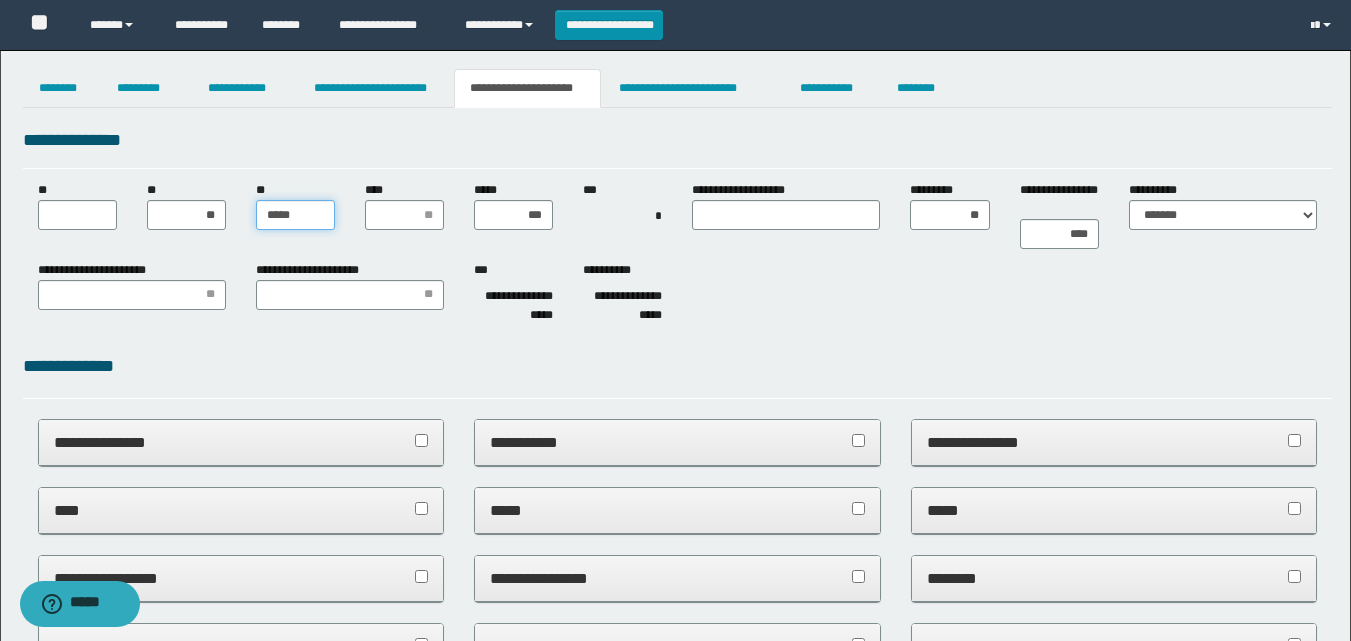 type on "******" 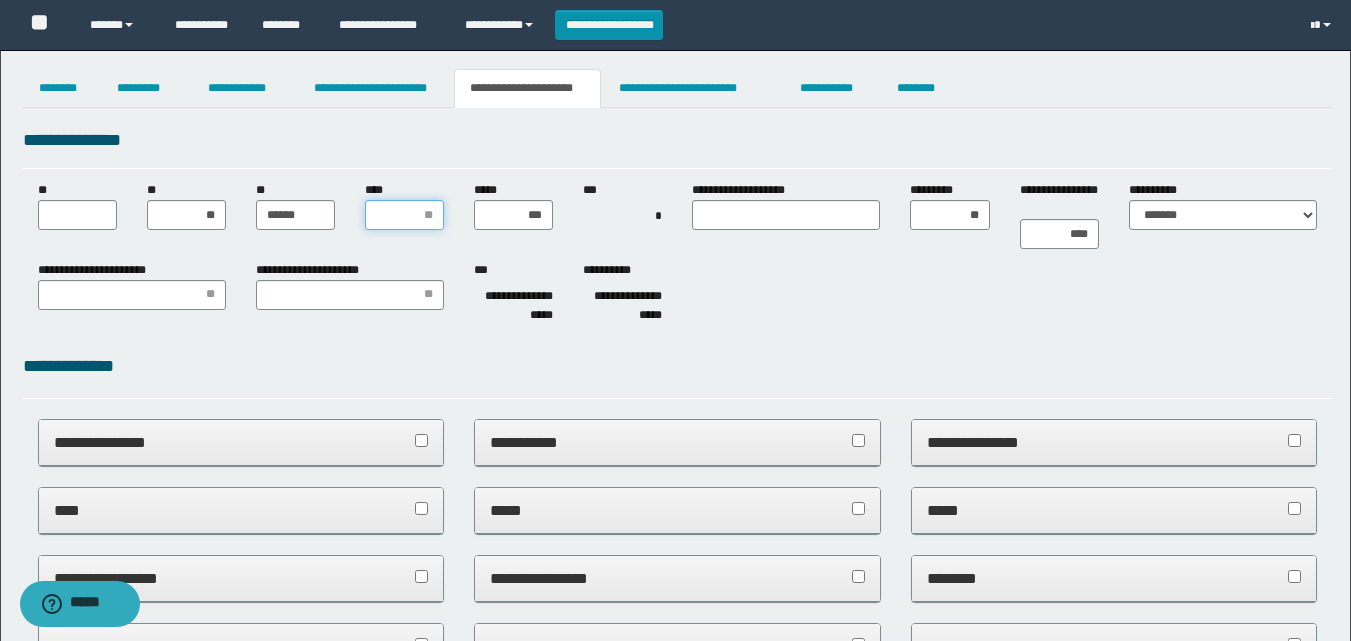 click on "****" at bounding box center (404, 215) 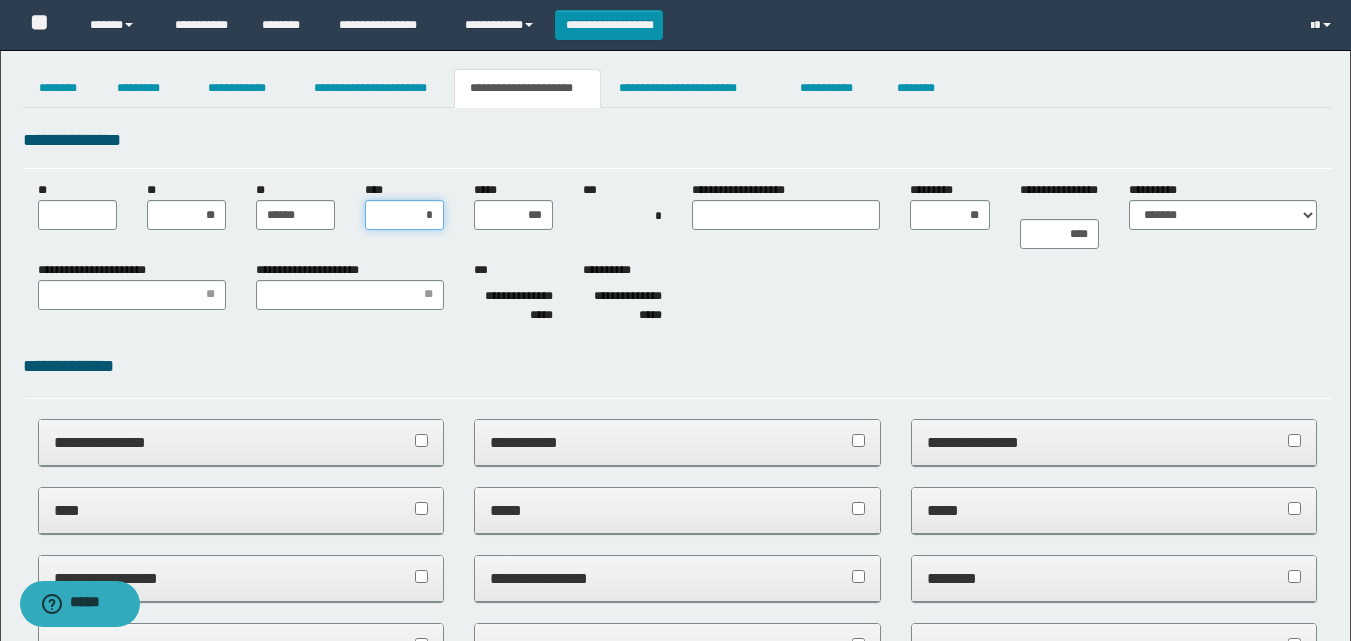 type on "**" 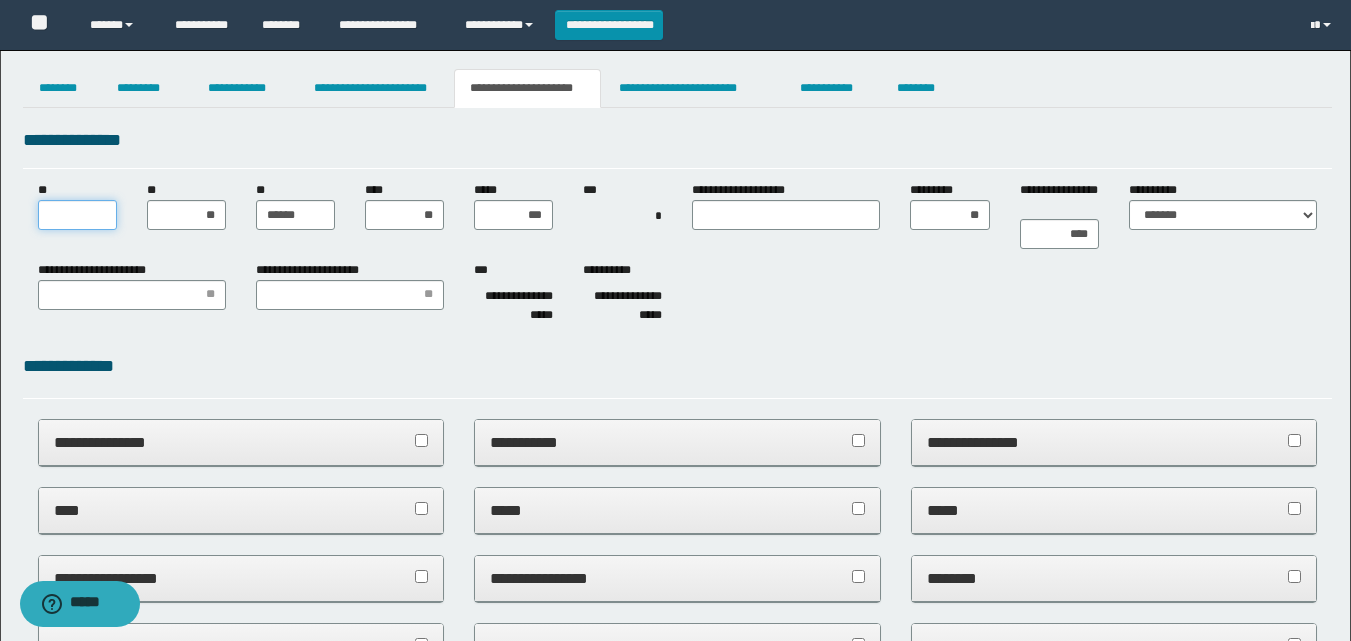 click on "**" at bounding box center (77, 215) 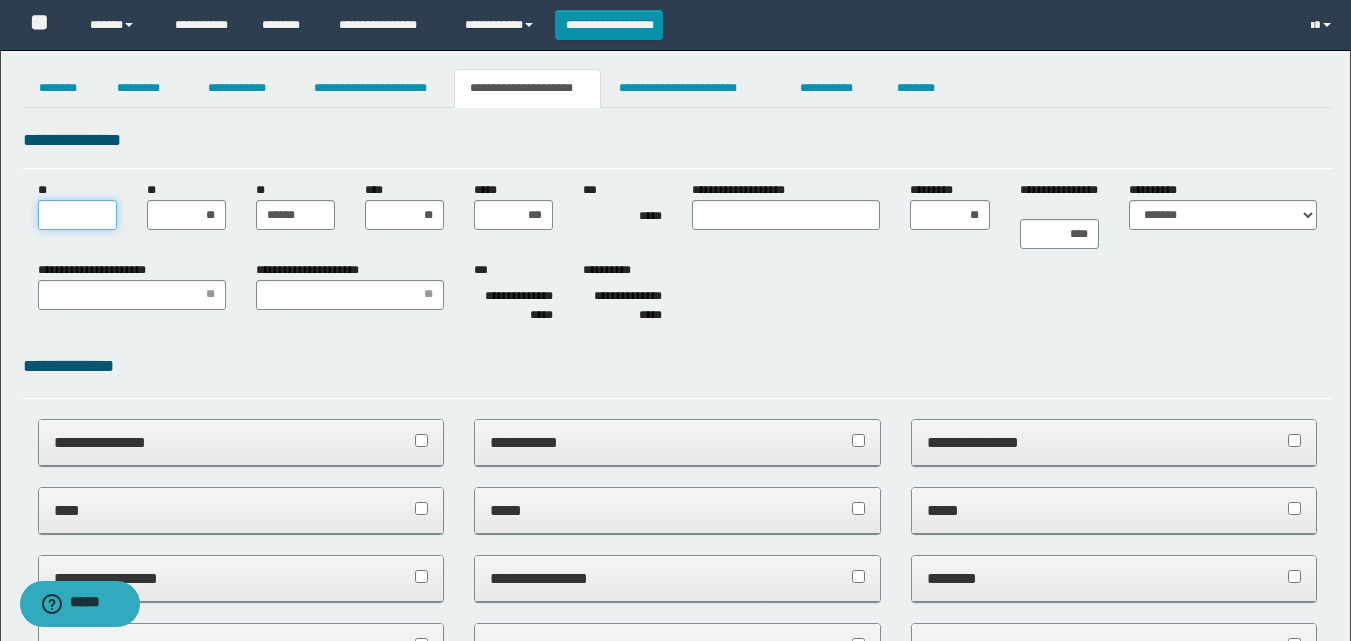 click on "**" at bounding box center [77, 215] 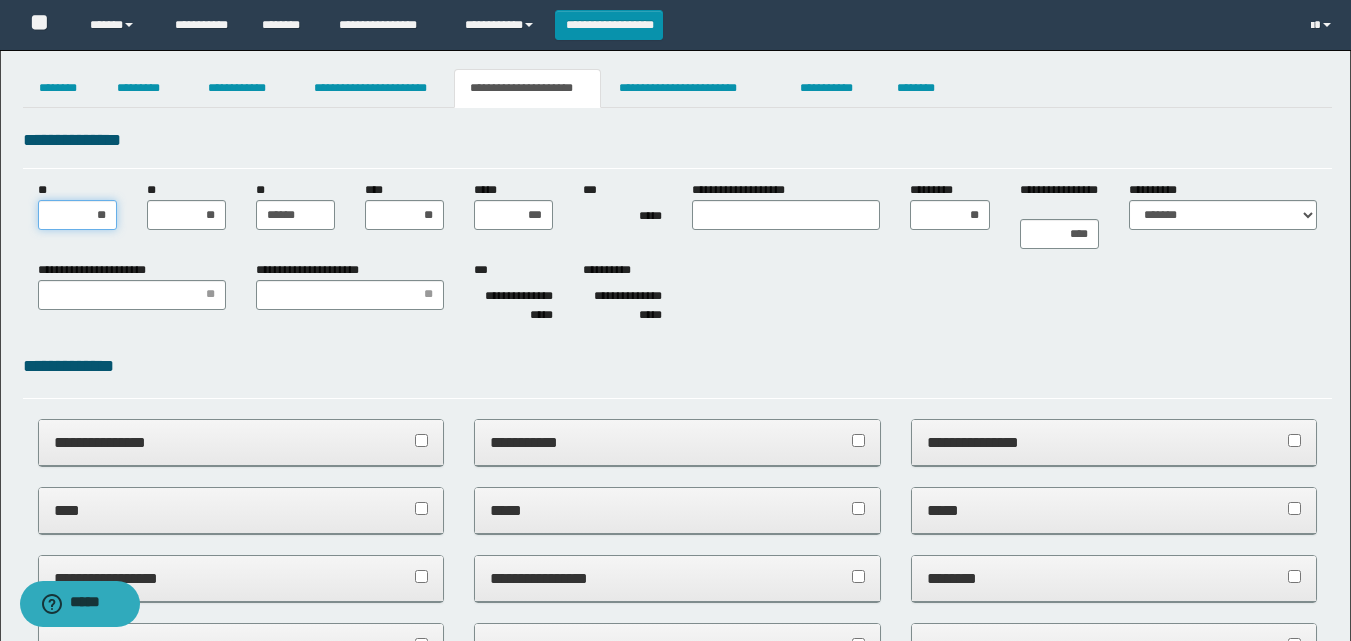 click on "**" at bounding box center [77, 215] 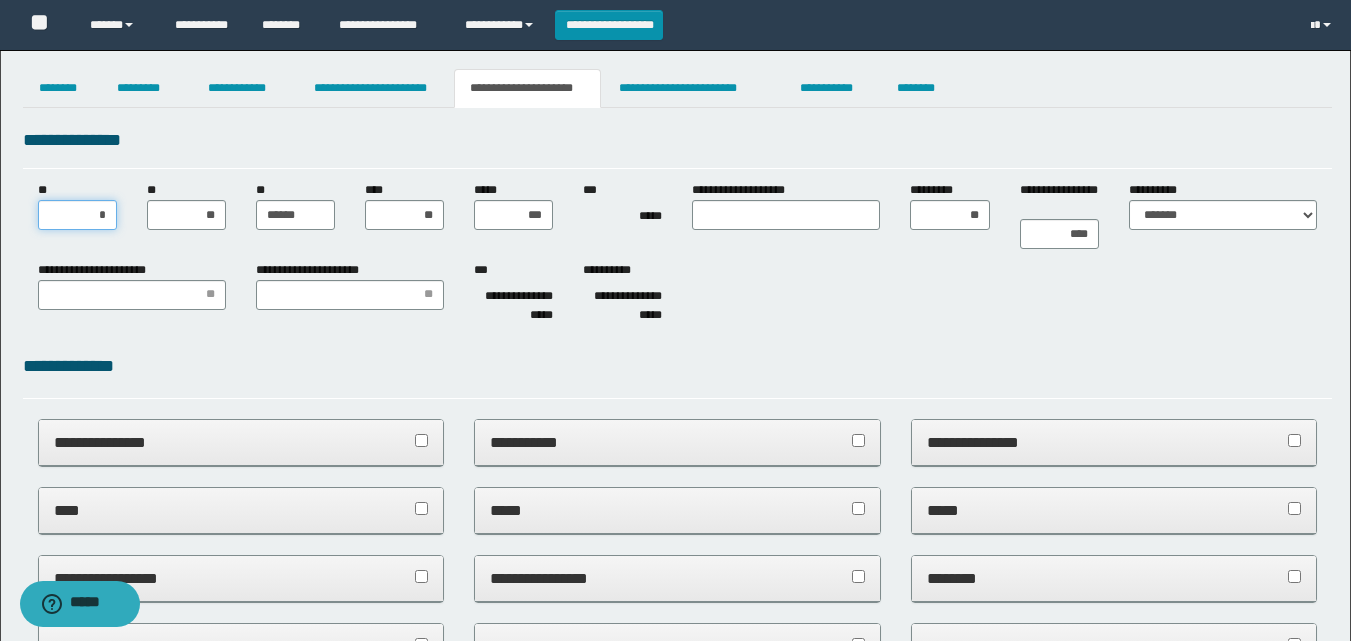 type on "**" 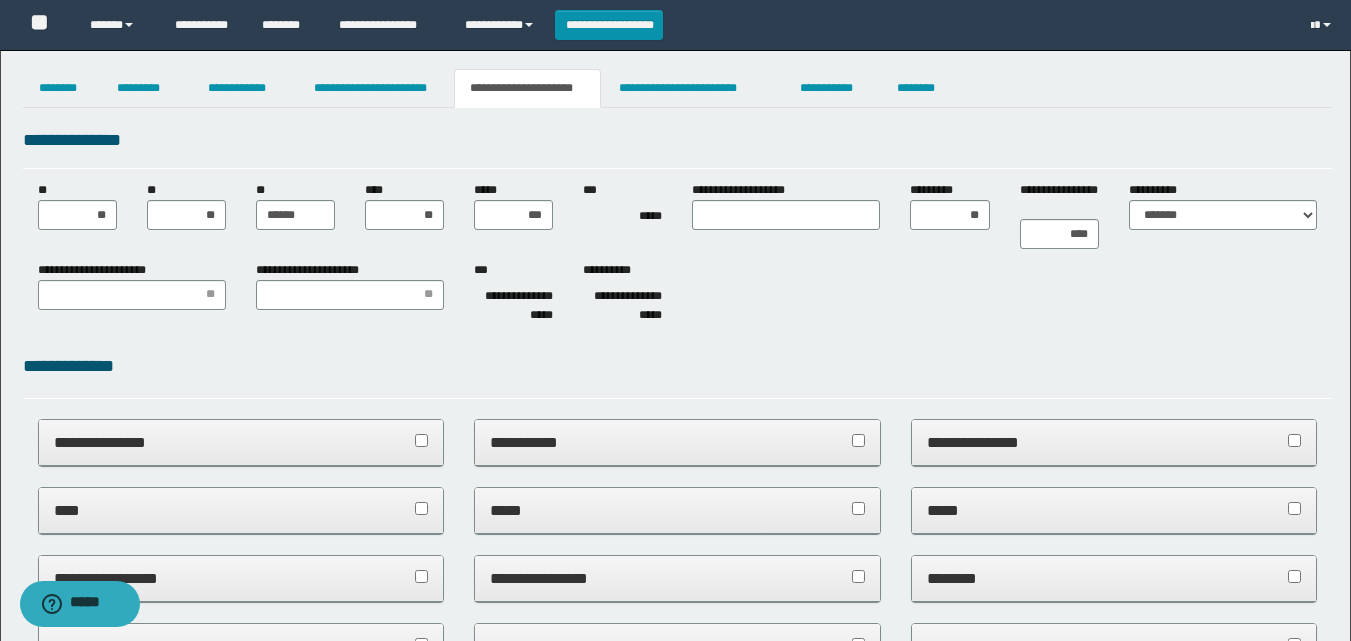 click on "**********" at bounding box center (677, 296) 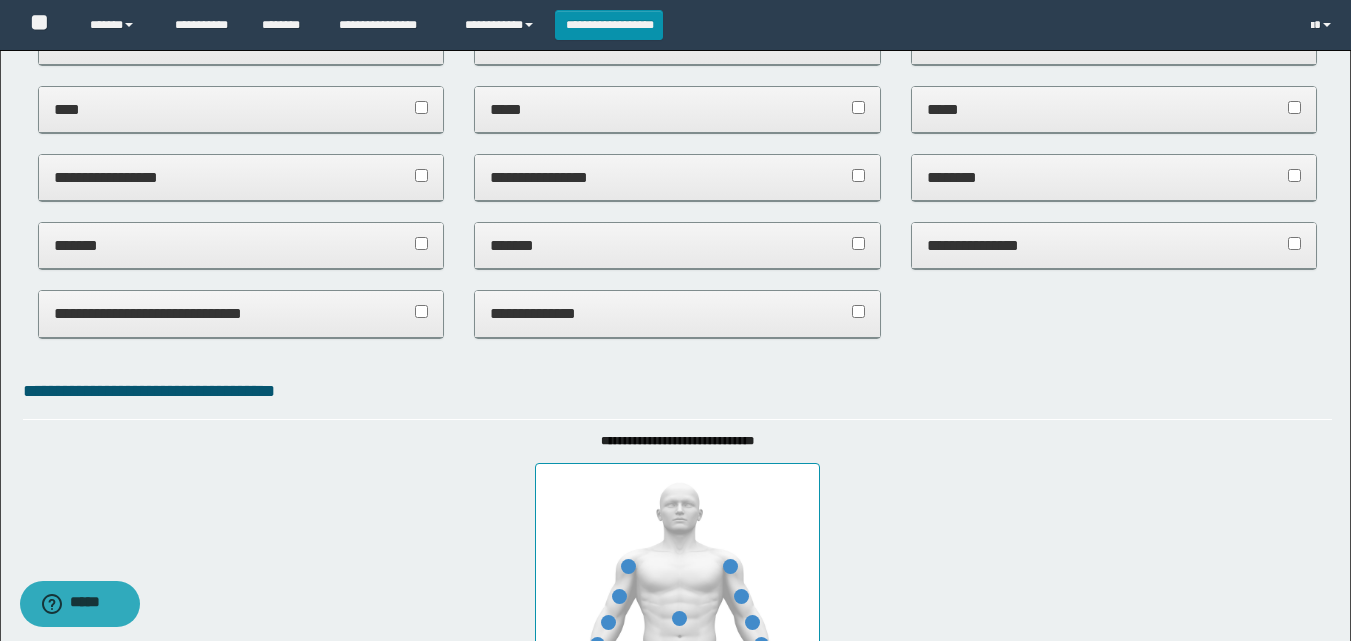 scroll, scrollTop: 400, scrollLeft: 0, axis: vertical 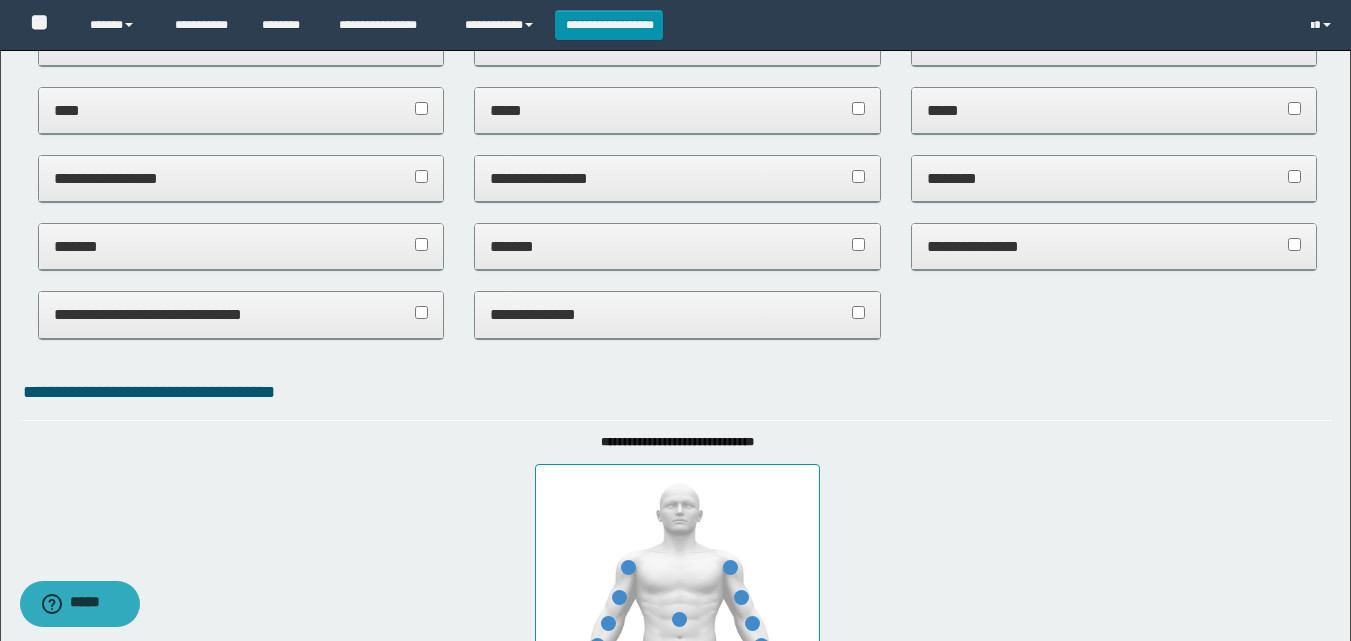 click on "**********" at bounding box center (241, 314) 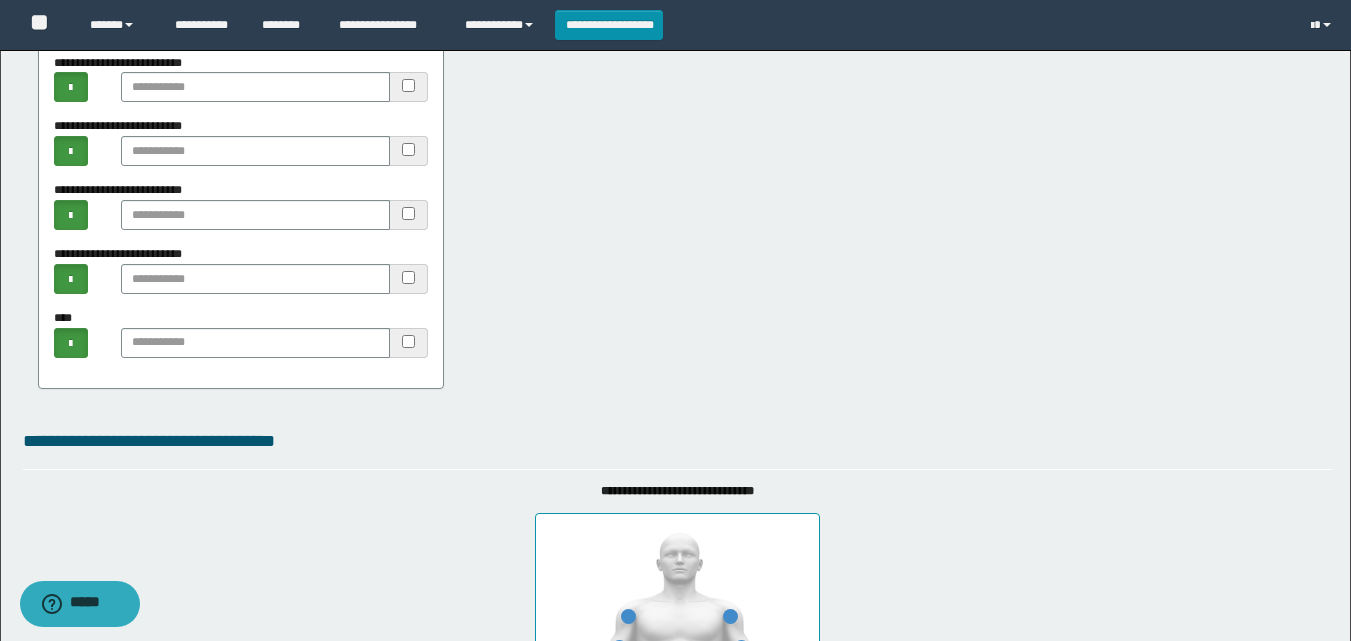 scroll, scrollTop: 600, scrollLeft: 0, axis: vertical 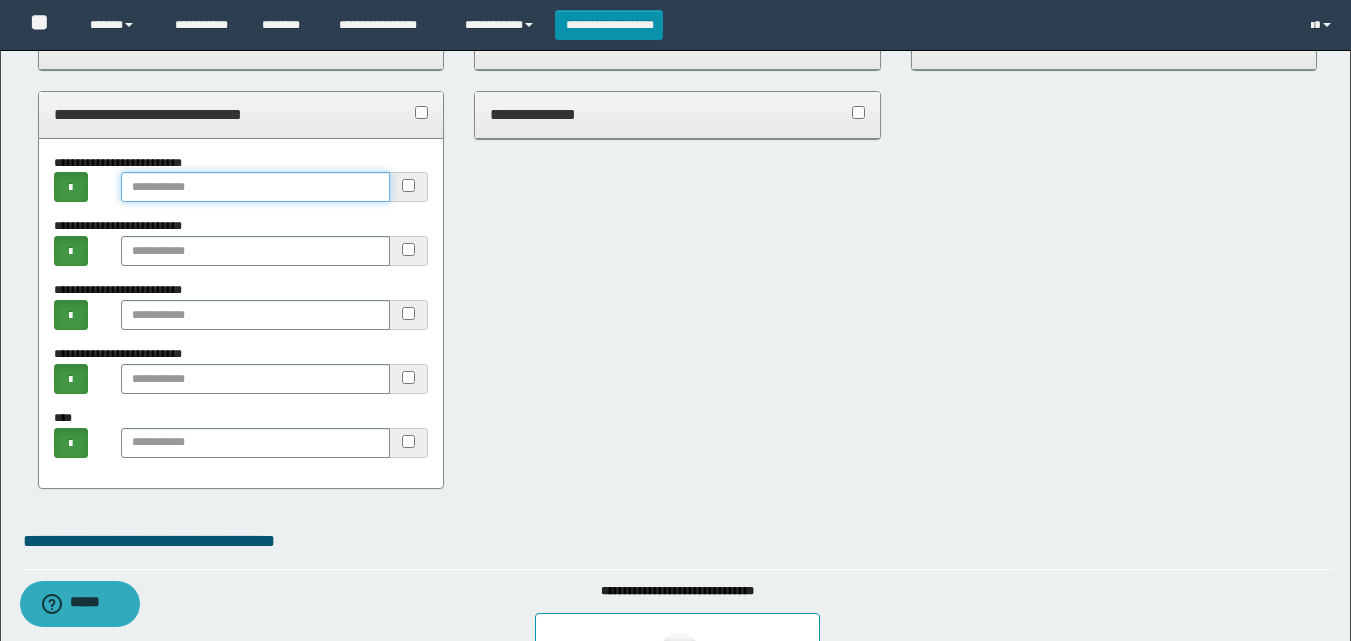 click at bounding box center (255, 187) 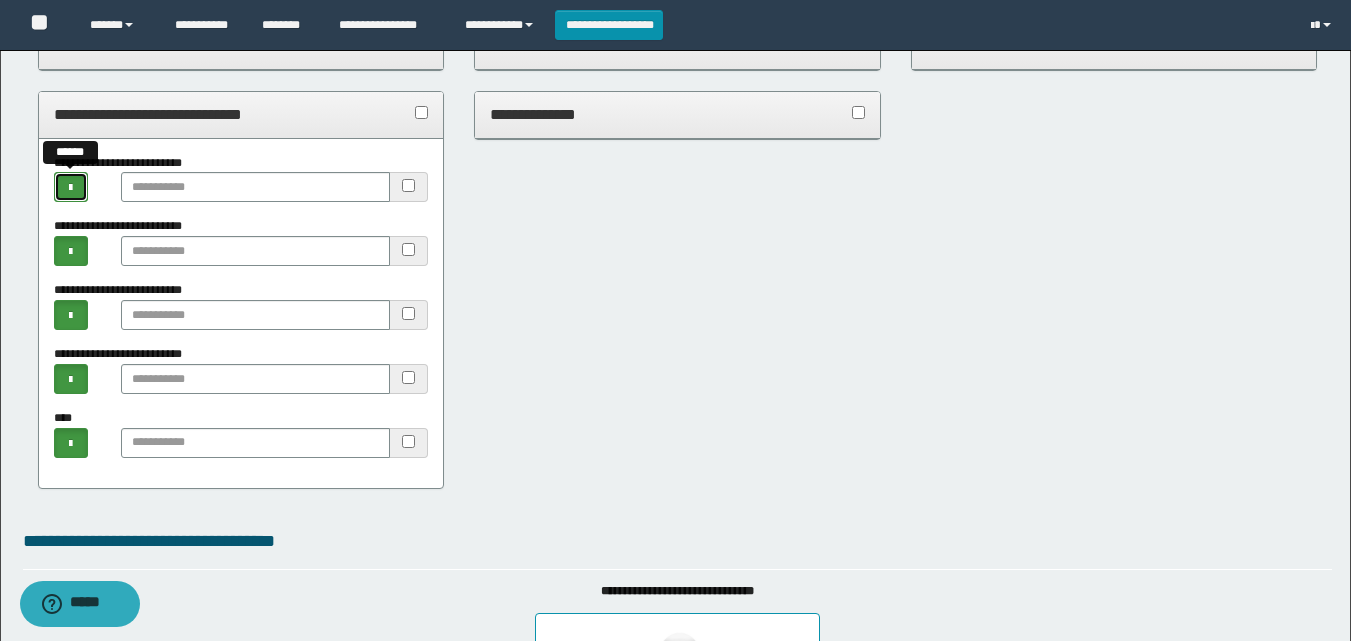 click at bounding box center [71, 187] 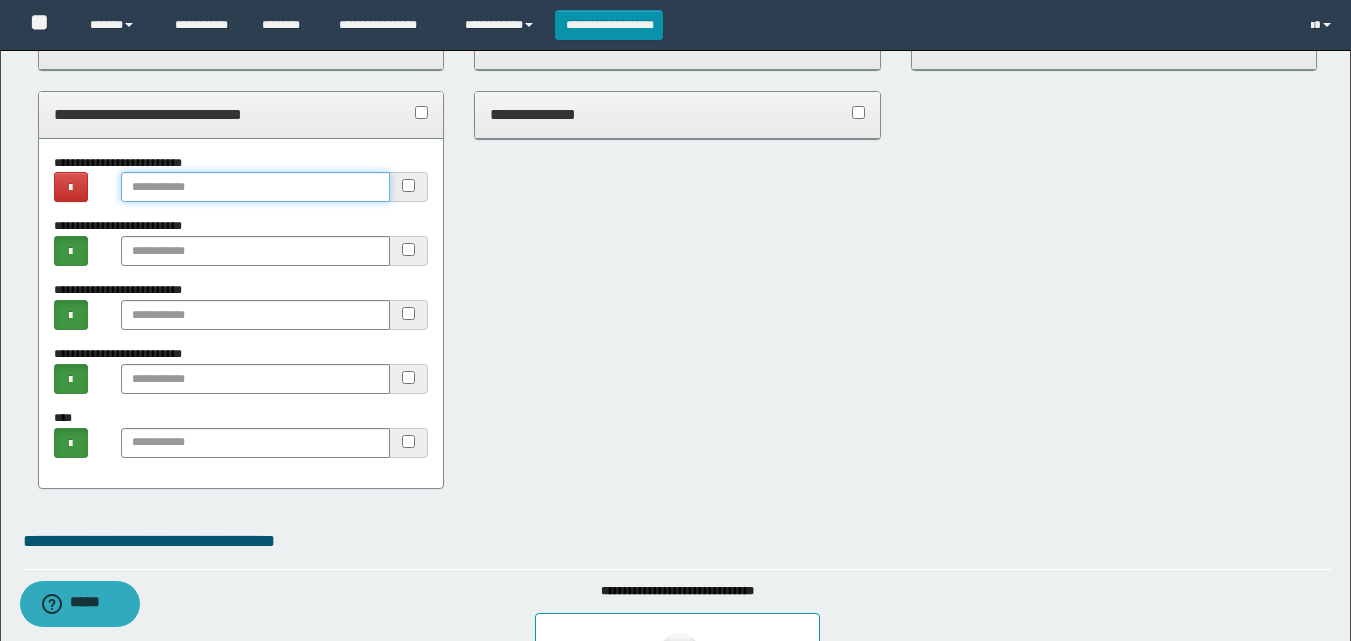 click at bounding box center [255, 187] 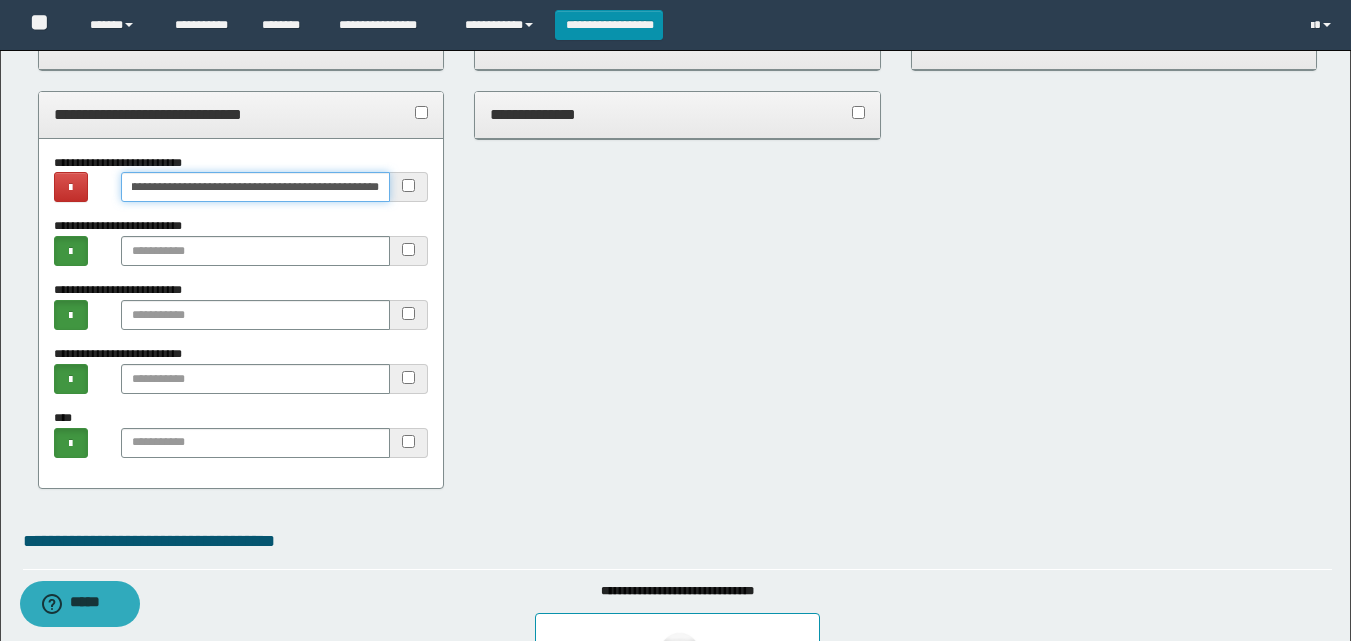 scroll, scrollTop: 0, scrollLeft: 80, axis: horizontal 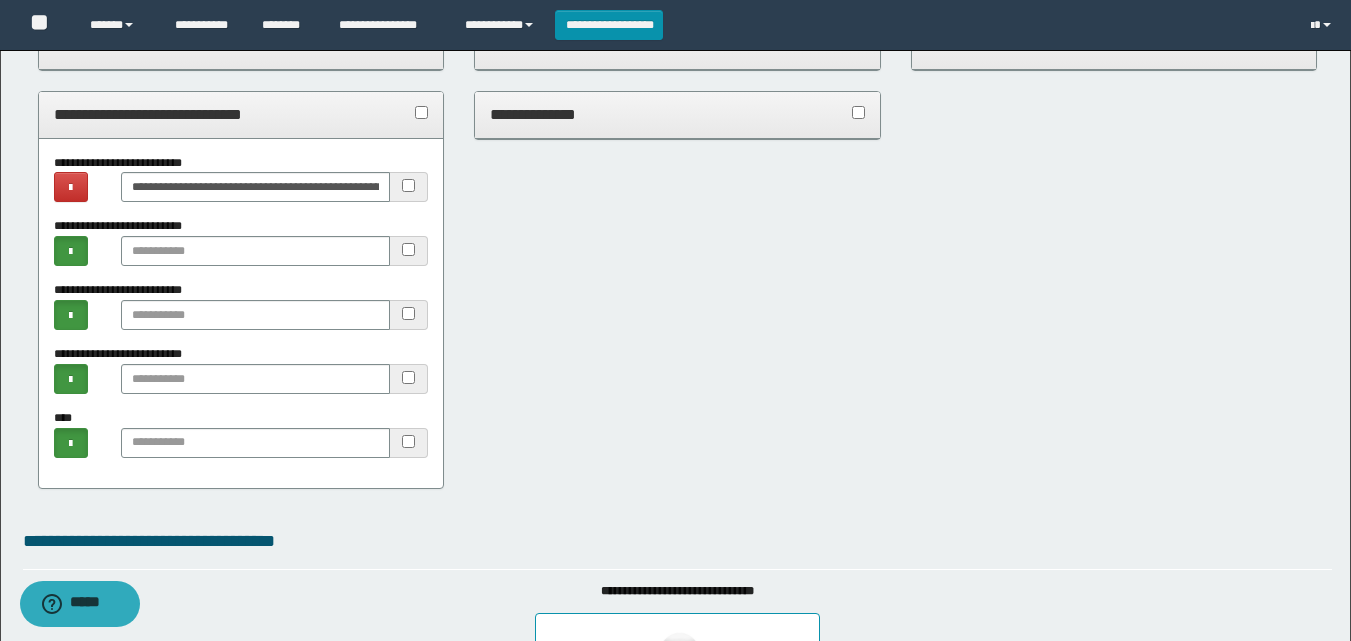 click on "**********" at bounding box center [677, 164] 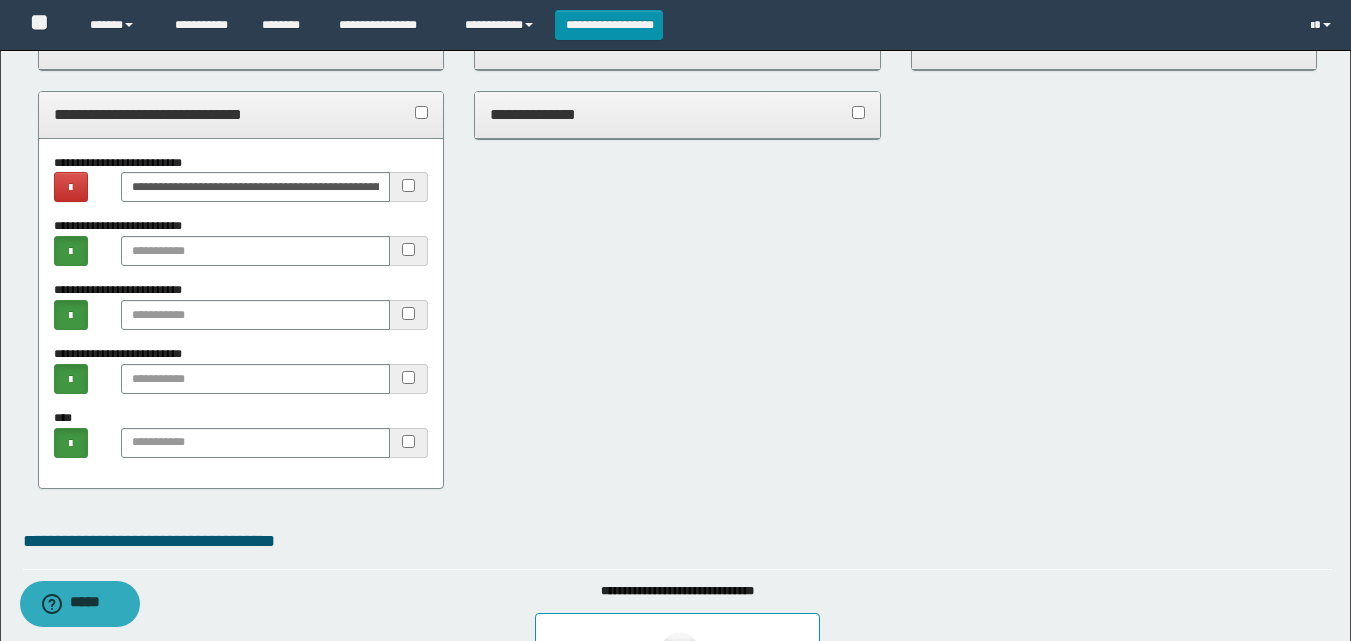 click on "**********" at bounding box center (677, 164) 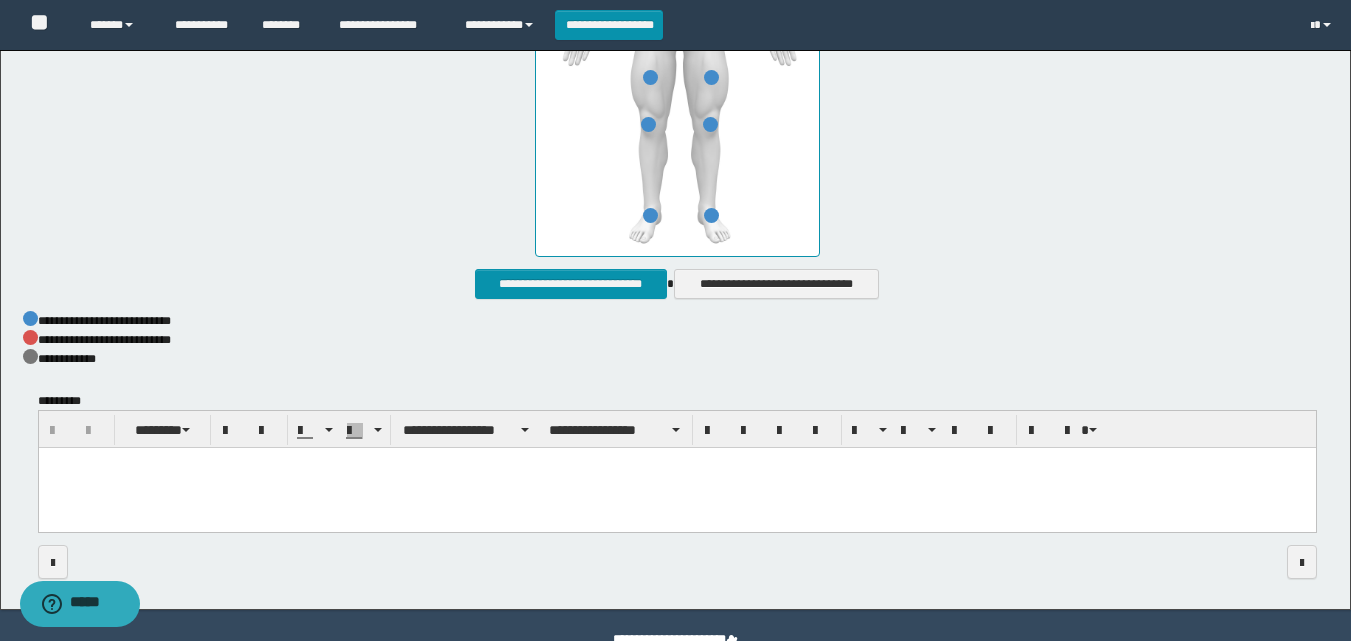 scroll, scrollTop: 1438, scrollLeft: 0, axis: vertical 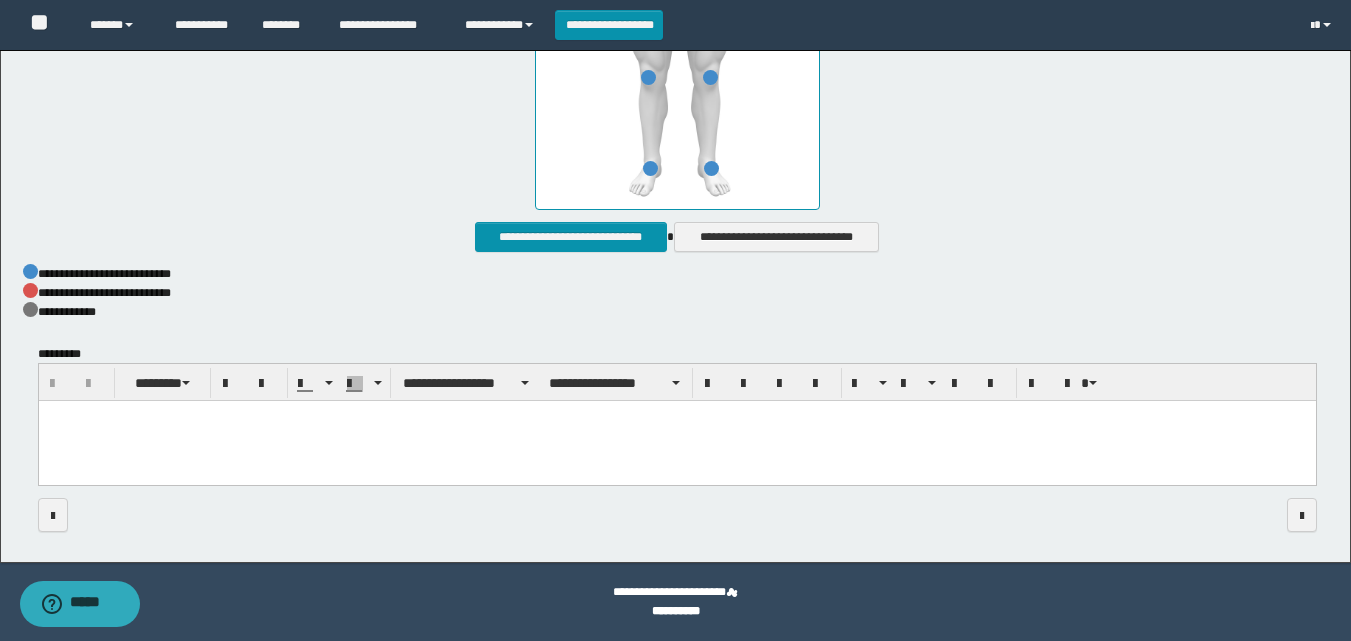 click at bounding box center (676, 442) 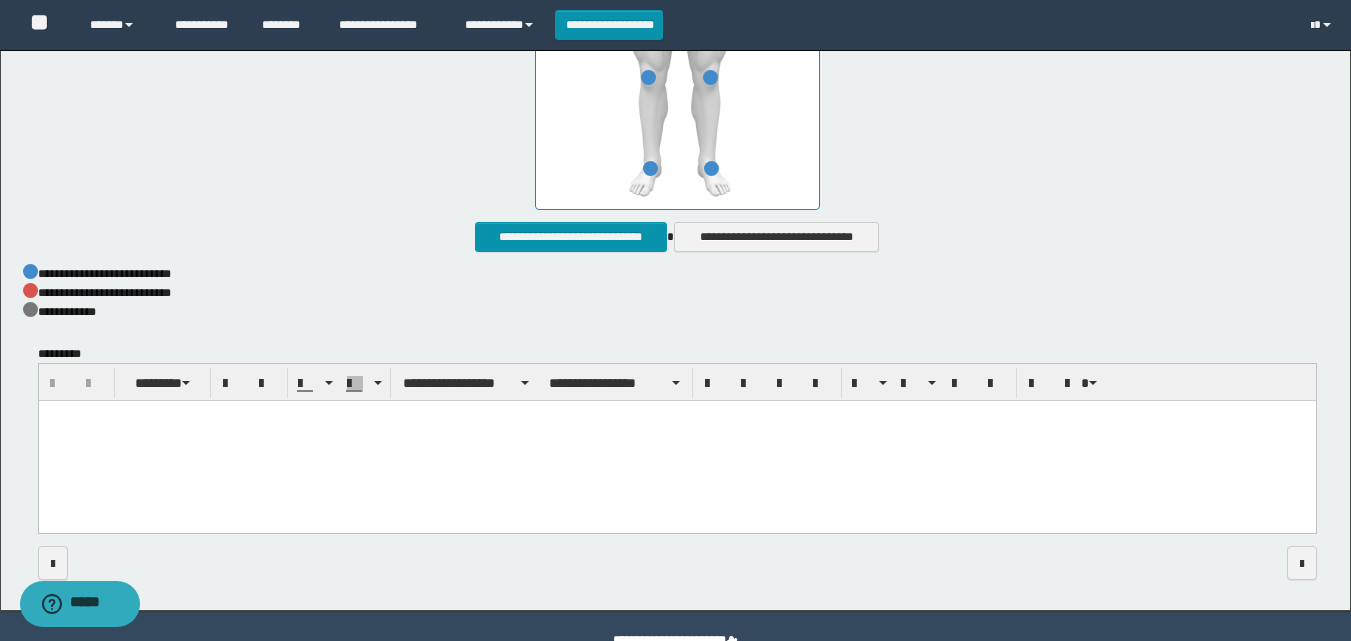 type 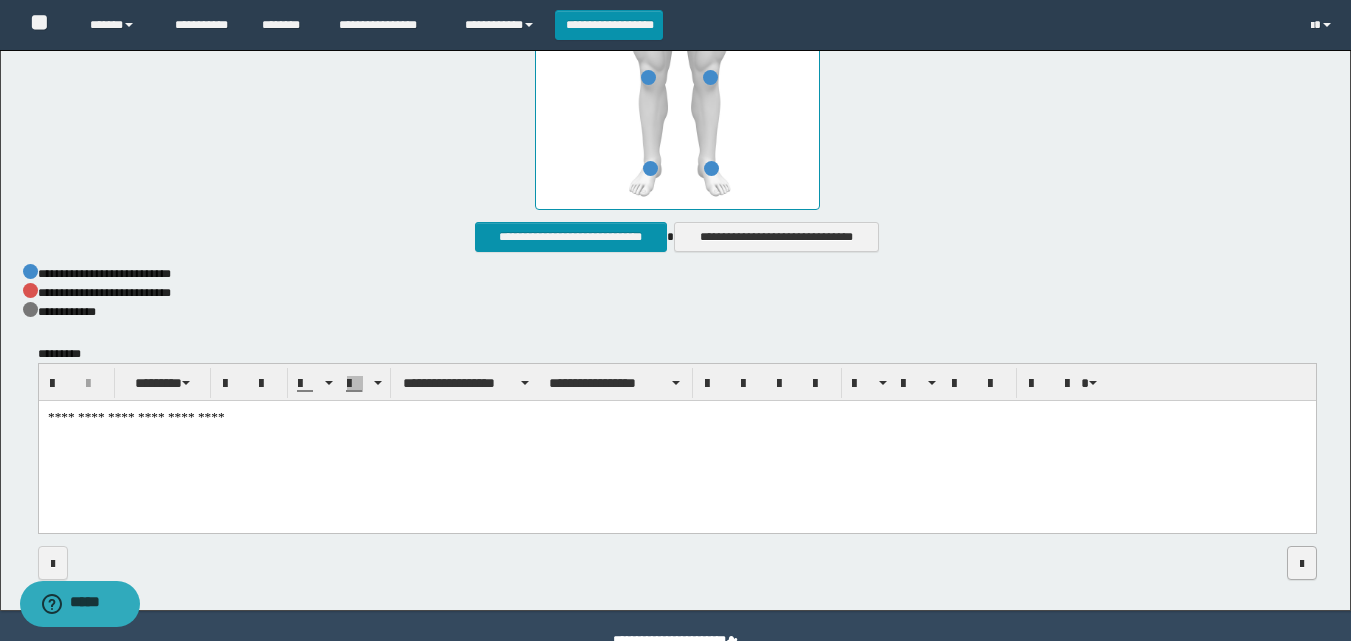 click at bounding box center (1302, 563) 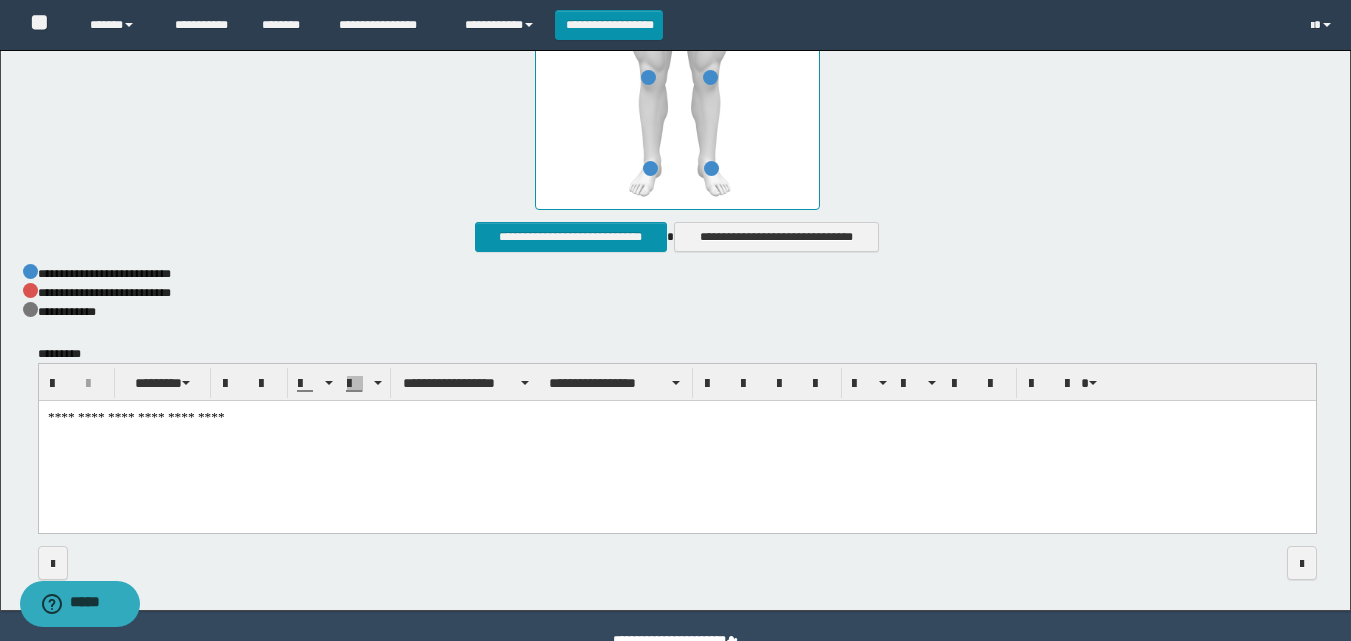 scroll, scrollTop: 0, scrollLeft: 0, axis: both 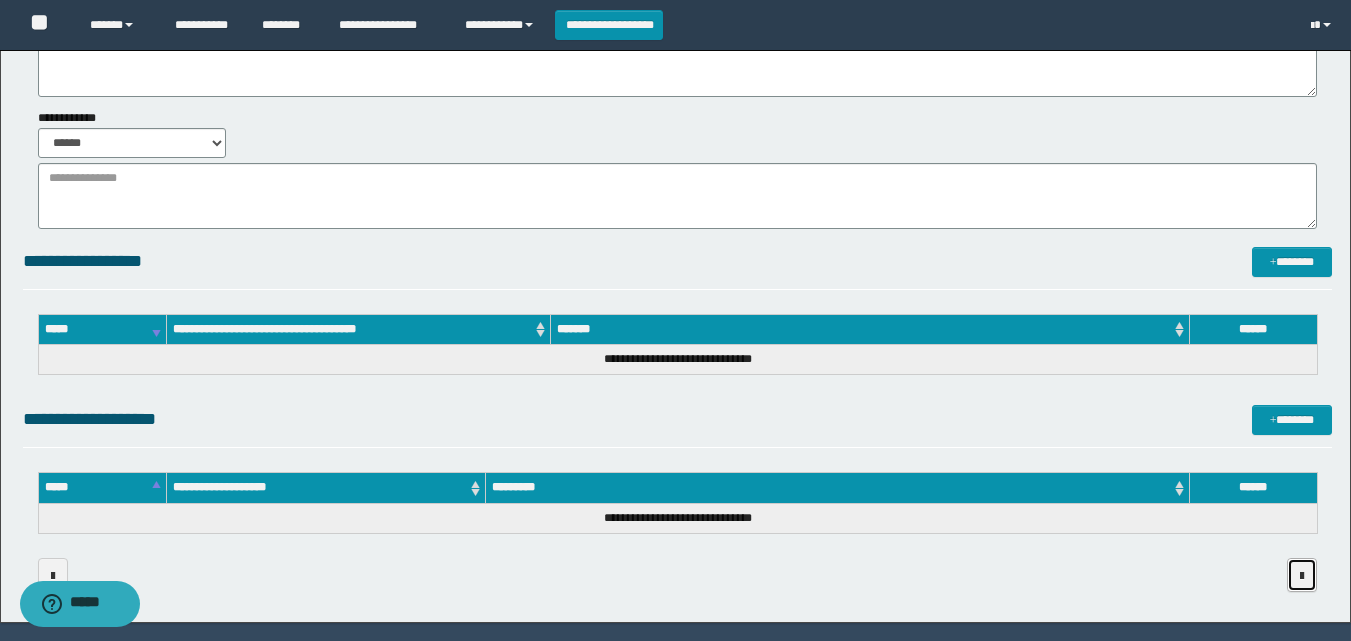 click at bounding box center (1302, 576) 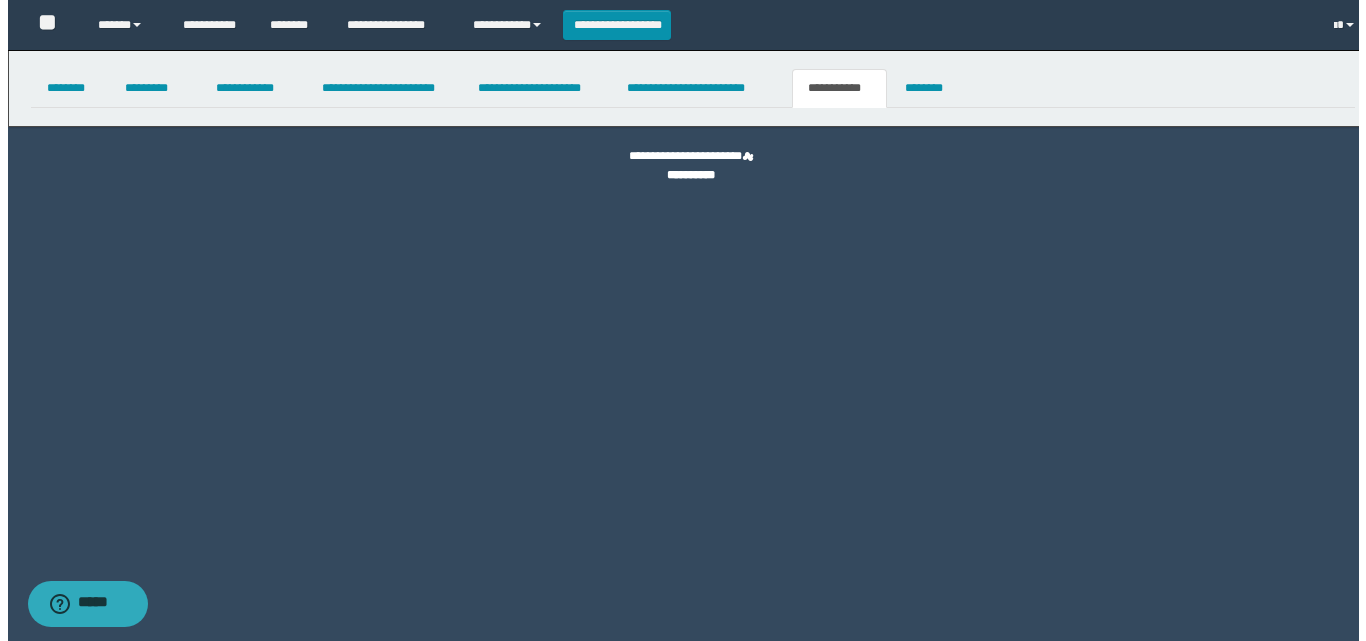 scroll, scrollTop: 0, scrollLeft: 0, axis: both 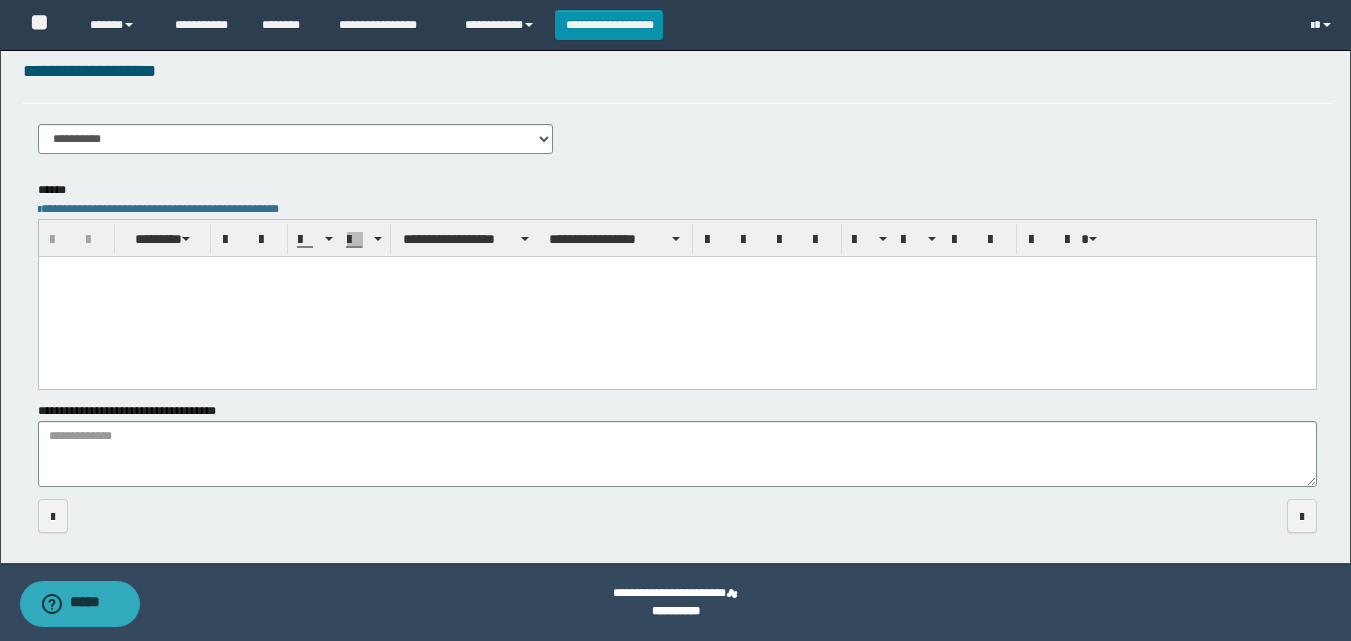click at bounding box center (676, 296) 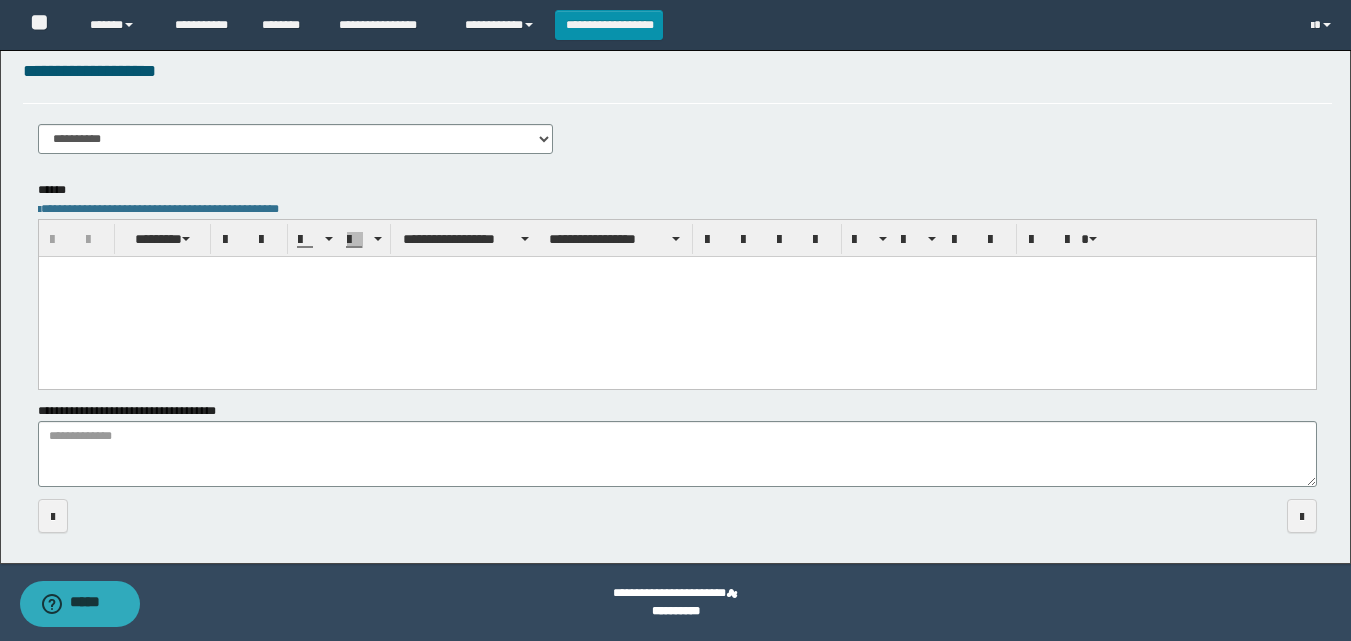 click at bounding box center [676, 296] 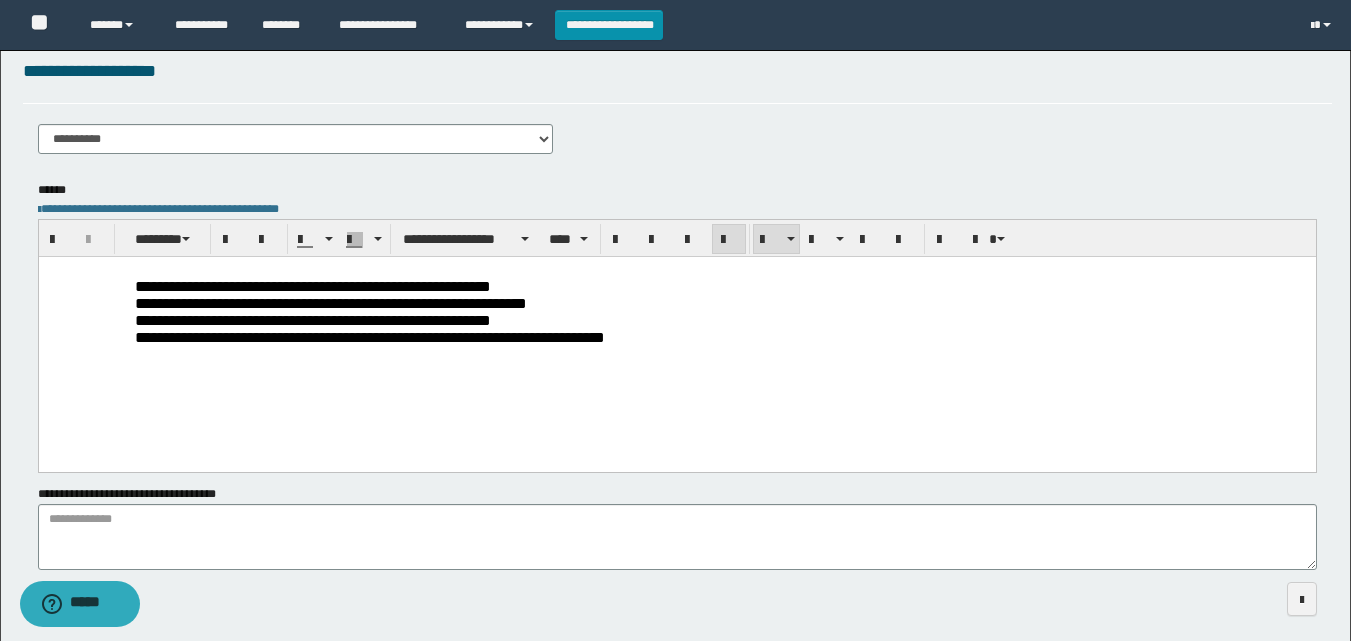 click on "**********" at bounding box center [676, 336] 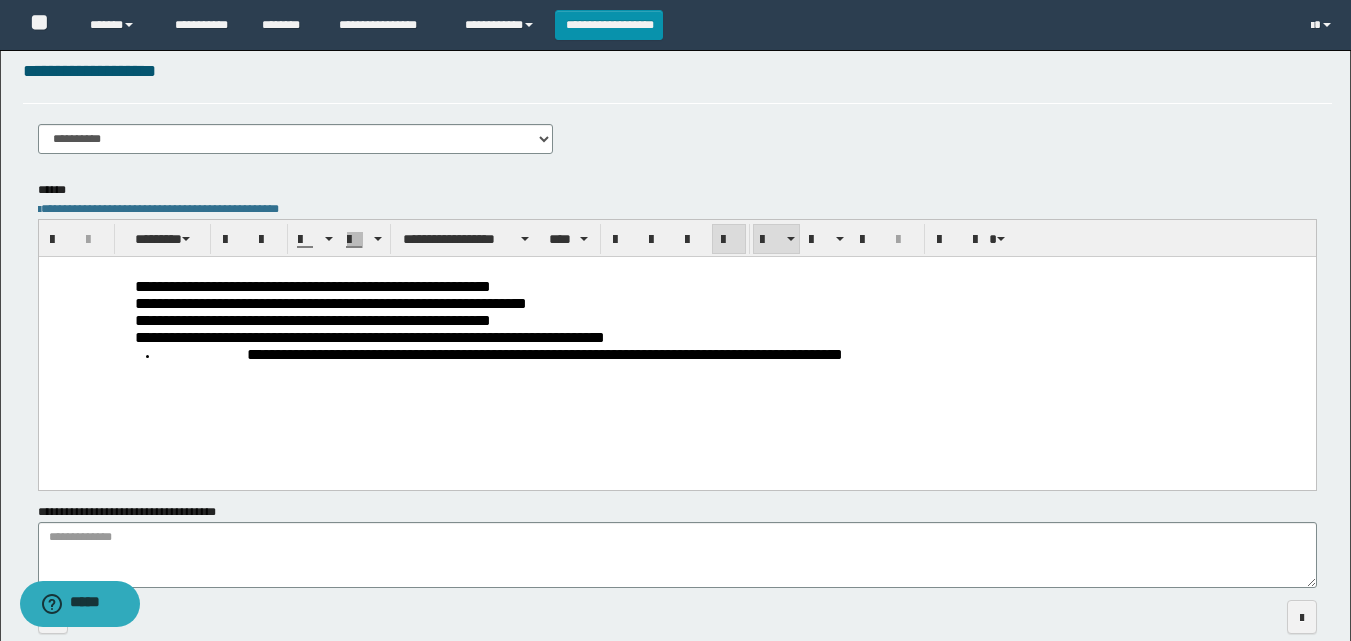 click on "**********" at bounding box center [369, 336] 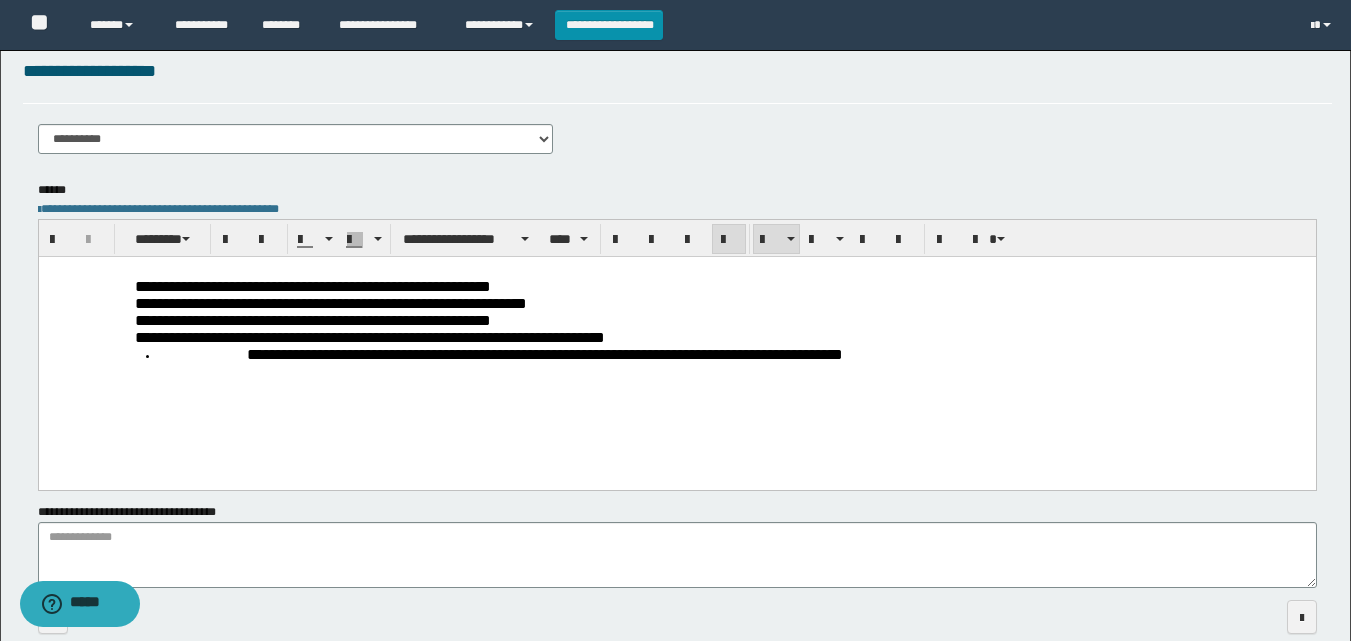 click on "**********" at bounding box center [369, 336] 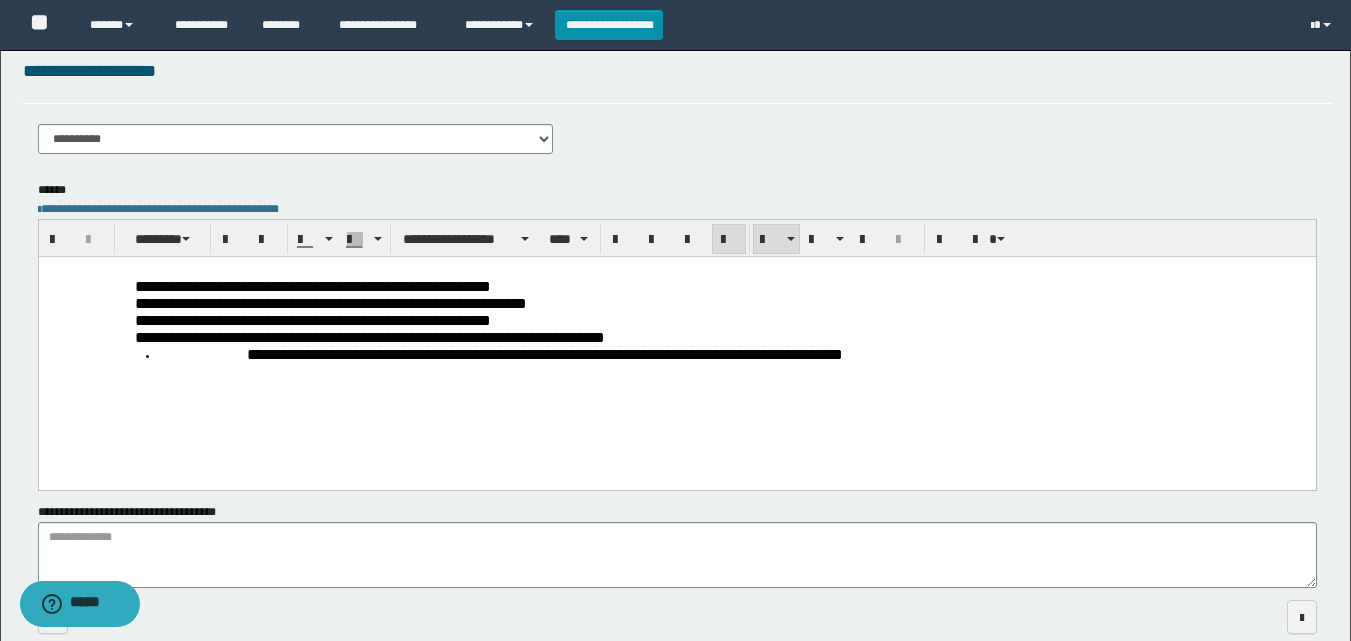 click on "**********" at bounding box center [544, 353] 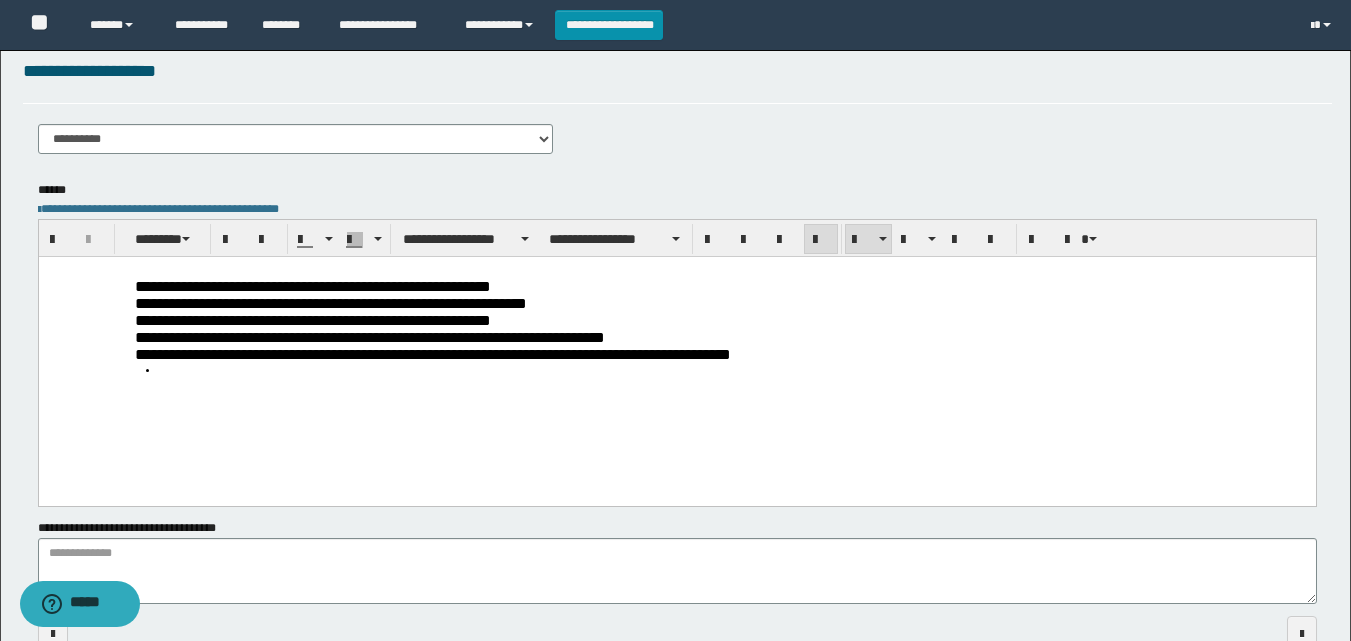 drag, startPoint x: 161, startPoint y: 377, endPoint x: 124, endPoint y: 378, distance: 37.01351 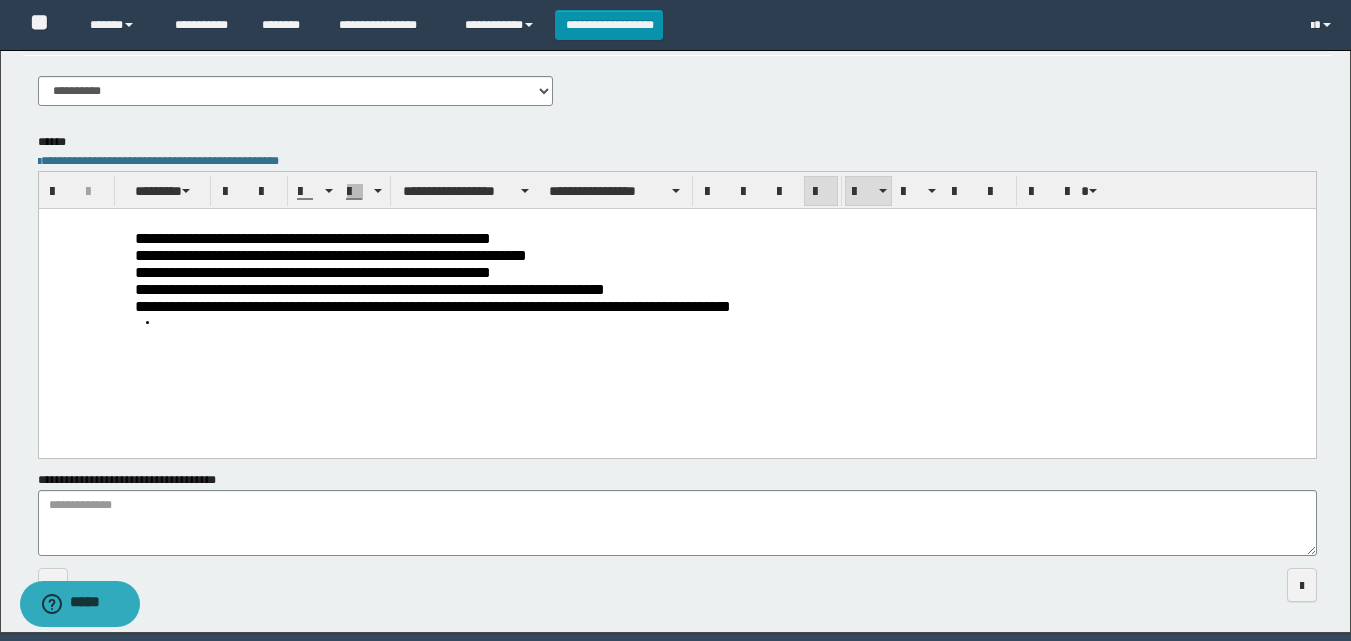 scroll, scrollTop: 359, scrollLeft: 0, axis: vertical 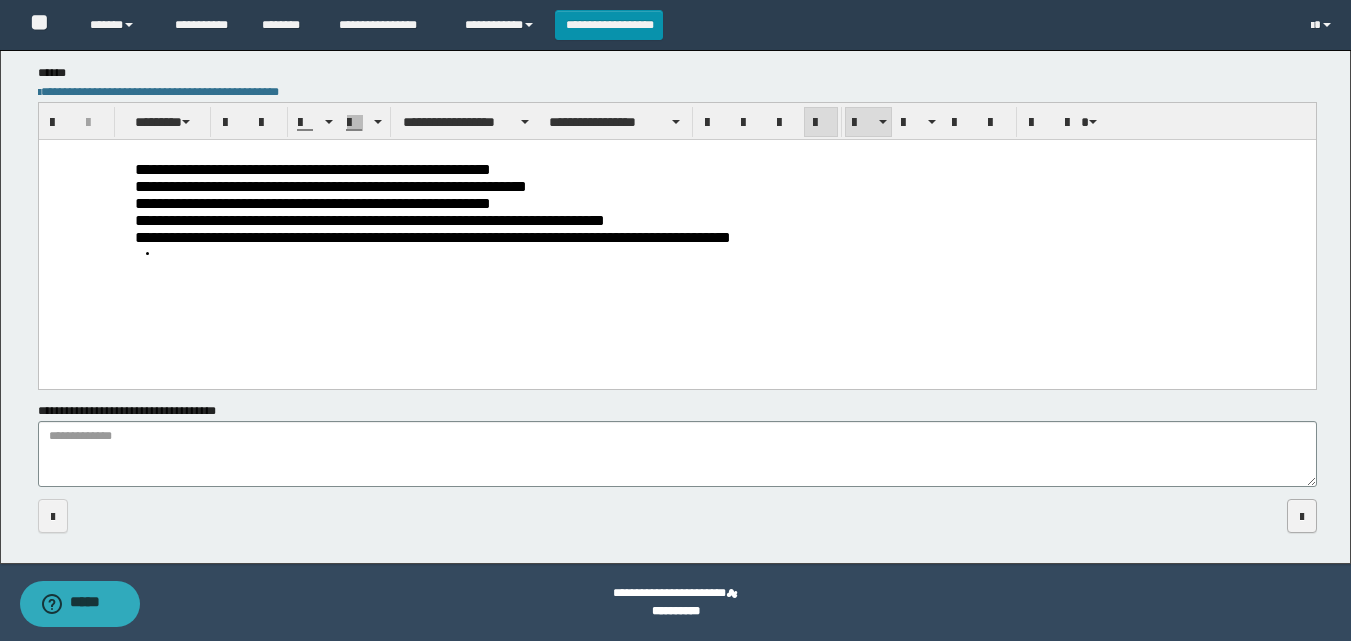 click at bounding box center (1302, 516) 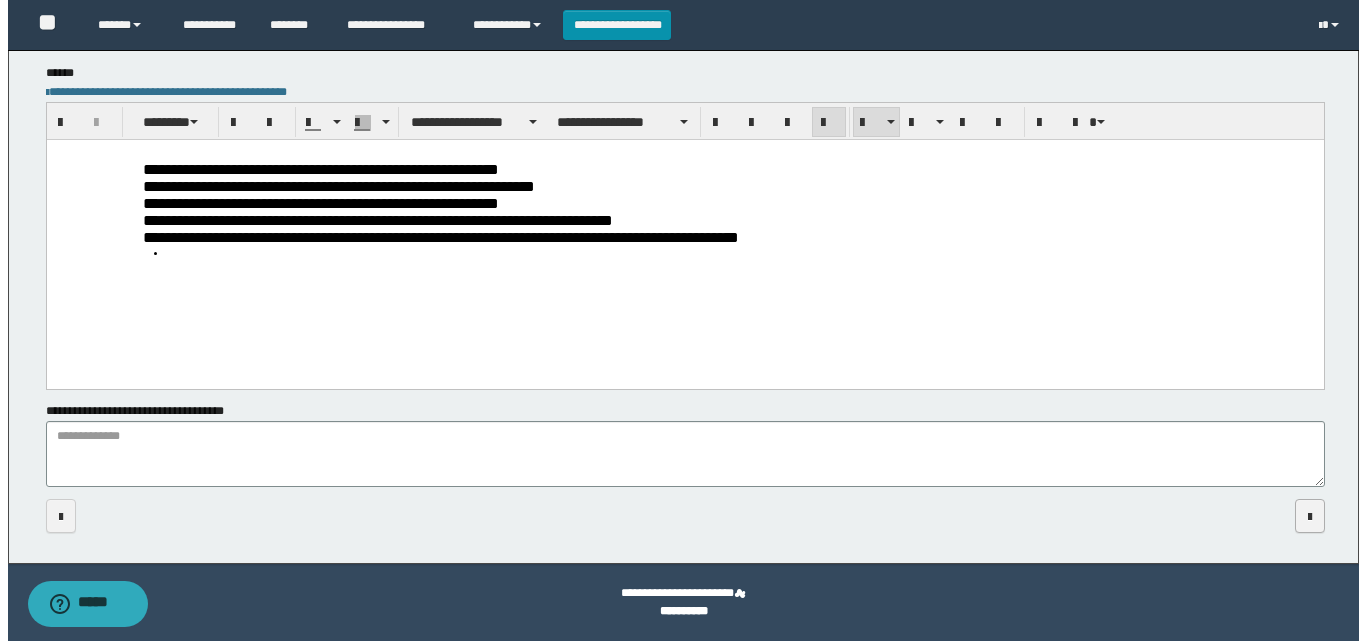 scroll, scrollTop: 0, scrollLeft: 0, axis: both 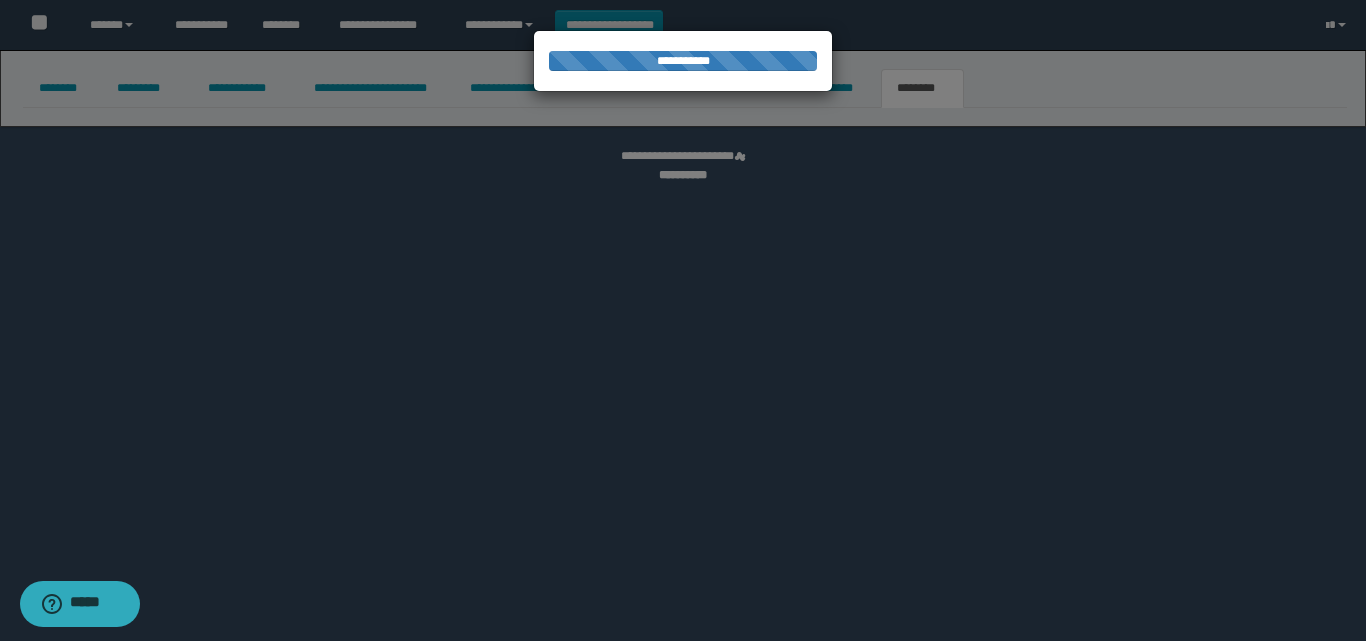 select 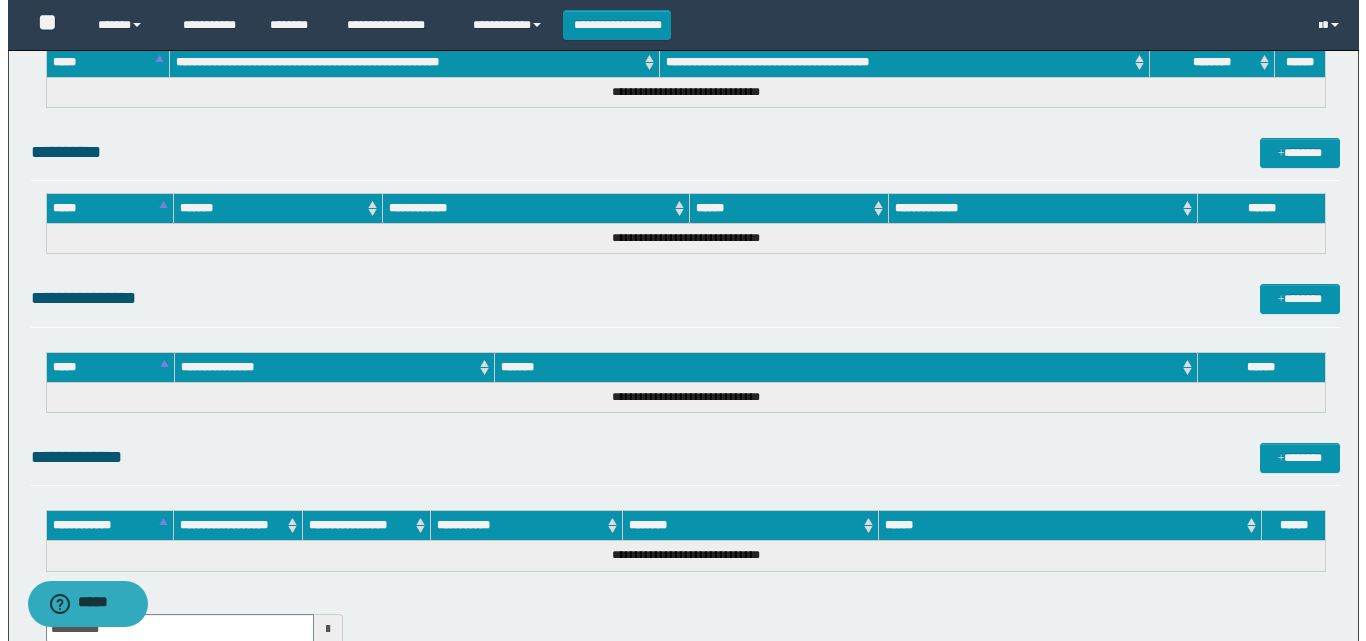 scroll, scrollTop: 990, scrollLeft: 0, axis: vertical 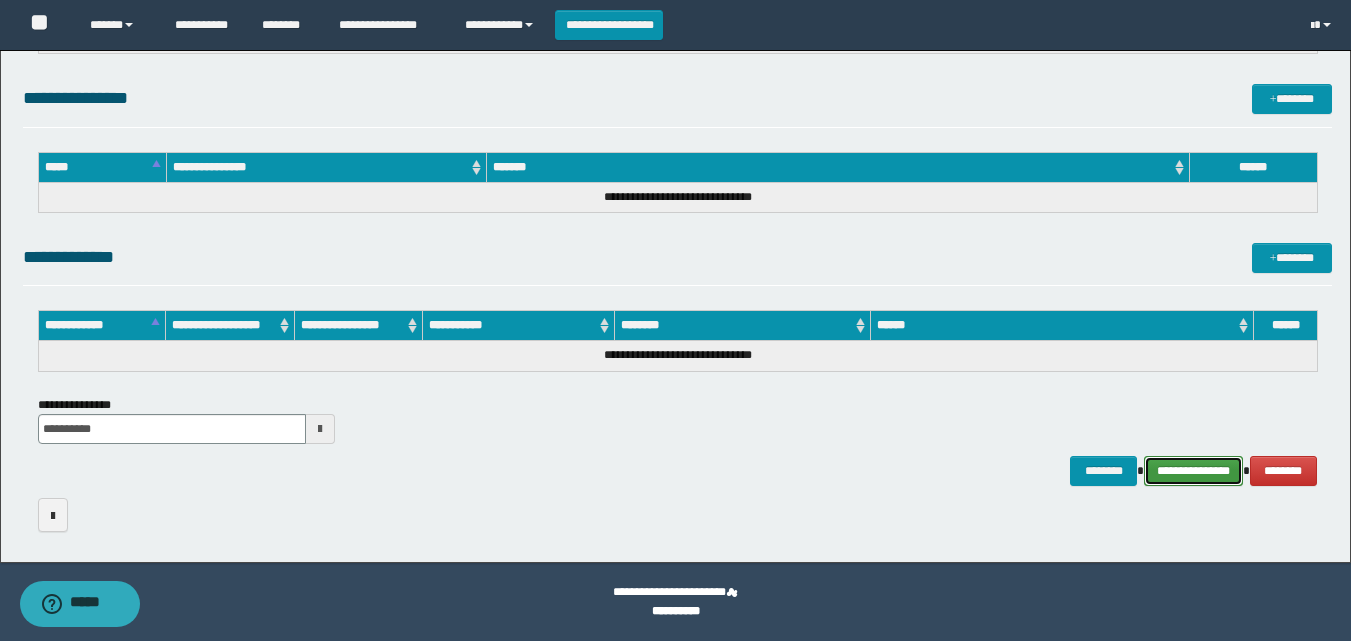 click on "**********" at bounding box center (1193, 471) 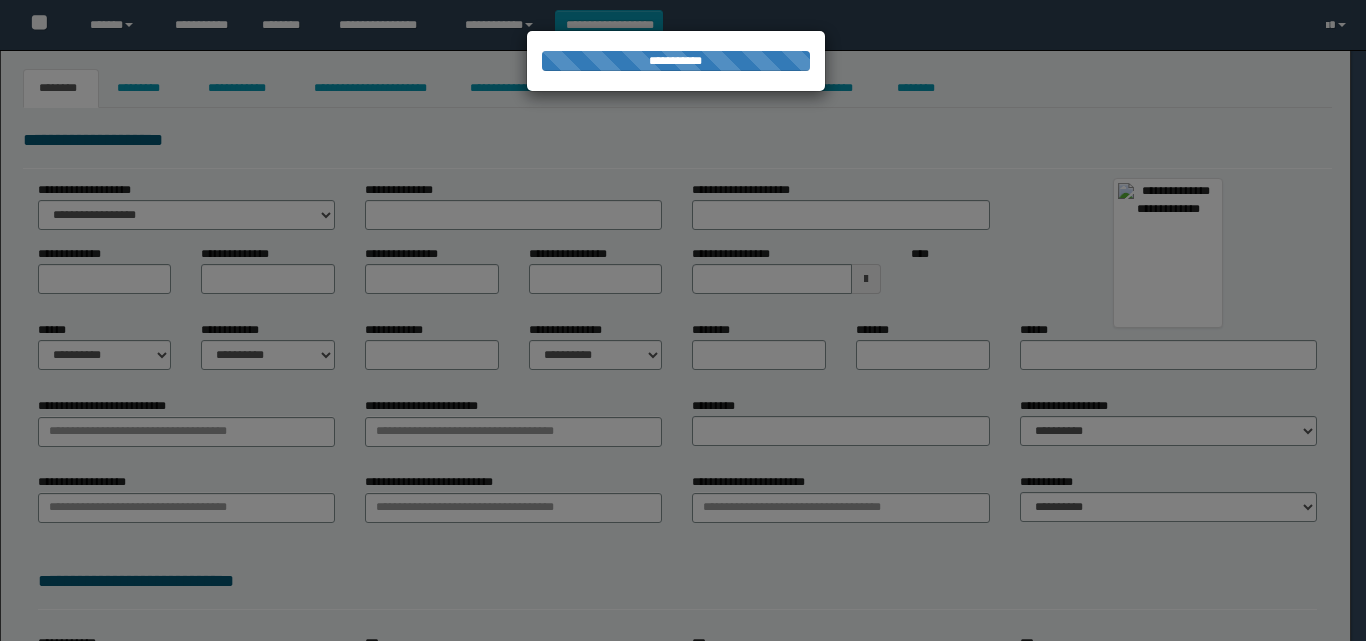 scroll, scrollTop: 0, scrollLeft: 0, axis: both 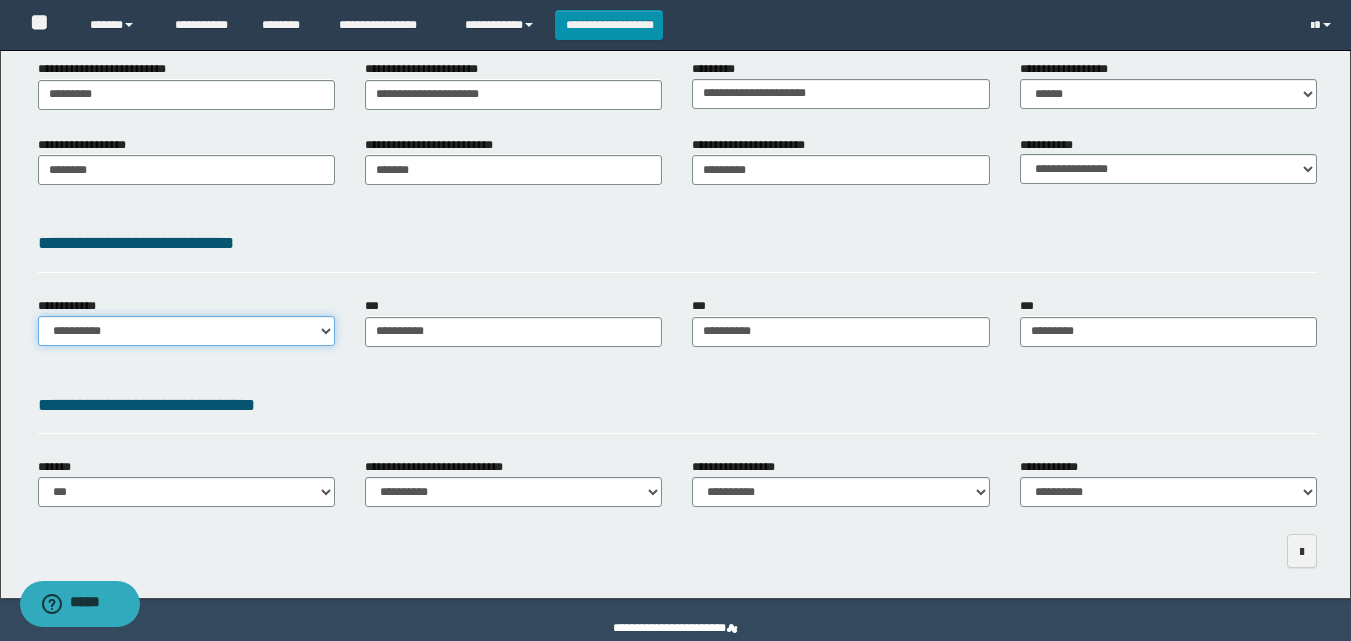 click on "**********" at bounding box center (186, 331) 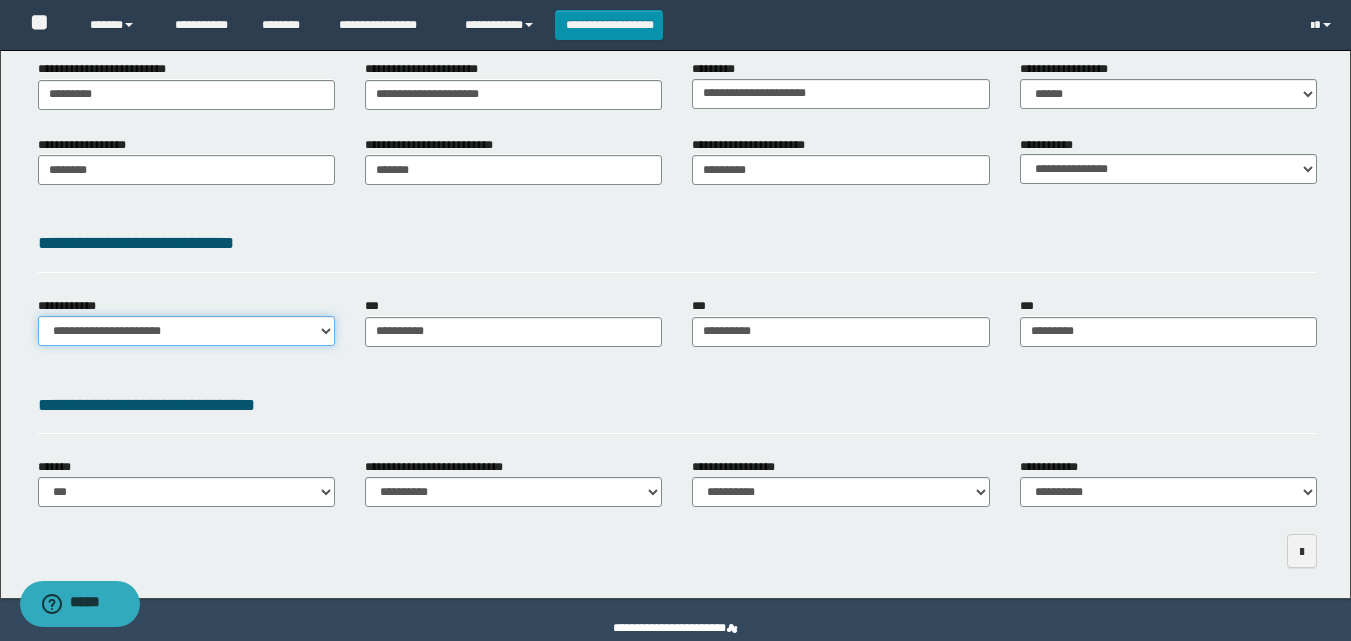 click on "**********" at bounding box center [186, 331] 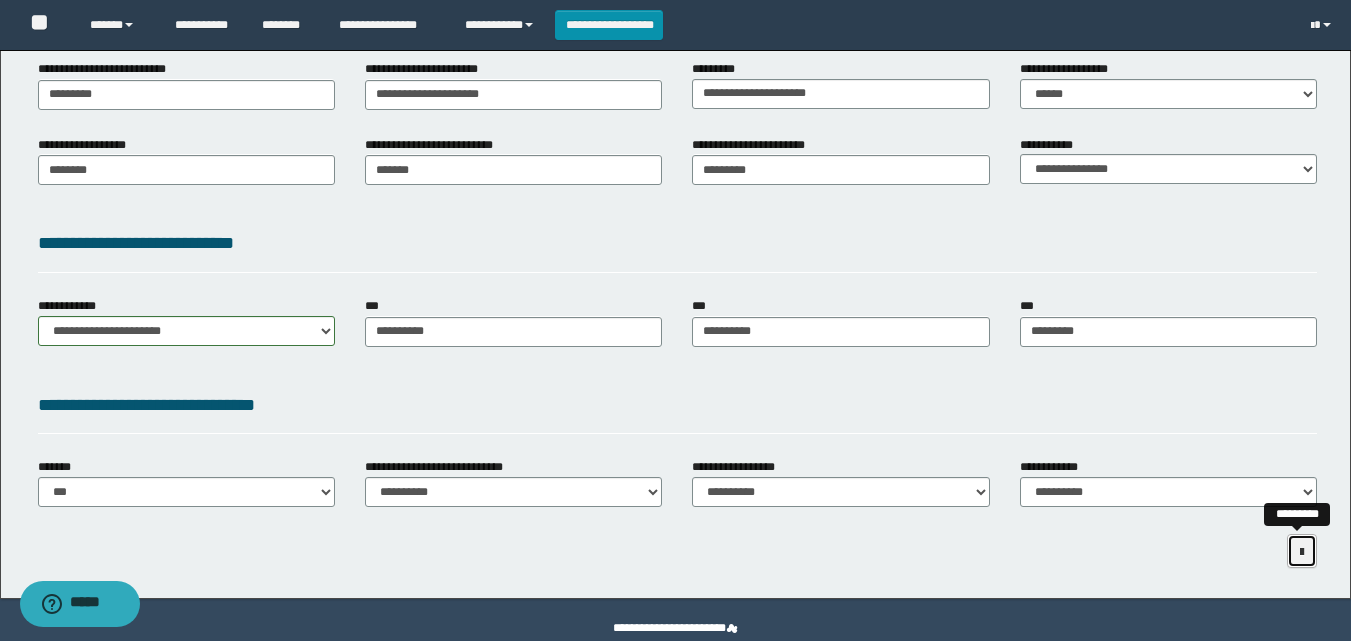 click at bounding box center (1302, 552) 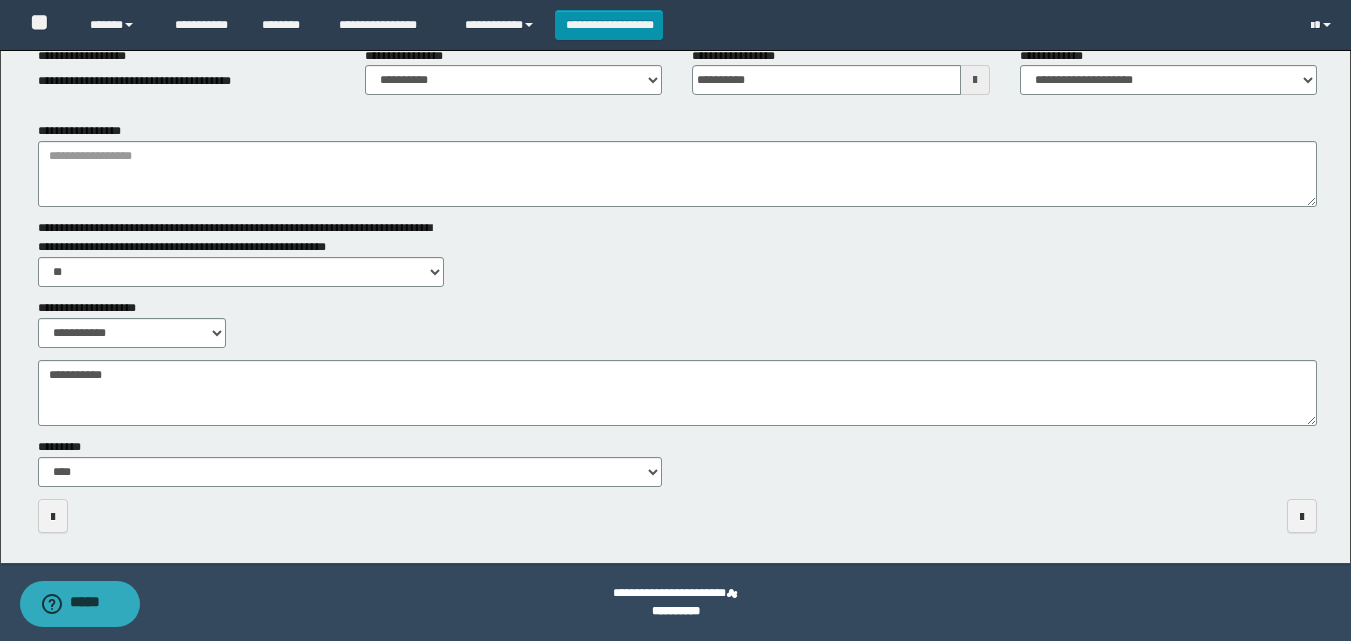 scroll, scrollTop: 287, scrollLeft: 0, axis: vertical 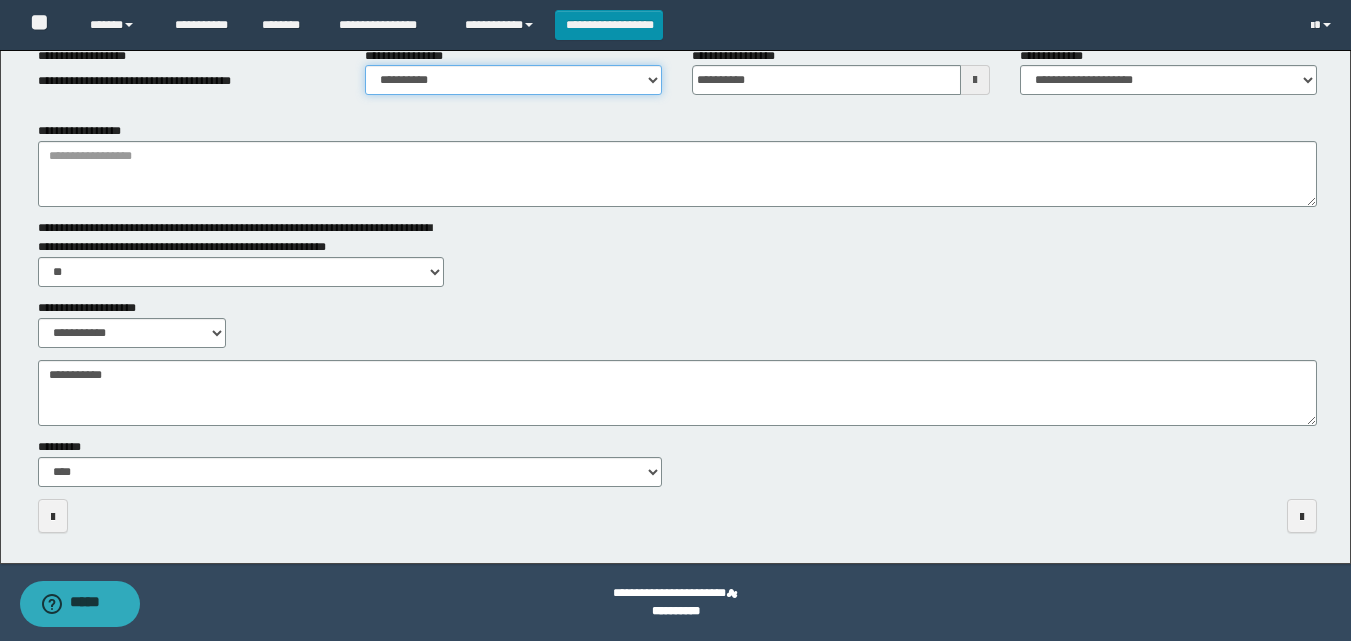 click on "**********" at bounding box center (513, 80) 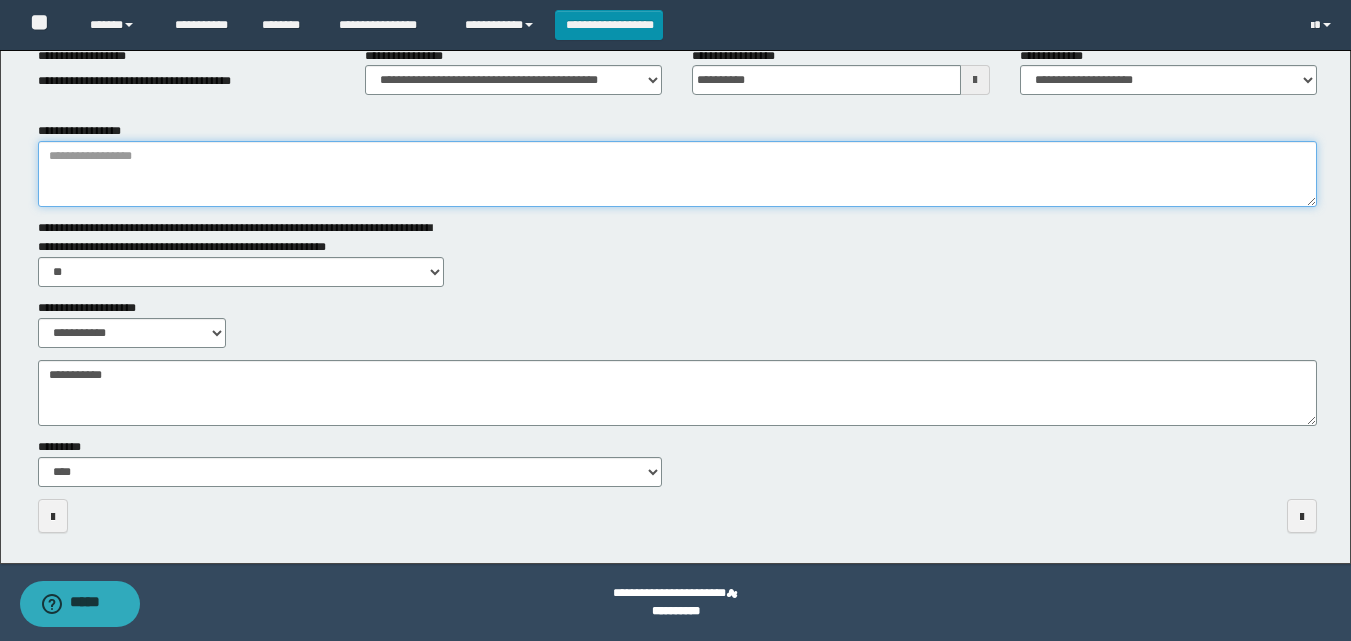 click on "**********" at bounding box center [677, 174] 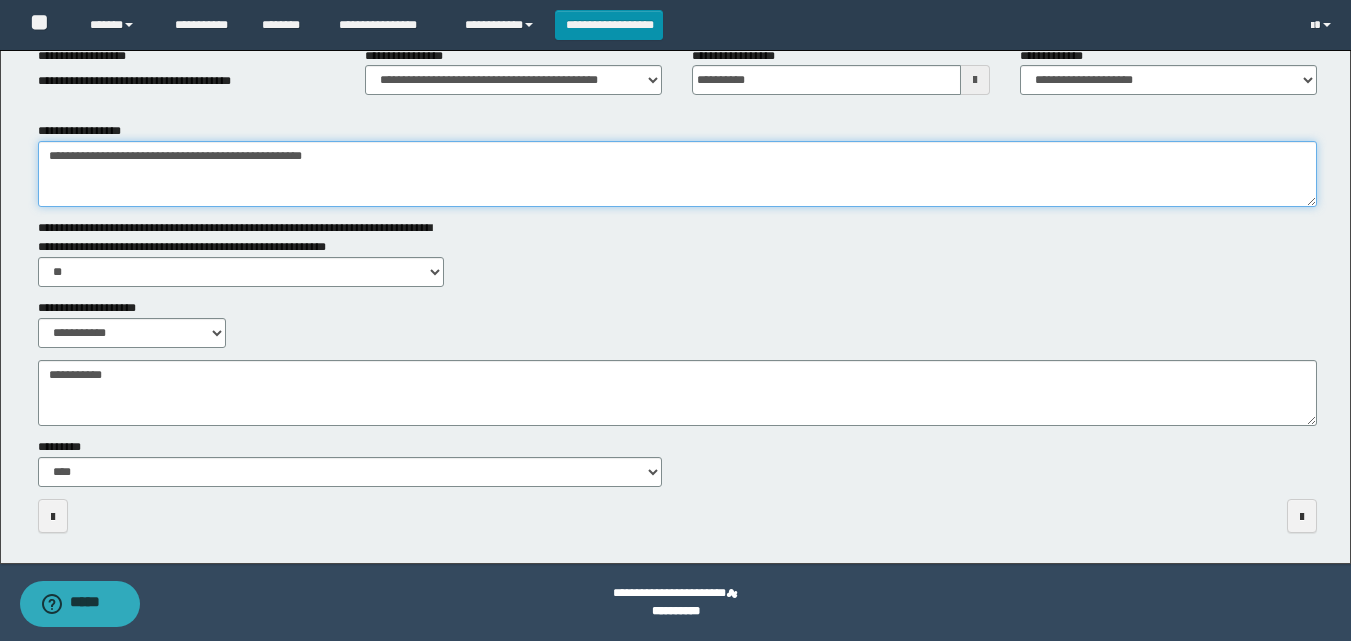 type on "**********" 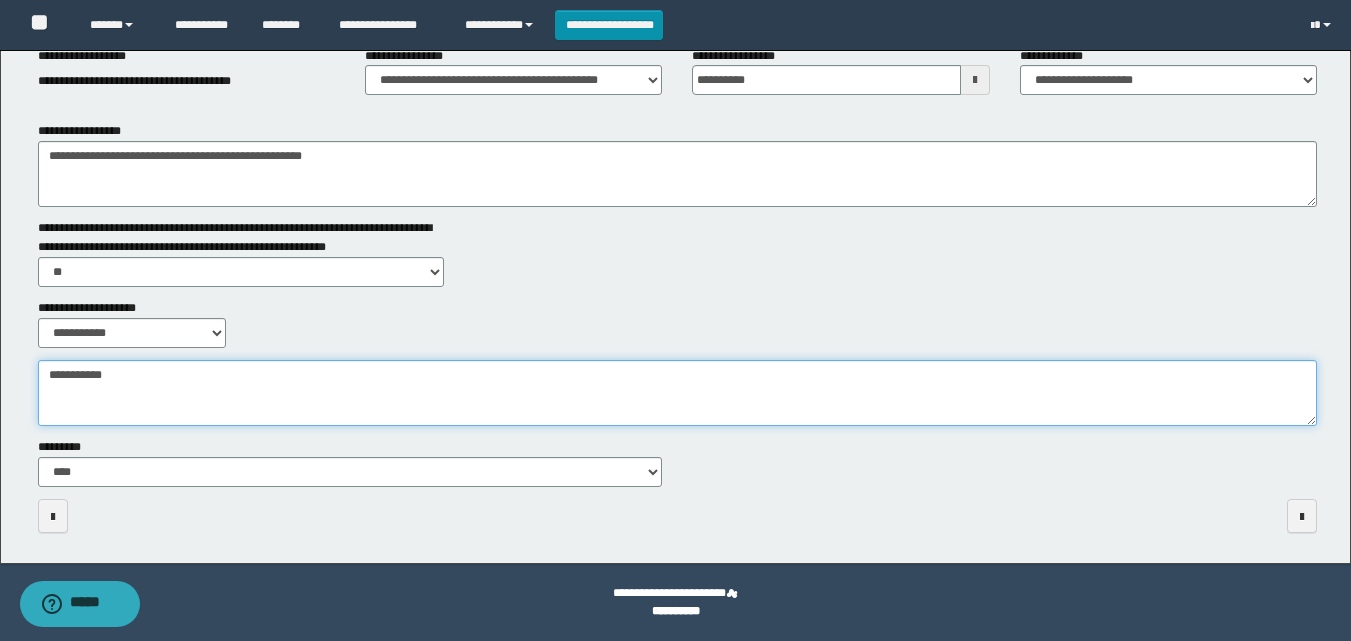 click on "**********" at bounding box center [677, 393] 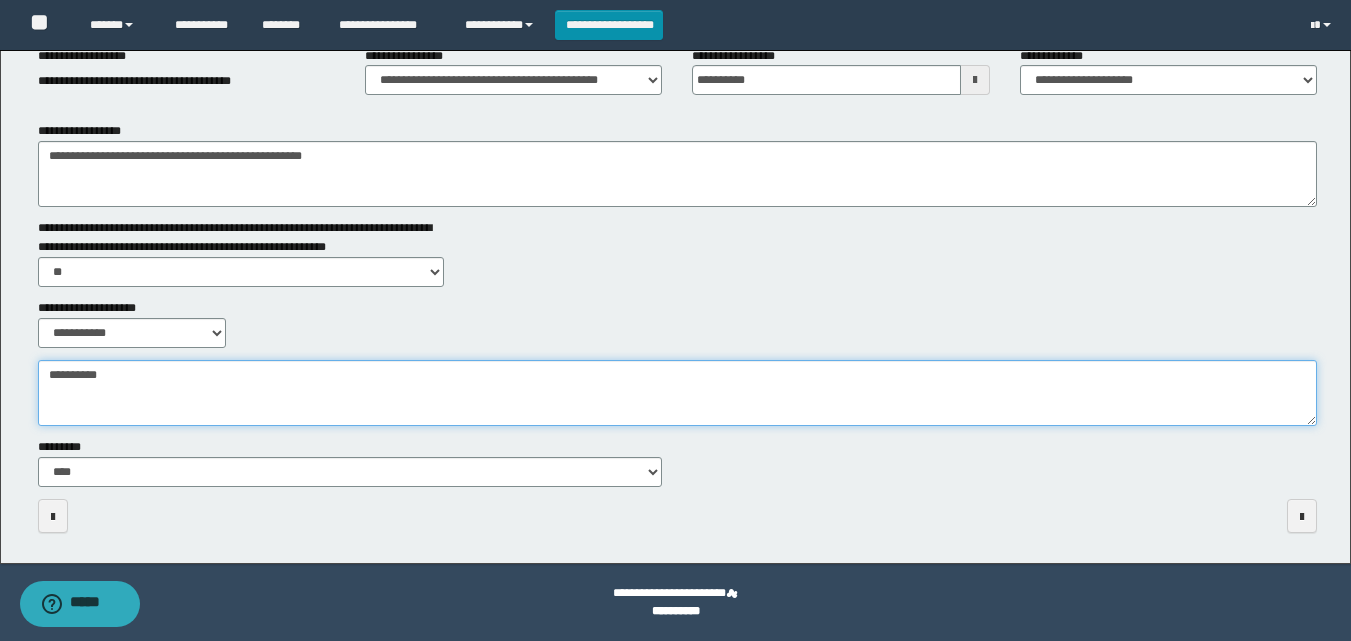 click on "**********" at bounding box center [677, 393] 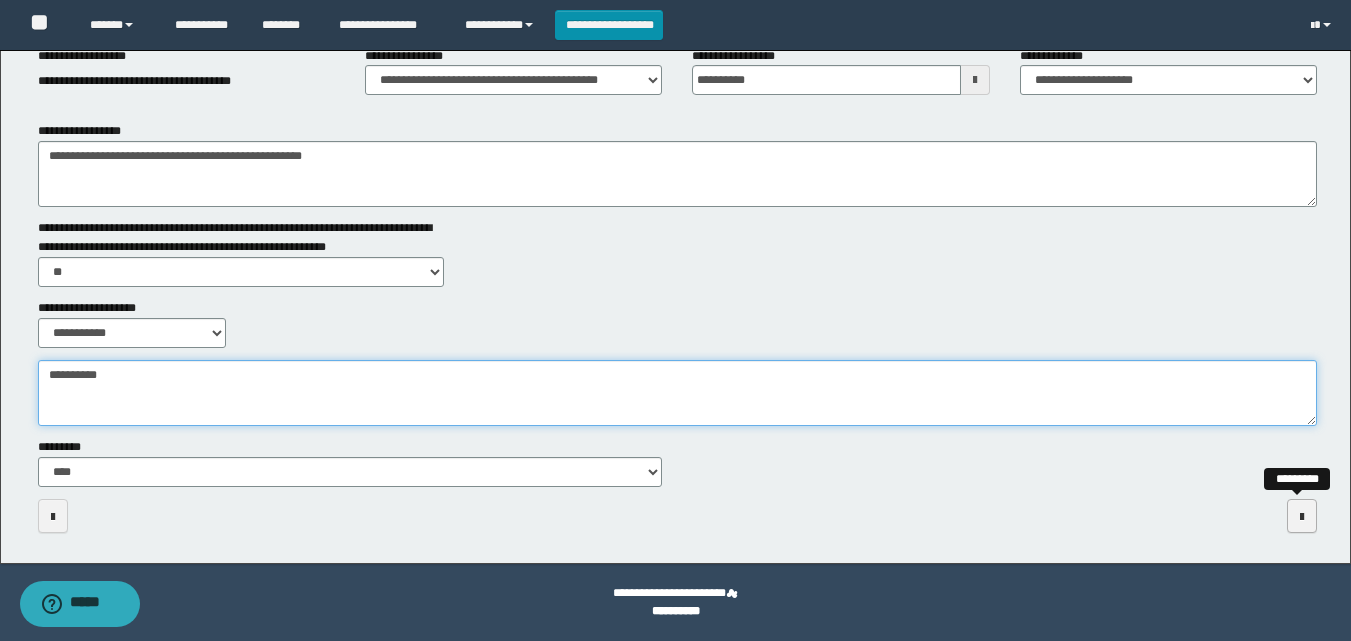 type on "**********" 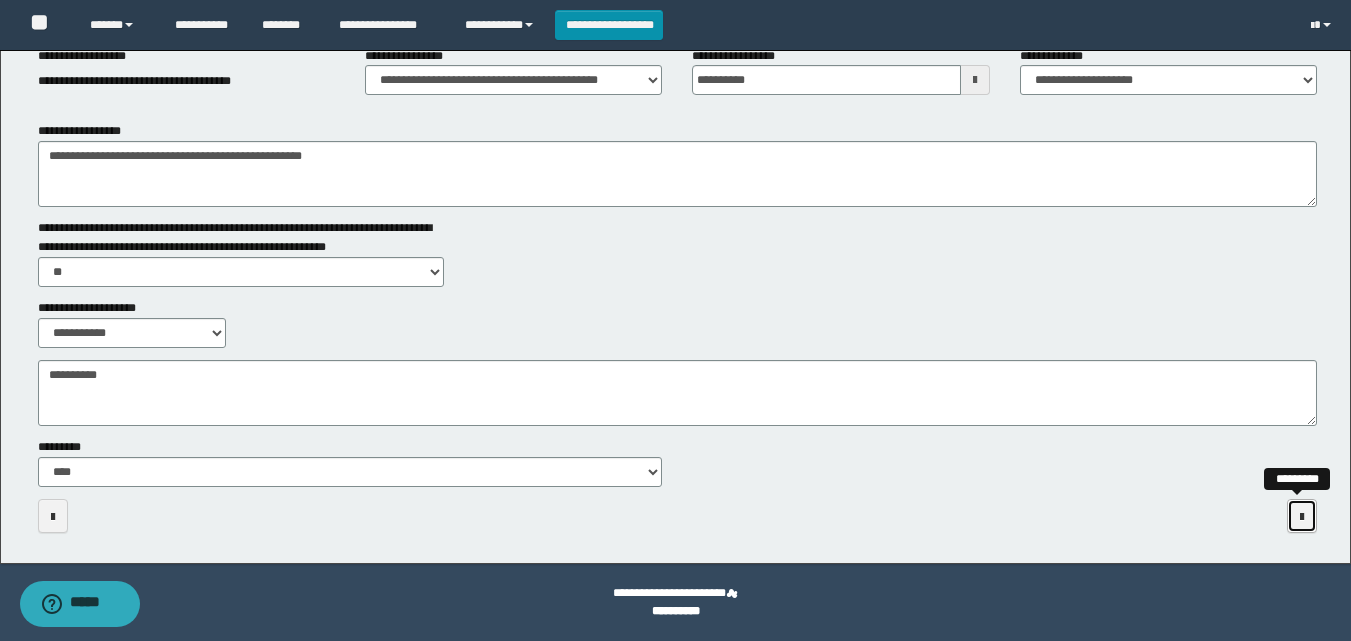 click at bounding box center (1302, 516) 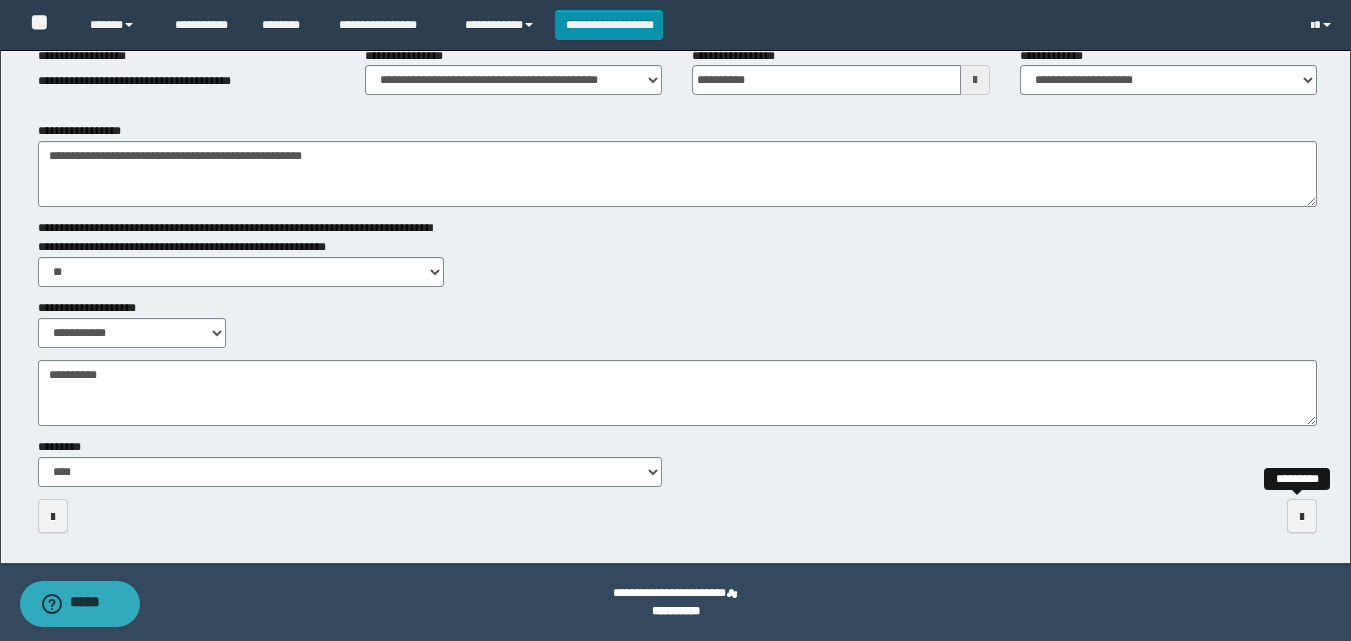 scroll, scrollTop: 0, scrollLeft: 0, axis: both 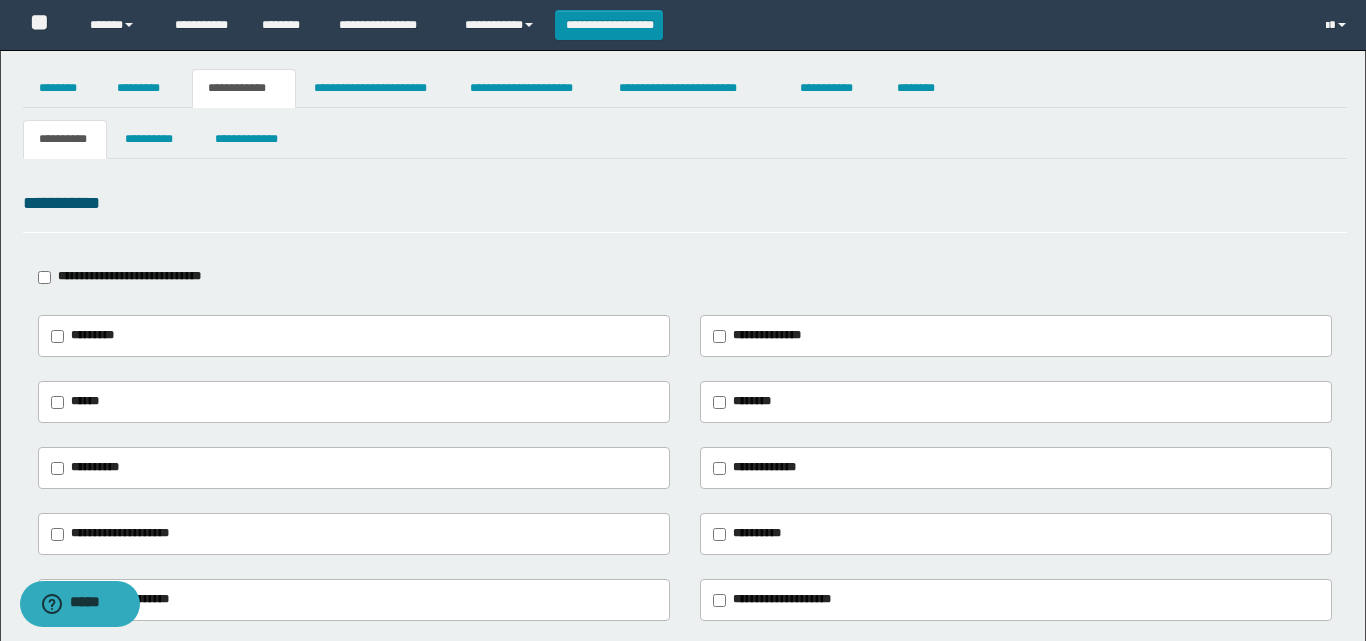 type on "**********" 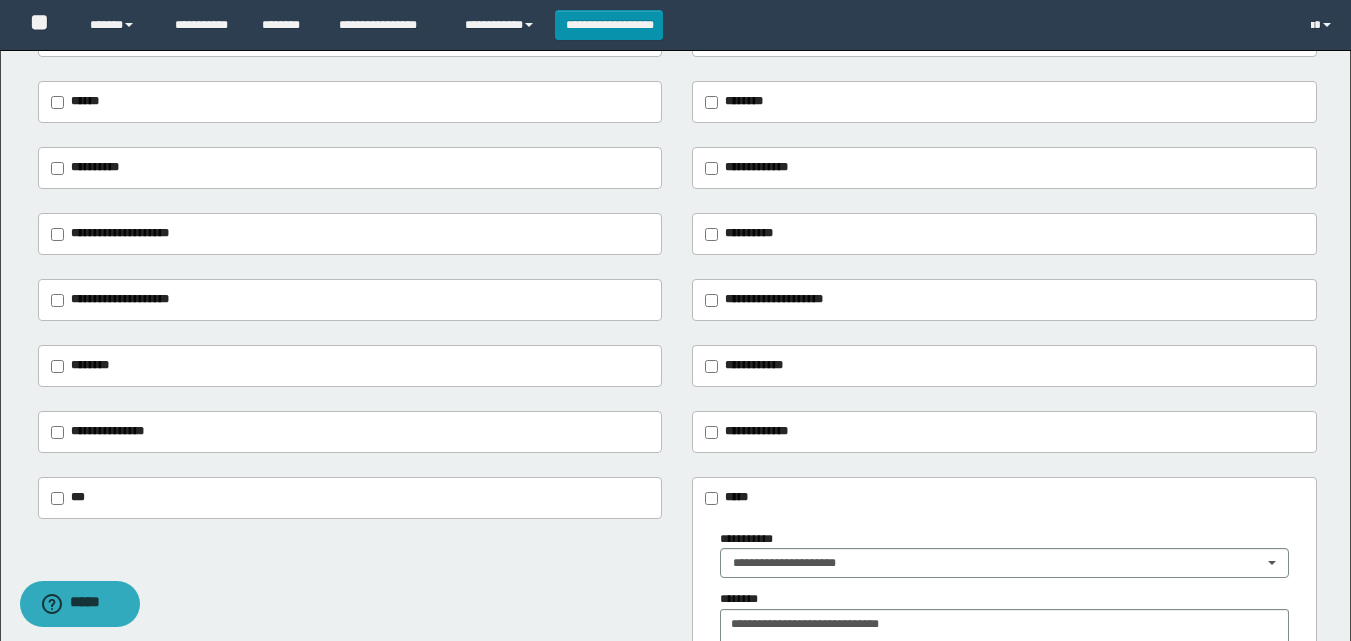 scroll, scrollTop: 200, scrollLeft: 0, axis: vertical 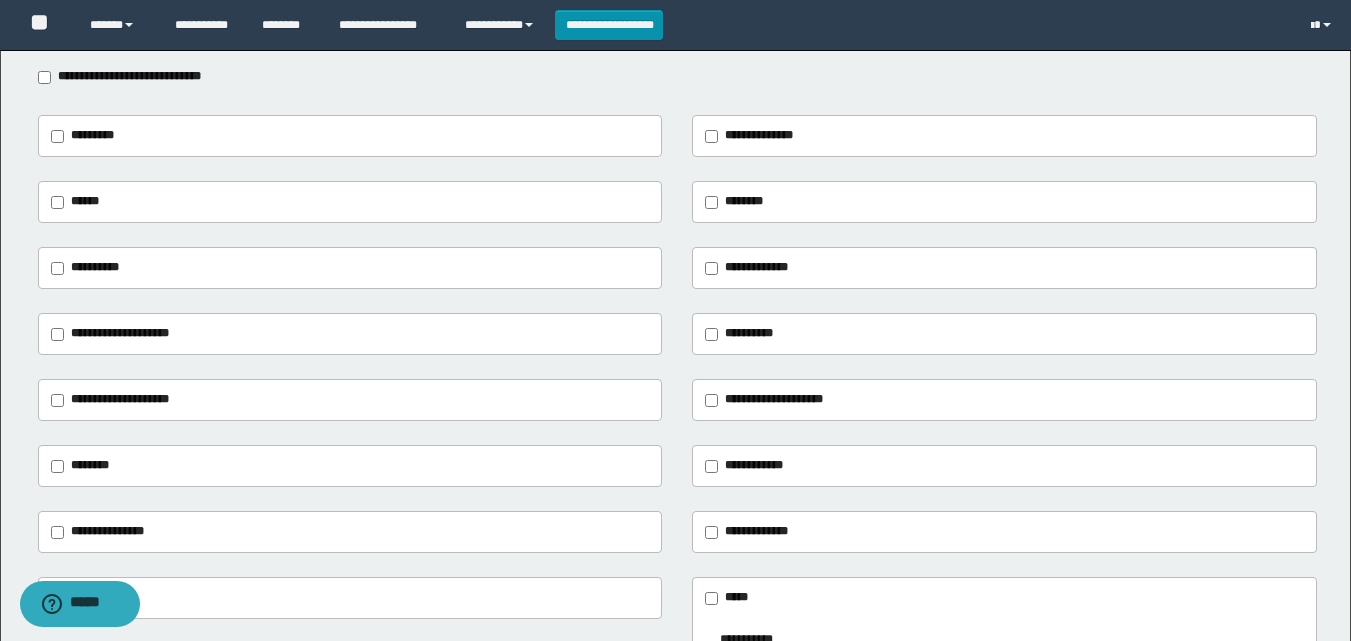 click on "**********" at bounding box center [350, 268] 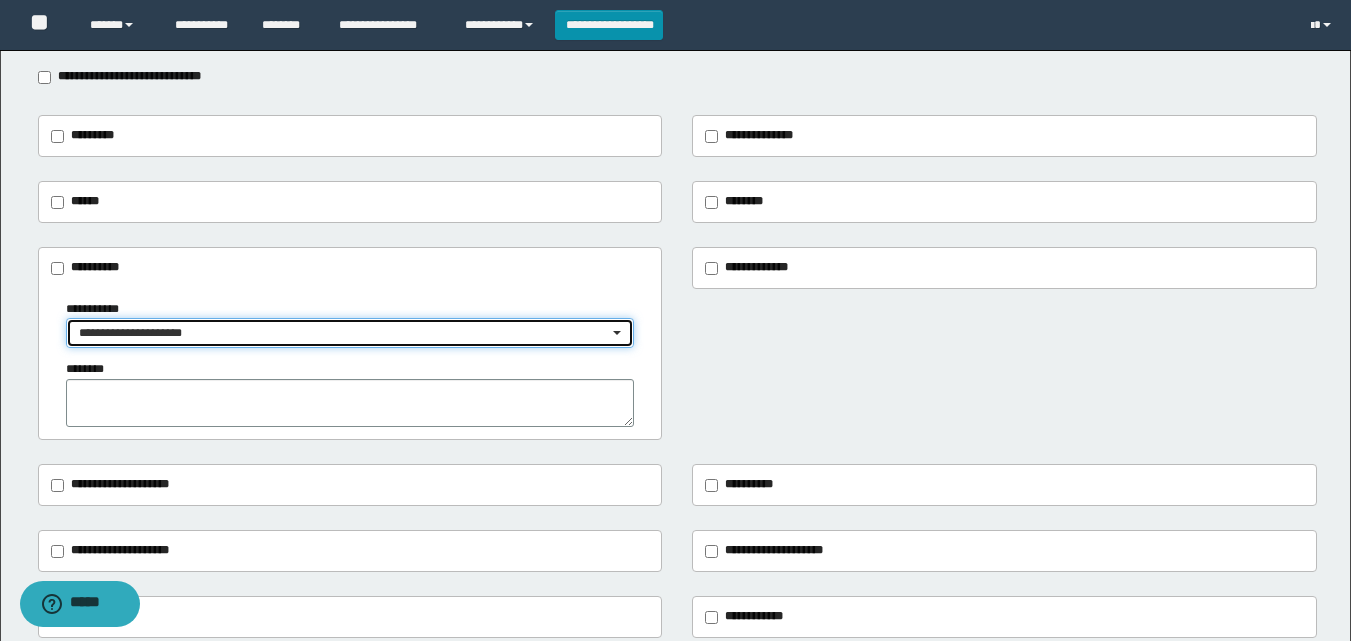 click on "**********" at bounding box center (344, 333) 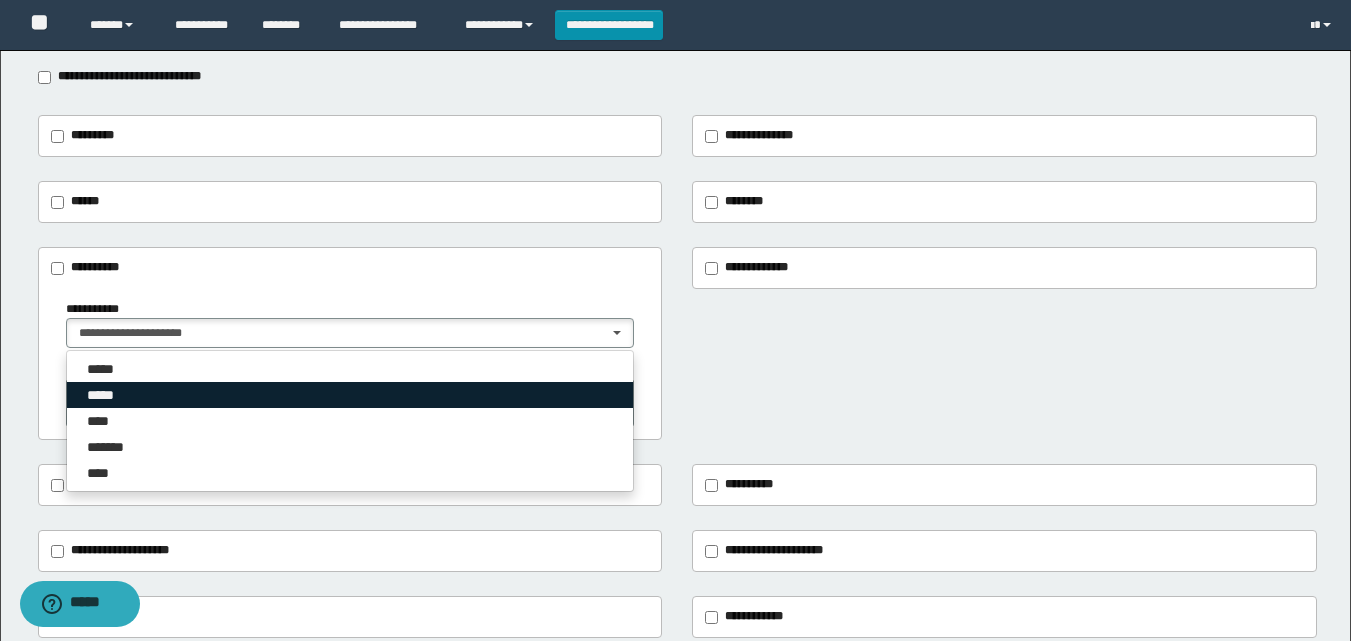 click on "*****" at bounding box center (350, 395) 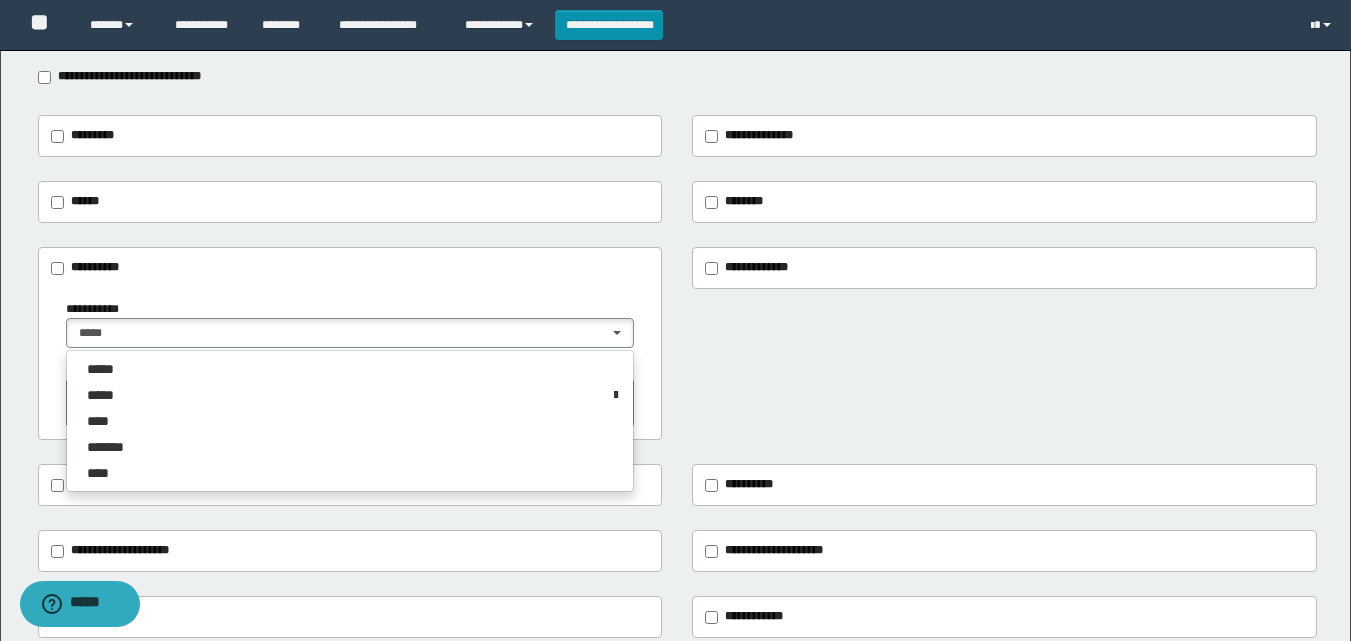 click on "**********" at bounding box center (675, 433) 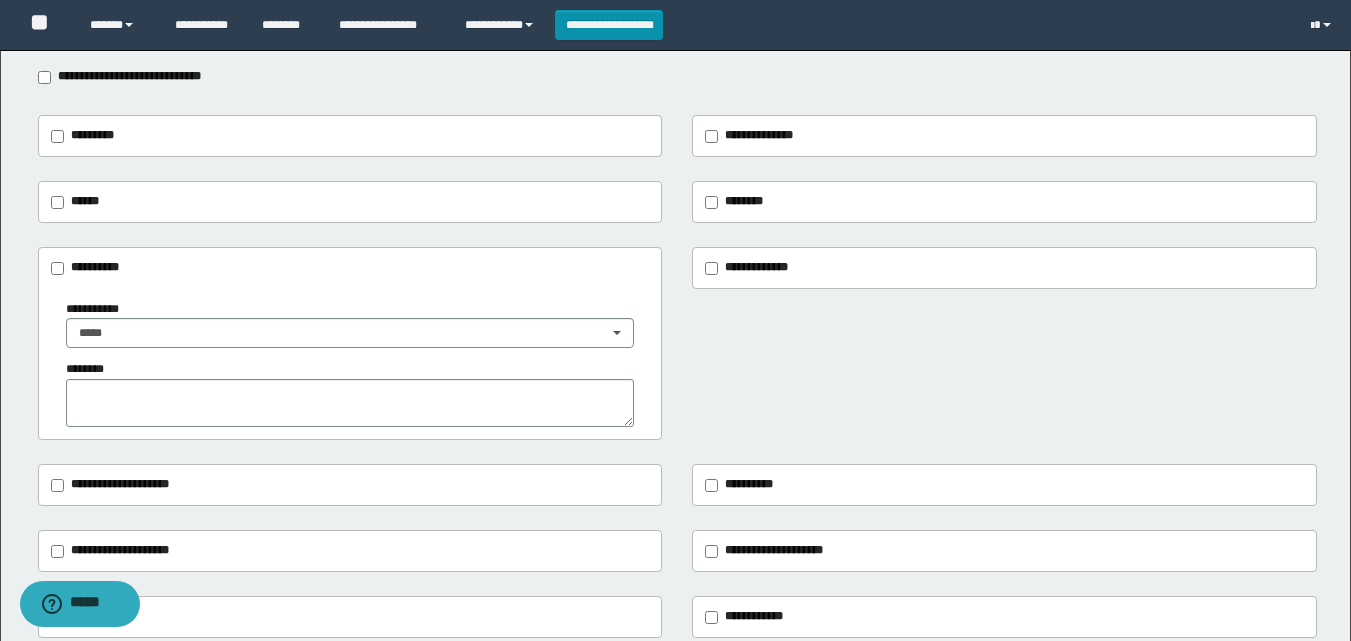 click on "********" at bounding box center (350, 393) 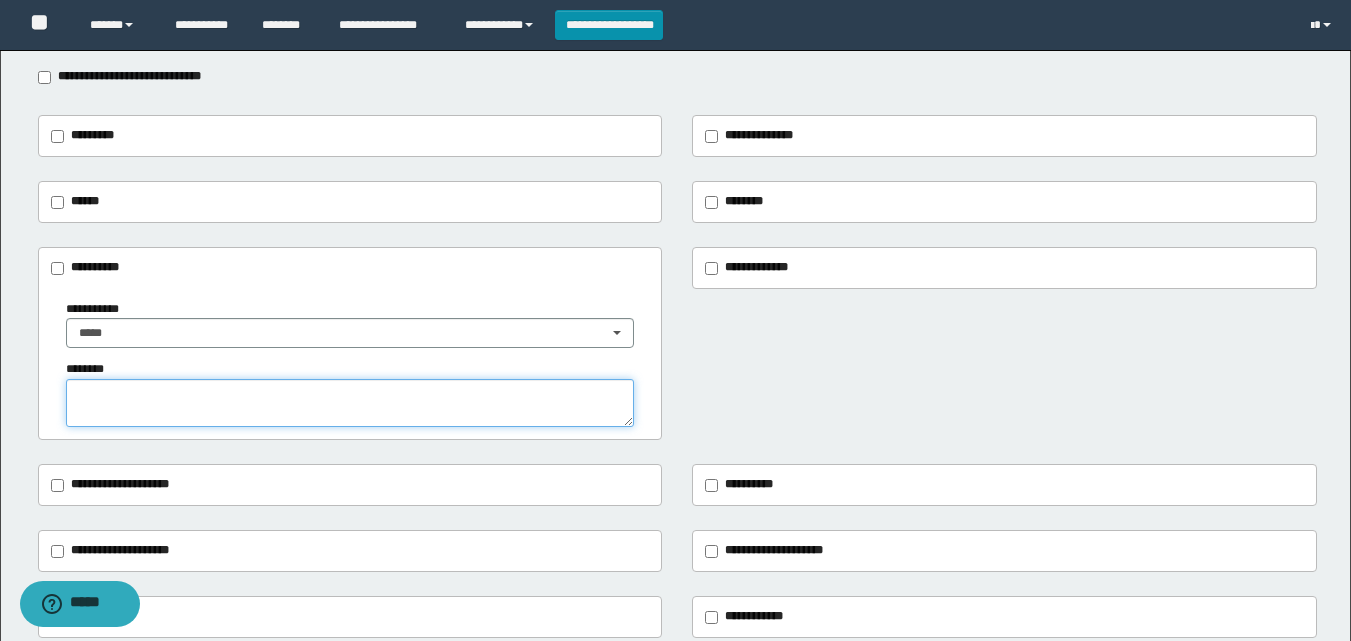 click at bounding box center [350, 403] 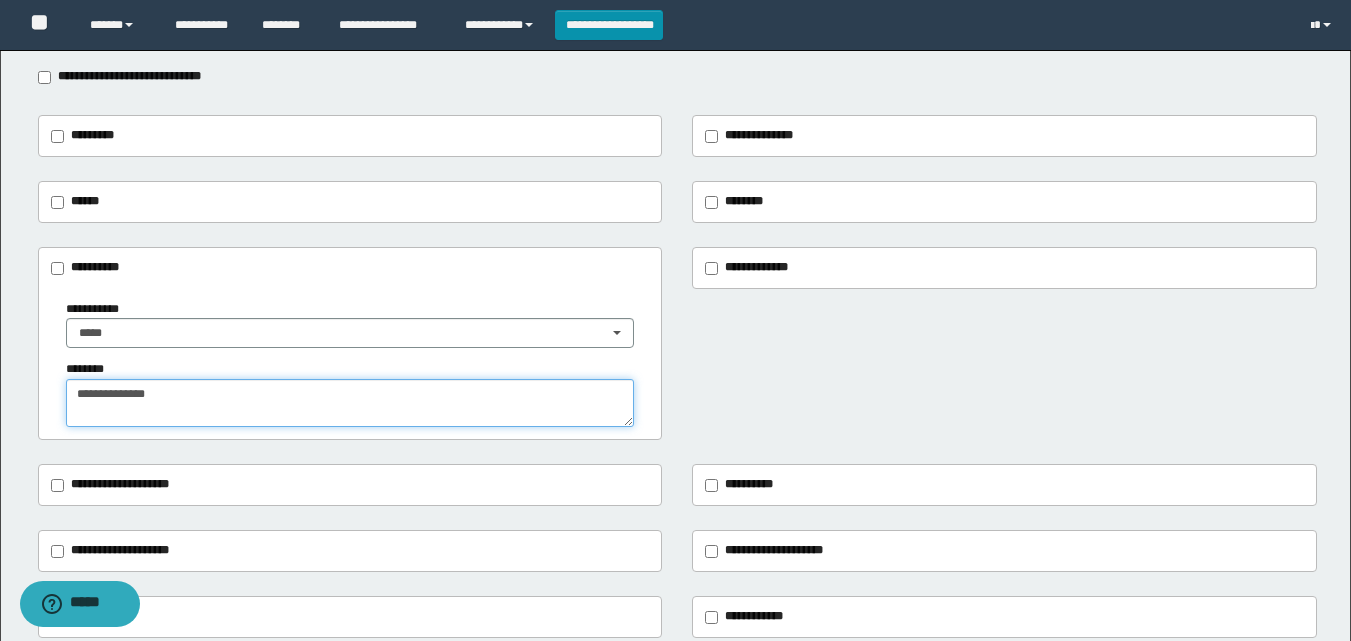 click on "**********" at bounding box center [350, 403] 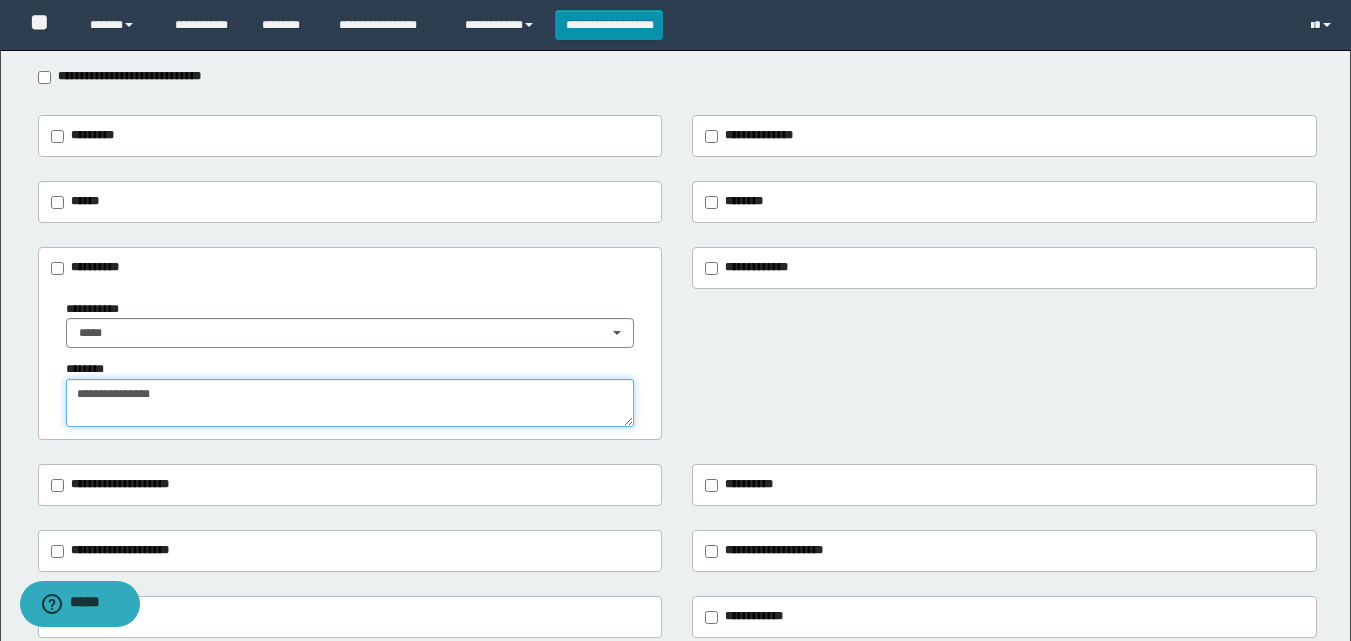 type on "**********" 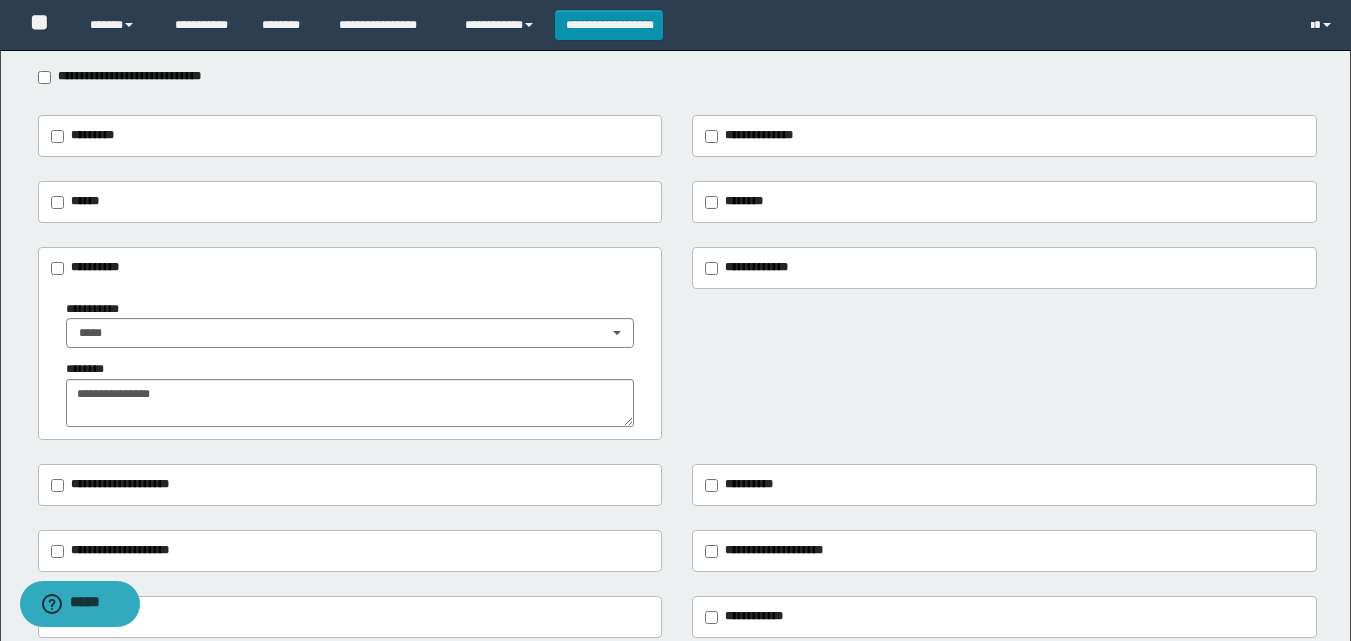 click on "*********" at bounding box center (350, 136) 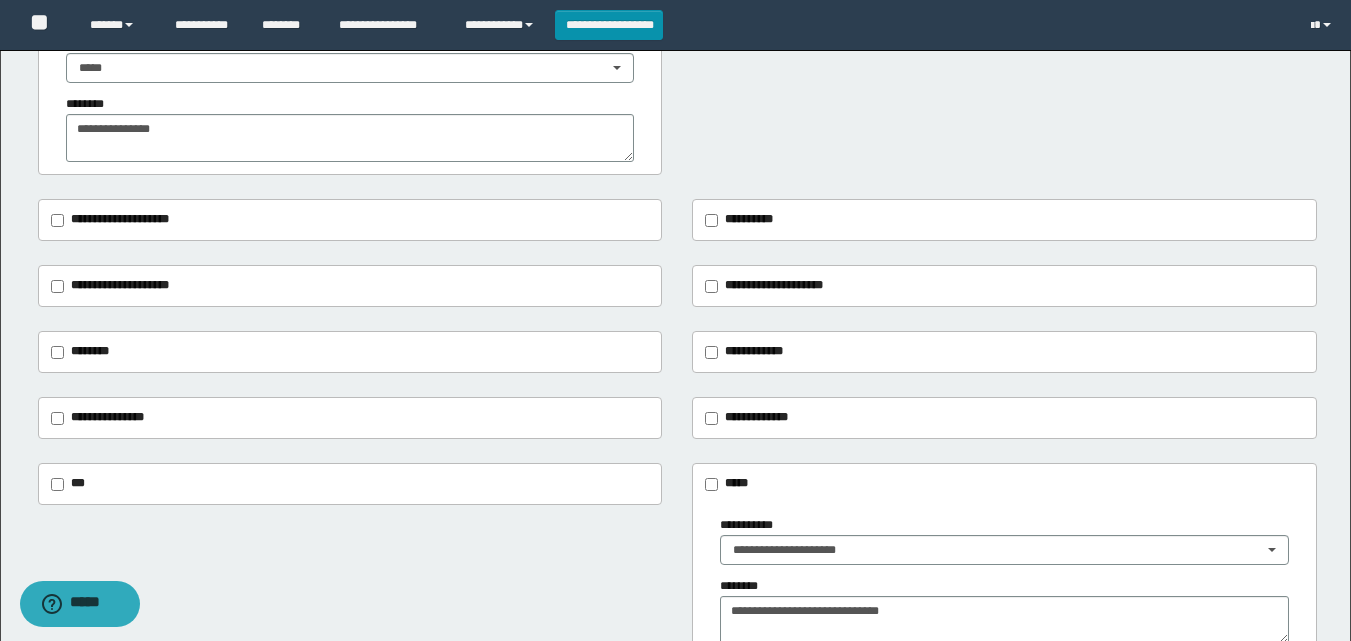scroll, scrollTop: 500, scrollLeft: 0, axis: vertical 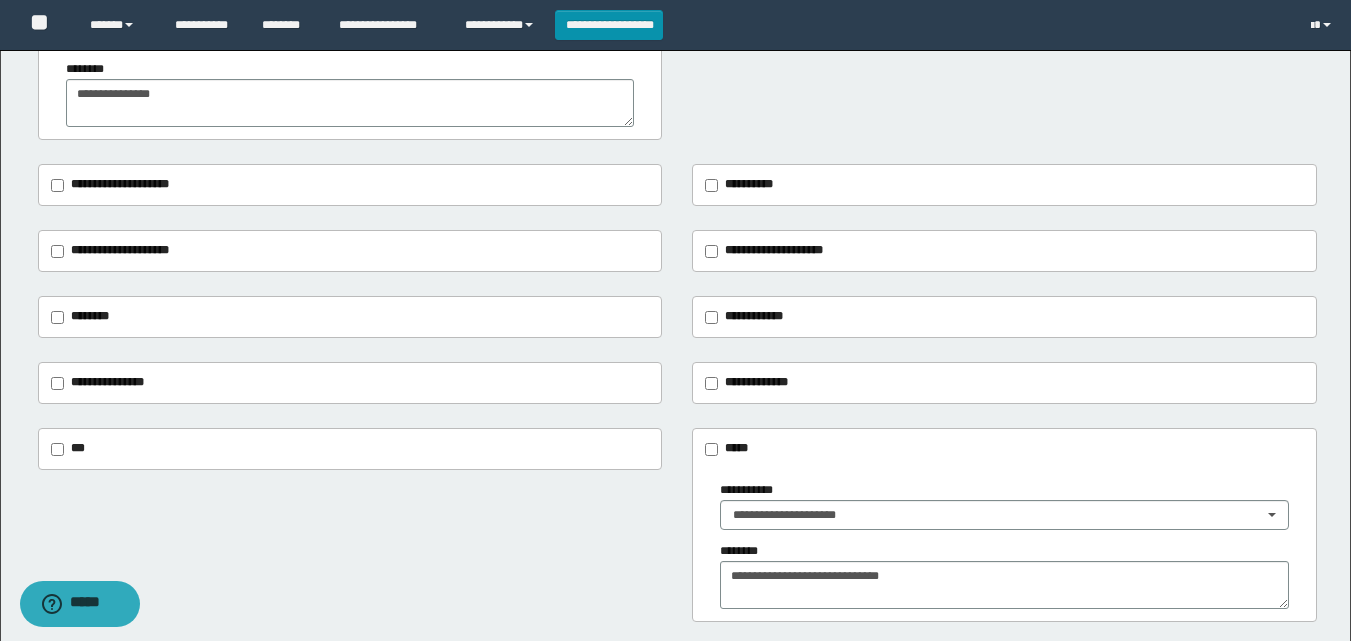 click on "**********" at bounding box center [120, 184] 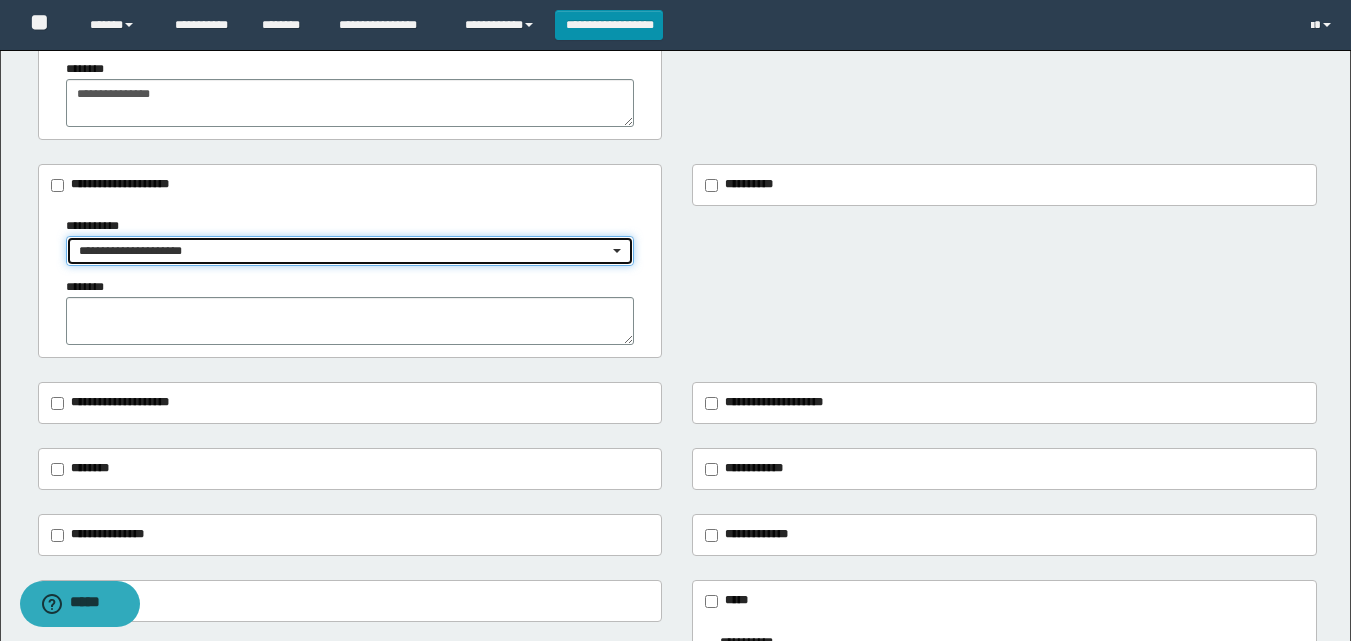 click on "**********" at bounding box center (350, 251) 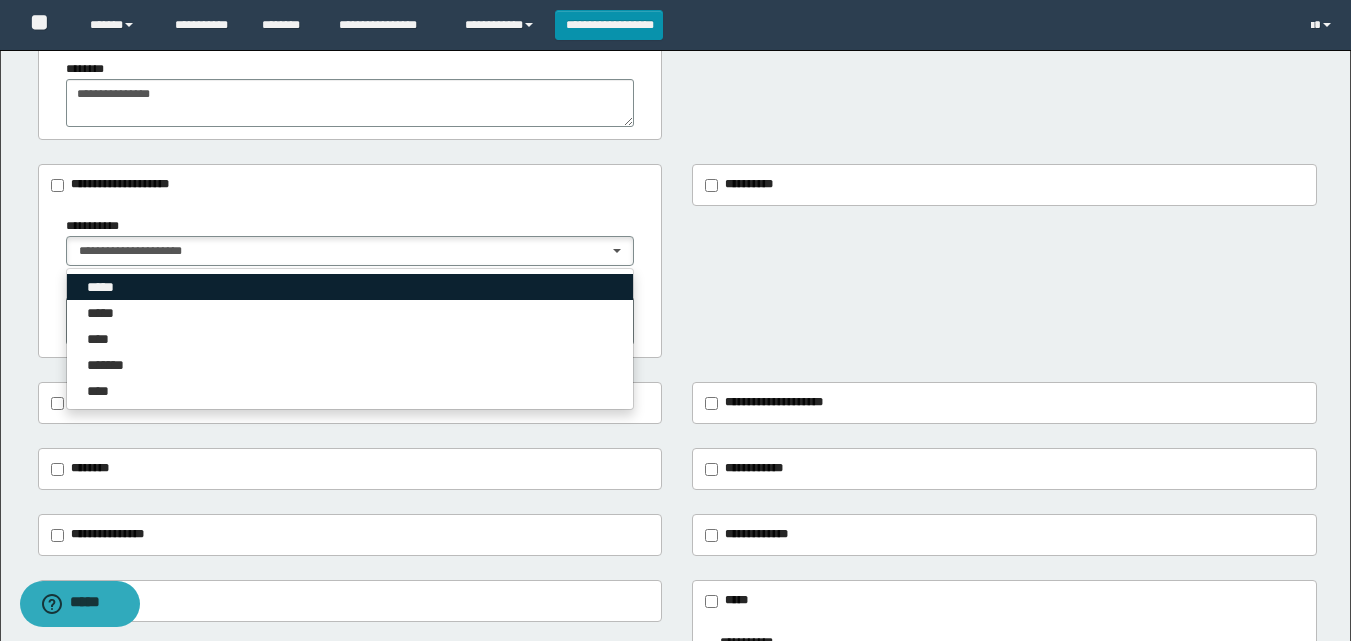 click on "*****" at bounding box center [350, 287] 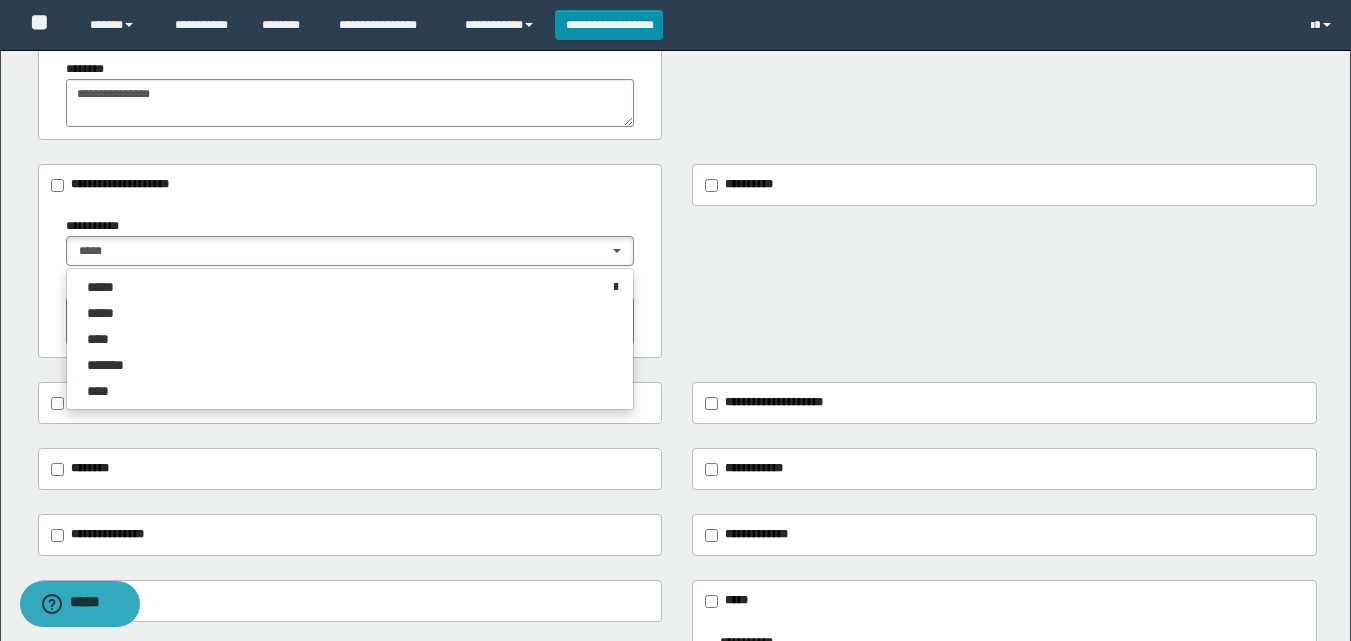 click on "**********" at bounding box center [675, 209] 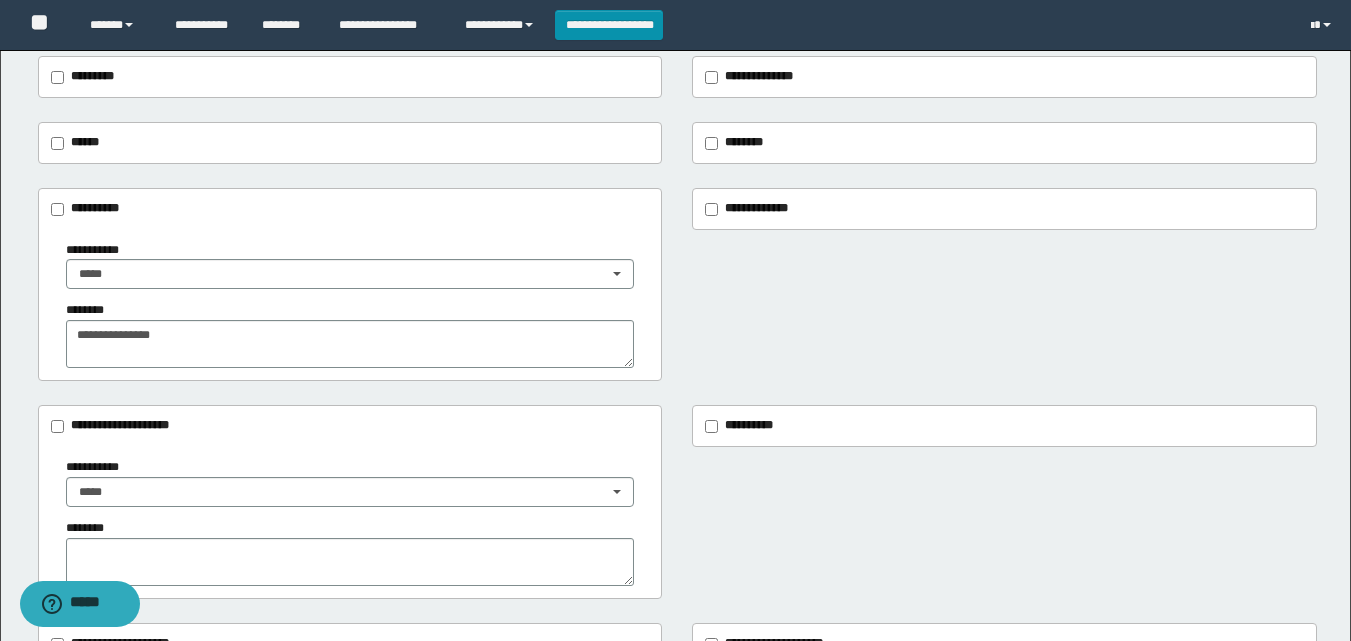scroll, scrollTop: 305, scrollLeft: 0, axis: vertical 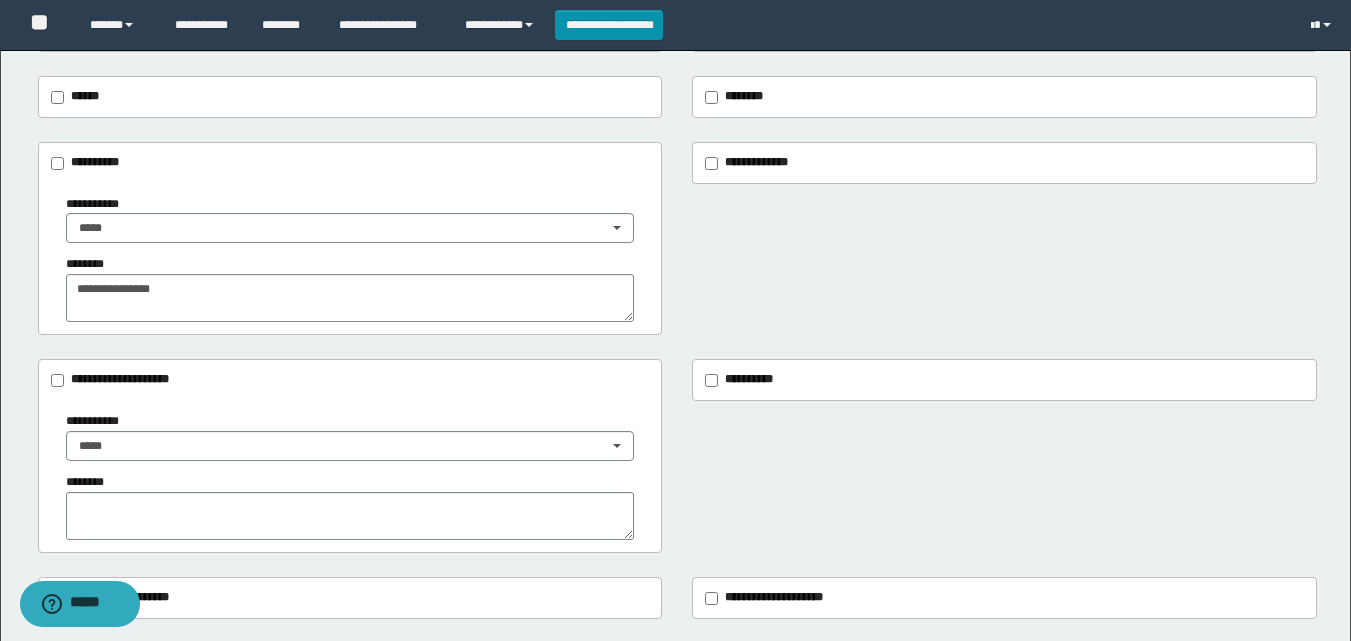 click on "********" at bounding box center (744, 96) 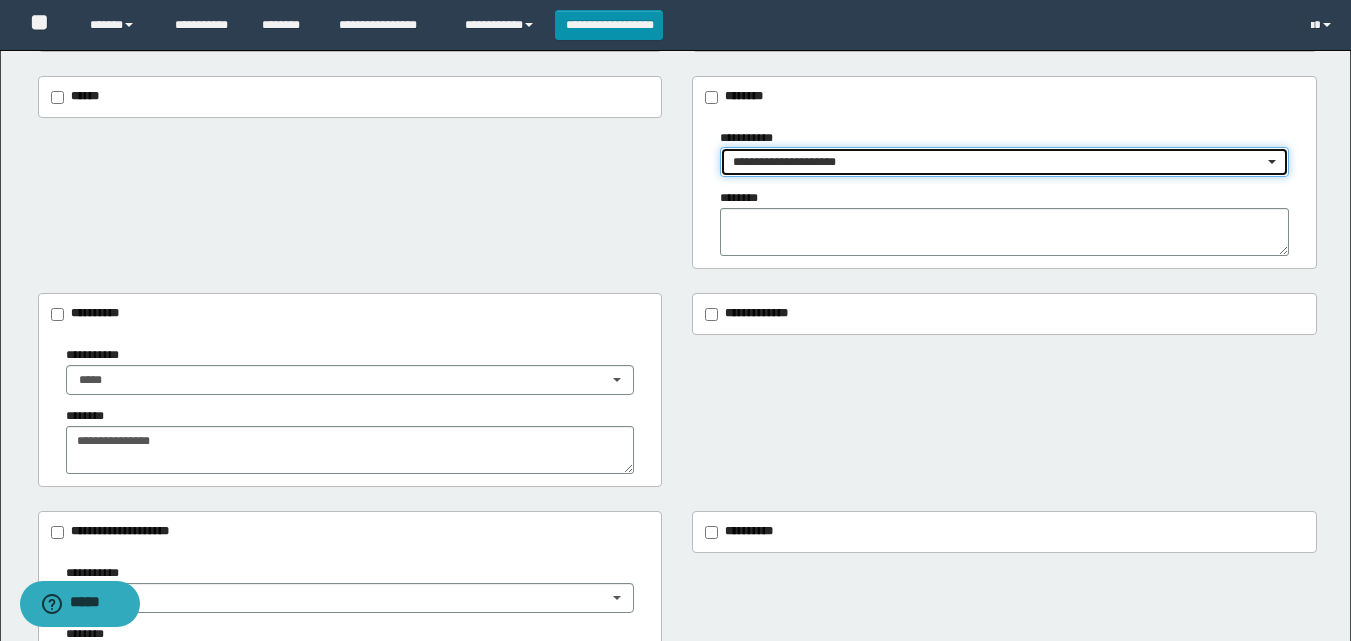 click on "**********" at bounding box center [998, 162] 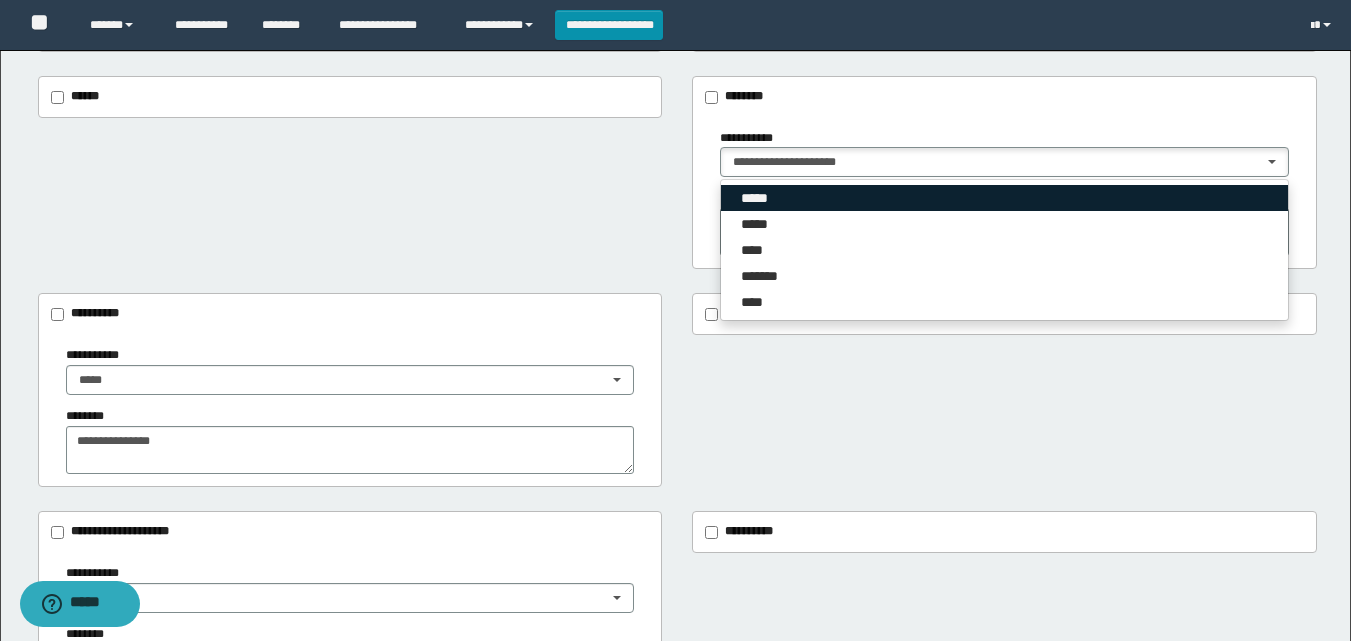 click on "*****" at bounding box center (758, 198) 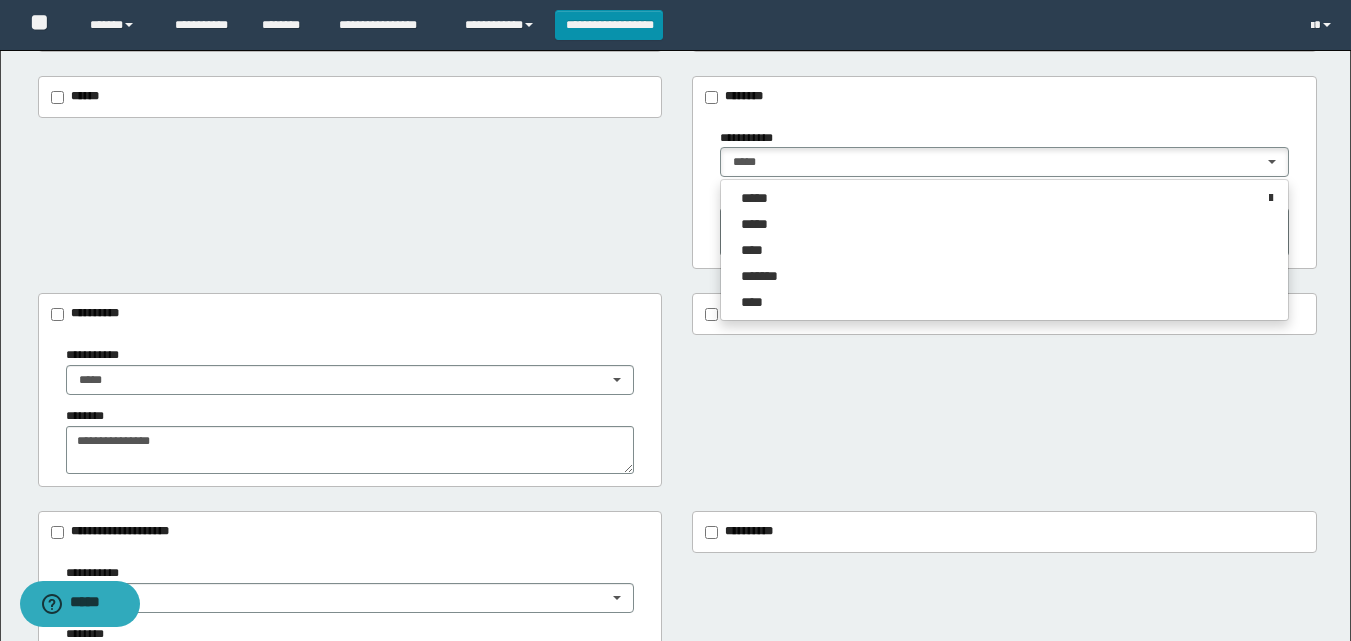 click on "**********" at bounding box center [677, 173] 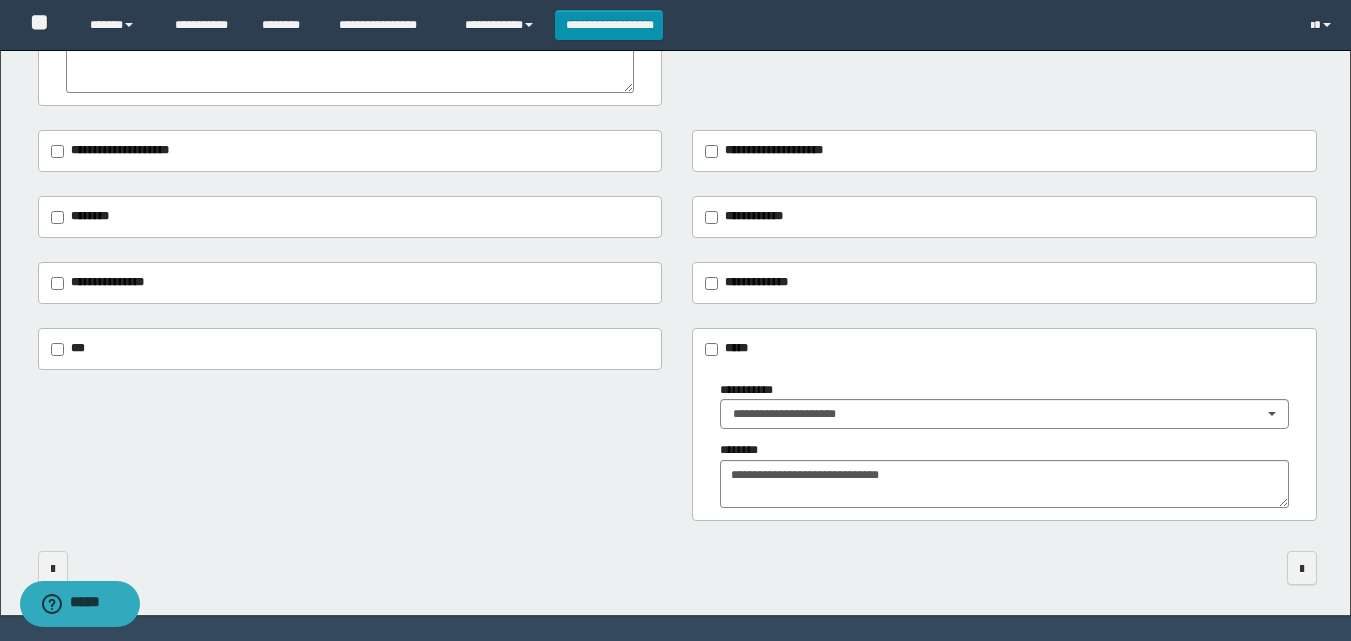 scroll, scrollTop: 905, scrollLeft: 0, axis: vertical 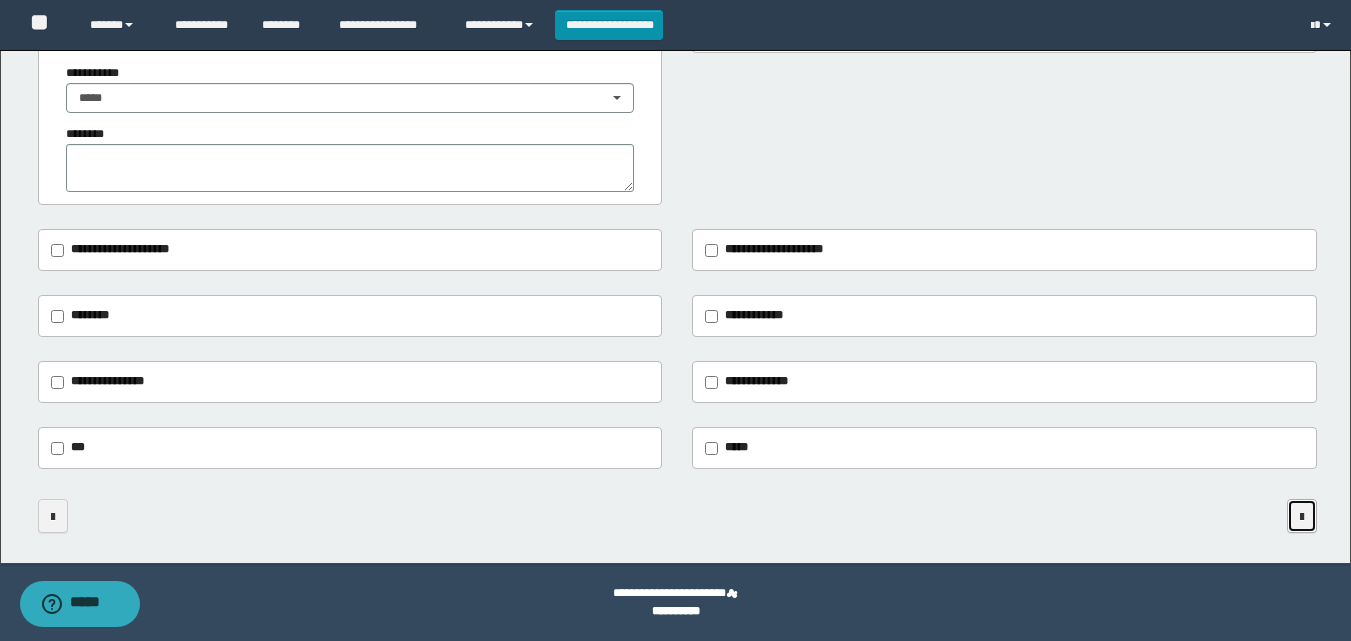 click at bounding box center (1302, 517) 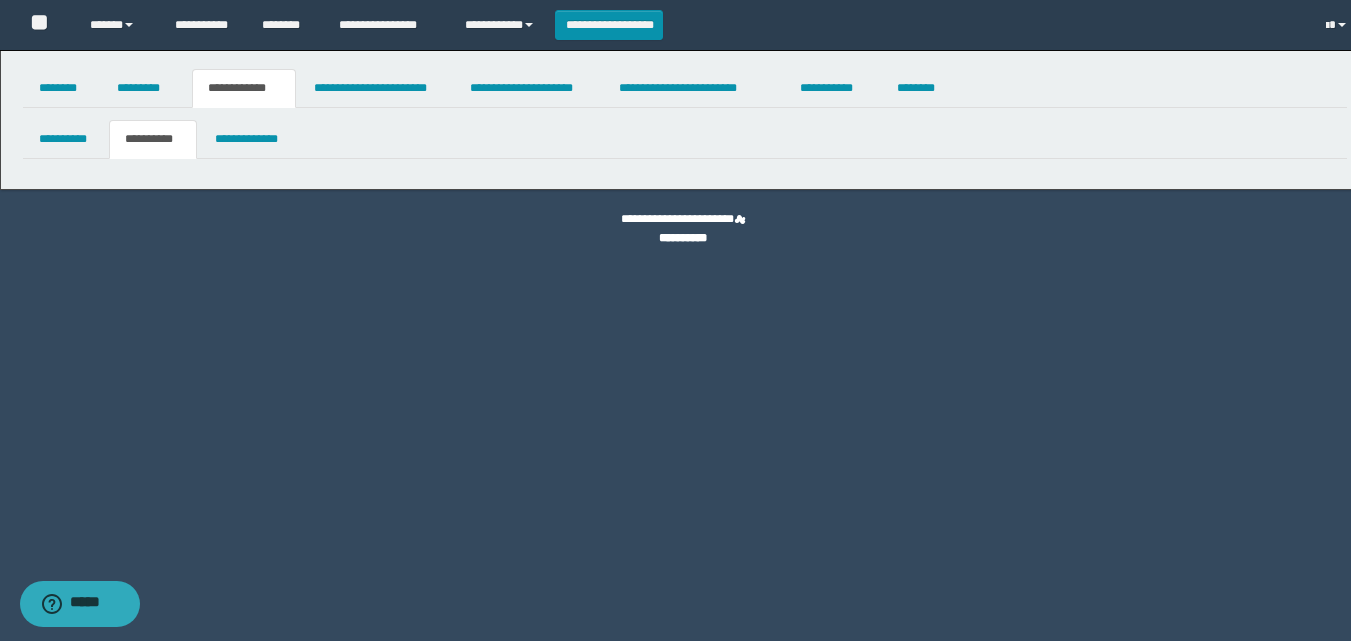 scroll, scrollTop: 0, scrollLeft: 0, axis: both 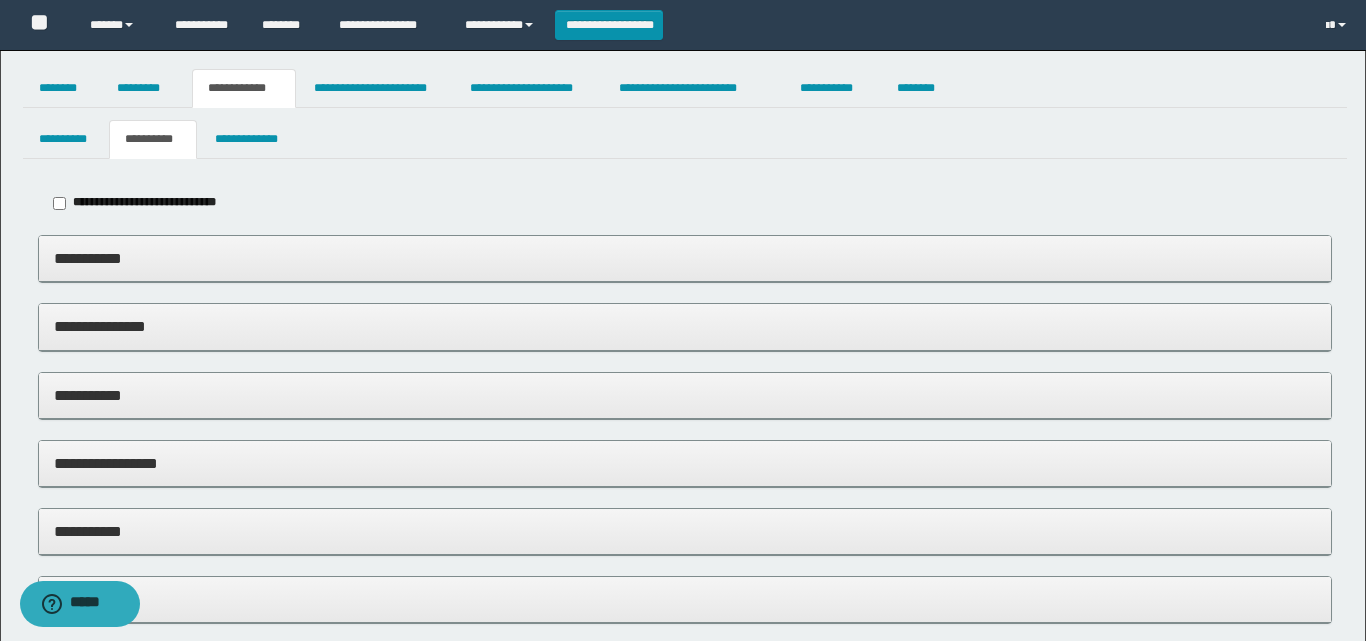type on "*****" 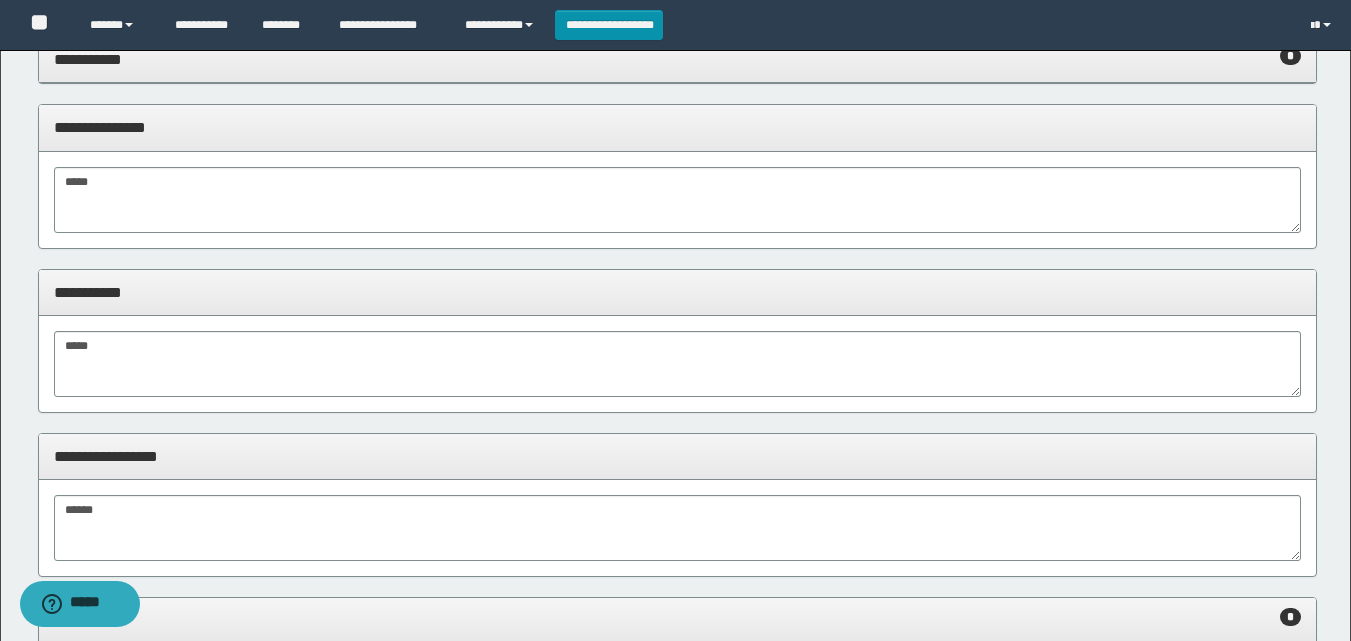 scroll, scrollTop: 200, scrollLeft: 0, axis: vertical 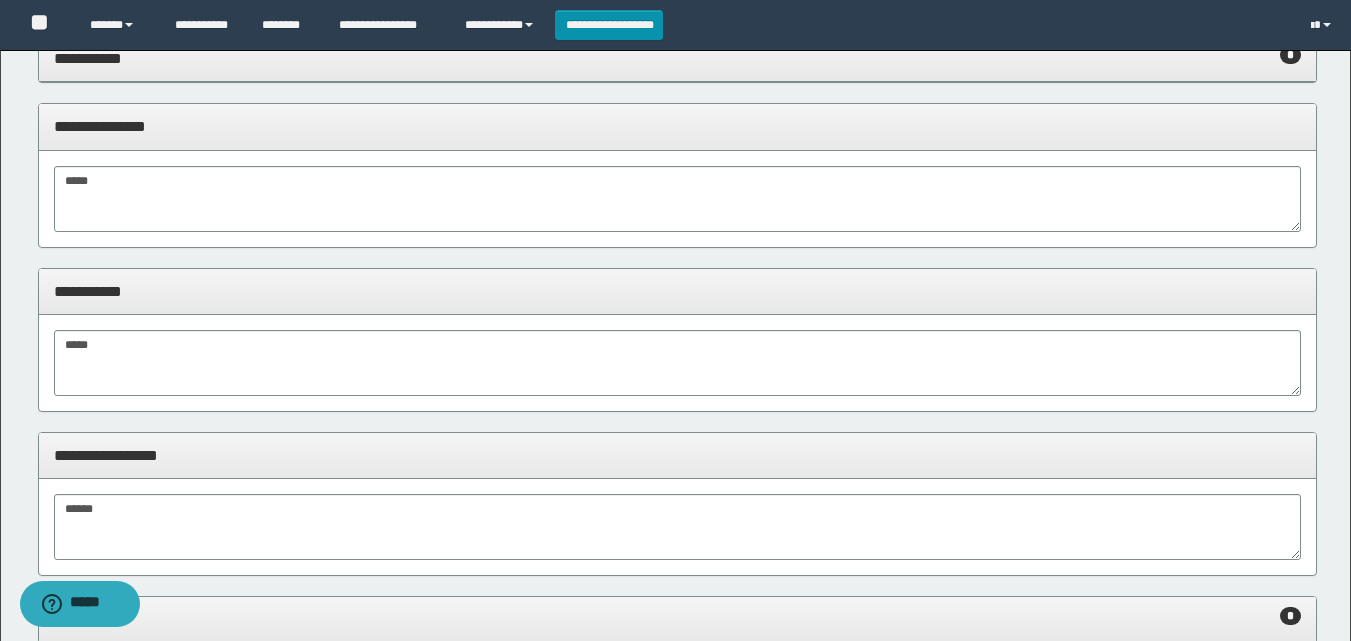 click on "**********" at bounding box center [677, 58] 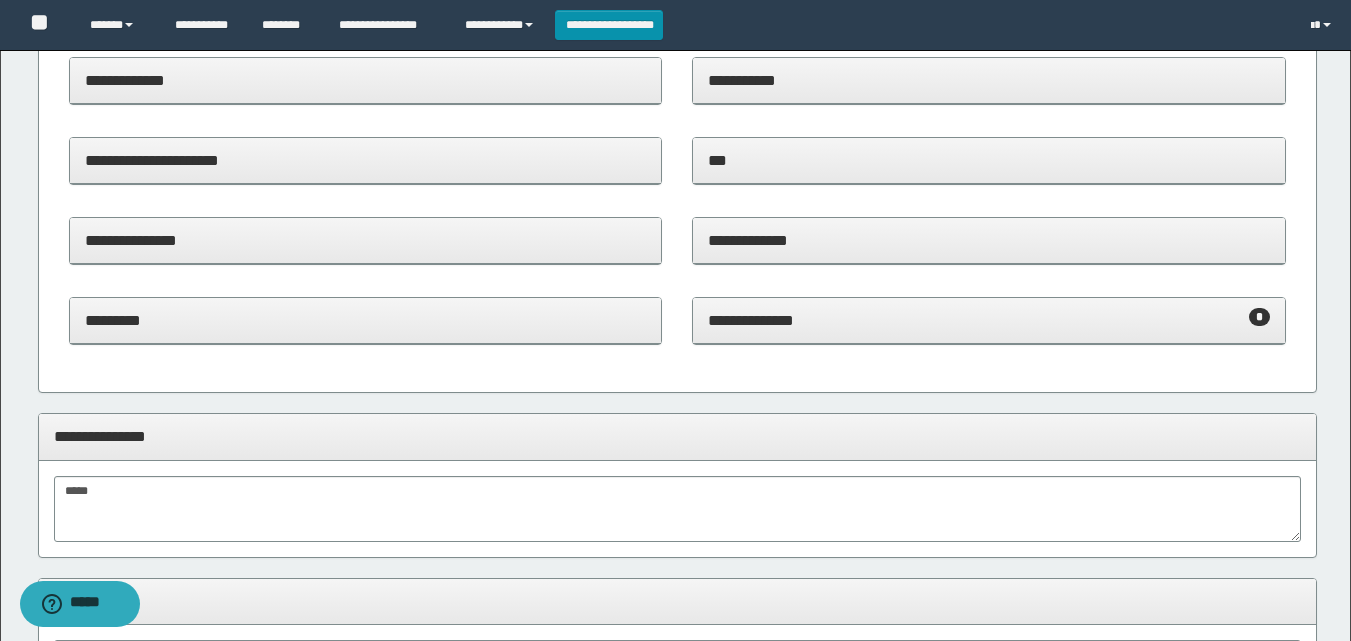 scroll, scrollTop: 500, scrollLeft: 0, axis: vertical 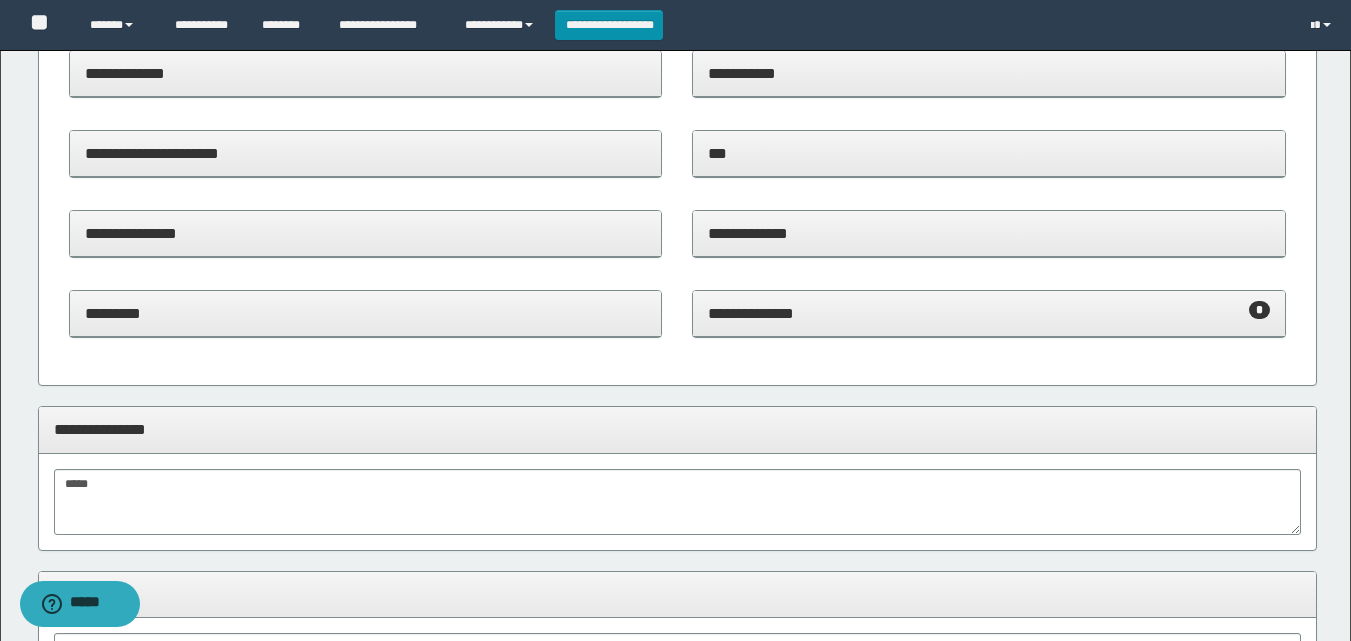 click on "**********" at bounding box center (989, 313) 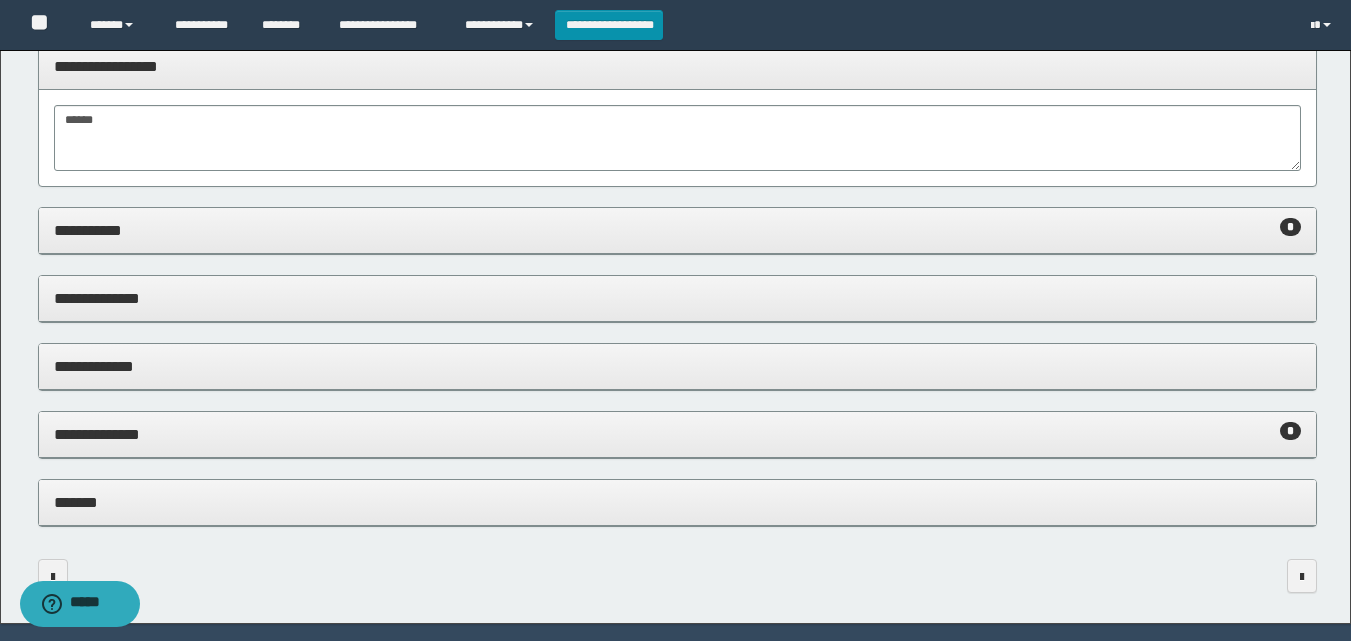 scroll, scrollTop: 1800, scrollLeft: 0, axis: vertical 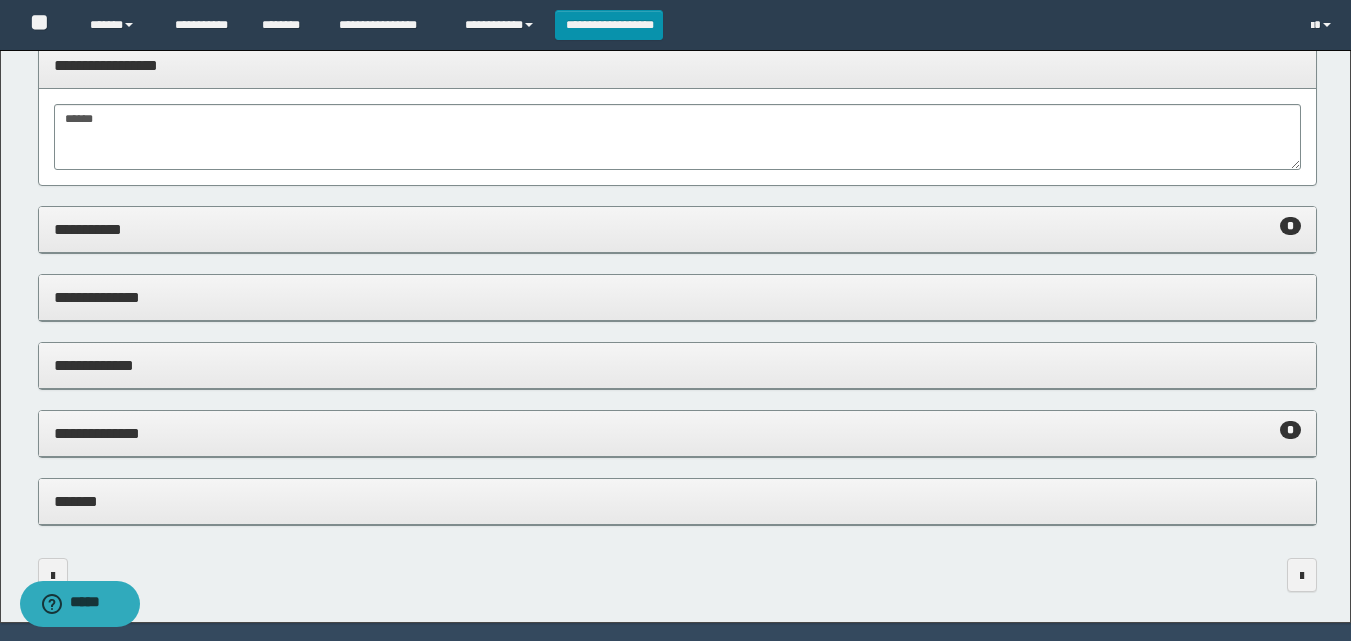 click on "**********" at bounding box center [677, 229] 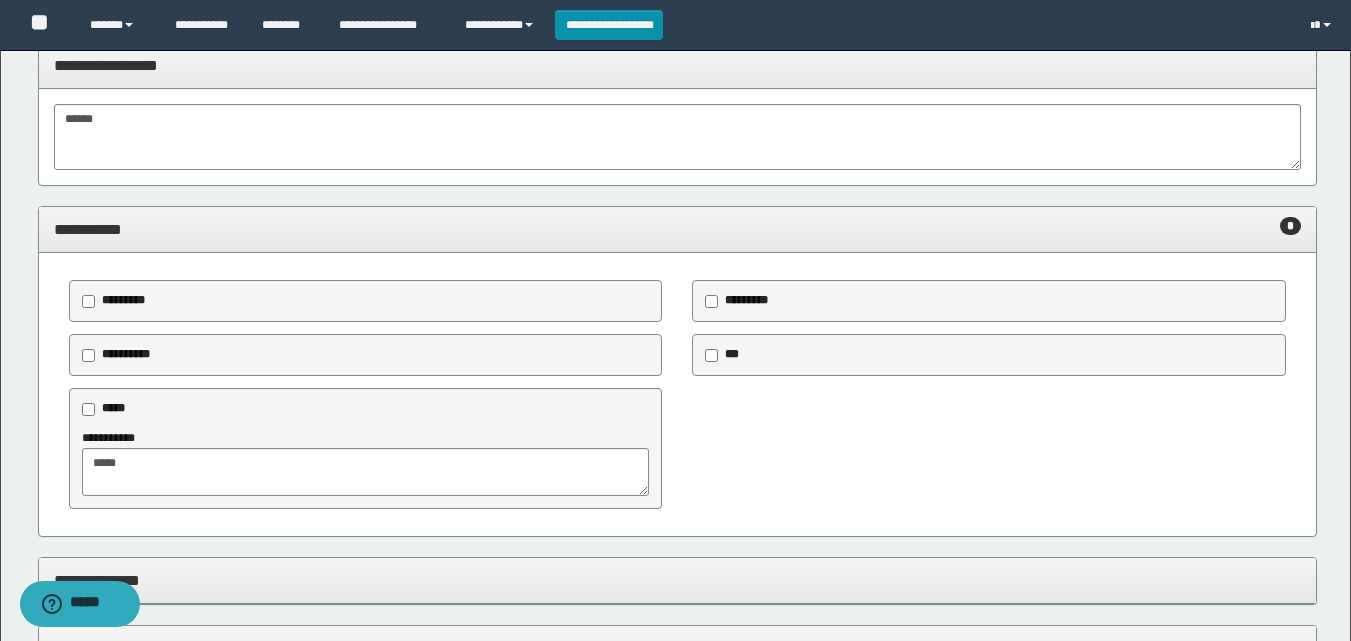 click on "**********" at bounding box center [677, 229] 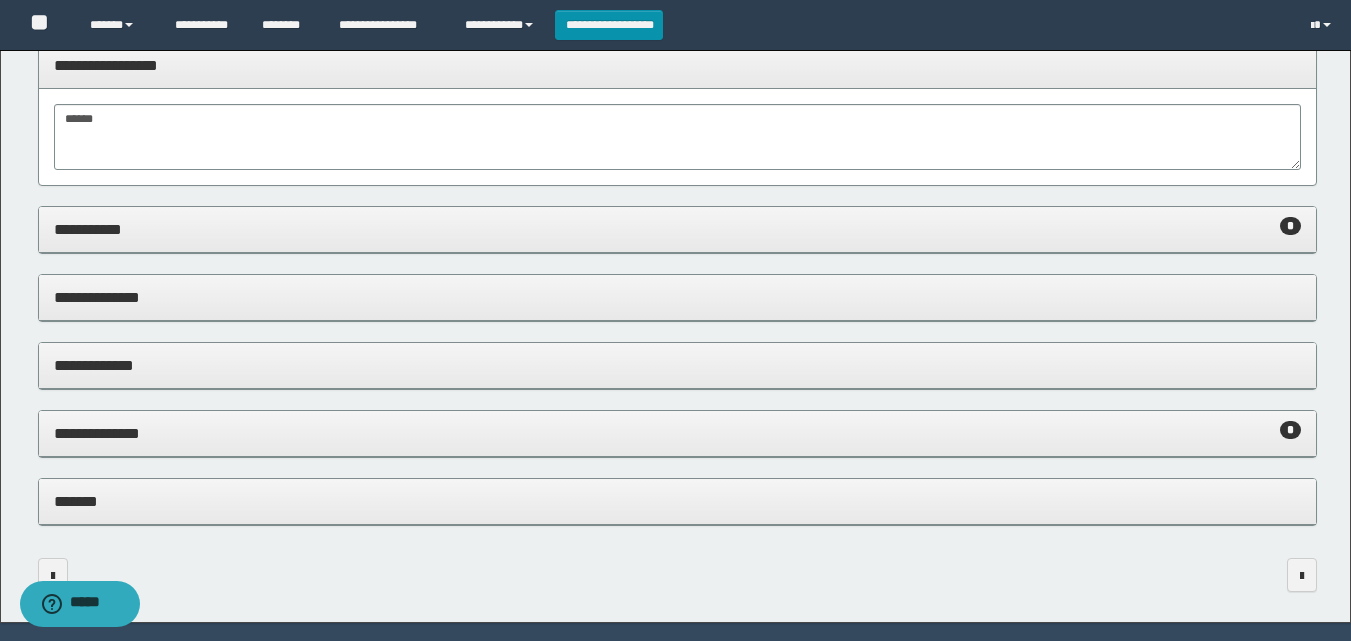 click on "**********" at bounding box center (677, 229) 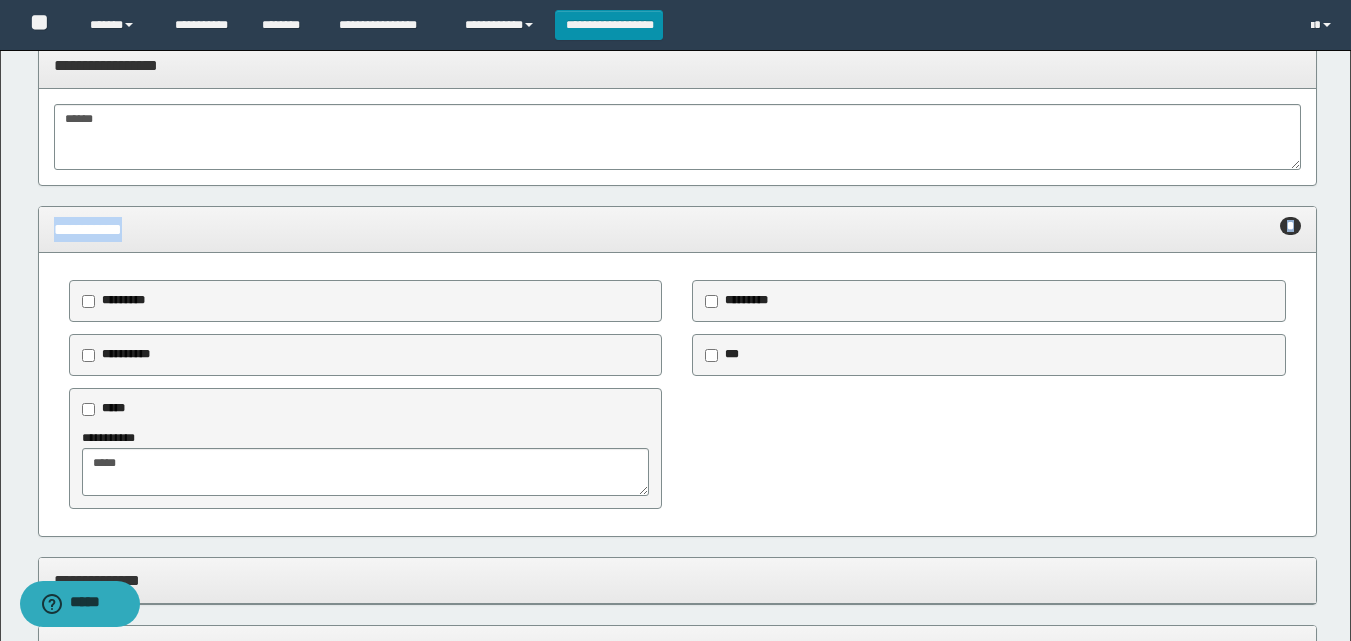 click on "**********" at bounding box center [677, 229] 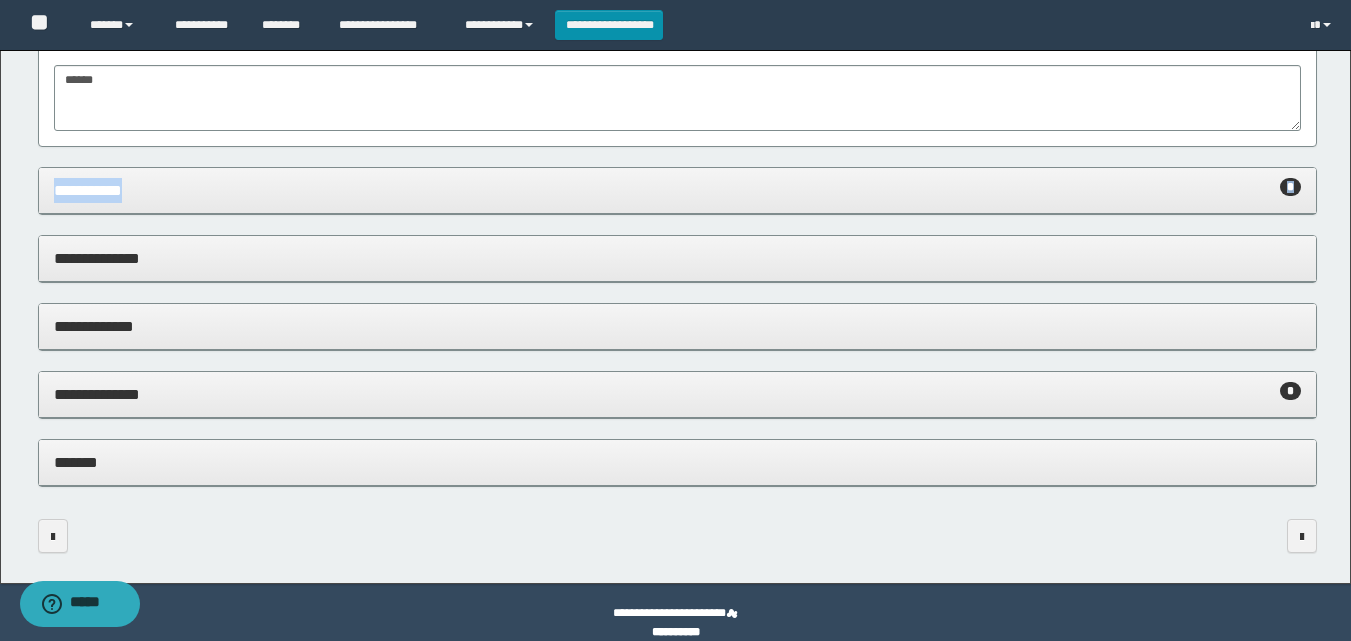 scroll, scrollTop: 1860, scrollLeft: 0, axis: vertical 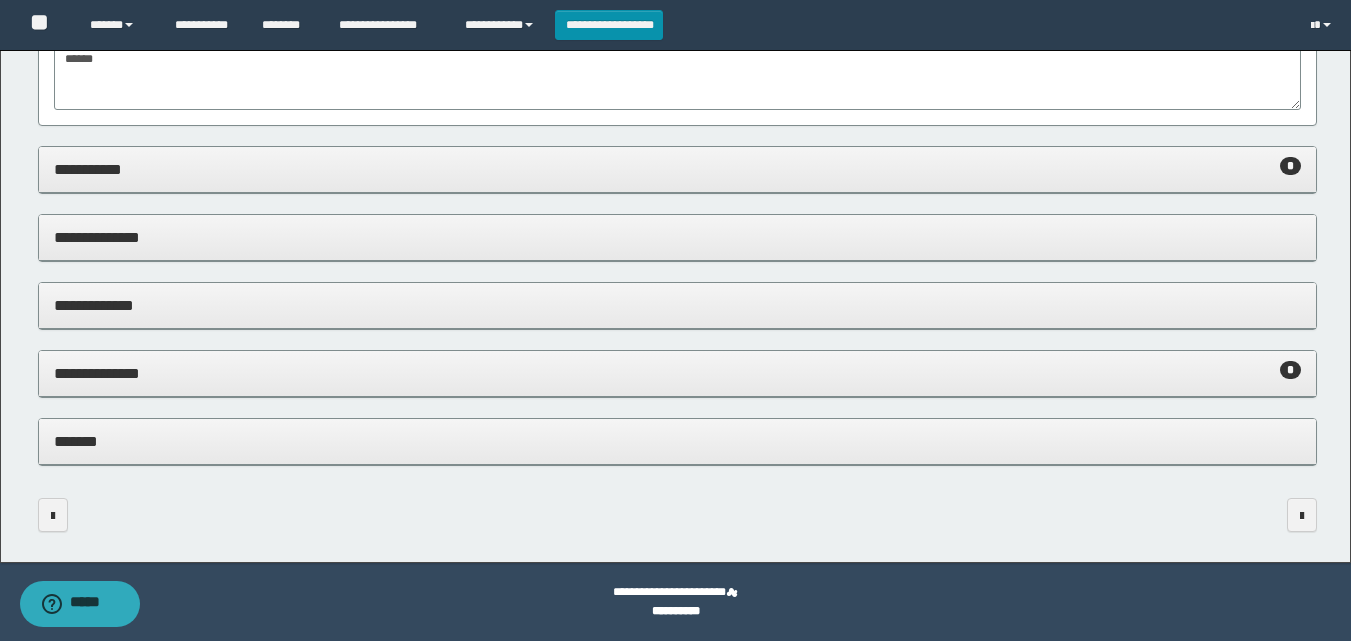 click on "*******" at bounding box center (677, 441) 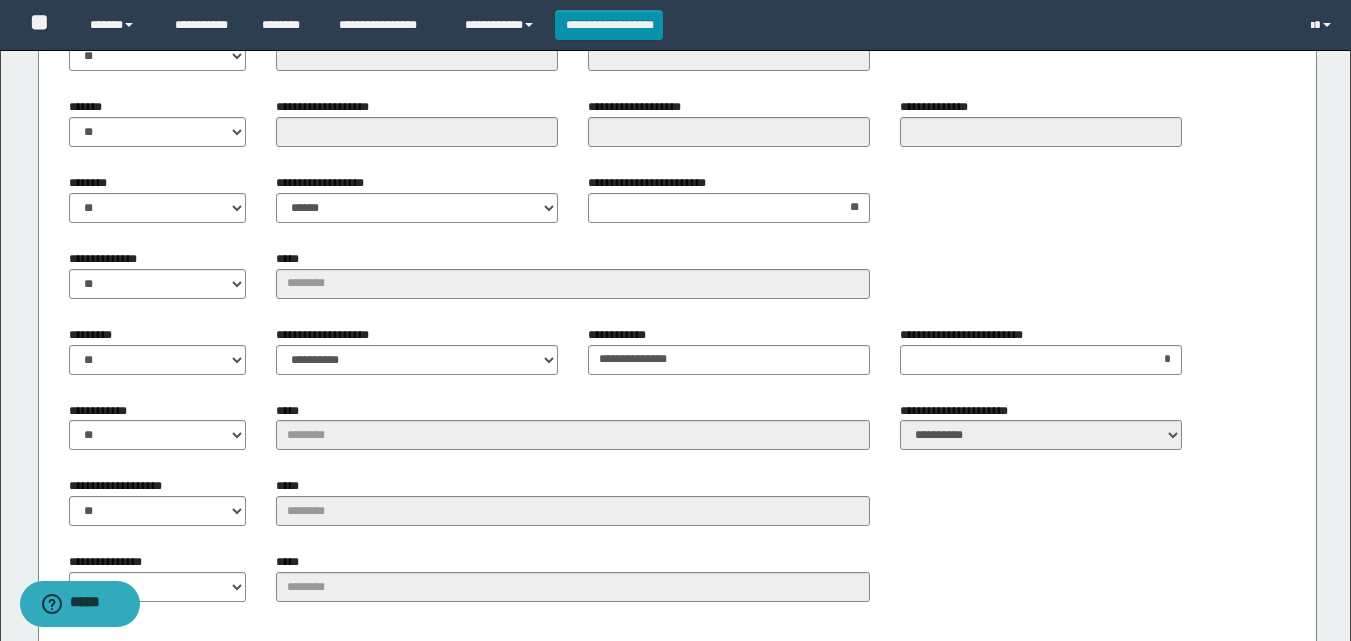 scroll, scrollTop: 2360, scrollLeft: 0, axis: vertical 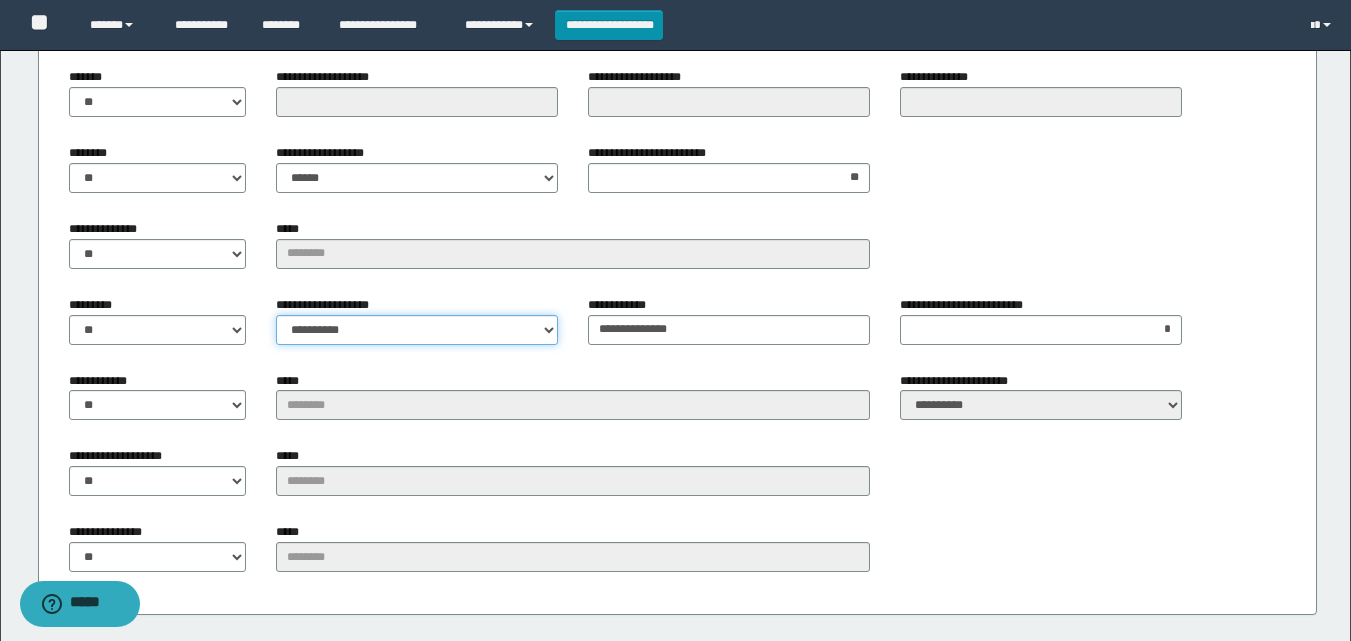 click on "**********" at bounding box center (417, 330) 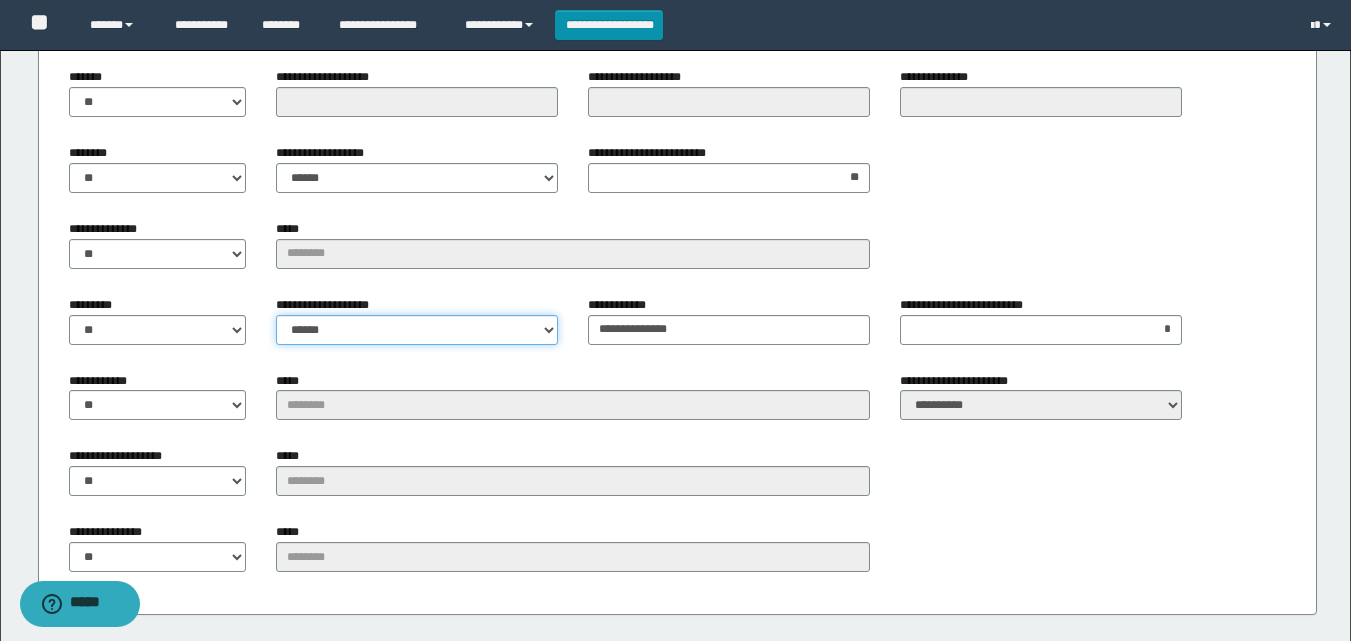 click on "**********" at bounding box center [417, 330] 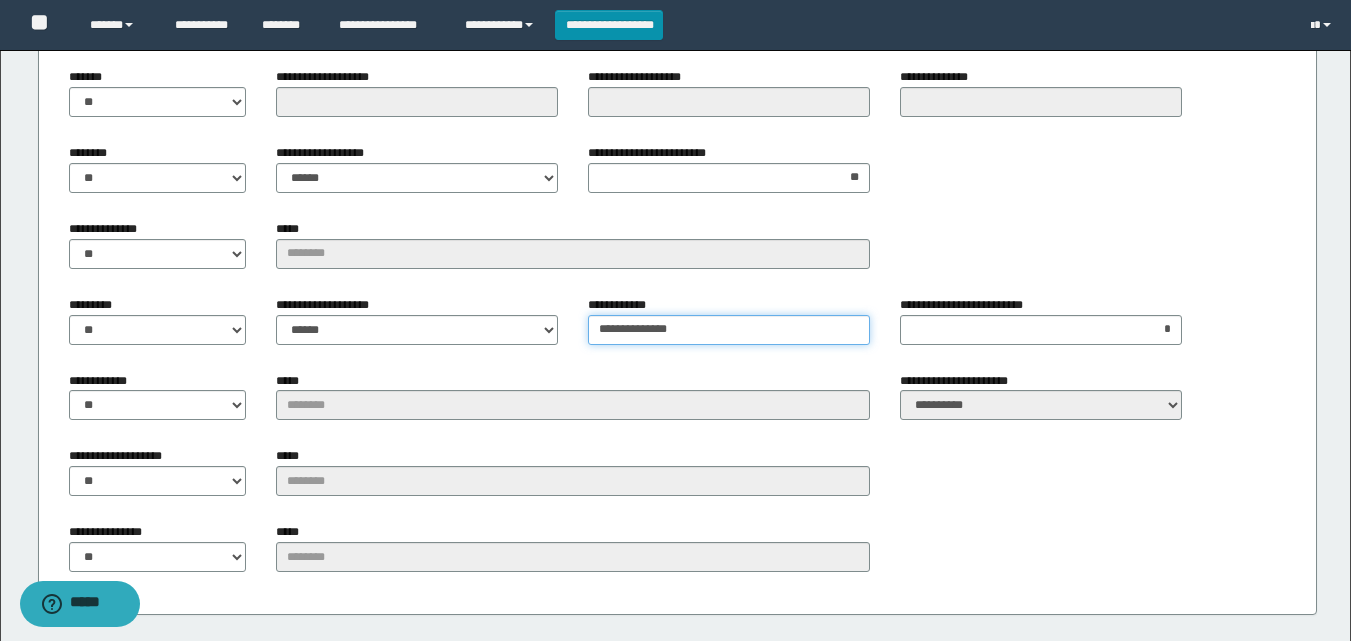 drag, startPoint x: 726, startPoint y: 335, endPoint x: 647, endPoint y: 341, distance: 79.22752 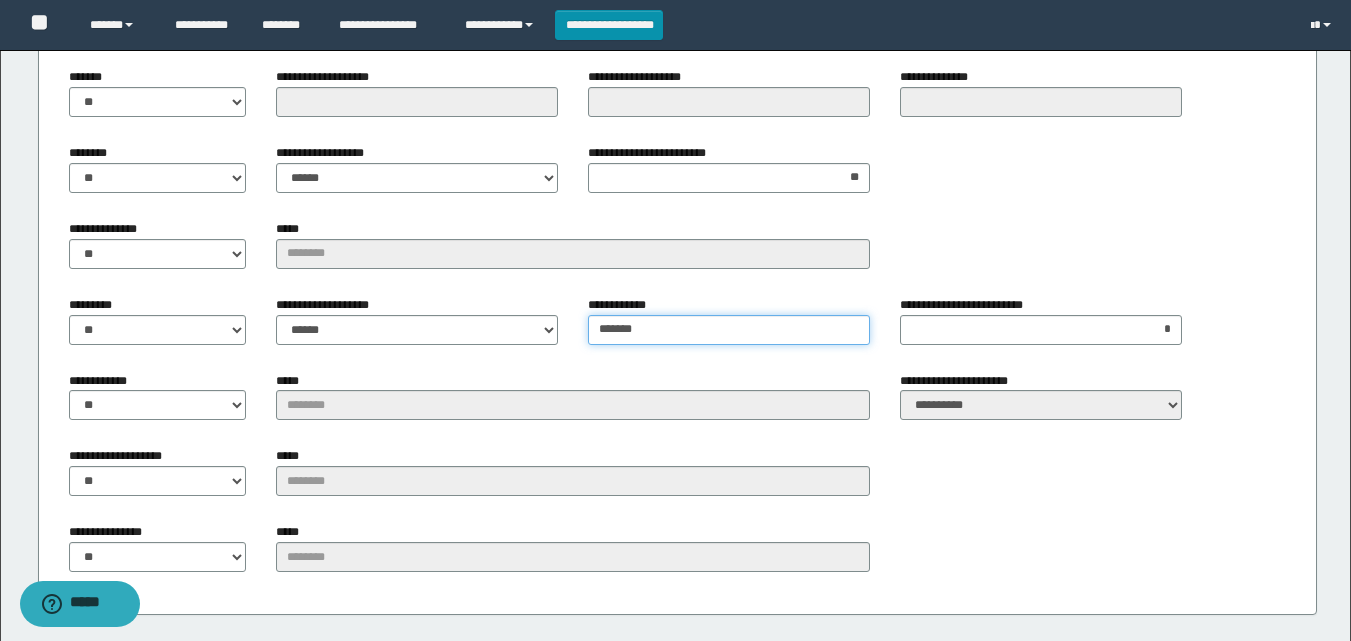 type on "******" 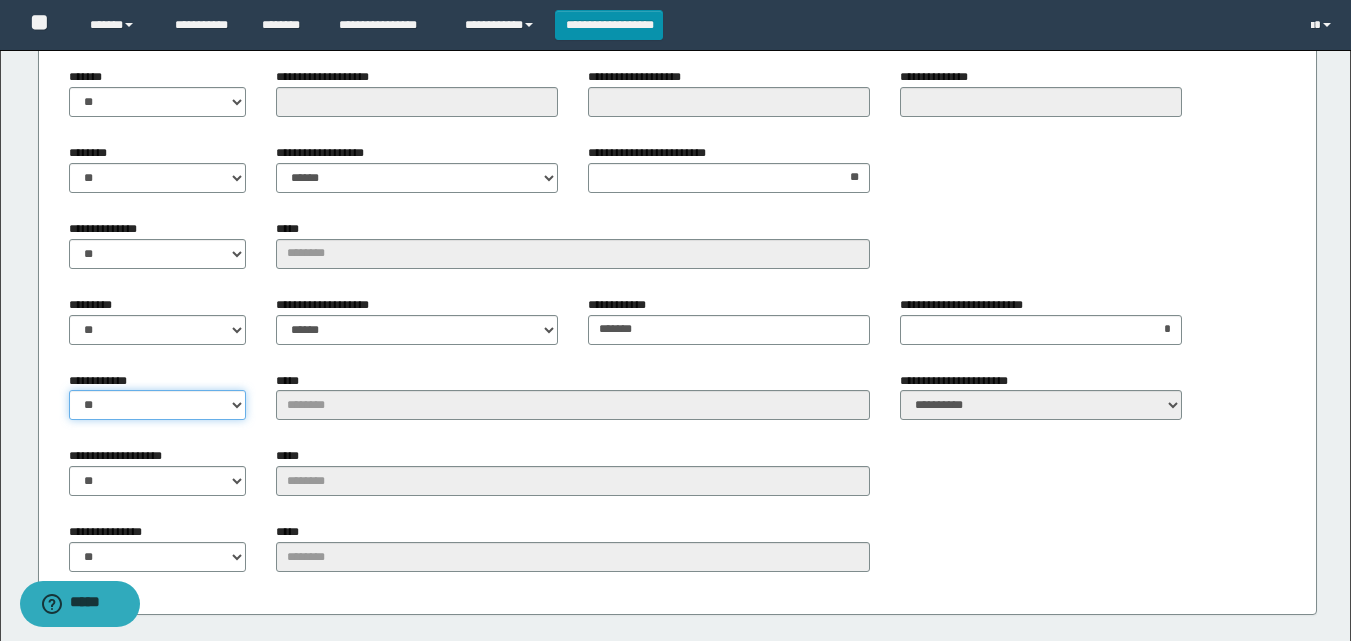 click on "**
**" at bounding box center (158, 405) 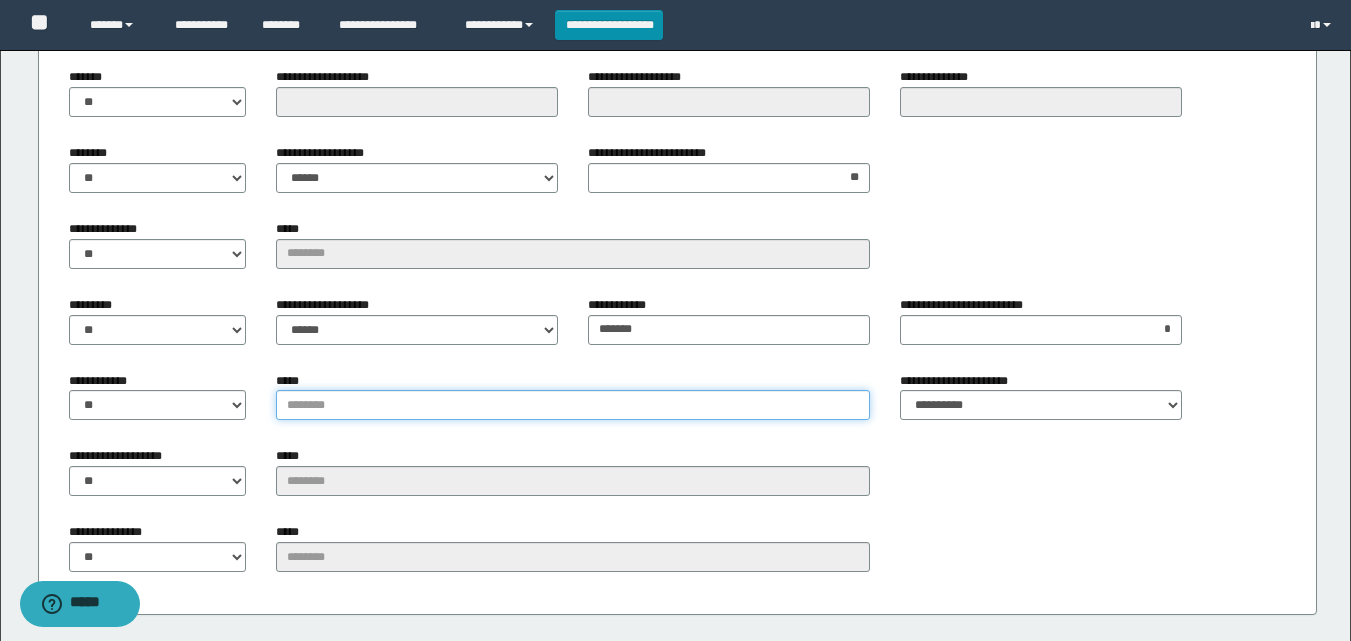click on "*****" at bounding box center [573, 405] 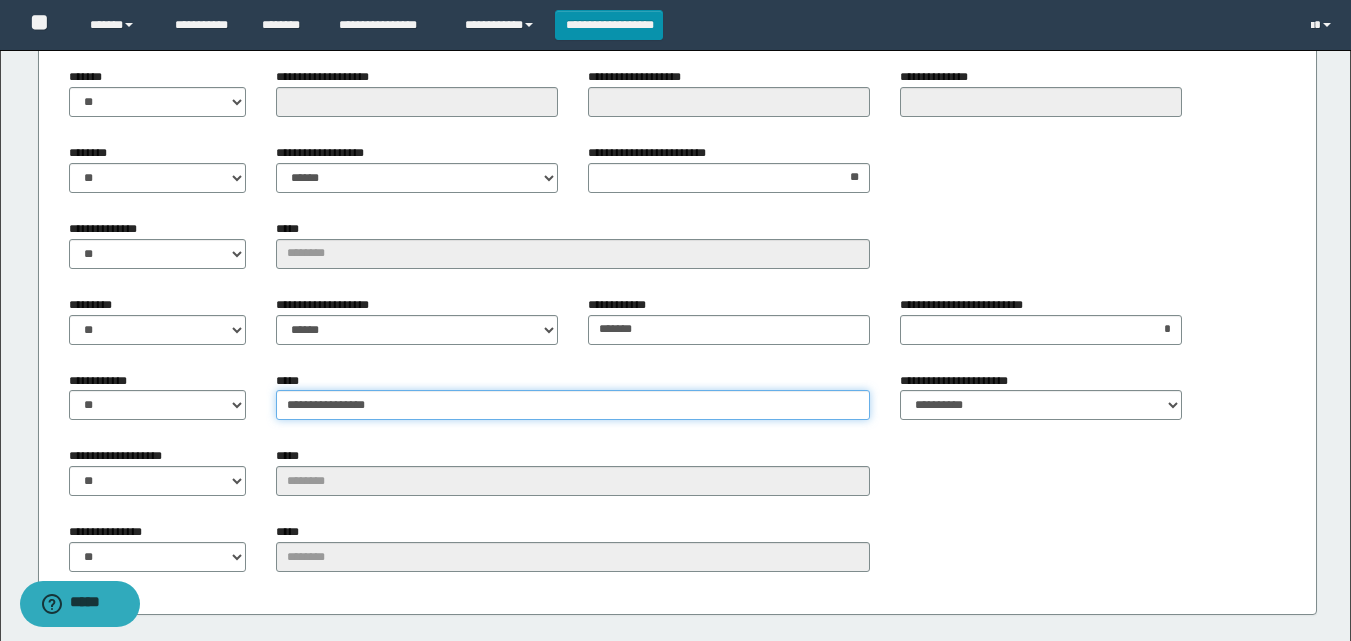 type on "**********" 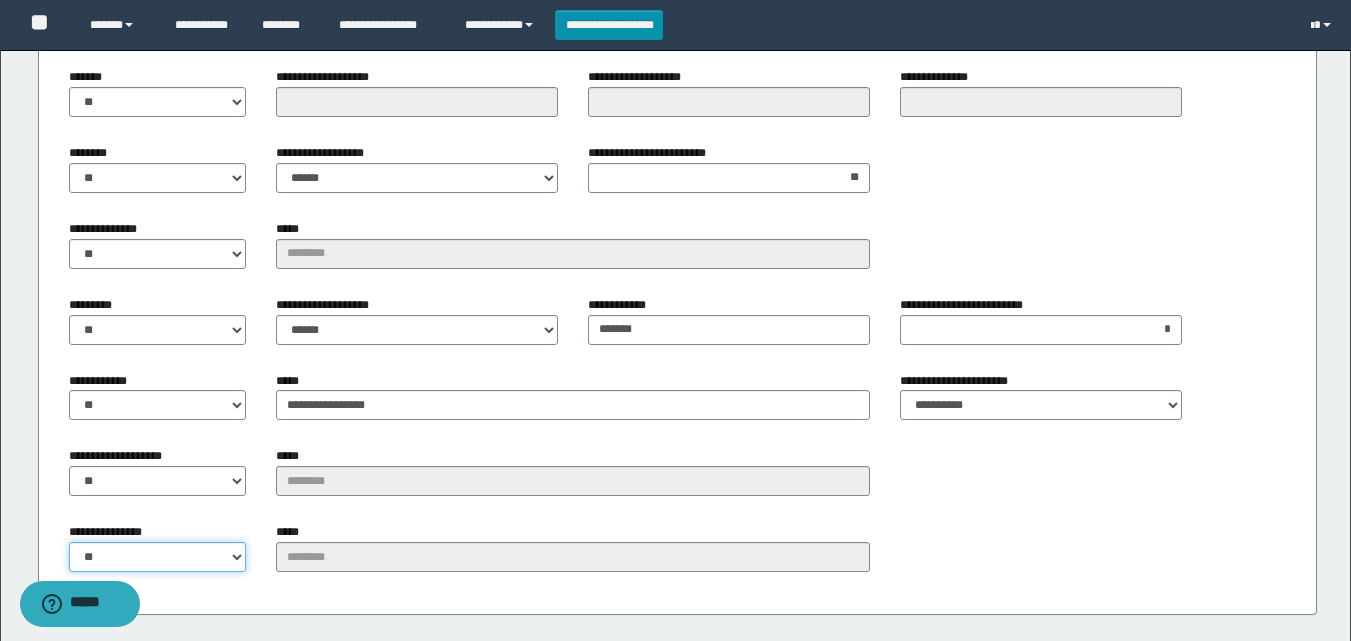 click on "**
**" at bounding box center [158, 557] 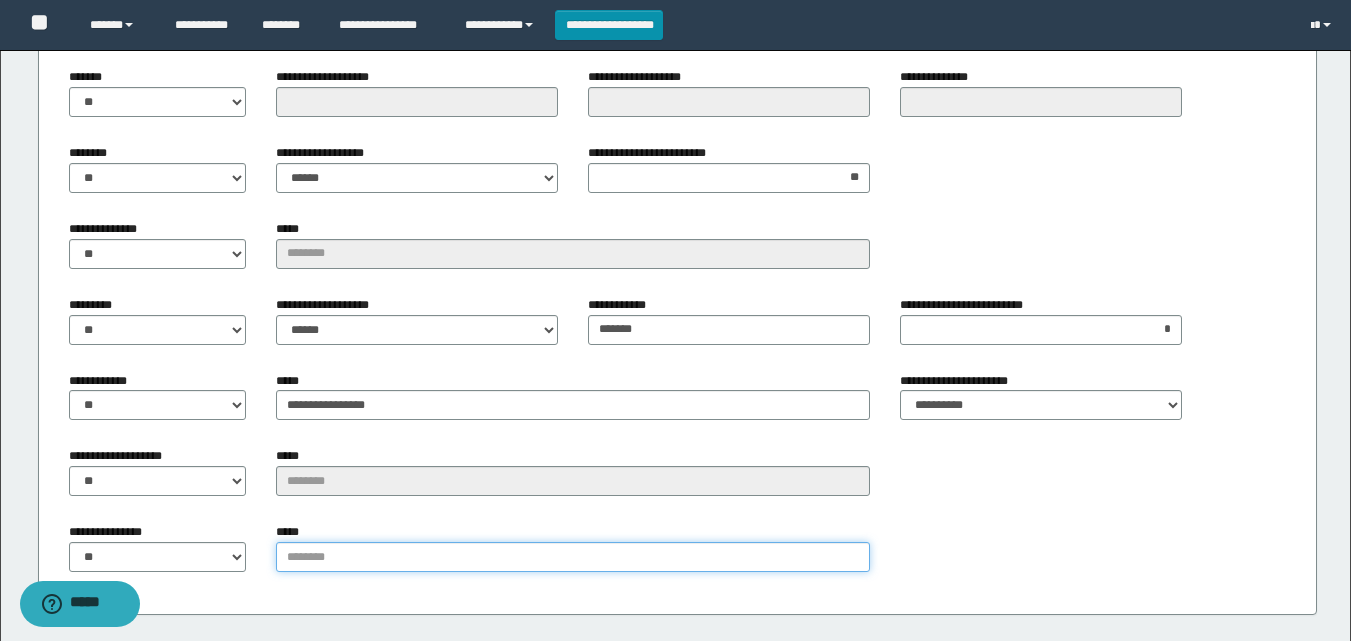 click on "*****" at bounding box center [573, 557] 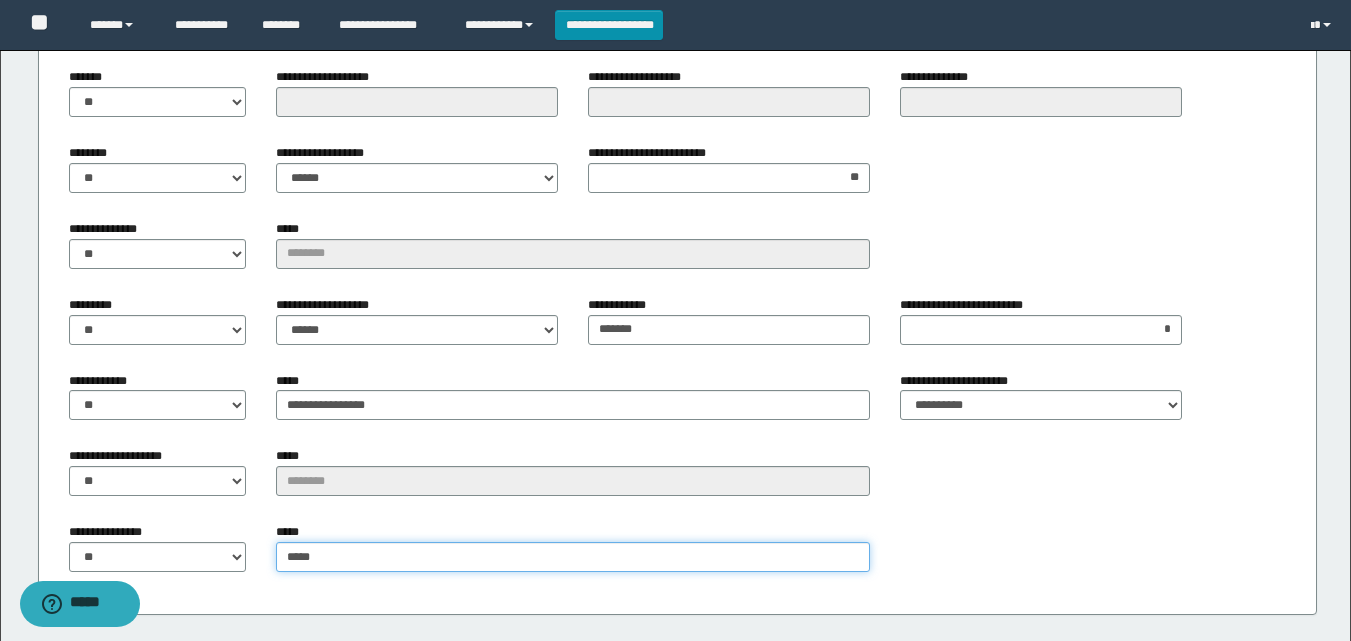 type on "*****" 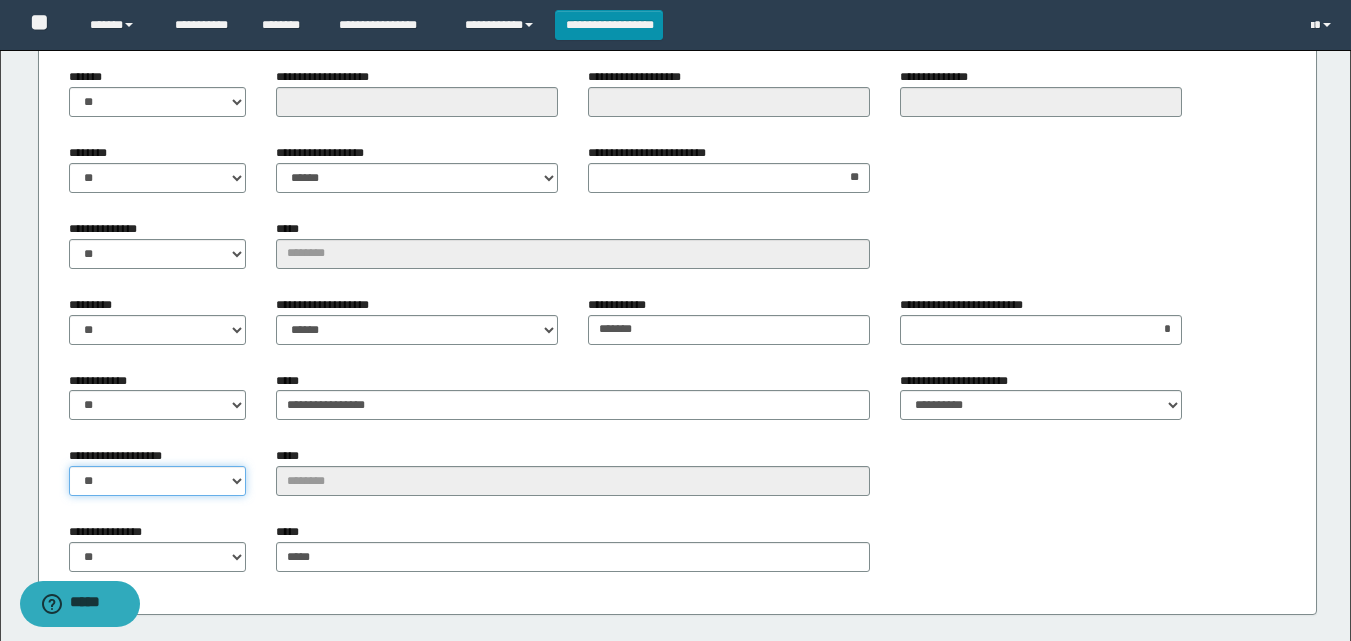 click on "**
**" at bounding box center [158, 481] 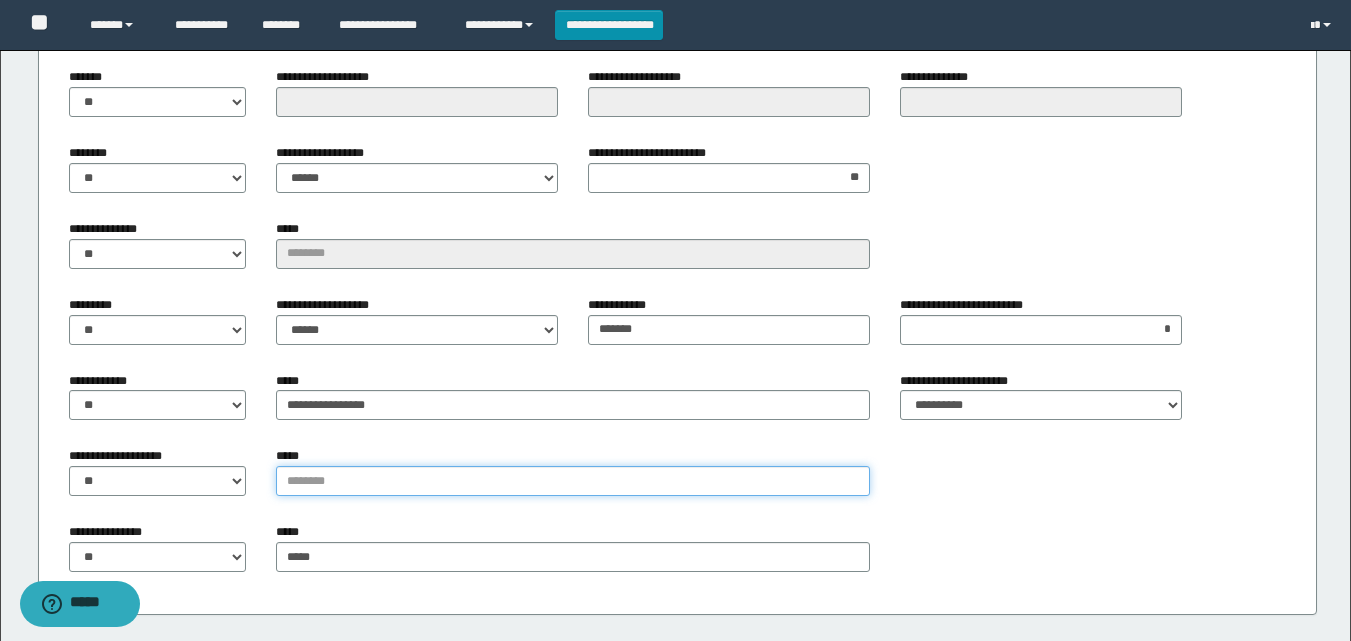 click on "*****" at bounding box center [573, 481] 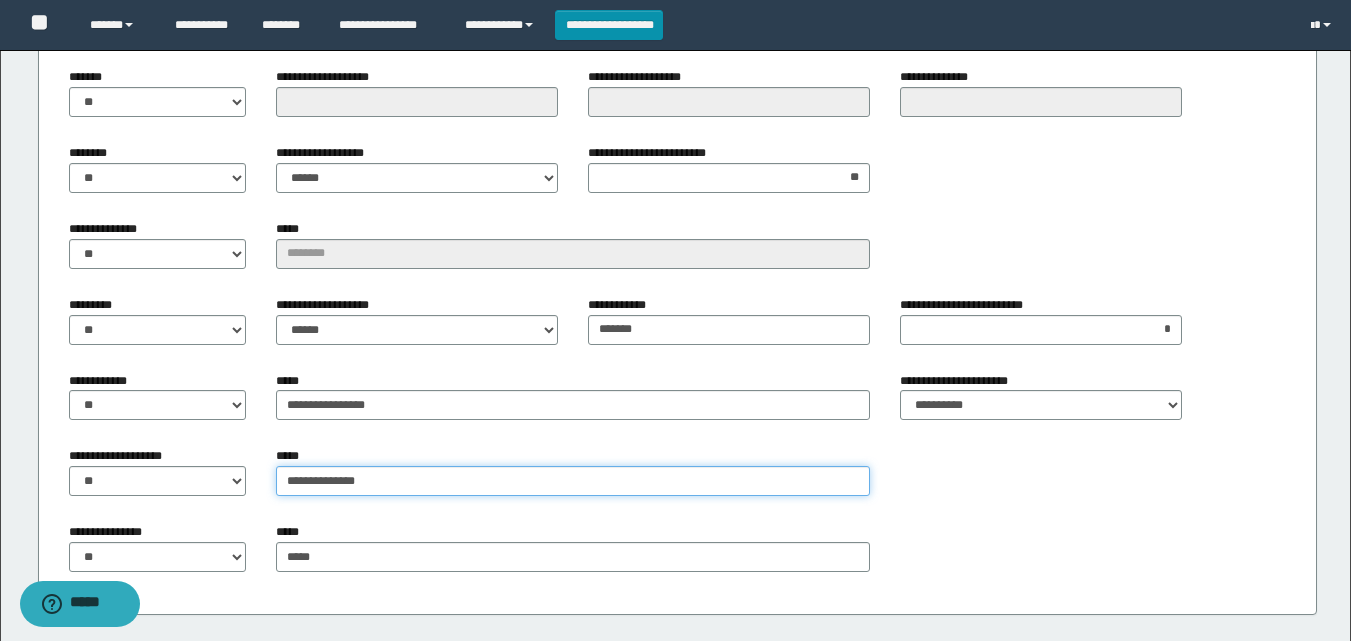 click on "**********" at bounding box center [573, 481] 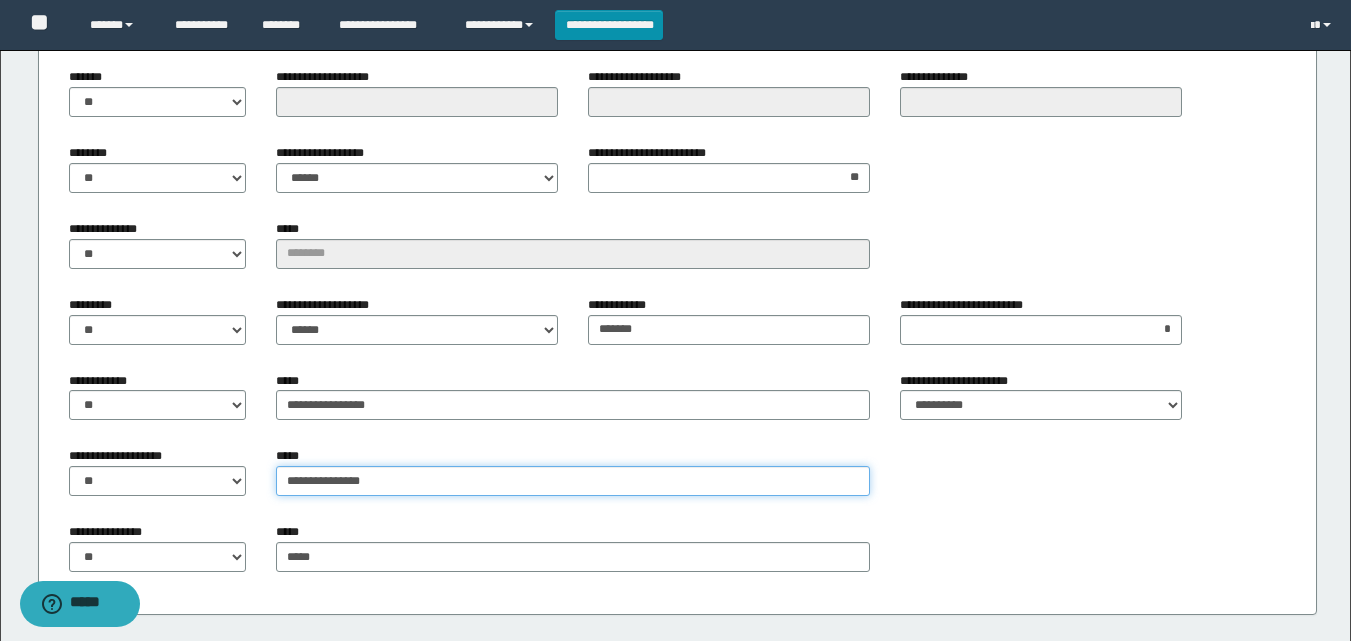 type on "**********" 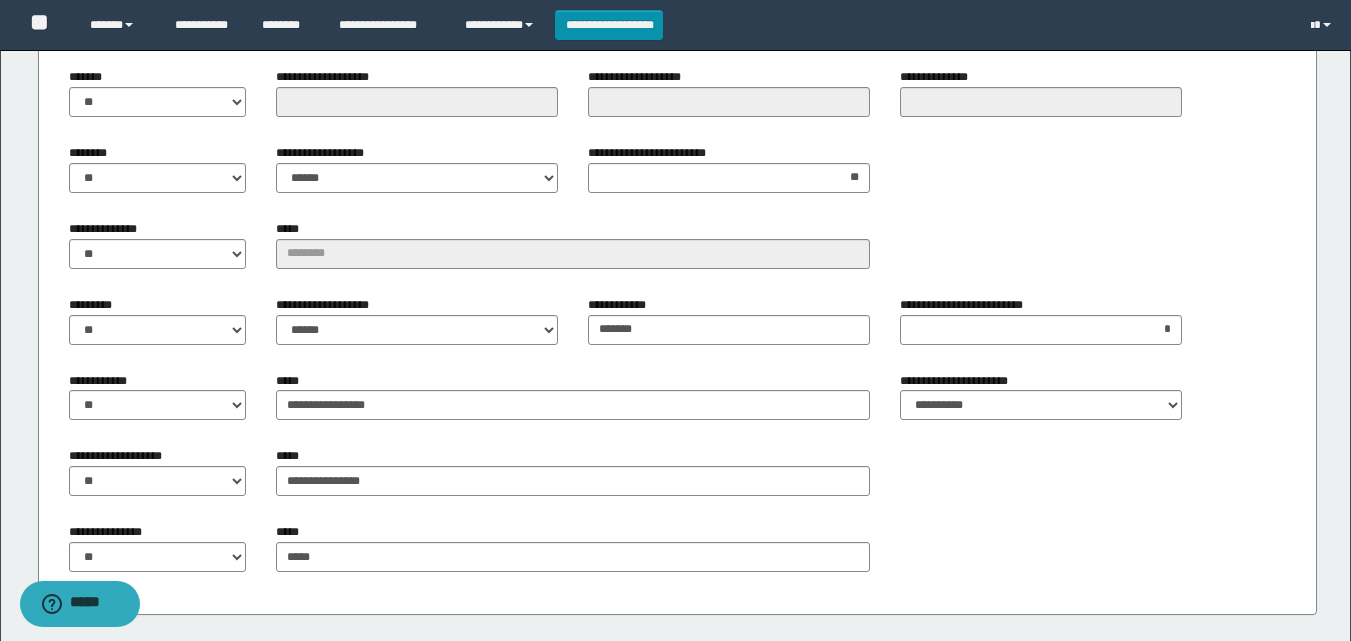 click on "**********" at bounding box center (573, 471) 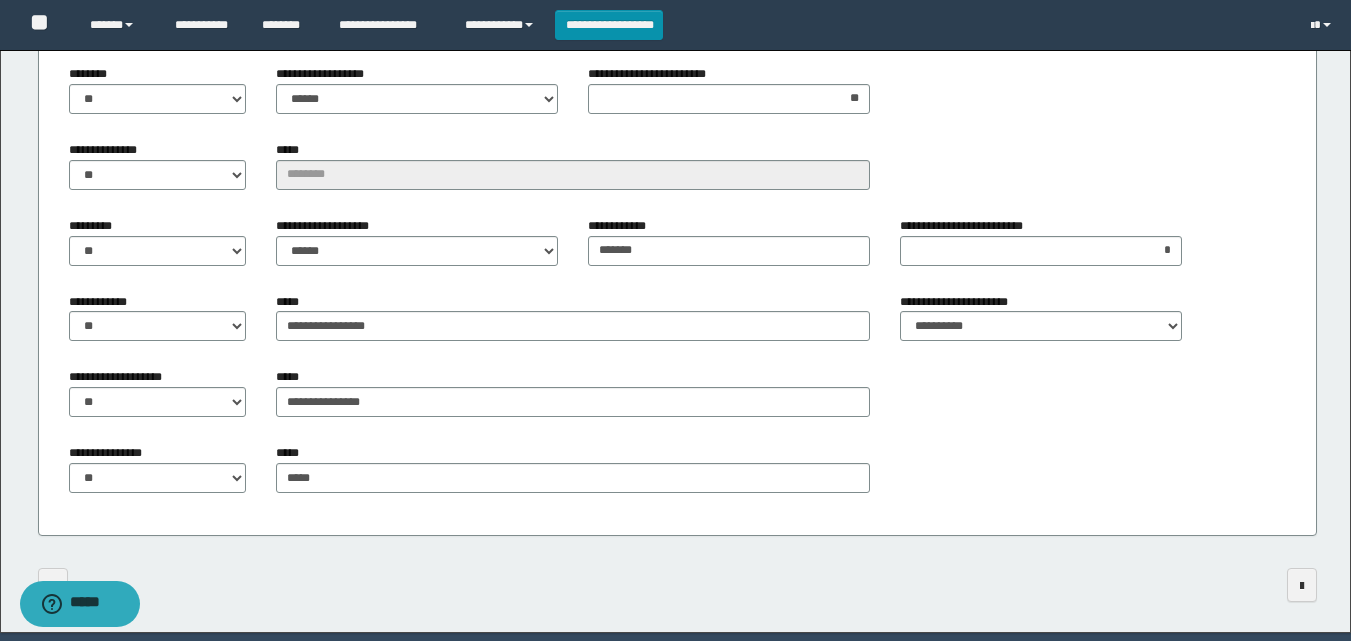 scroll, scrollTop: 2509, scrollLeft: 0, axis: vertical 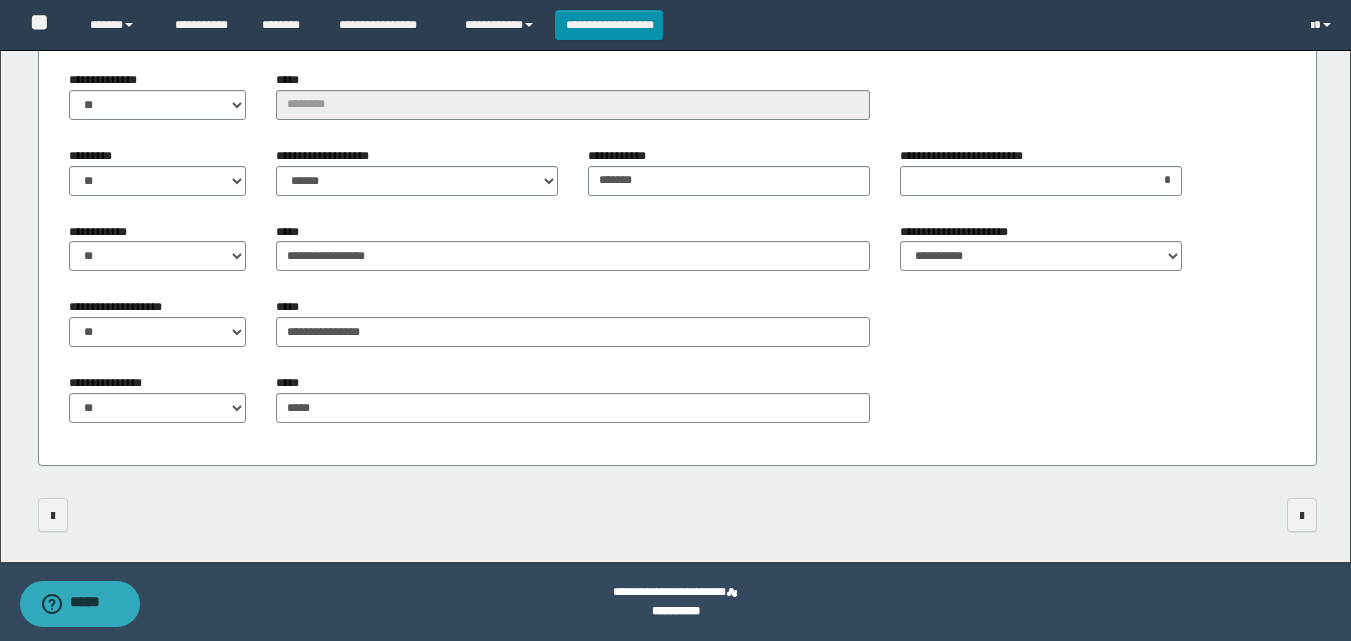 click on "*********" at bounding box center (1223, 515) 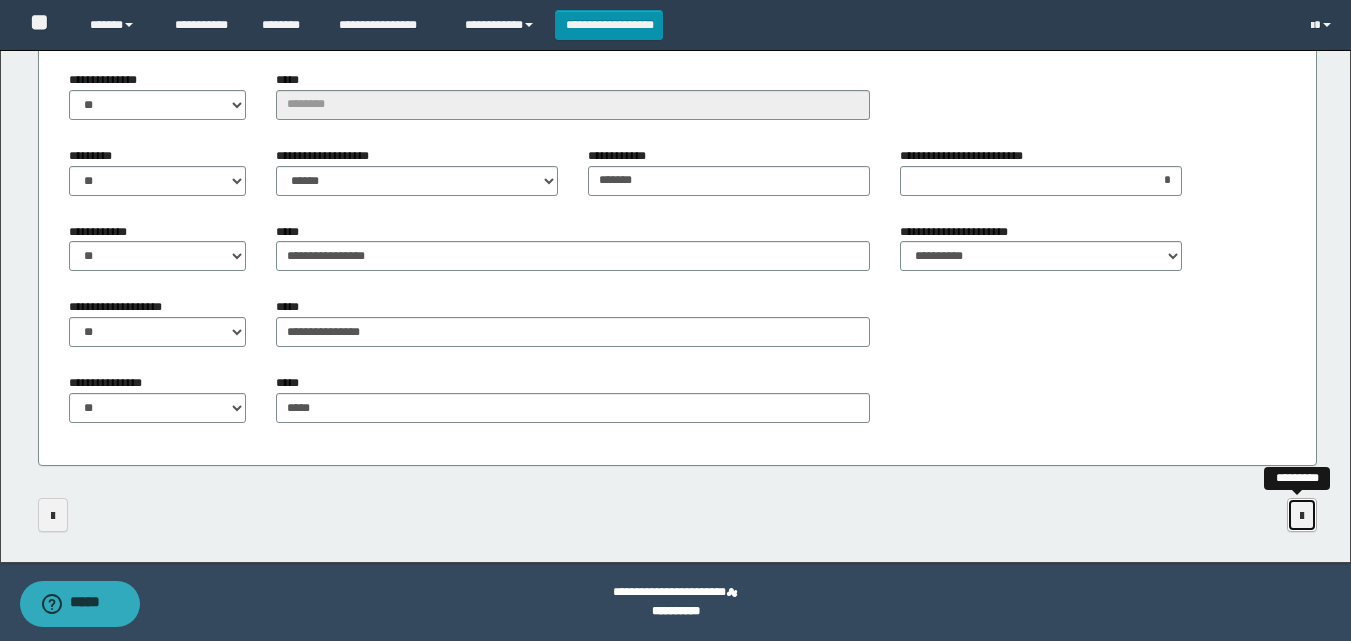 click at bounding box center (1302, 515) 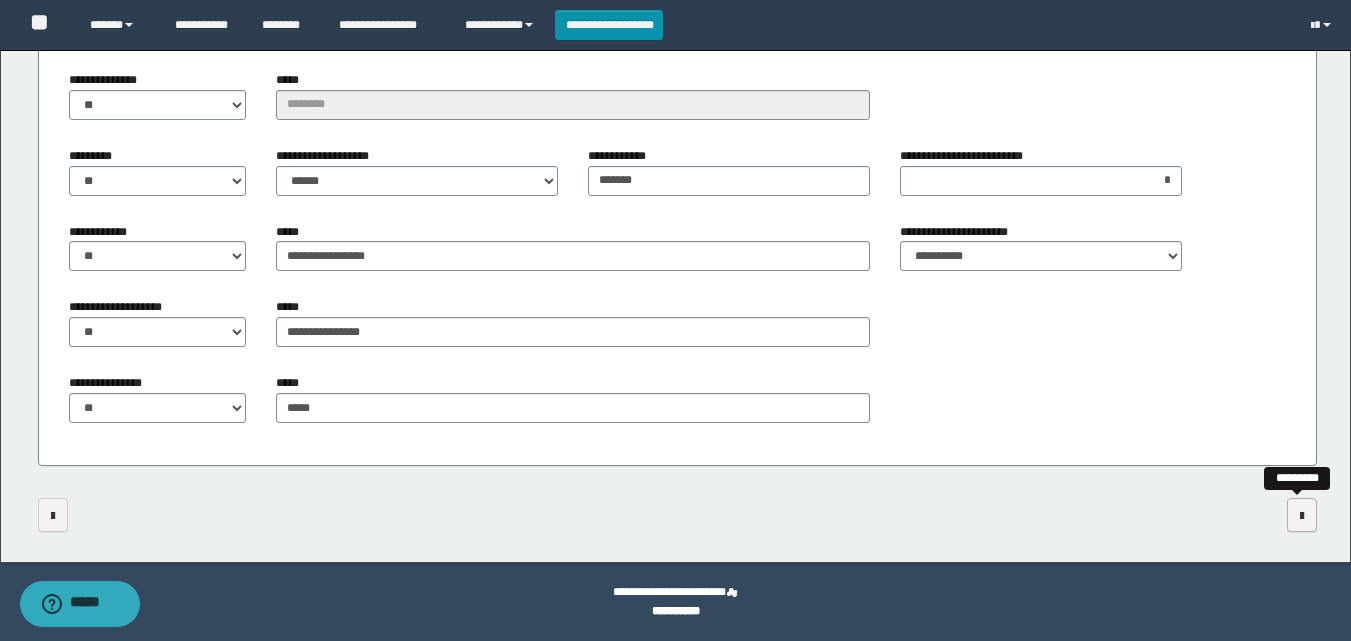 scroll, scrollTop: 0, scrollLeft: 0, axis: both 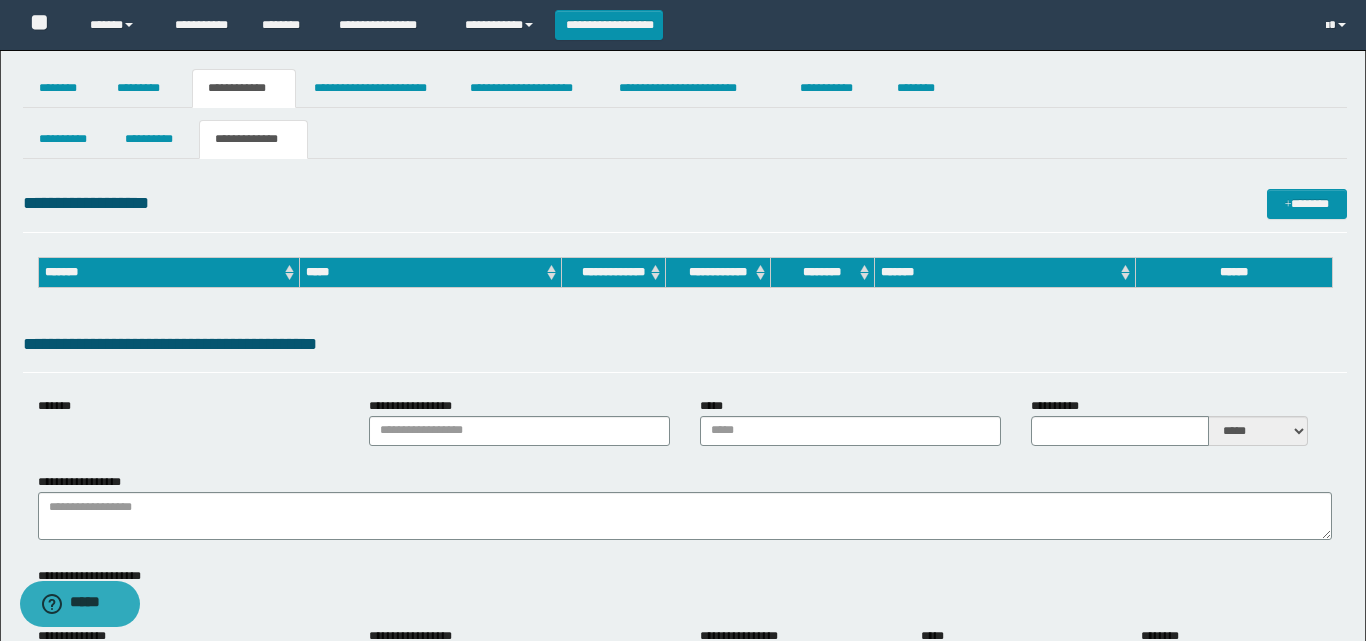 type on "**********" 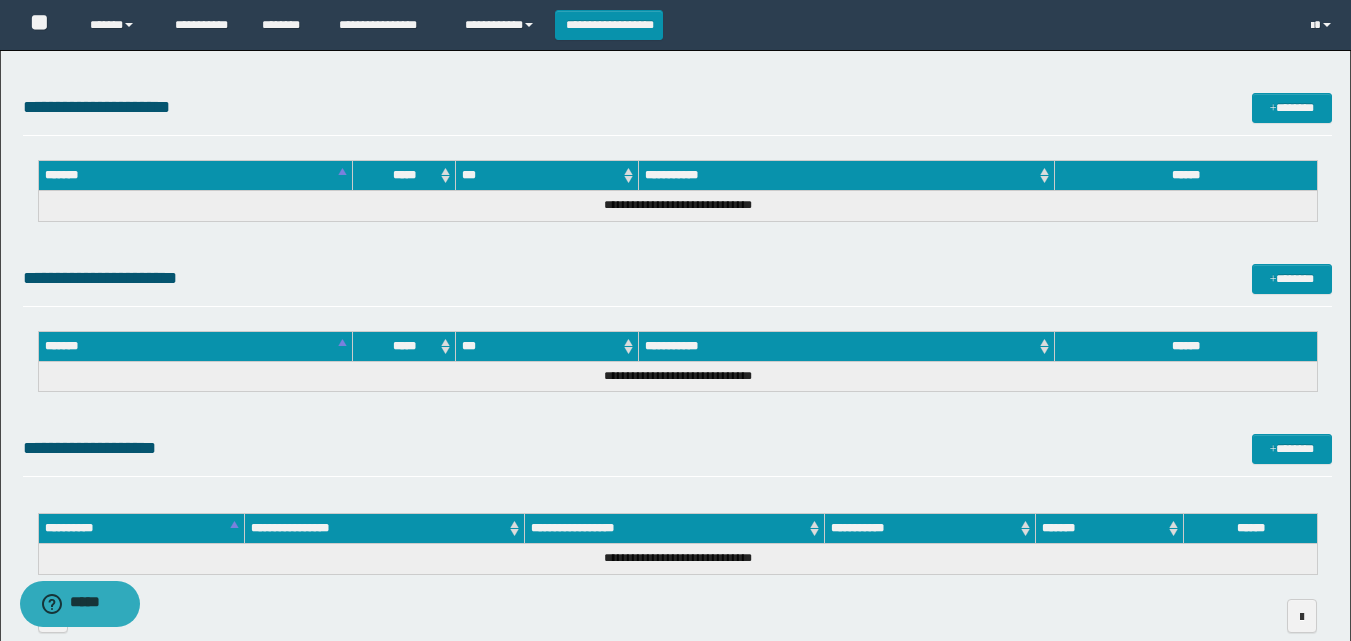 scroll, scrollTop: 1328, scrollLeft: 0, axis: vertical 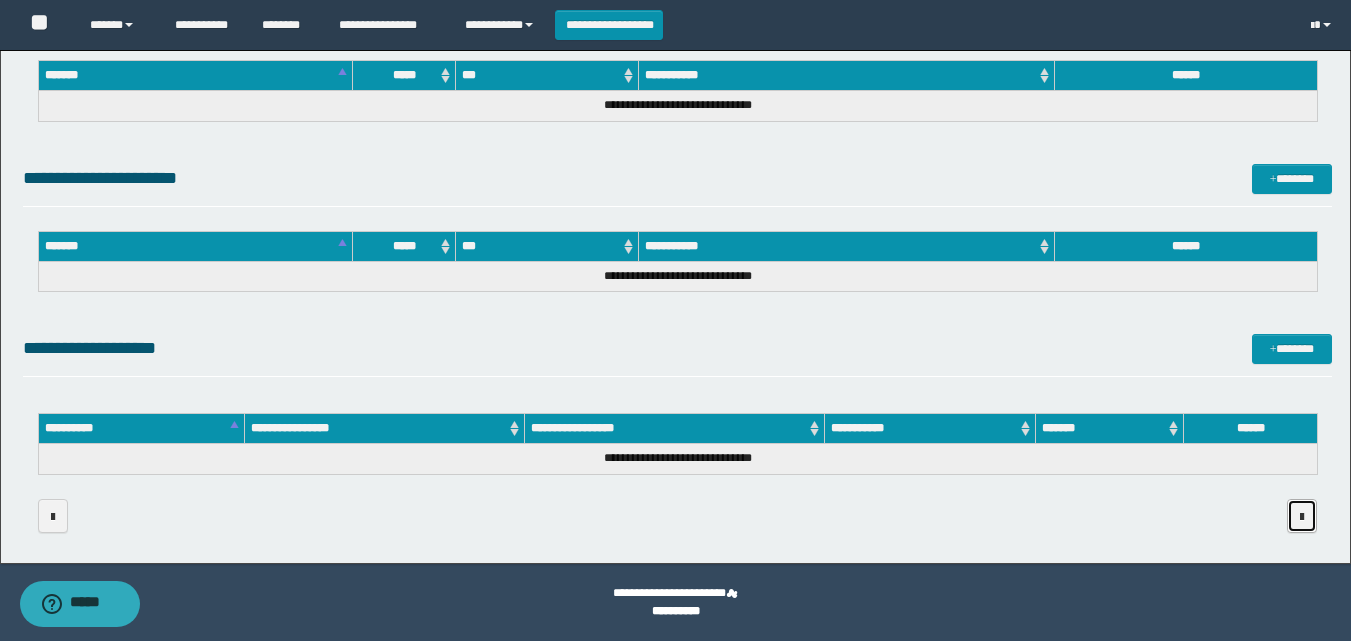 click at bounding box center (1302, 517) 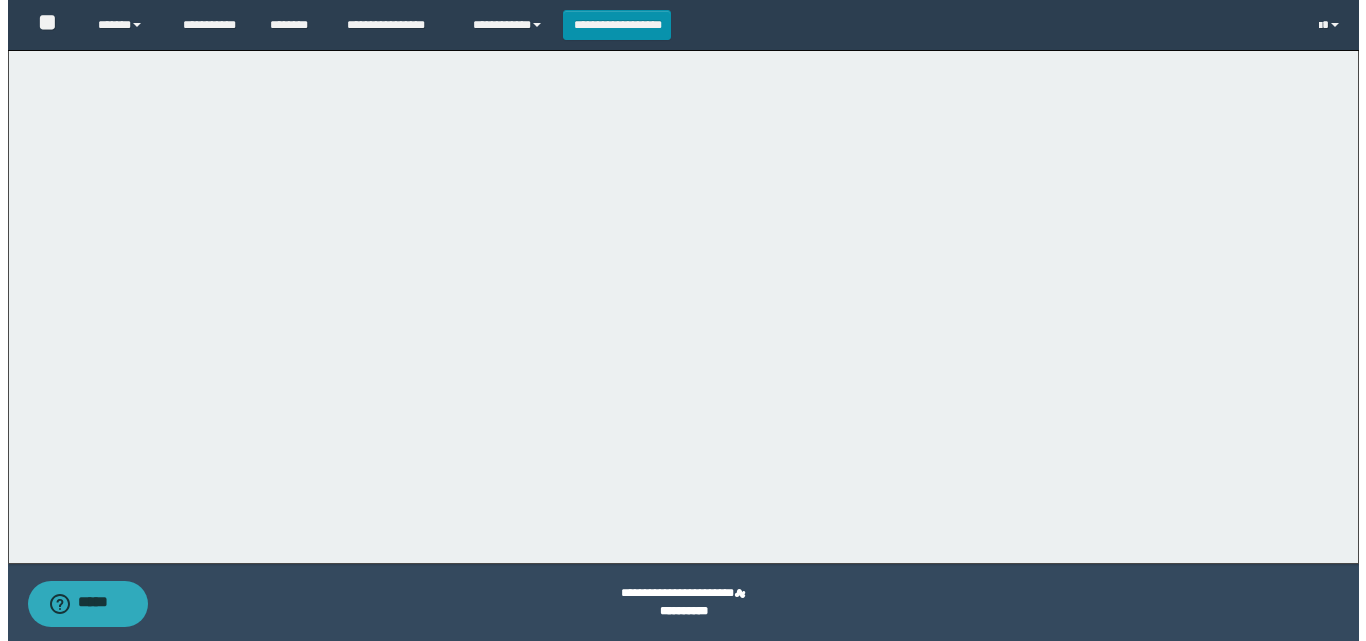 scroll, scrollTop: 0, scrollLeft: 0, axis: both 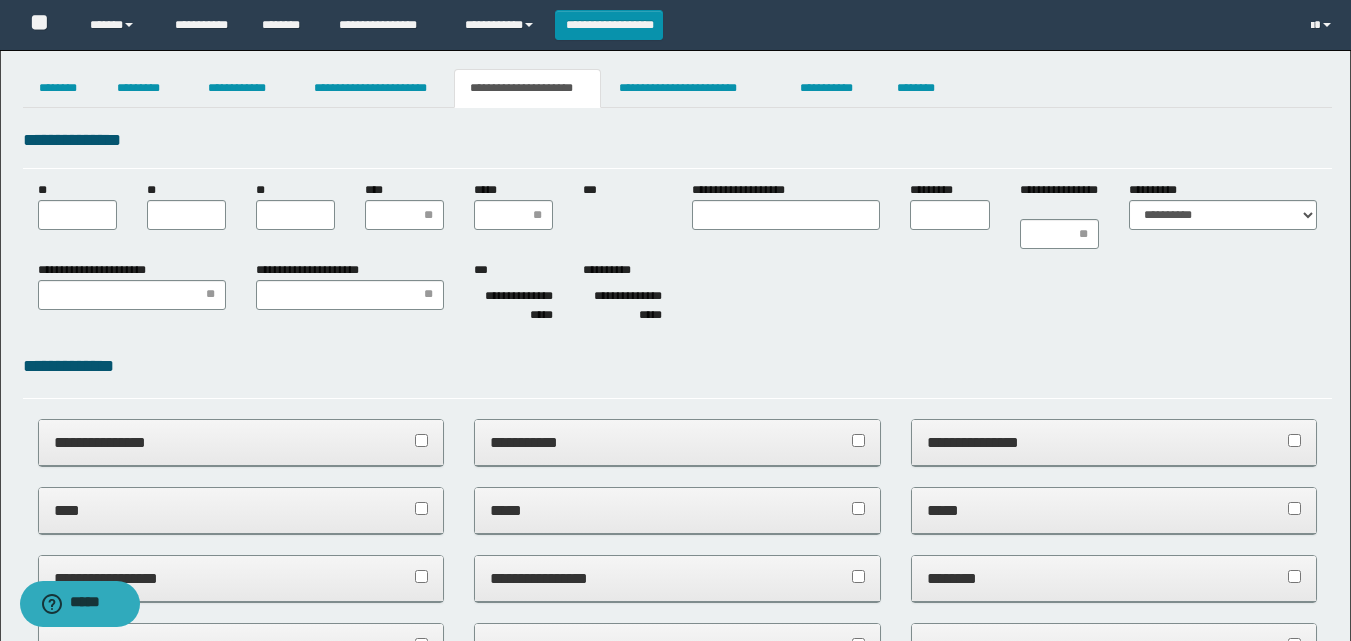 type 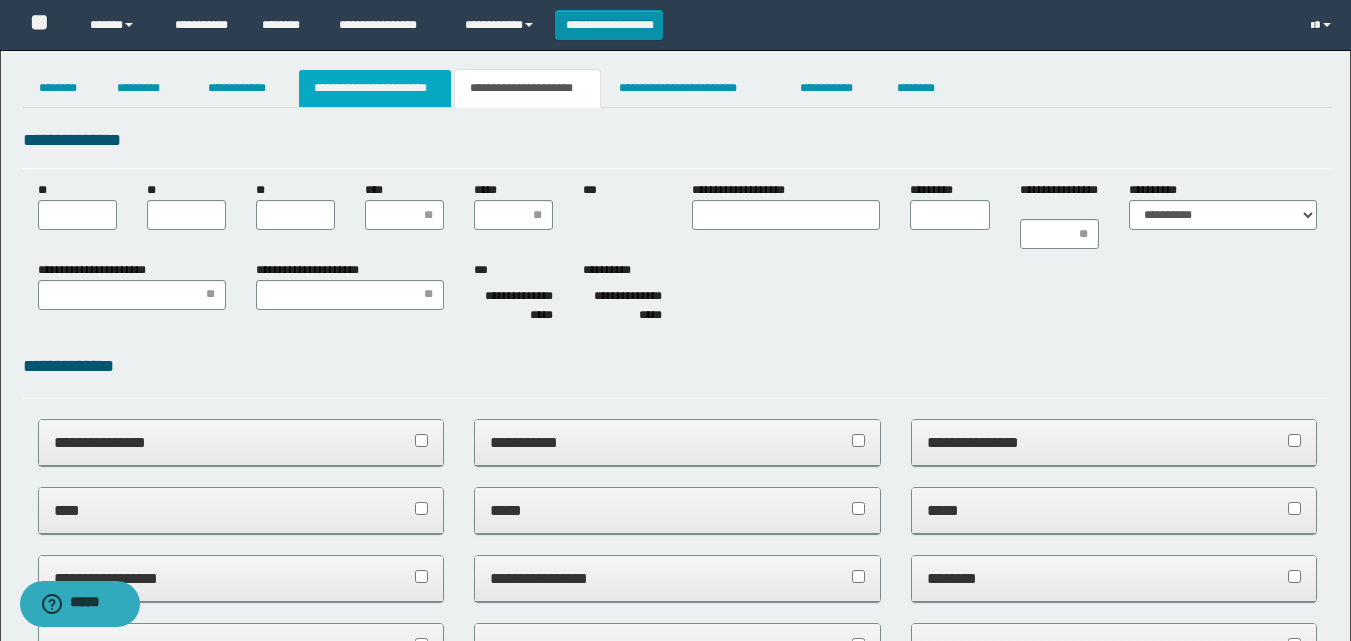click on "**********" at bounding box center (375, 88) 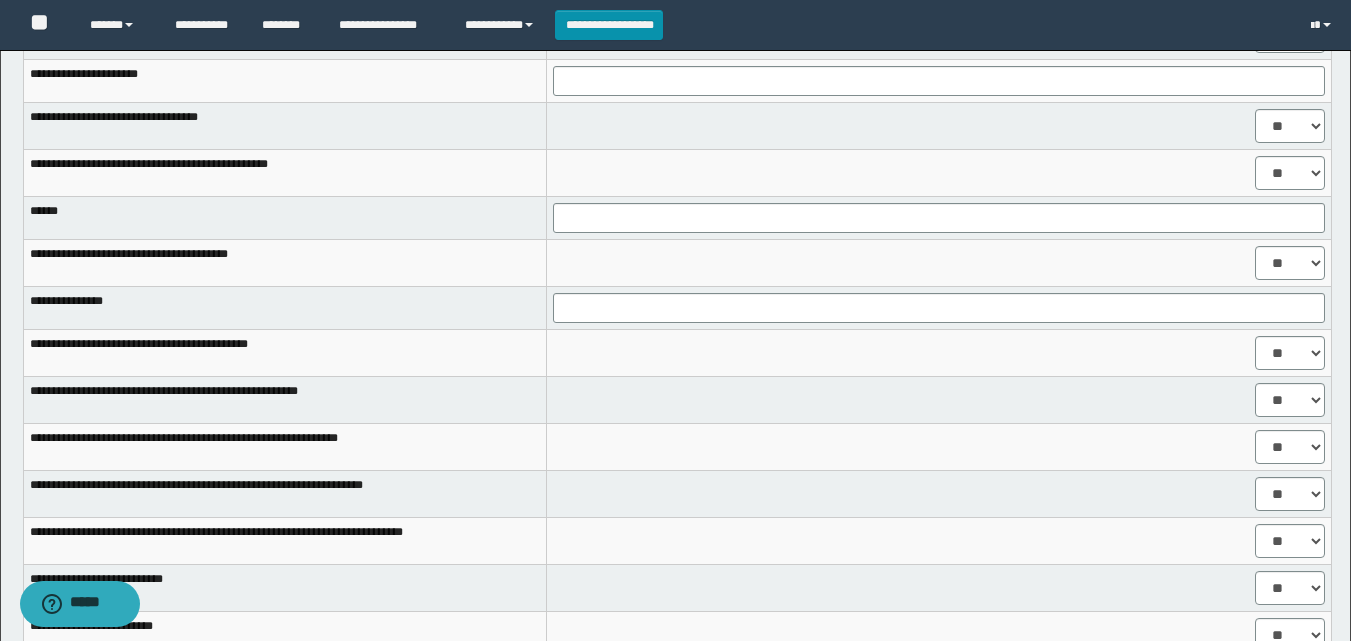 scroll, scrollTop: 1000, scrollLeft: 0, axis: vertical 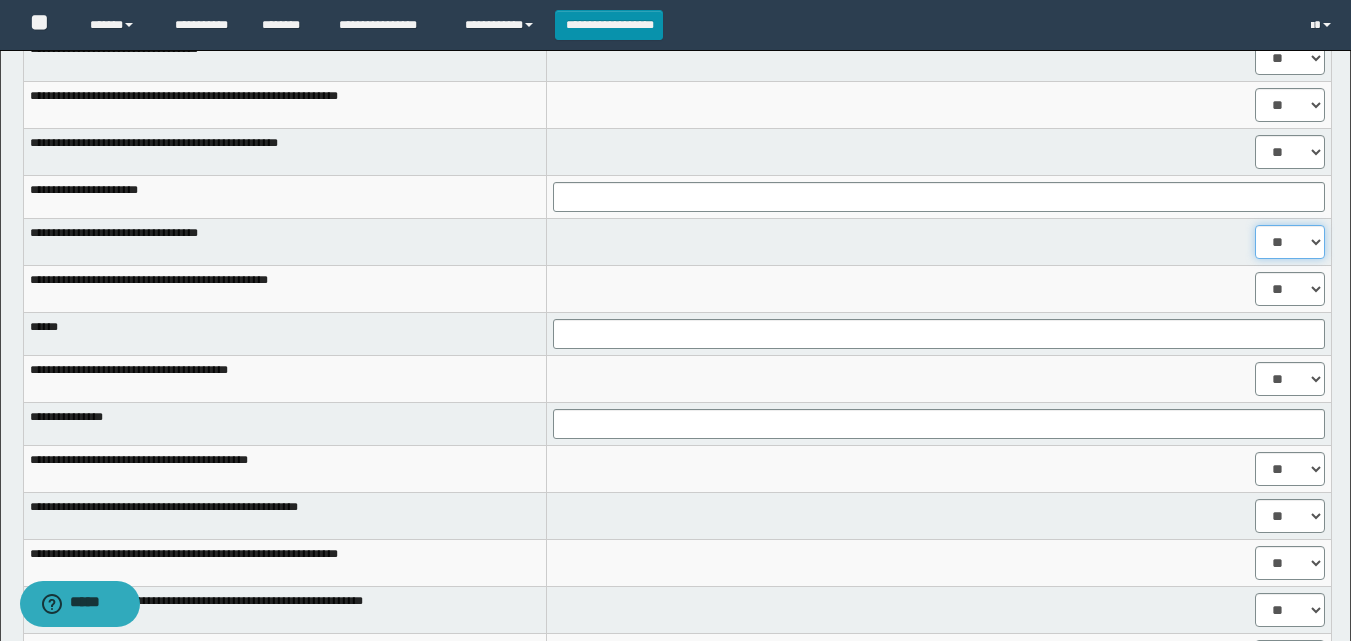 click on "**
**" at bounding box center (1290, 242) 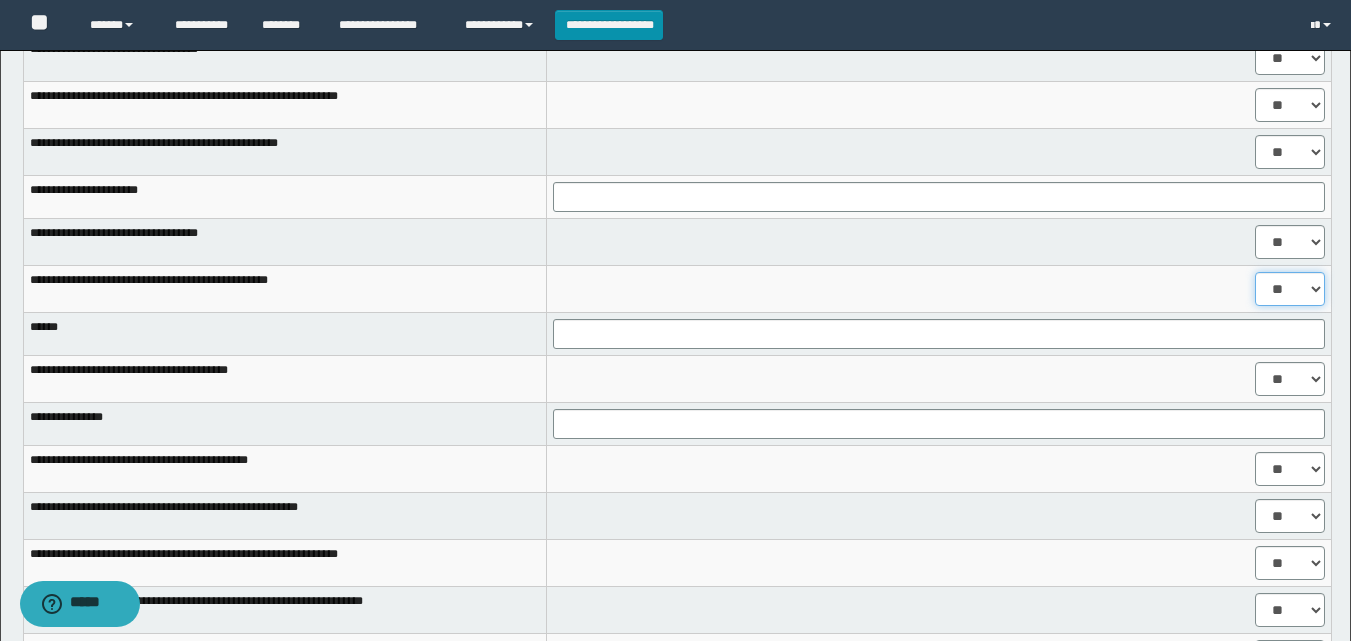 click on "**
**" at bounding box center [1290, 289] 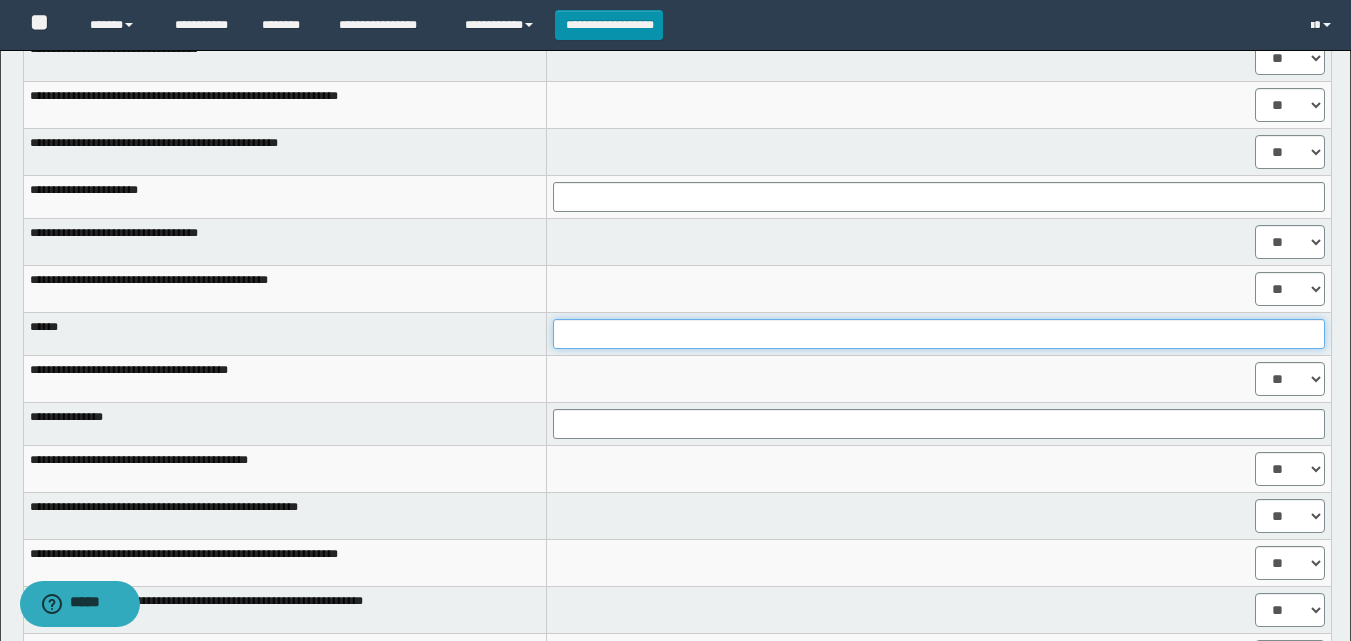 click at bounding box center [939, 334] 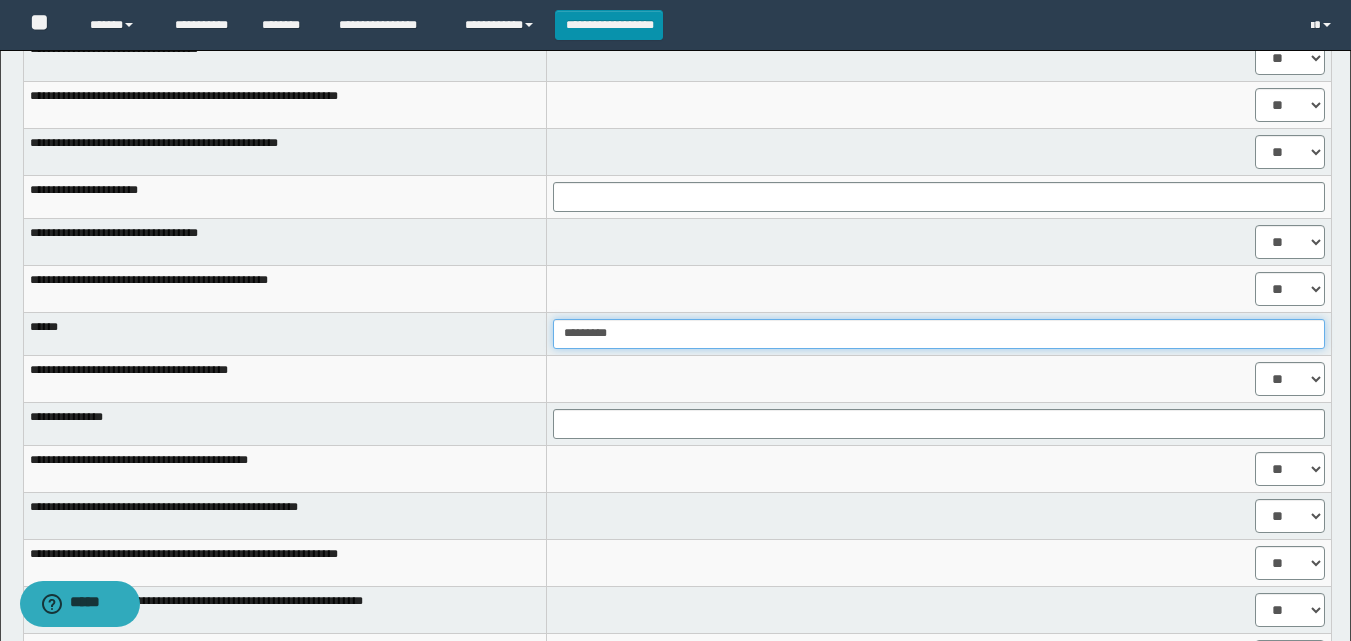 type on "*********" 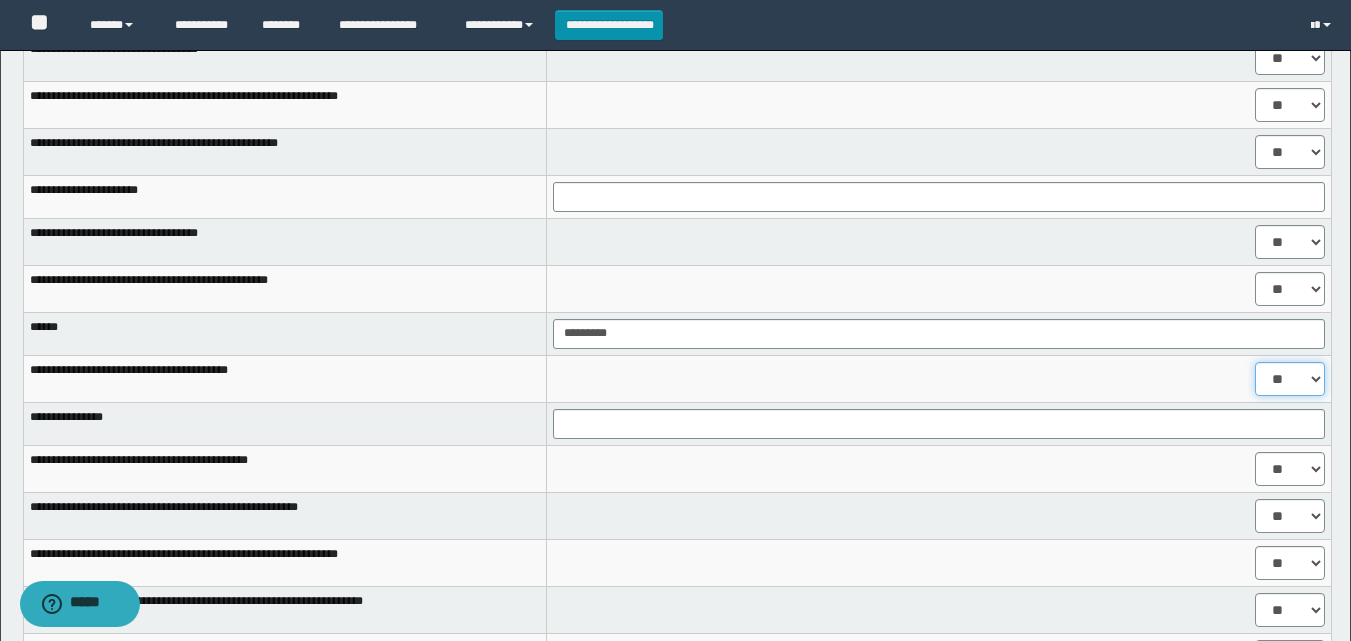 click on "**
**" at bounding box center (1290, 379) 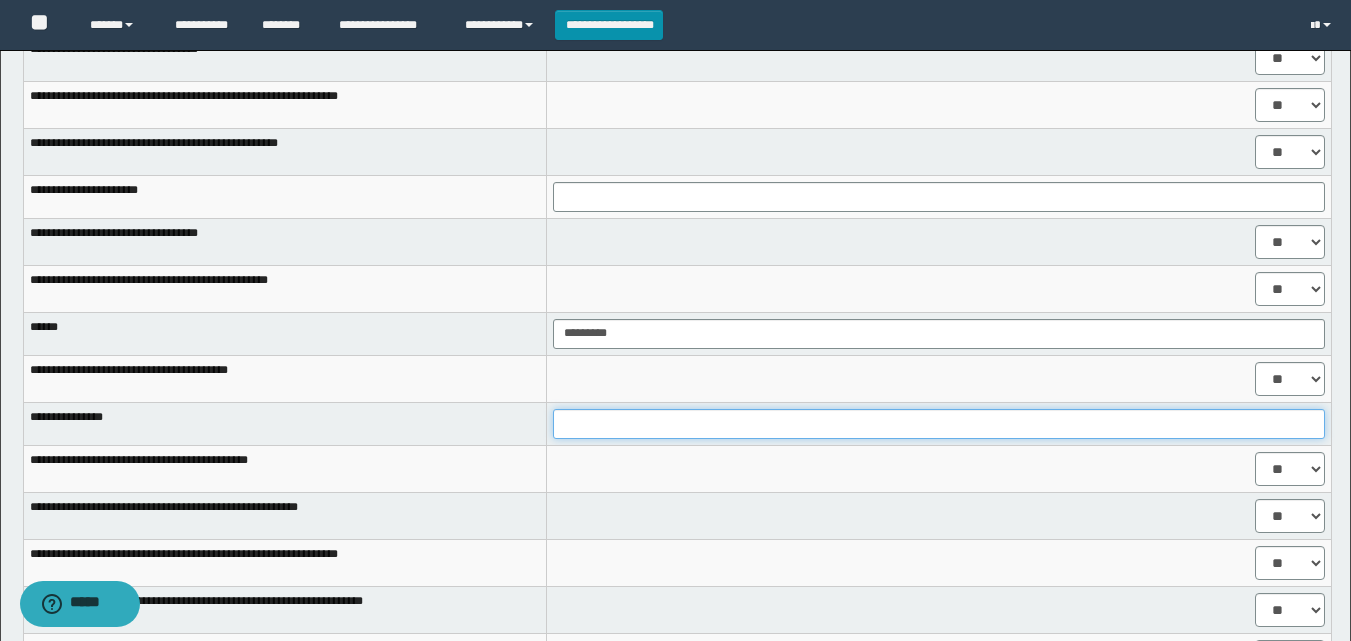 click at bounding box center [939, 424] 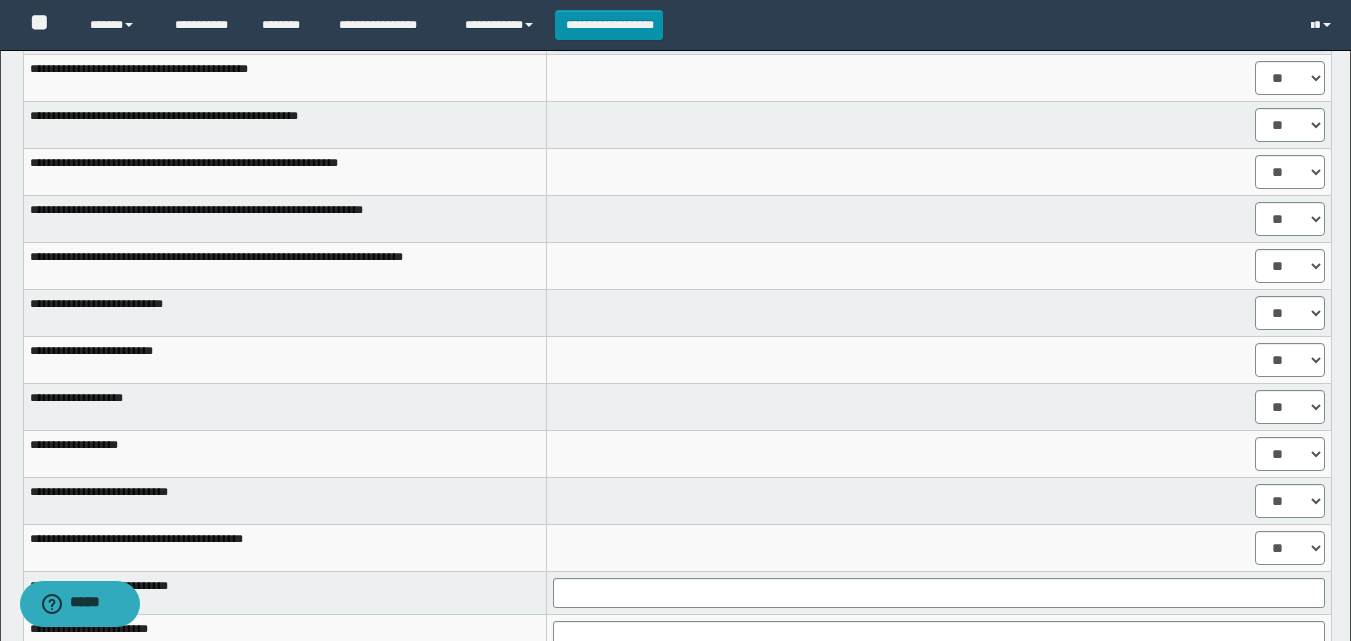 scroll, scrollTop: 1700, scrollLeft: 0, axis: vertical 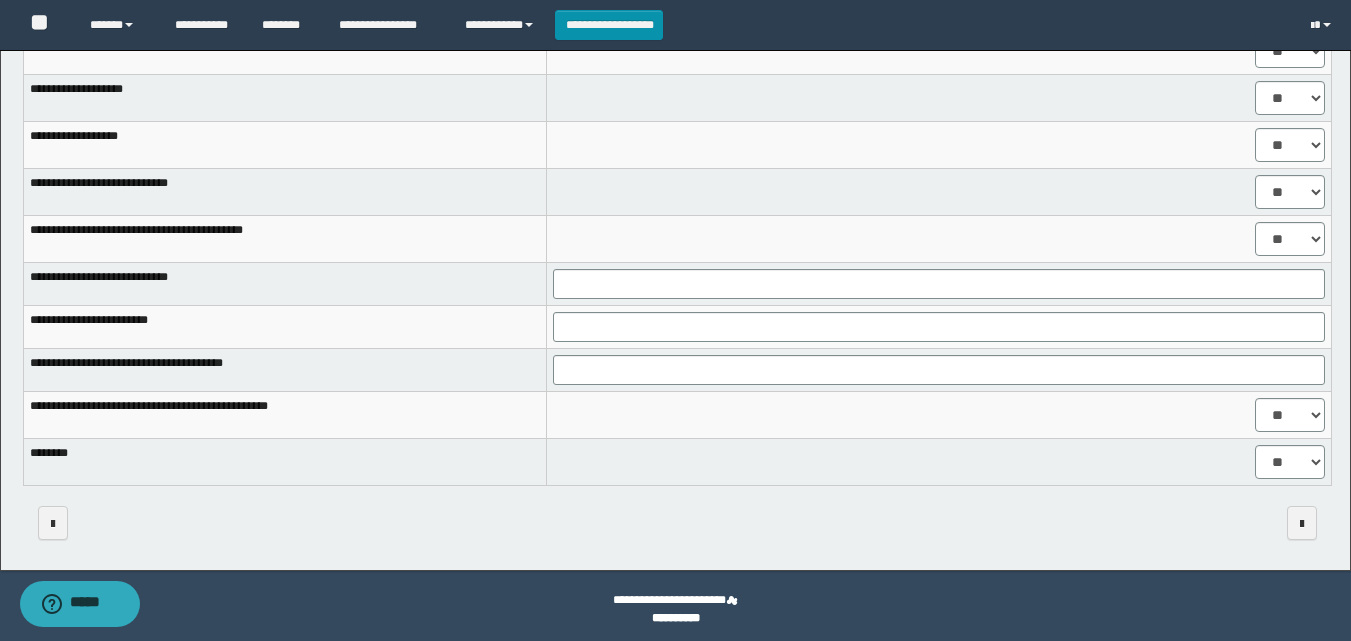 type on "******" 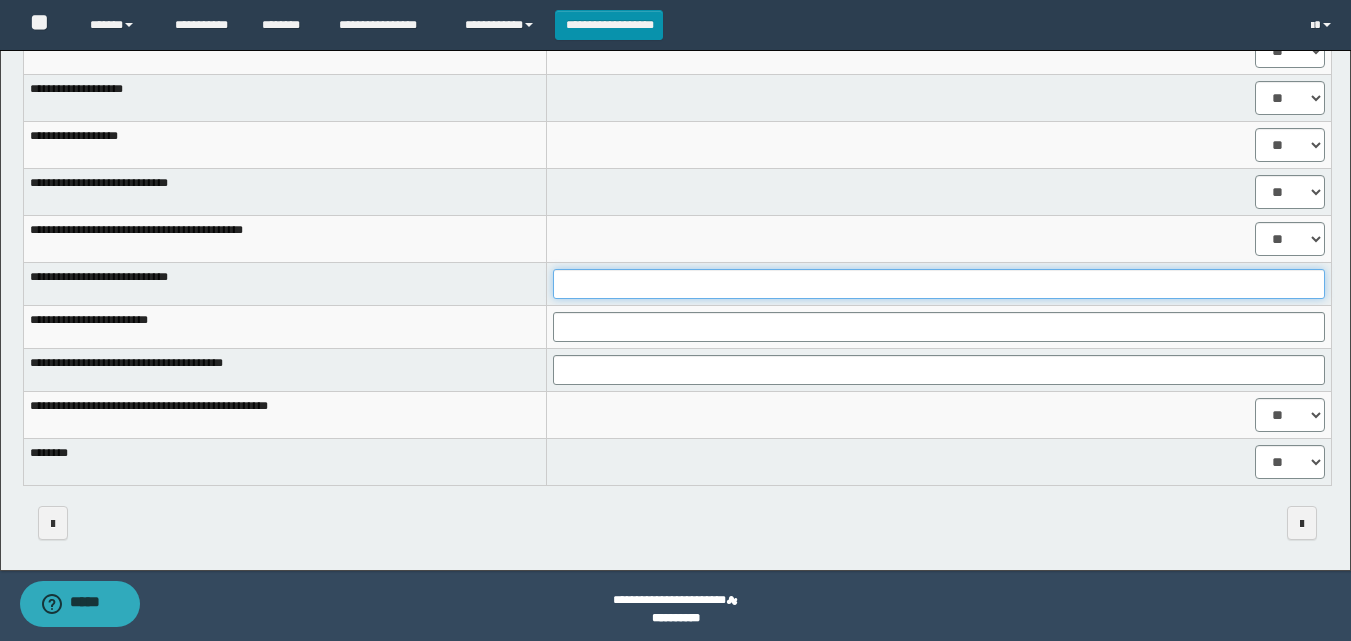 click at bounding box center [939, 284] 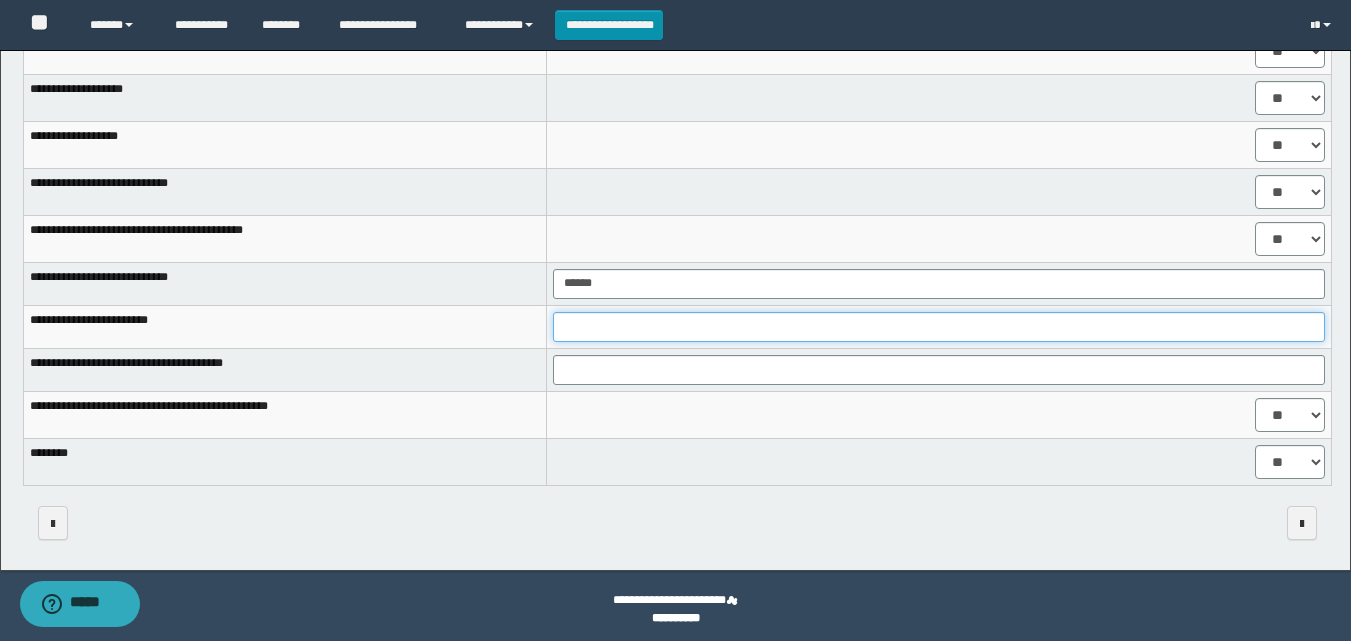 click at bounding box center (939, 327) 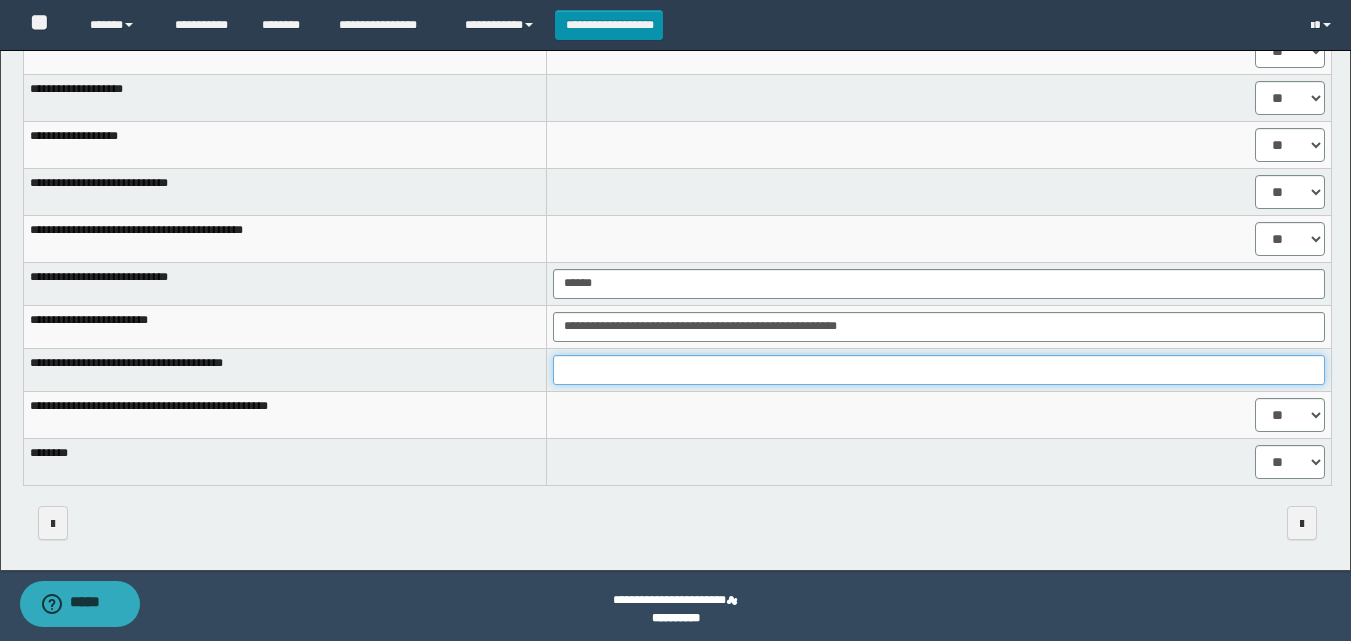 click at bounding box center [939, 370] 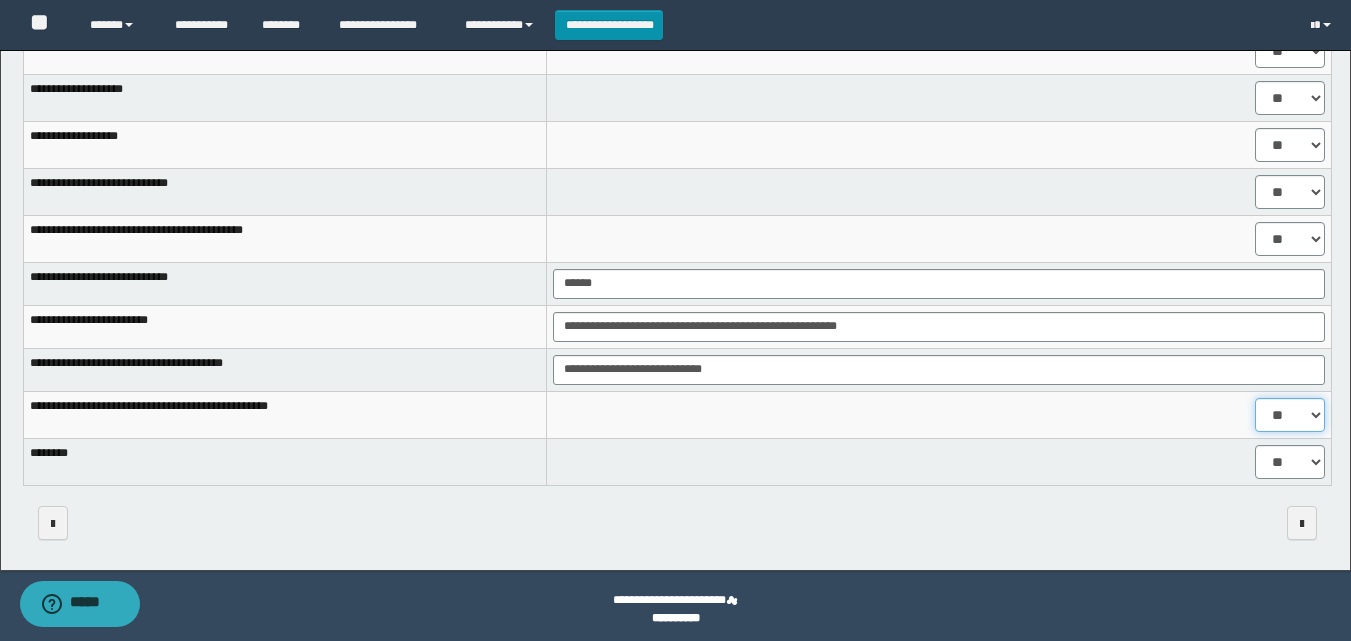 click on "**
**" at bounding box center (1290, 415) 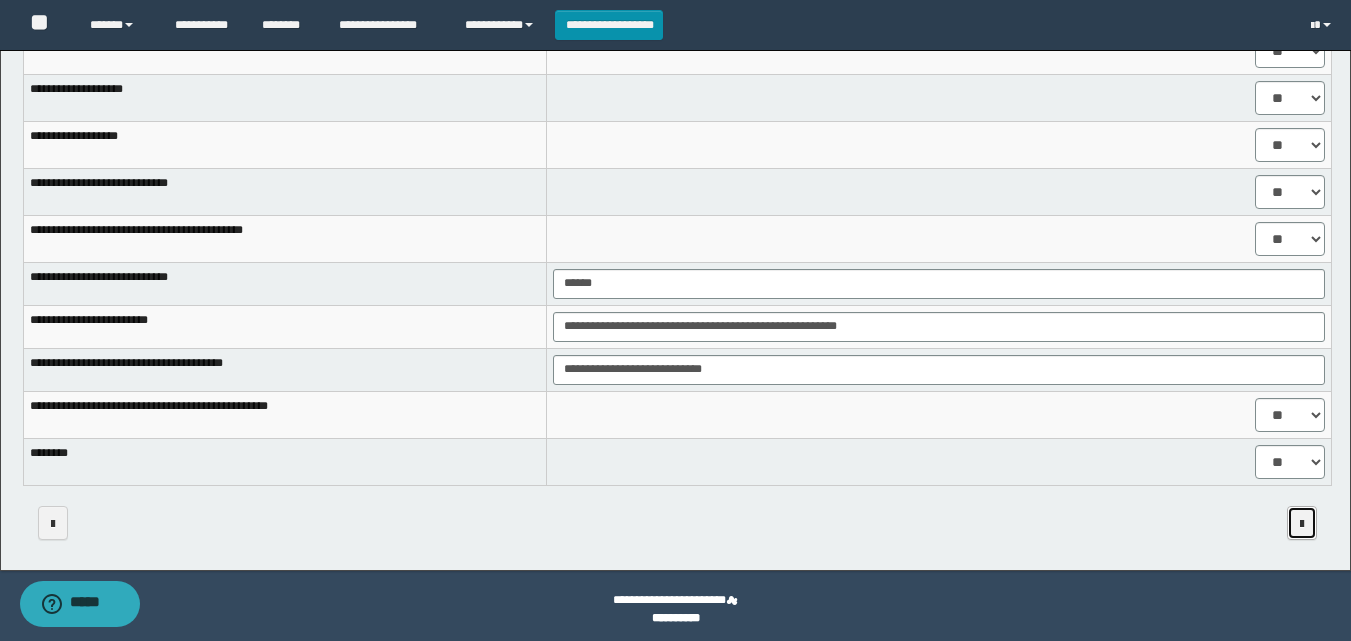 click at bounding box center [1302, 523] 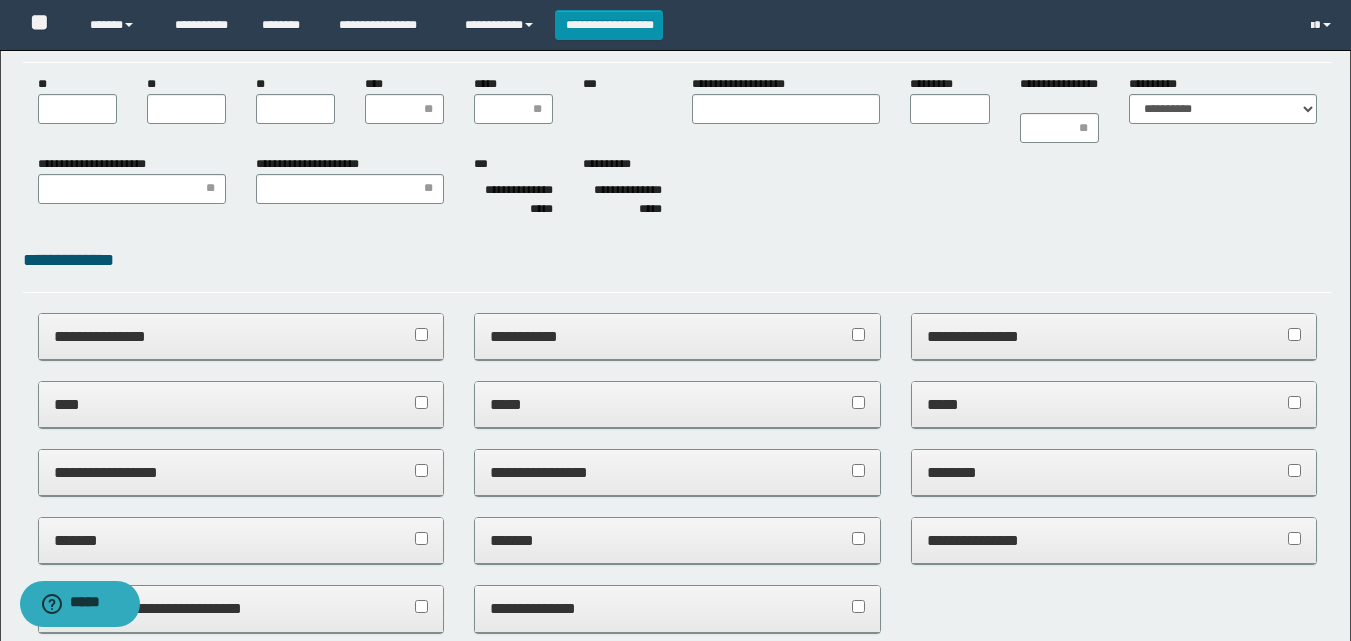 scroll, scrollTop: 0, scrollLeft: 0, axis: both 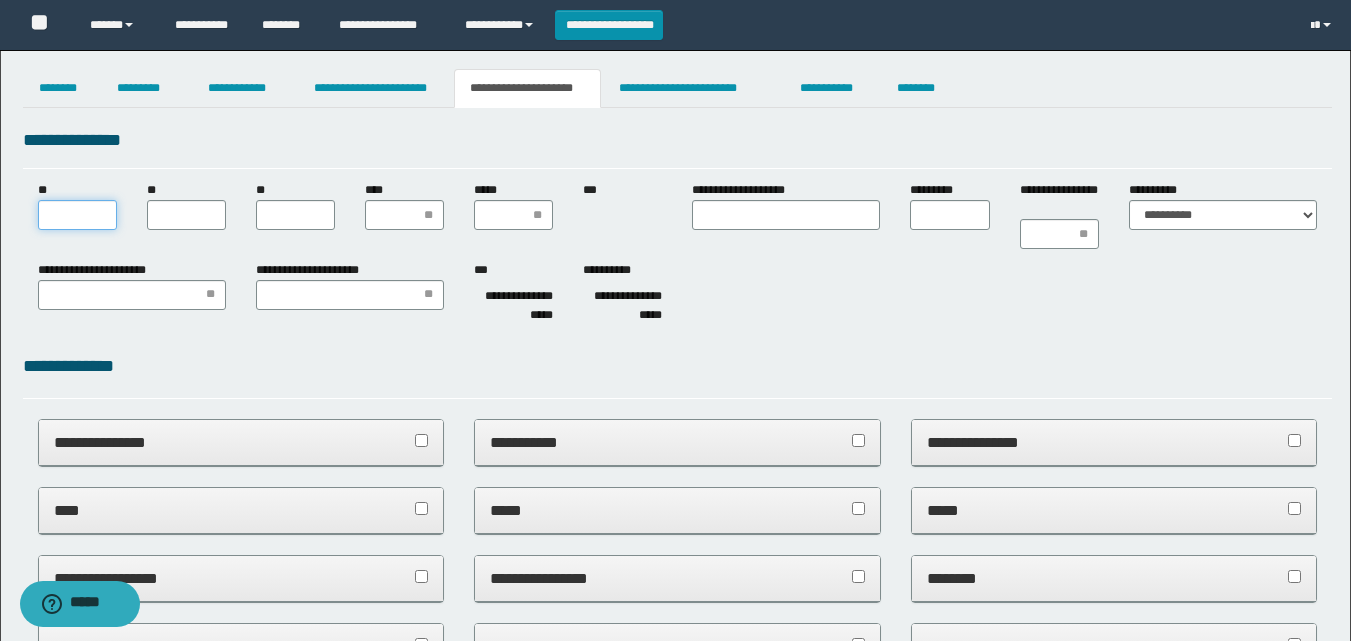 click on "**" at bounding box center (77, 215) 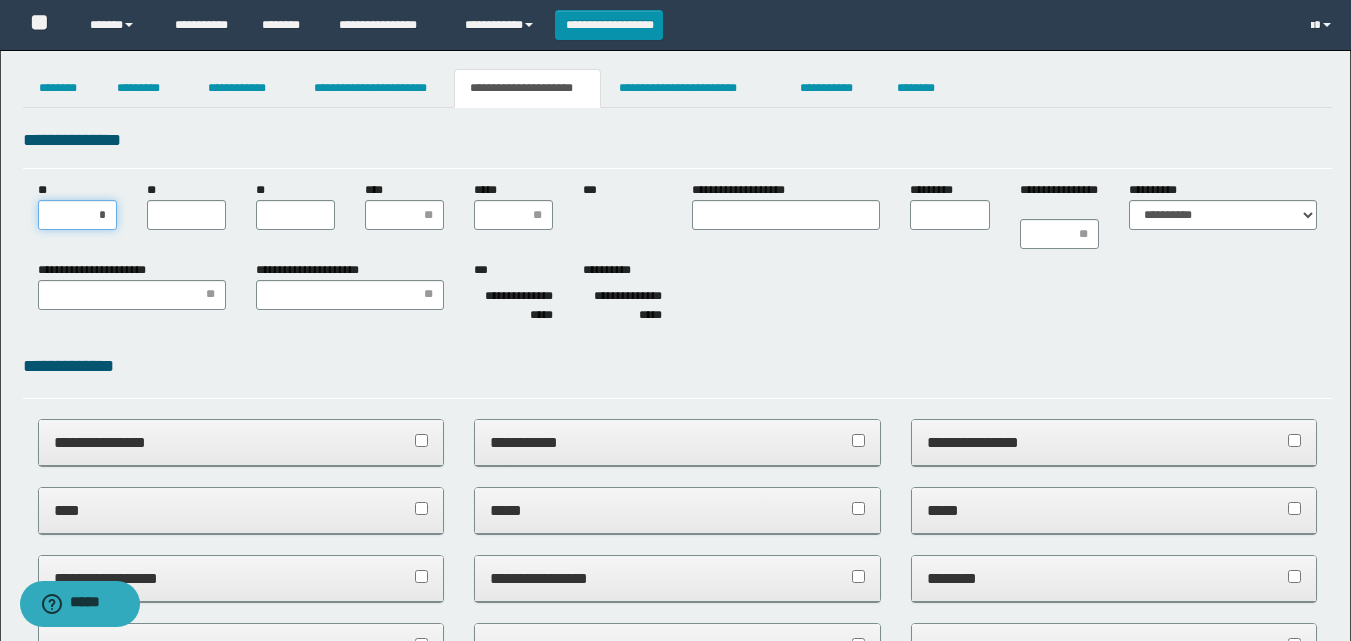 type on "**" 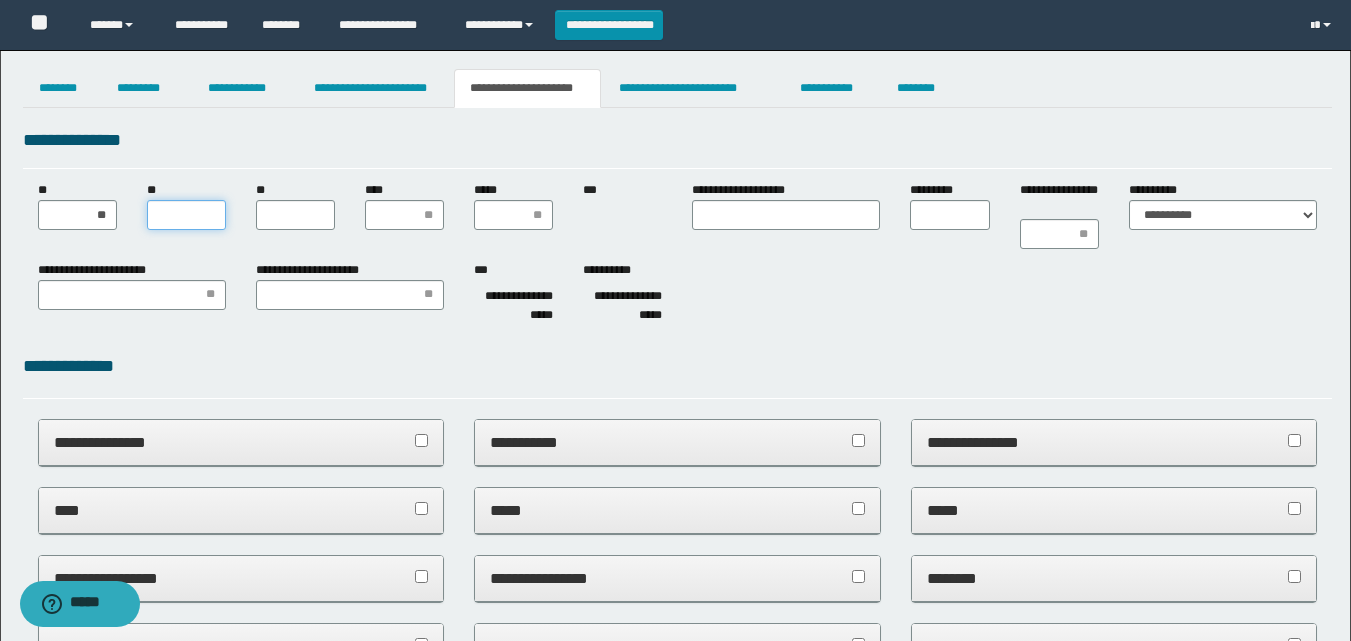 click on "**" at bounding box center (186, 215) 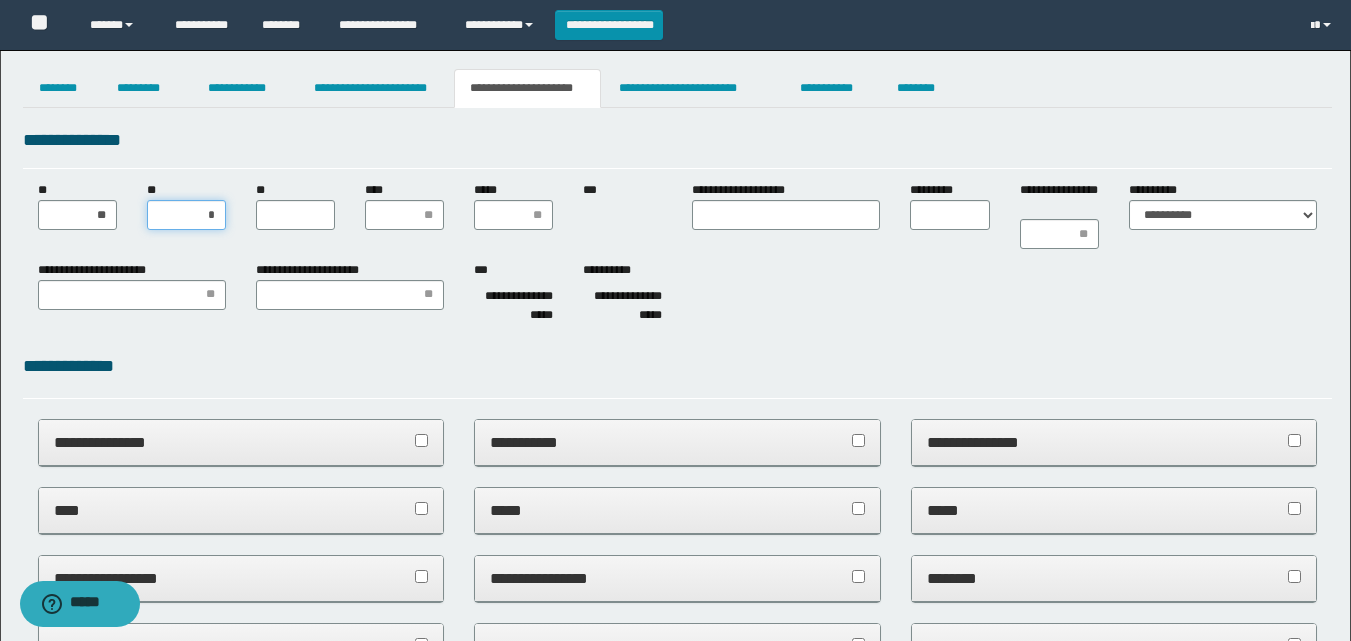type on "**" 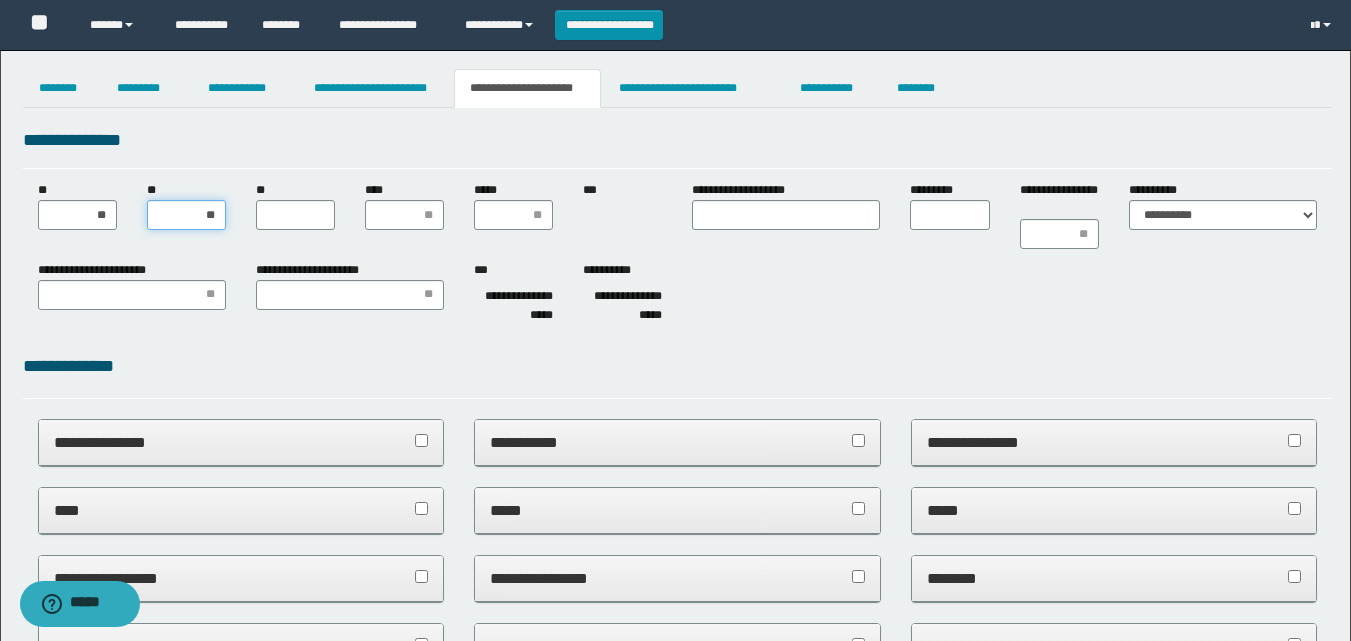 type 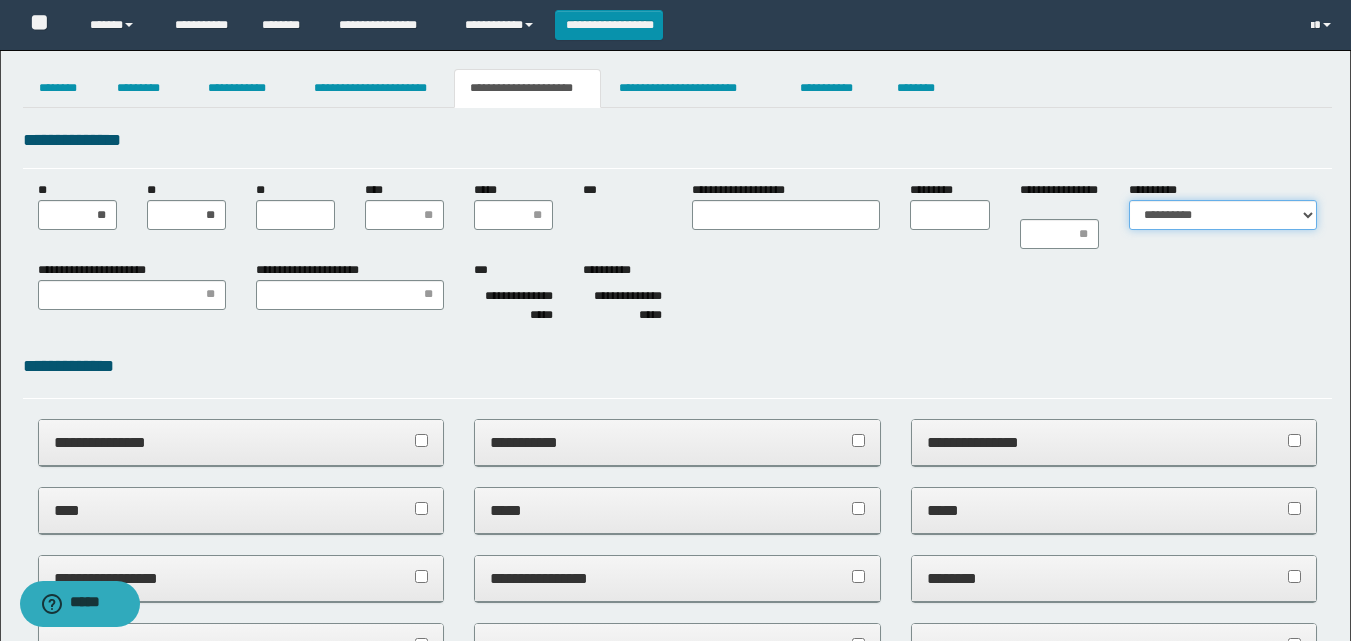click on "**********" at bounding box center [1223, 215] 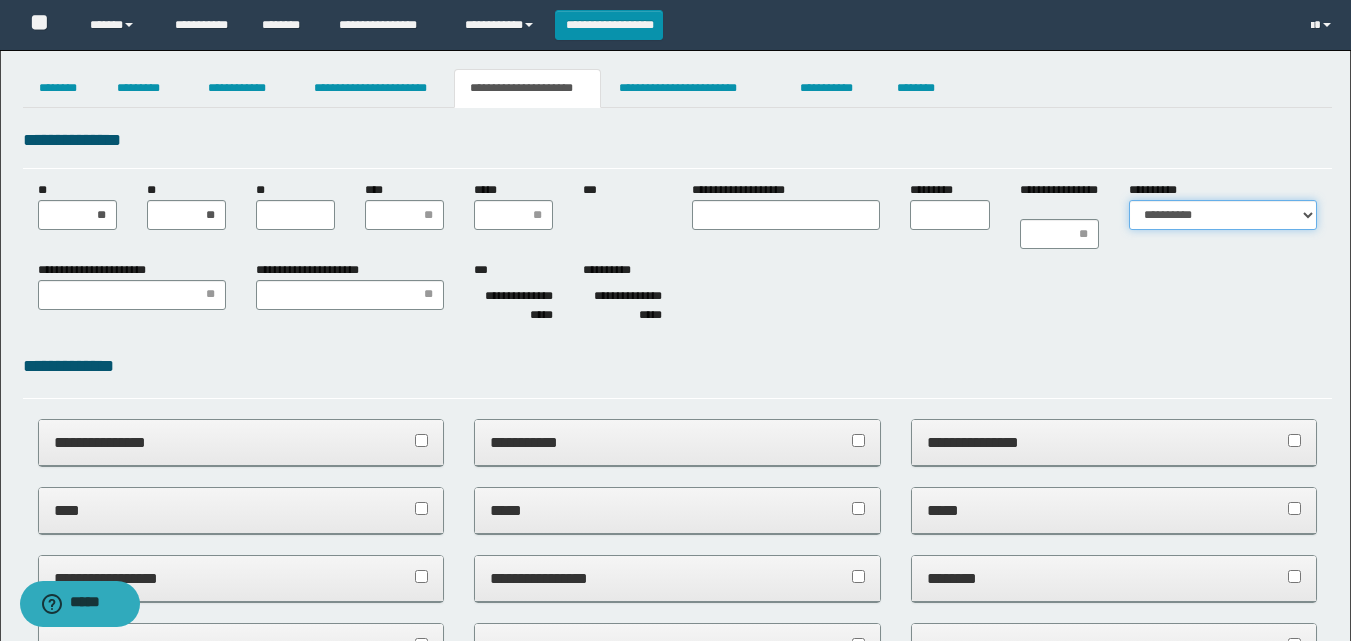 select on "*" 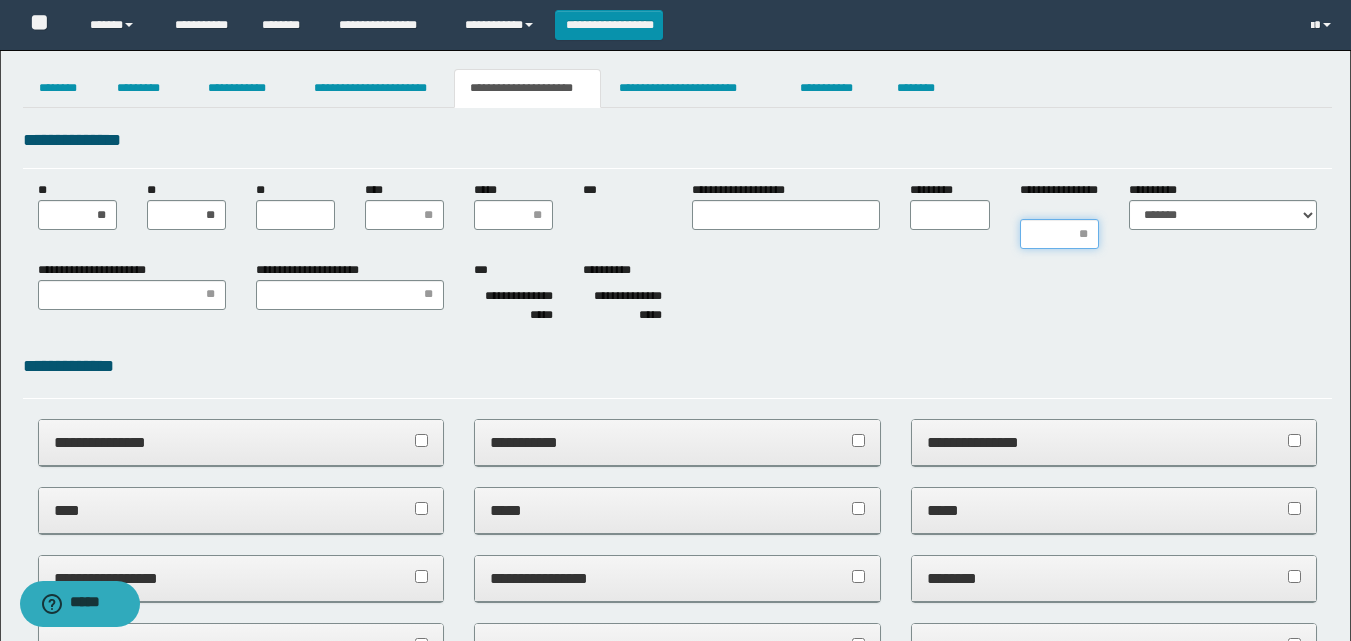 click on "**********" at bounding box center [1059, 234] 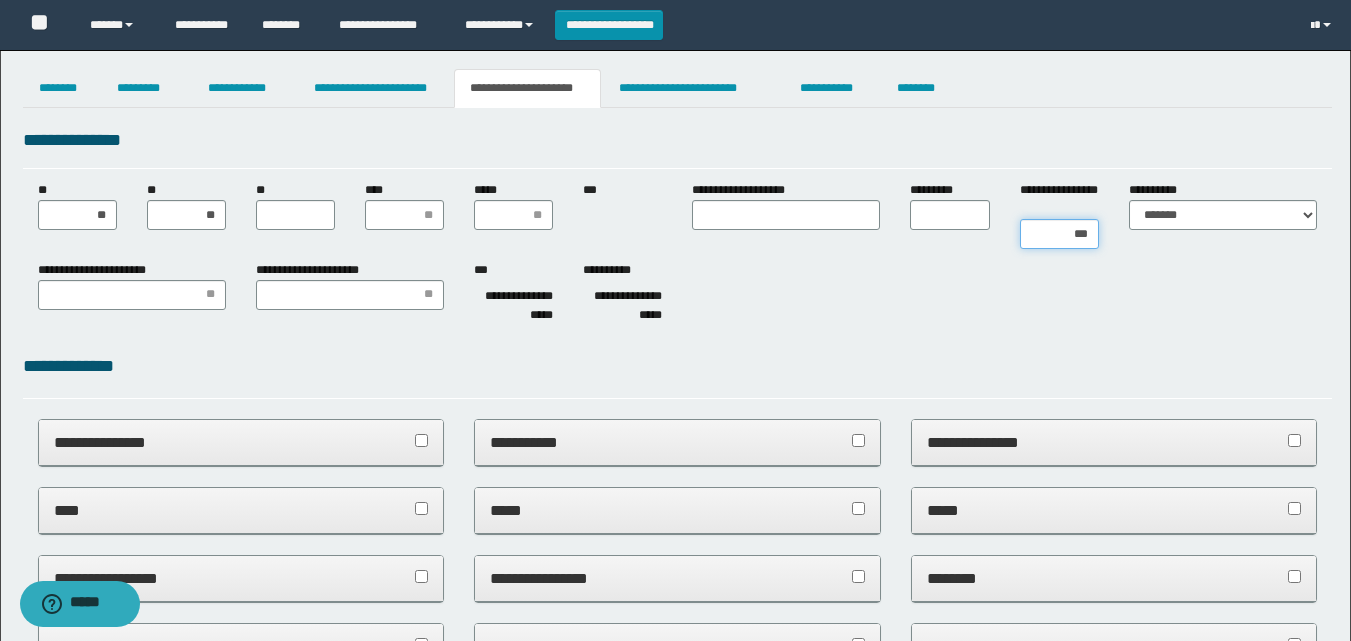 type on "****" 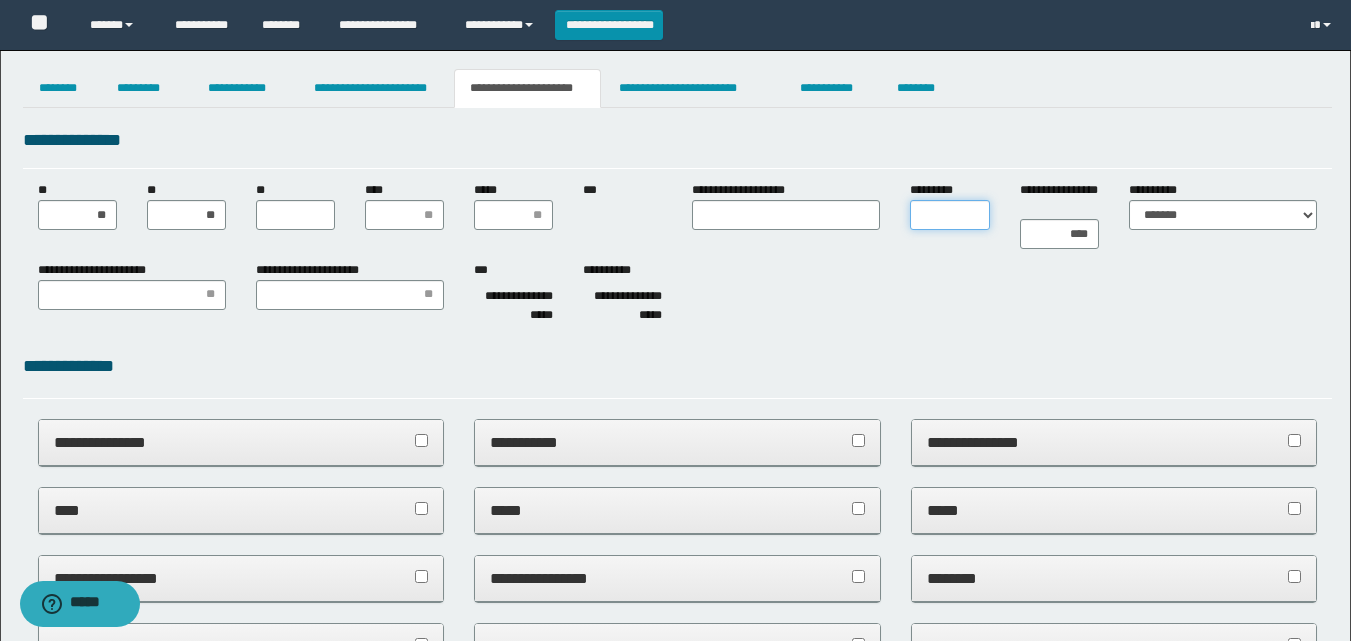 click on "*********" at bounding box center (949, 215) 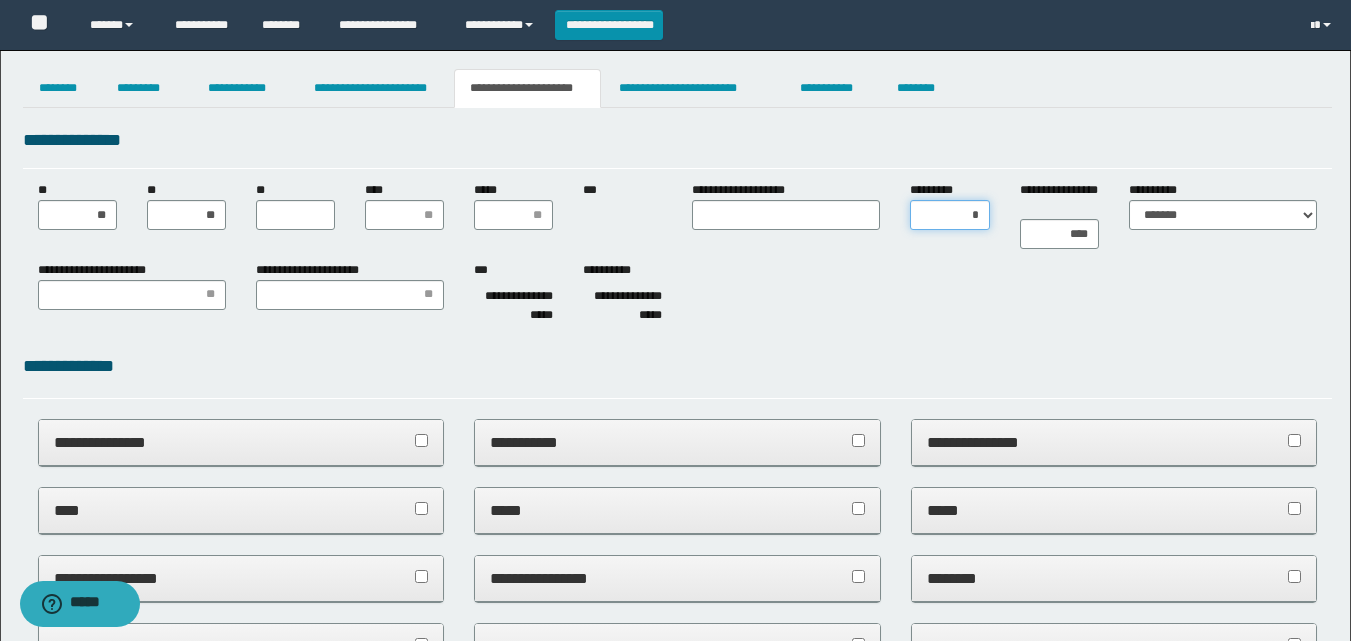 type on "**" 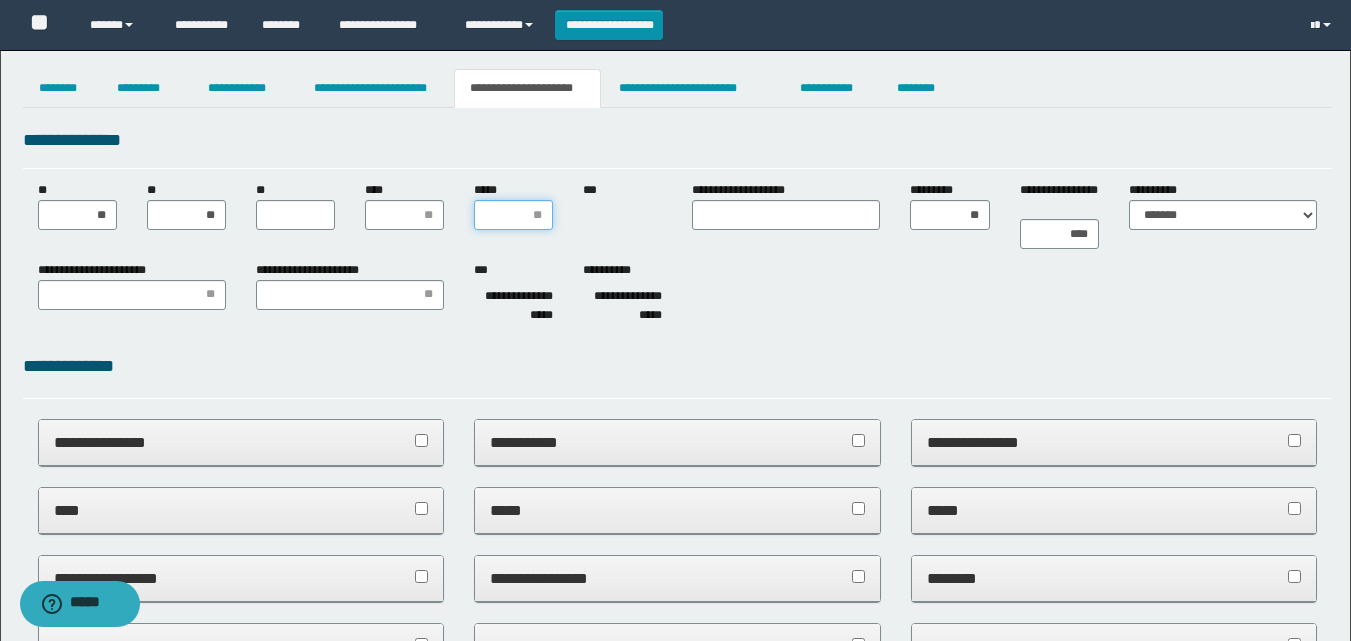 click on "*****" at bounding box center (513, 215) 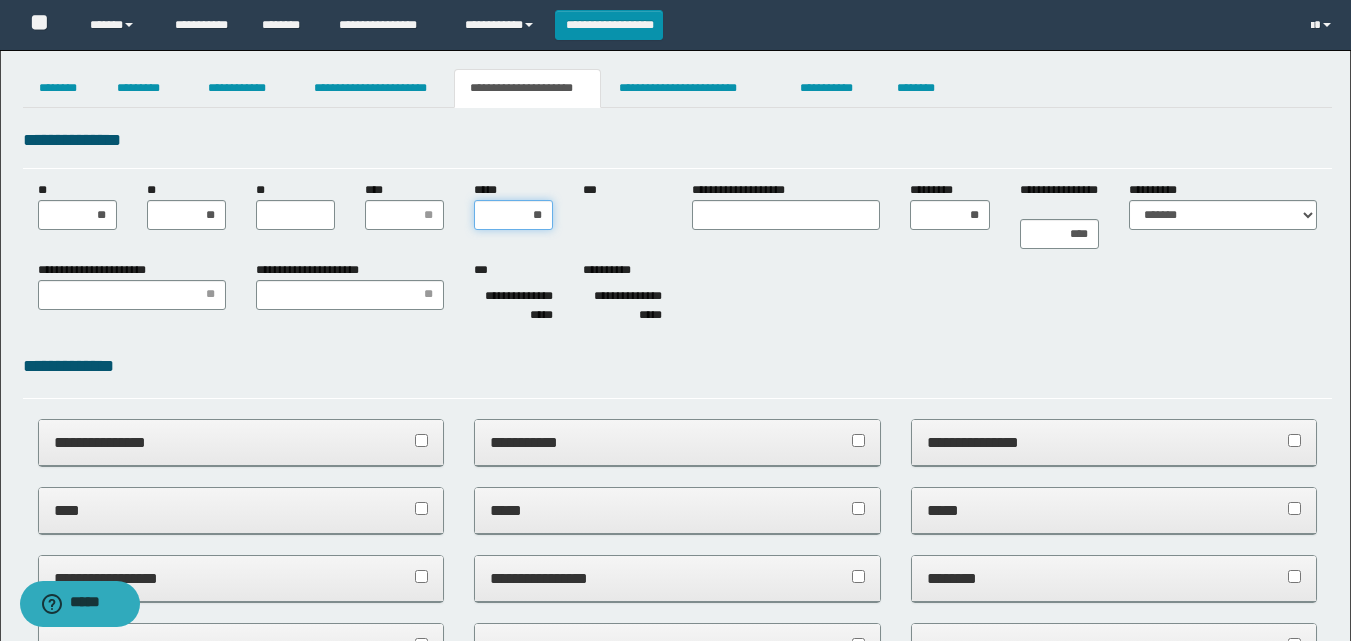 type on "***" 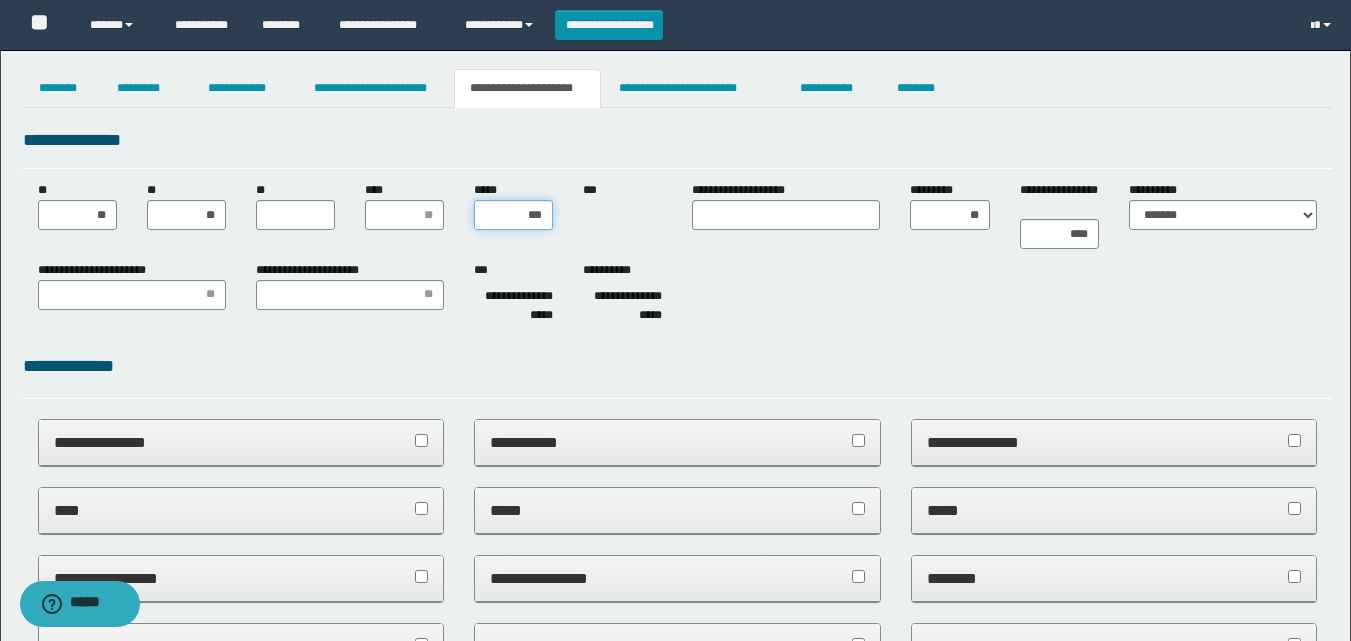 type 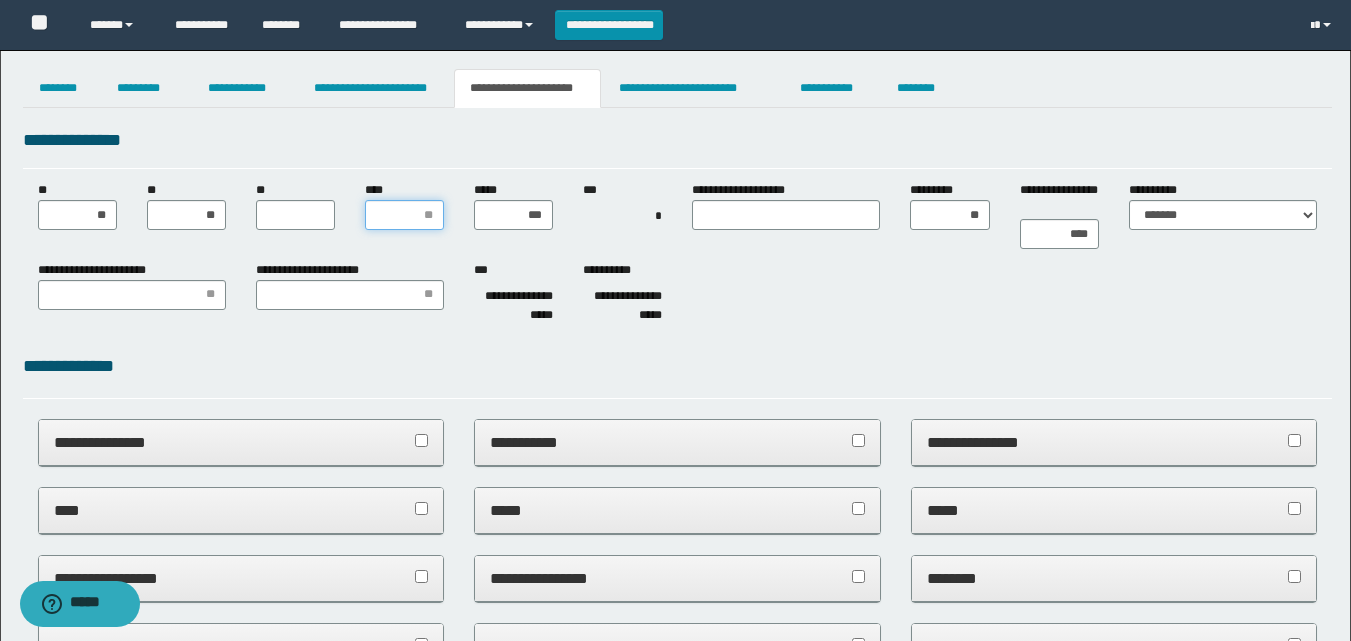 click on "****" at bounding box center [404, 215] 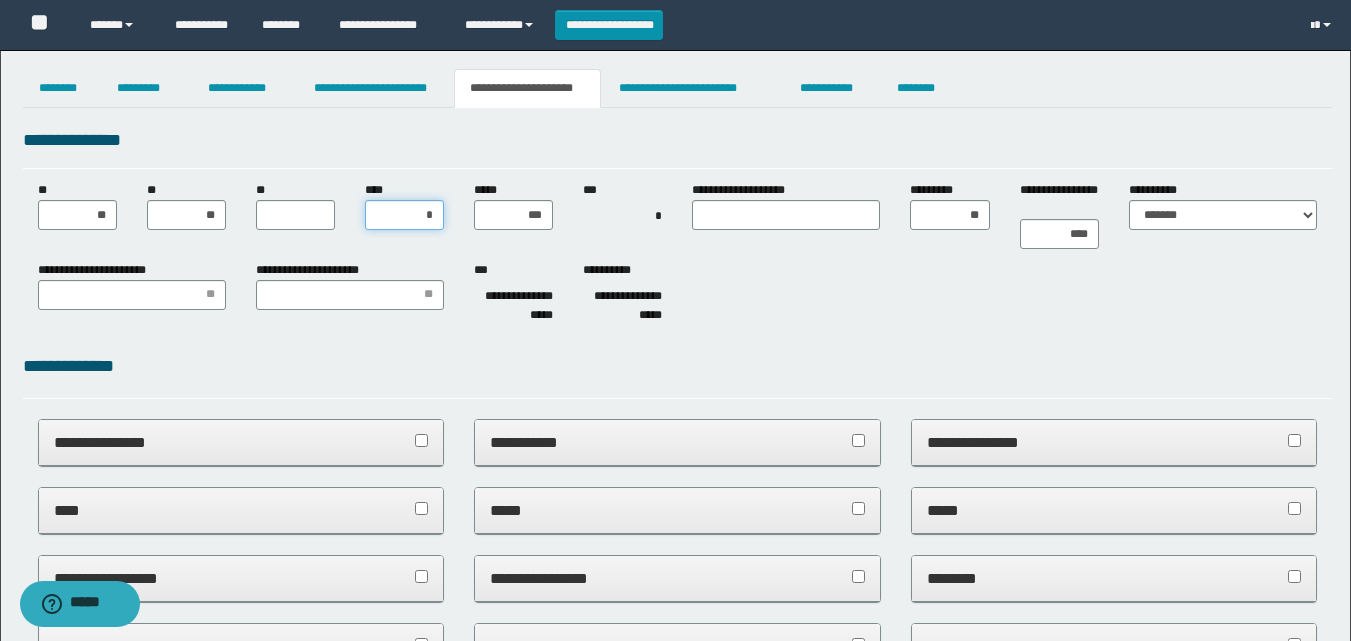 type on "**" 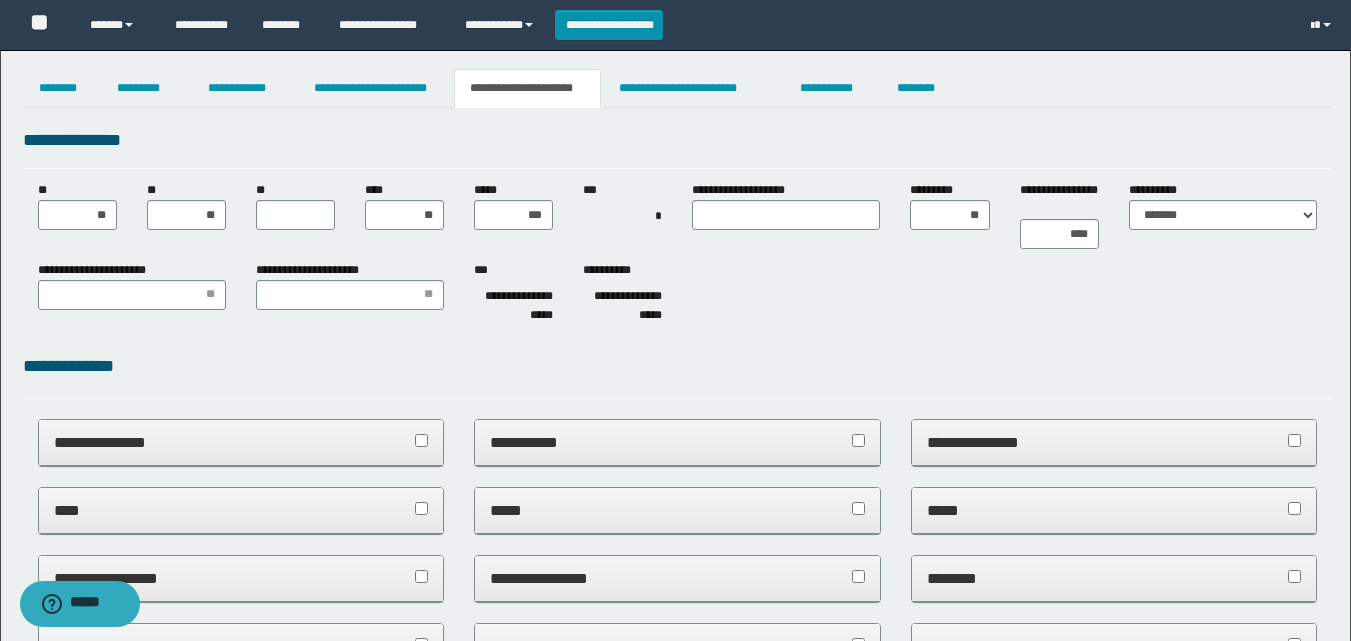 click on "**********" at bounding box center [677, 296] 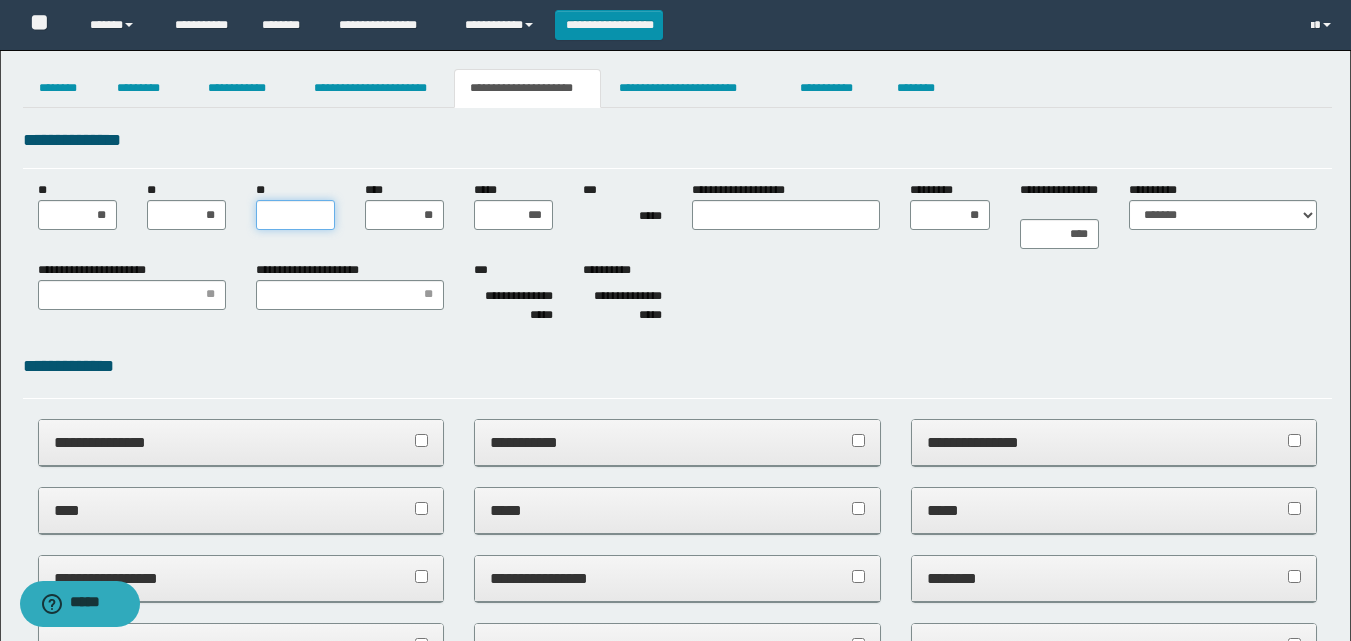 click on "**" at bounding box center (295, 215) 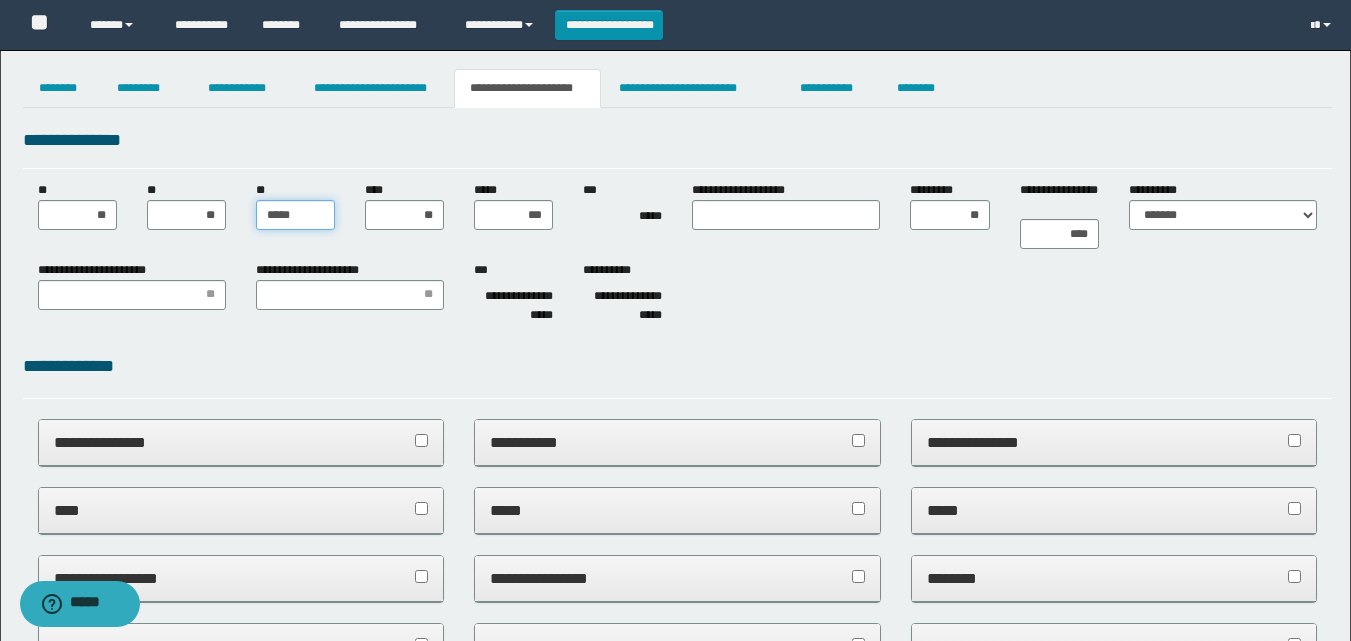 type on "******" 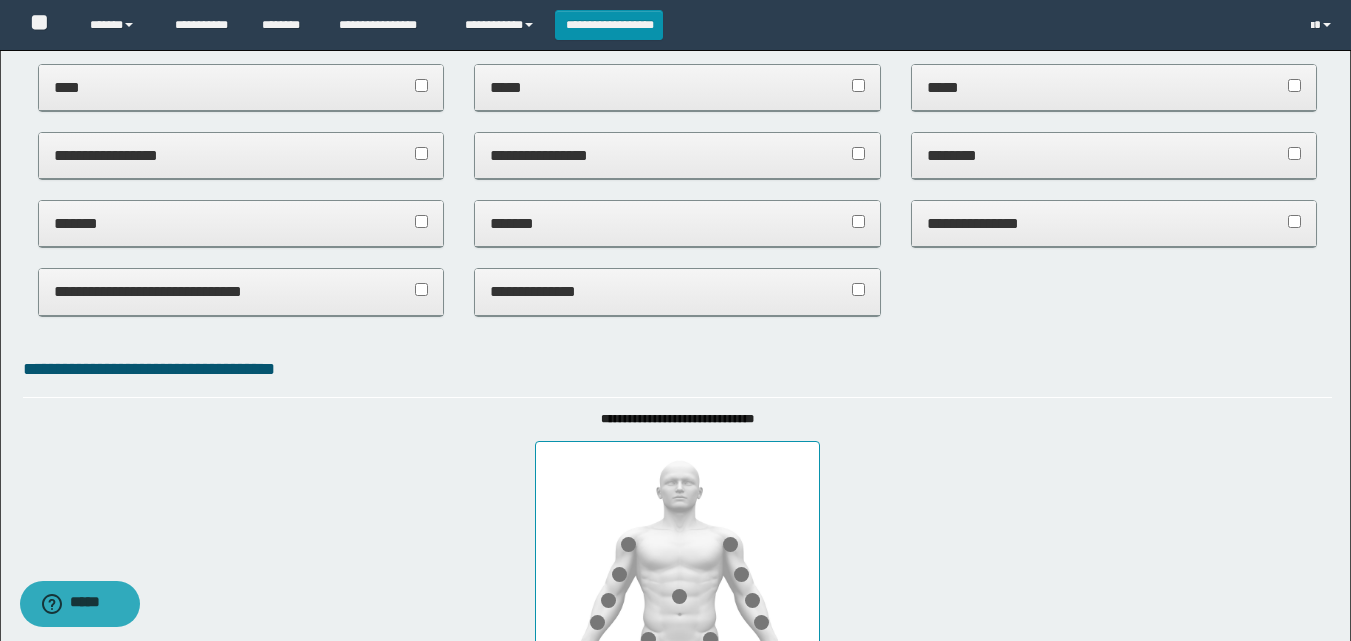 scroll, scrollTop: 900, scrollLeft: 0, axis: vertical 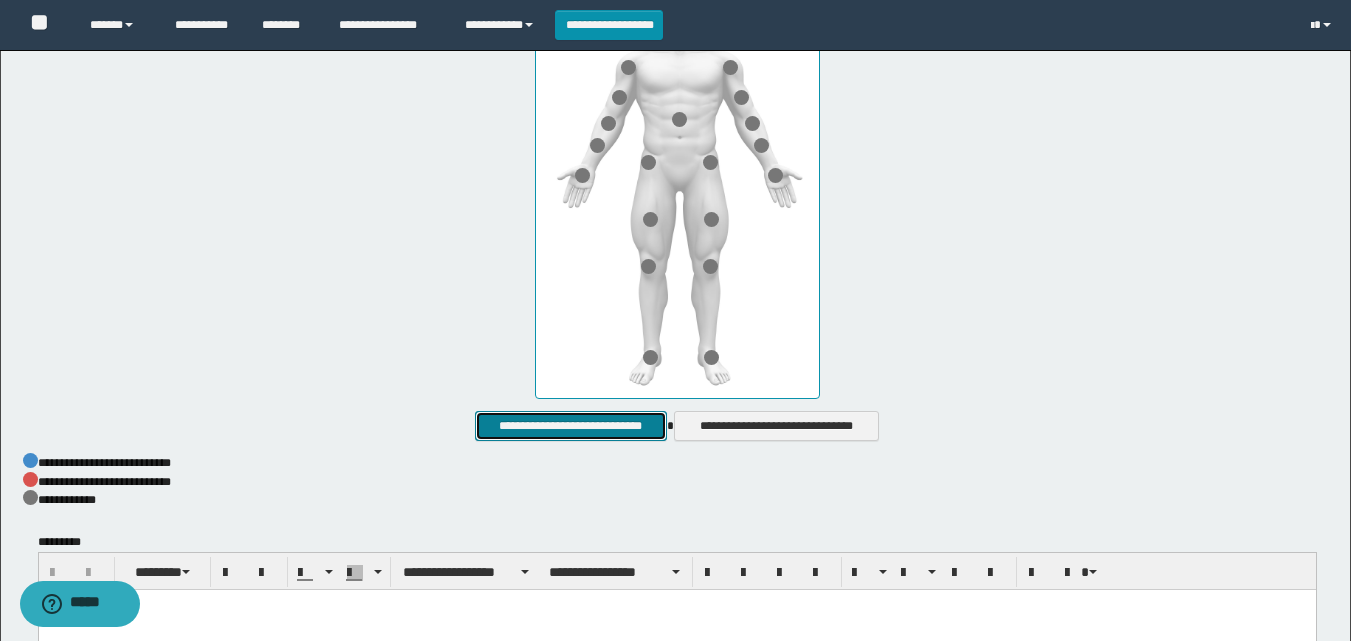 click on "**********" at bounding box center [570, 426] 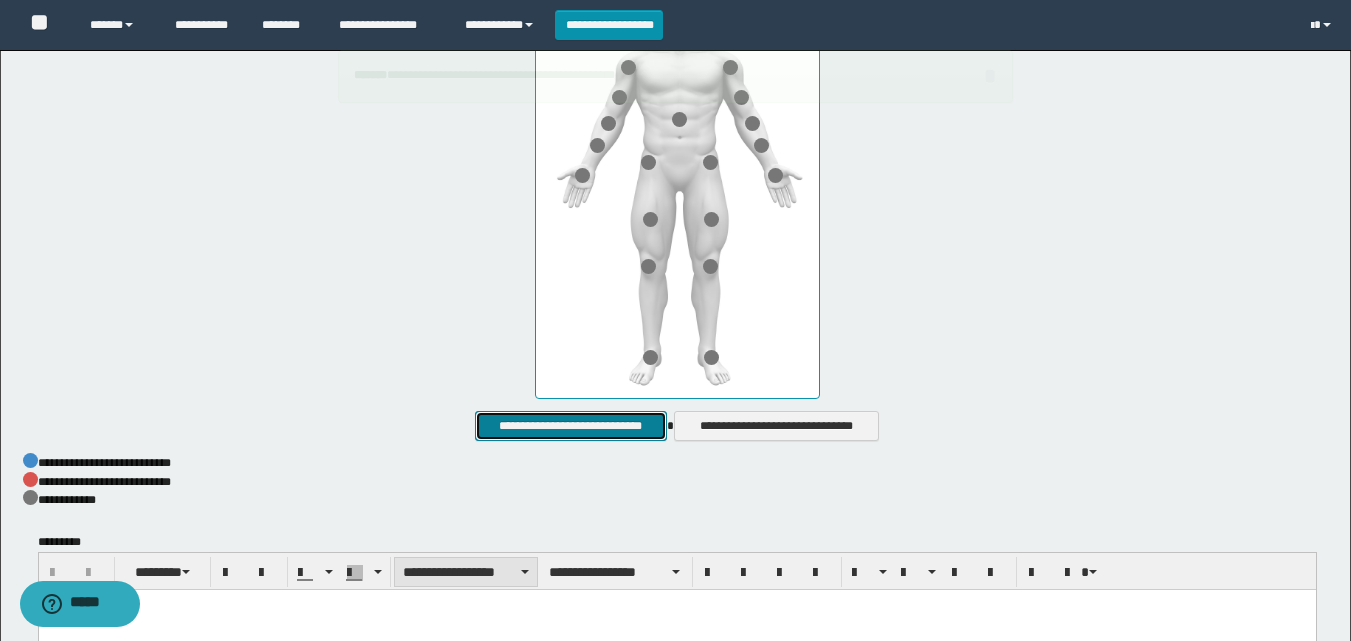 scroll, scrollTop: 1089, scrollLeft: 0, axis: vertical 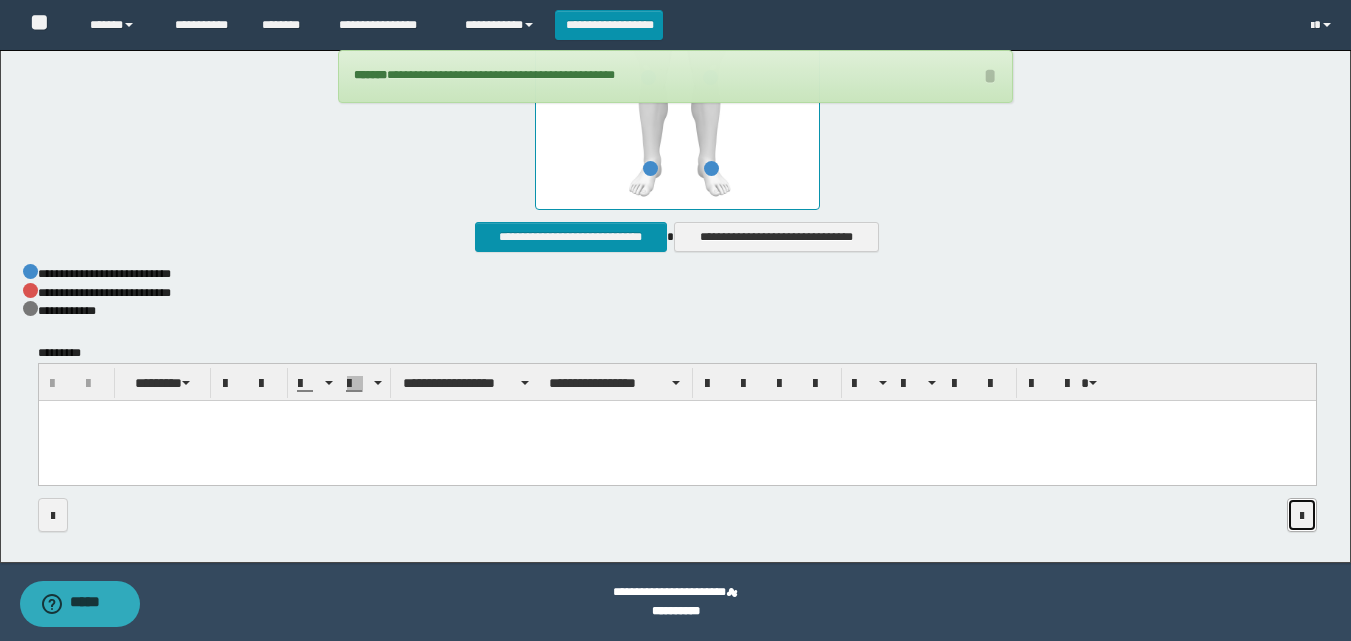 click at bounding box center [1302, 516] 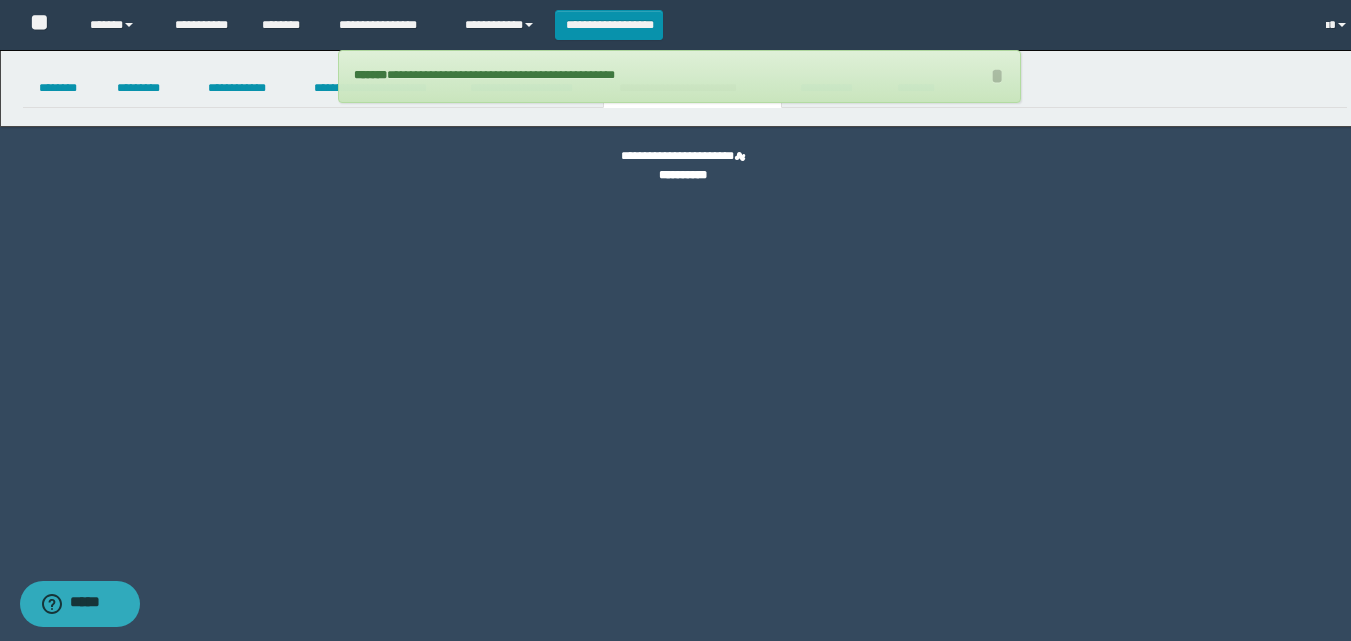 scroll, scrollTop: 0, scrollLeft: 0, axis: both 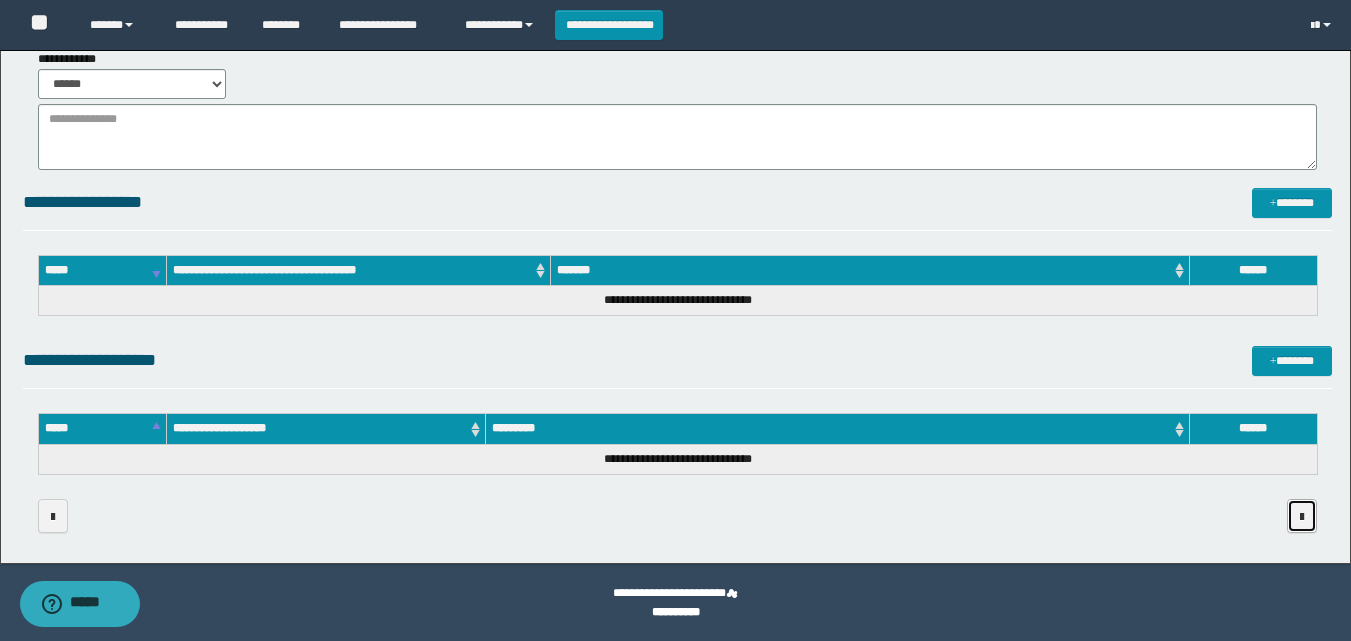click at bounding box center (1302, 516) 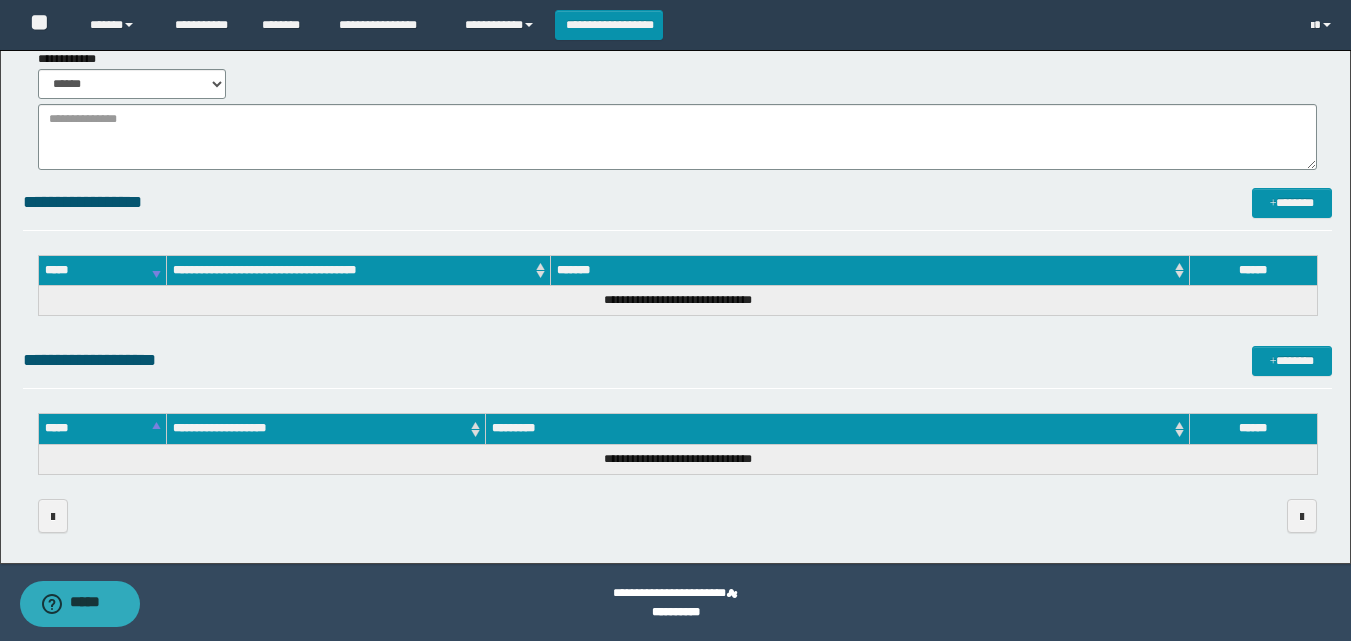 scroll, scrollTop: 0, scrollLeft: 0, axis: both 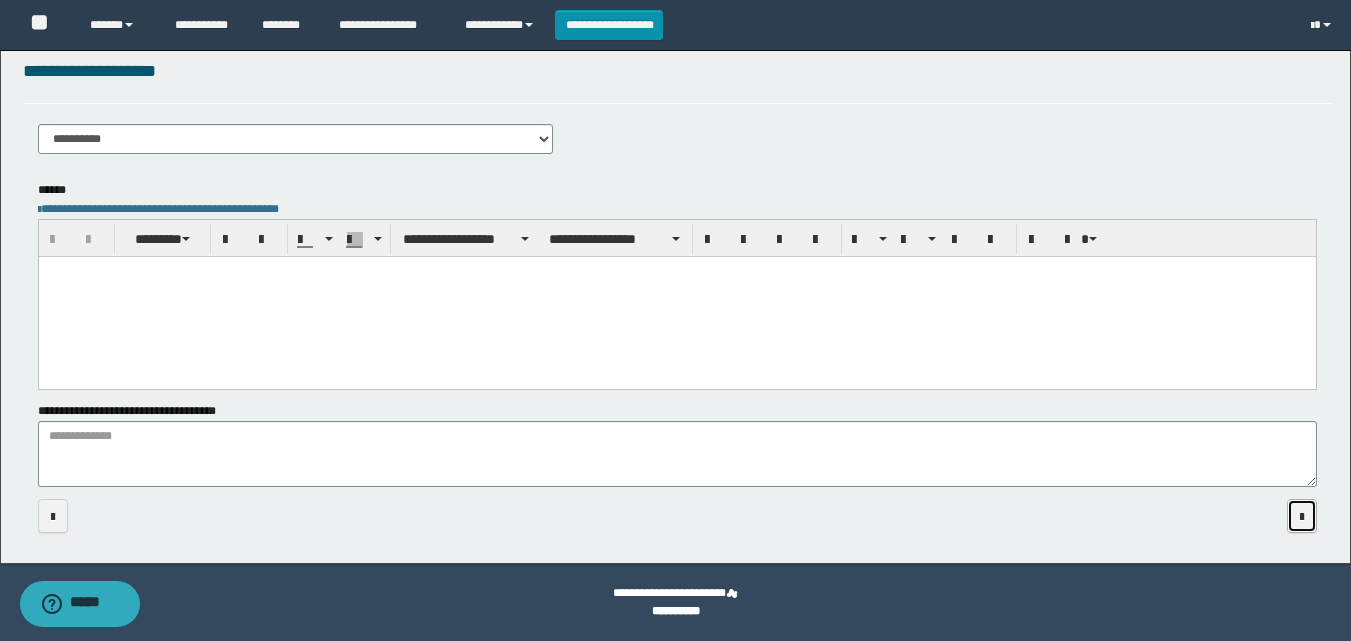 click at bounding box center [1302, 516] 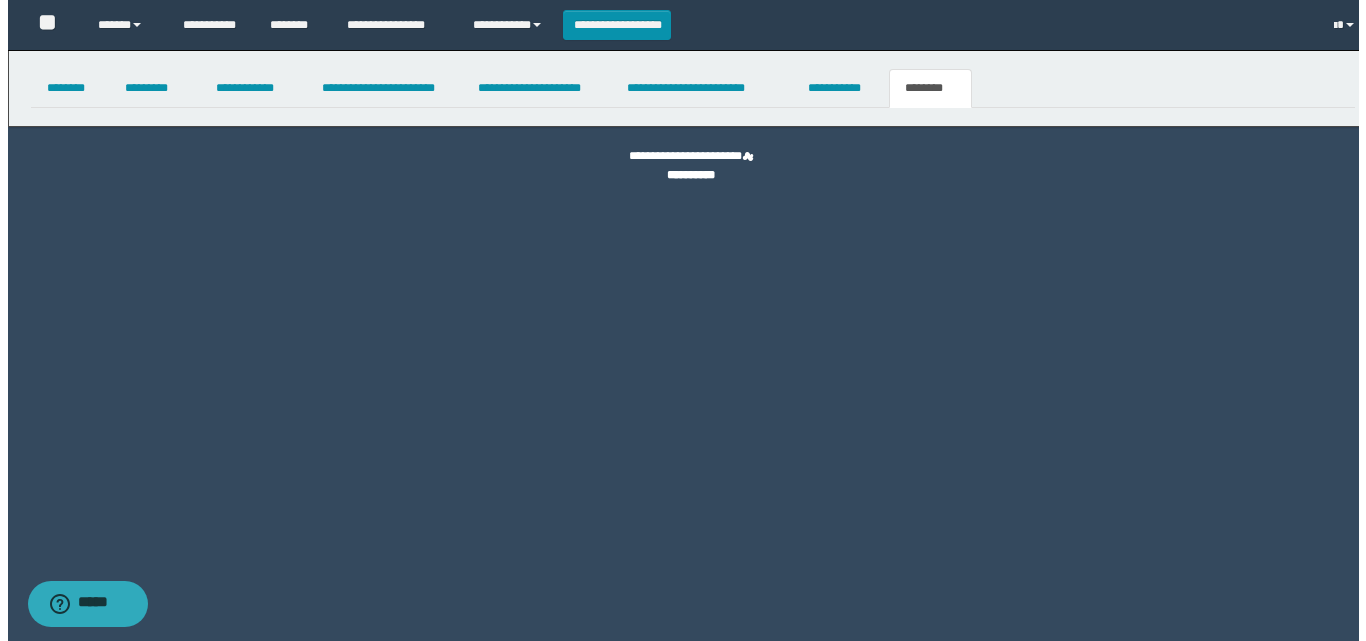 scroll, scrollTop: 0, scrollLeft: 0, axis: both 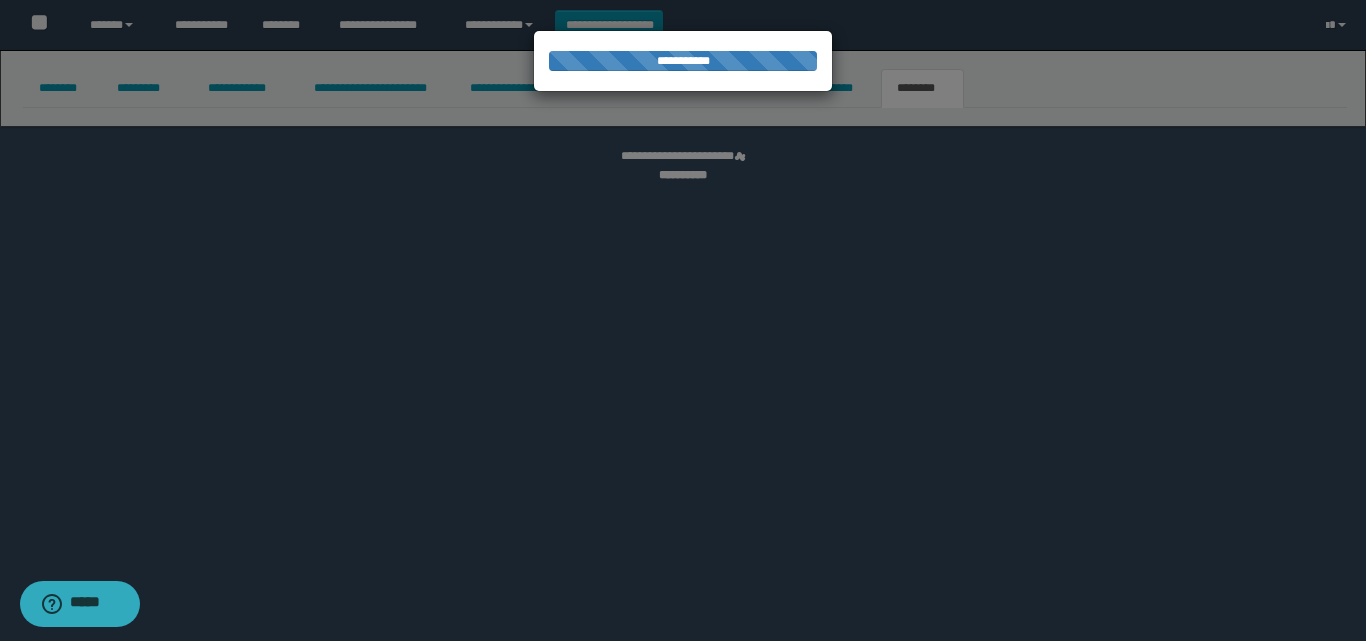 select 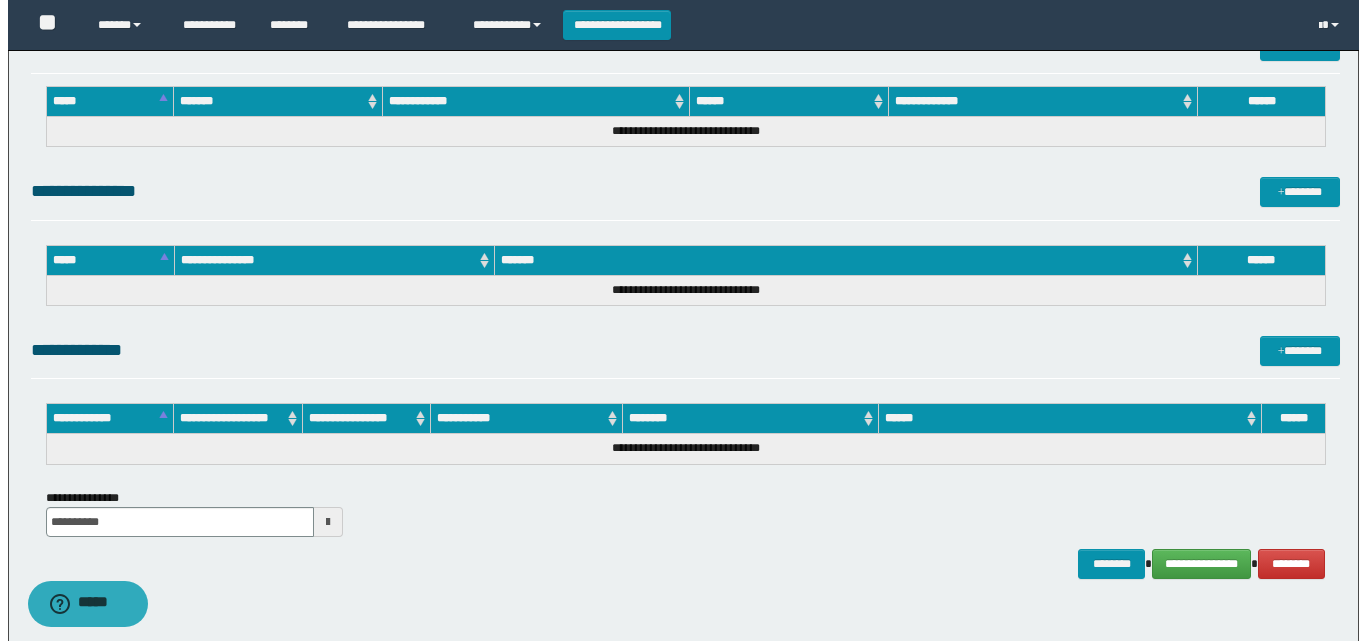 scroll, scrollTop: 990, scrollLeft: 0, axis: vertical 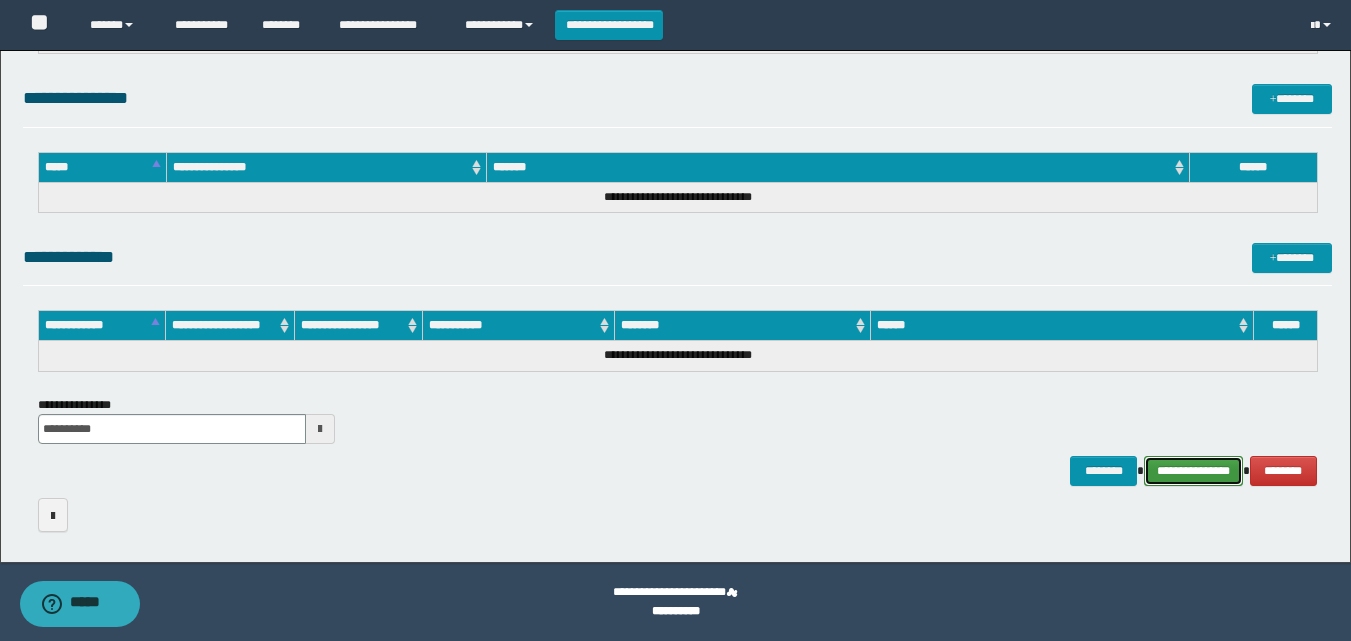 click on "**********" at bounding box center (1193, 471) 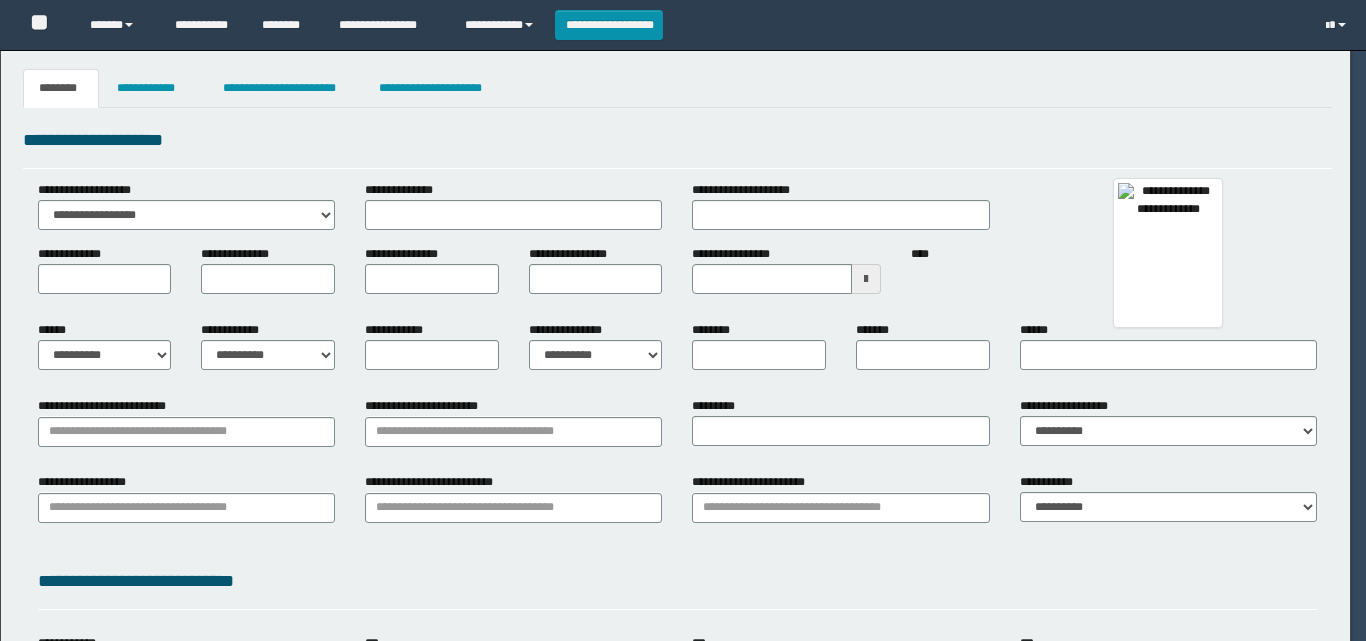 scroll, scrollTop: 0, scrollLeft: 0, axis: both 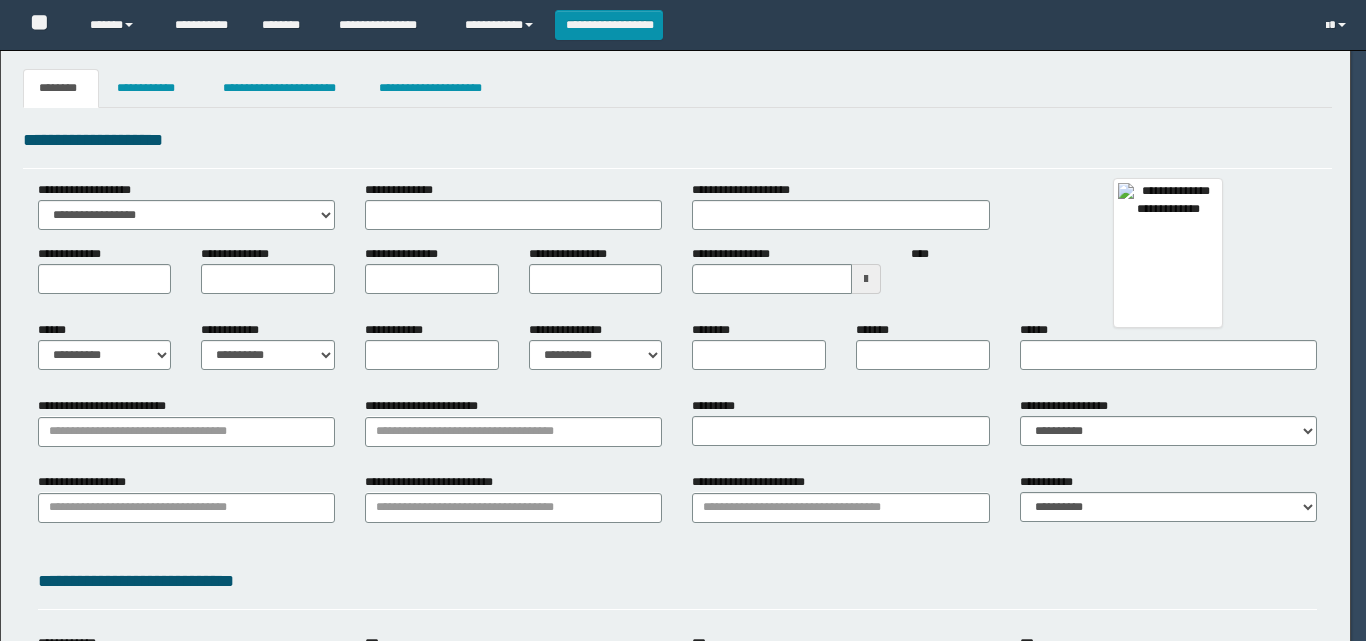 type on "****" 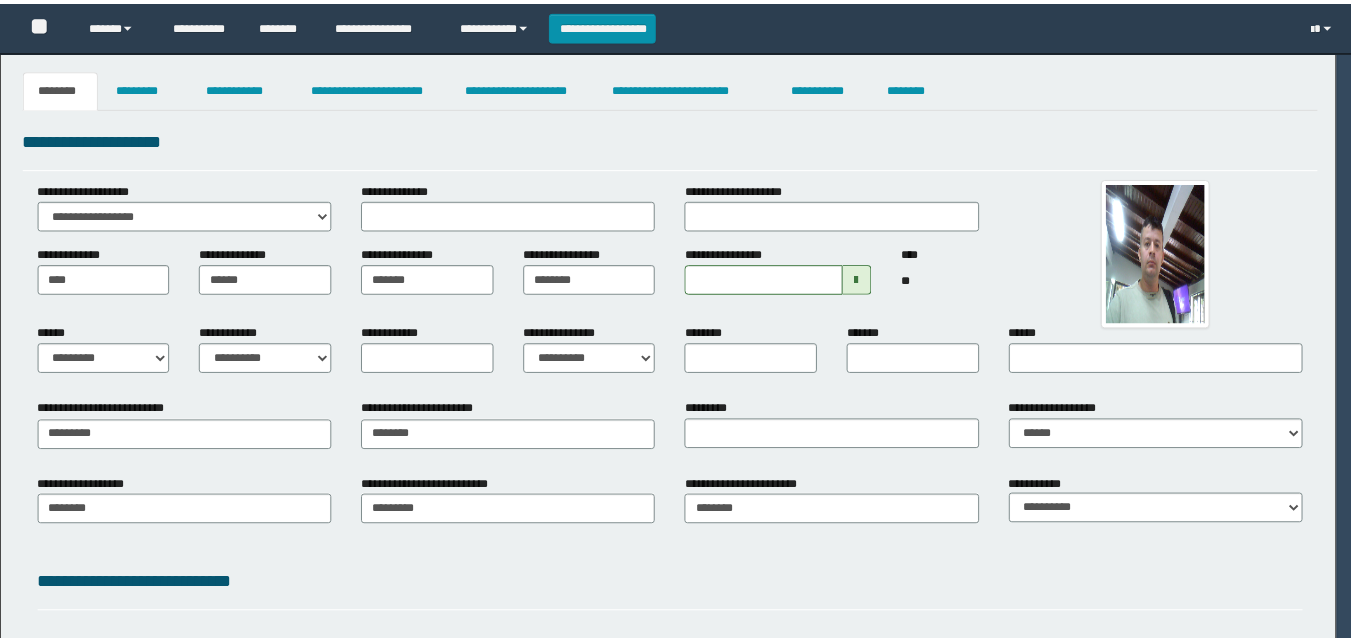 scroll, scrollTop: 0, scrollLeft: 0, axis: both 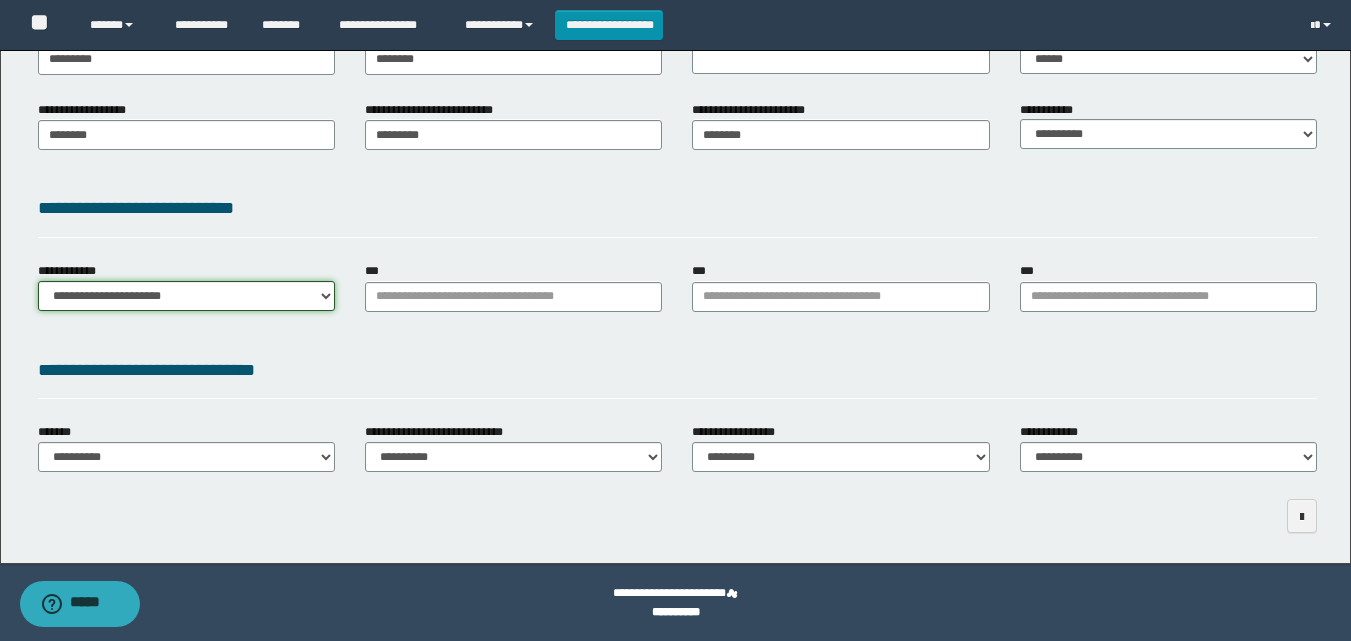 click on "**********" at bounding box center (186, 296) 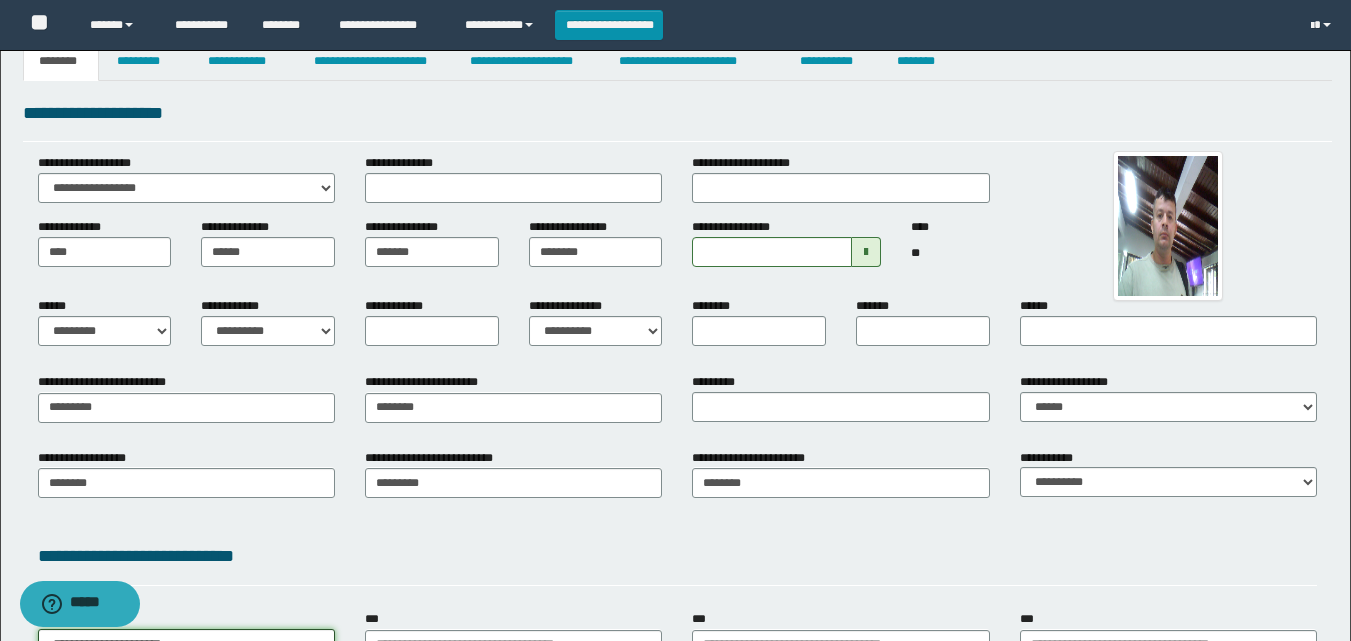 scroll, scrollTop: 0, scrollLeft: 0, axis: both 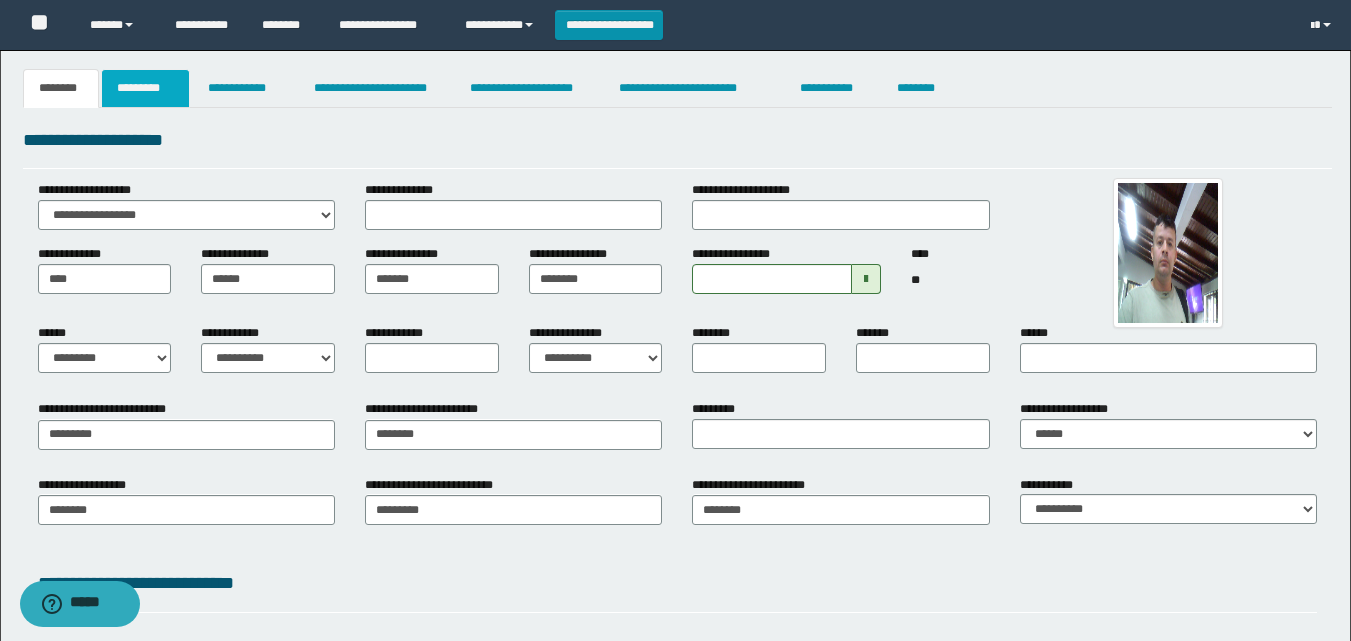click on "*********" at bounding box center (145, 88) 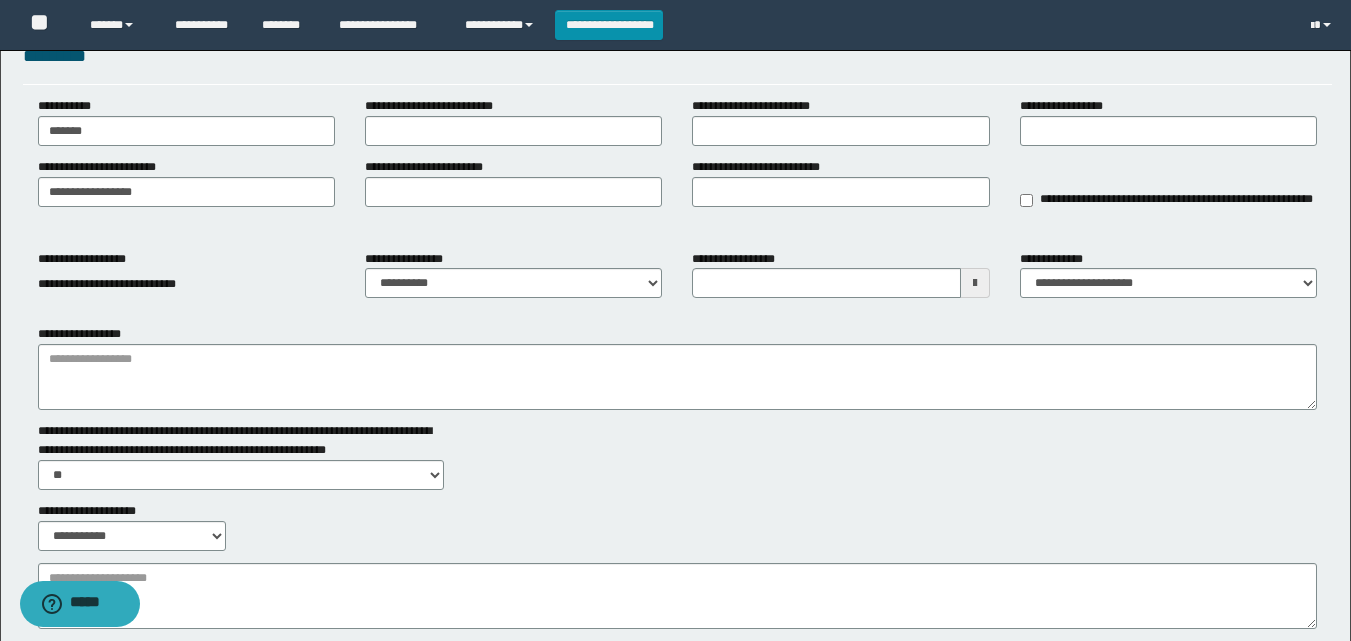 scroll, scrollTop: 200, scrollLeft: 0, axis: vertical 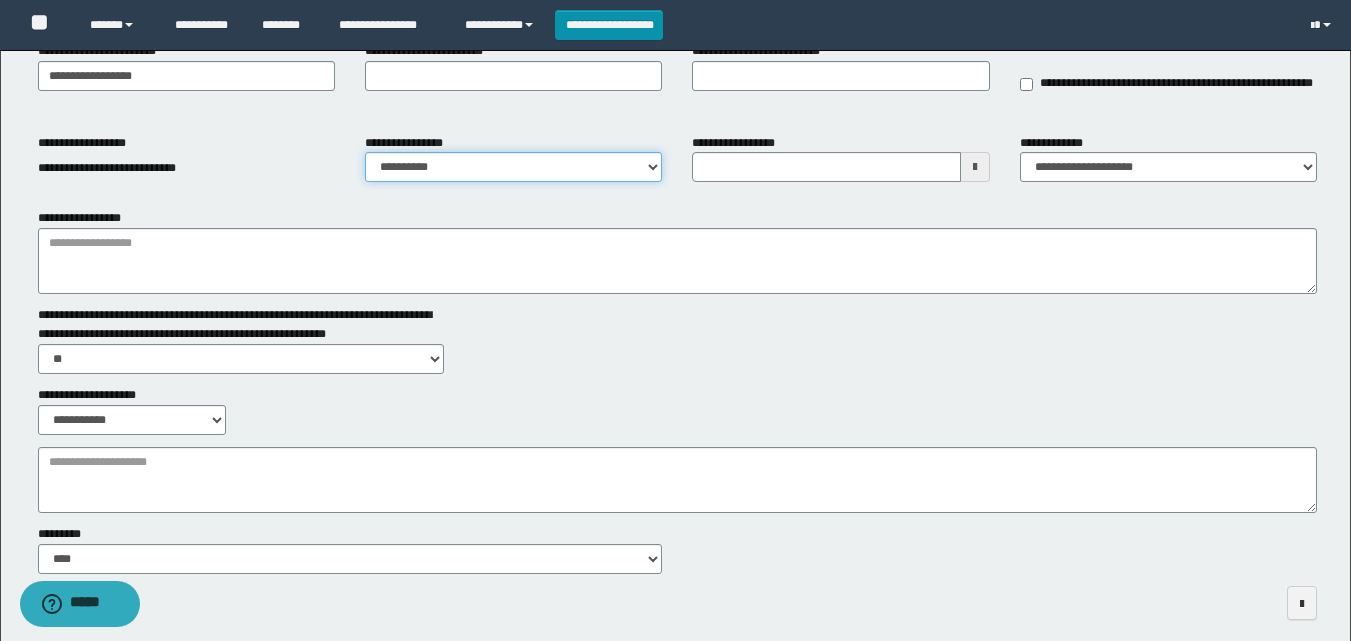 click on "**********" at bounding box center [513, 167] 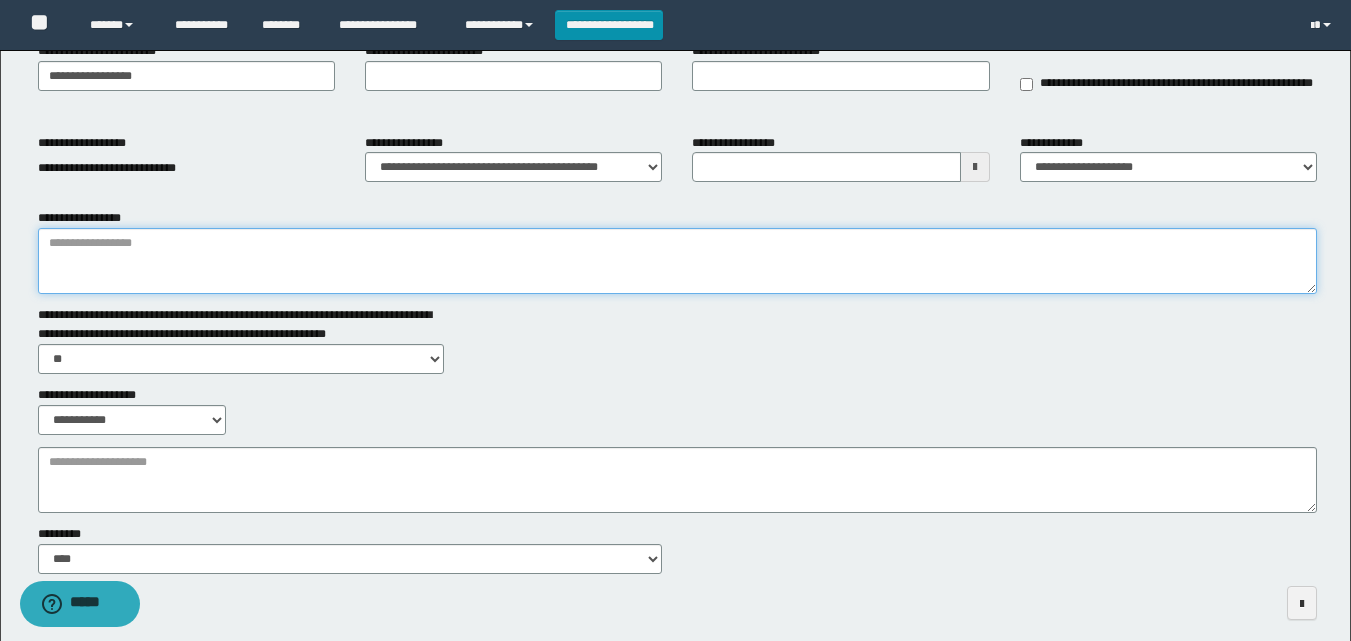click on "**********" at bounding box center (677, 261) 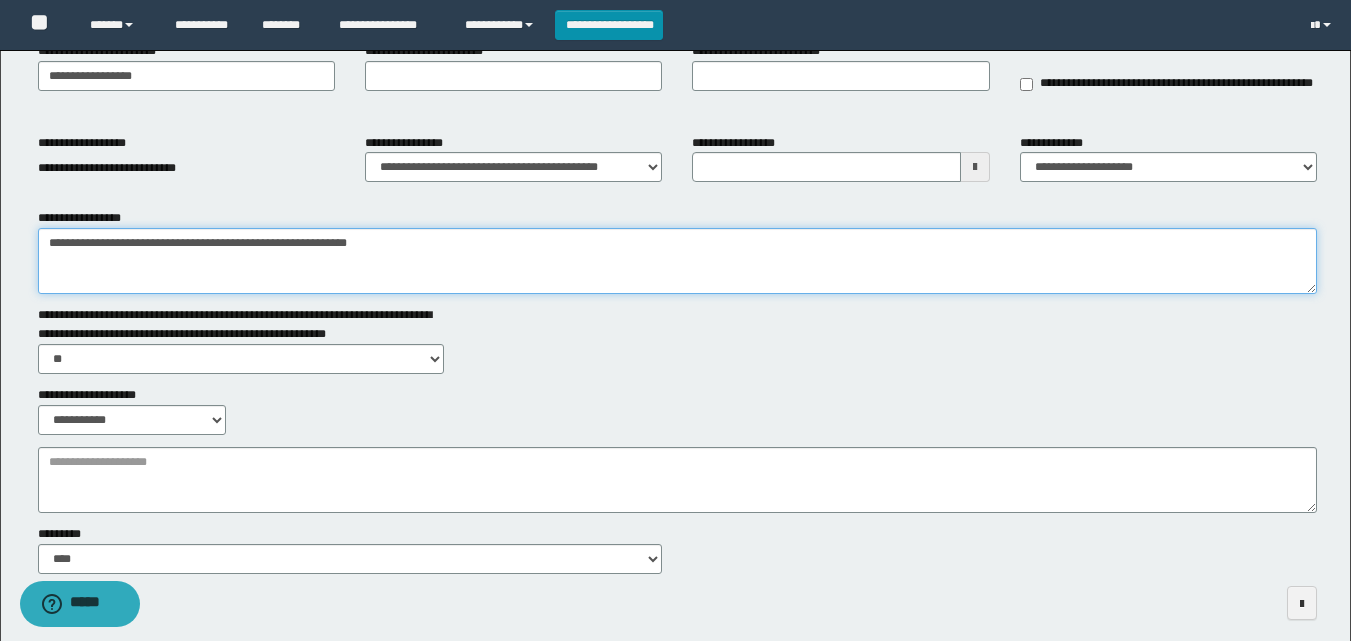 scroll, scrollTop: 287, scrollLeft: 0, axis: vertical 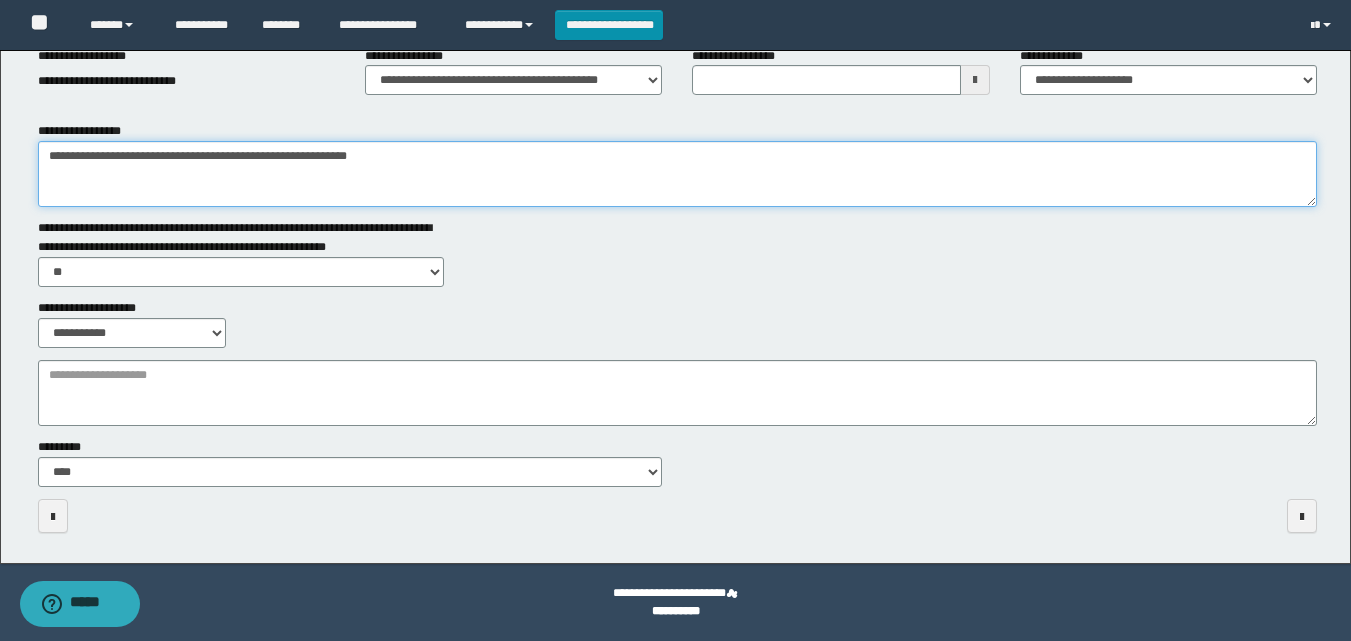 type on "**********" 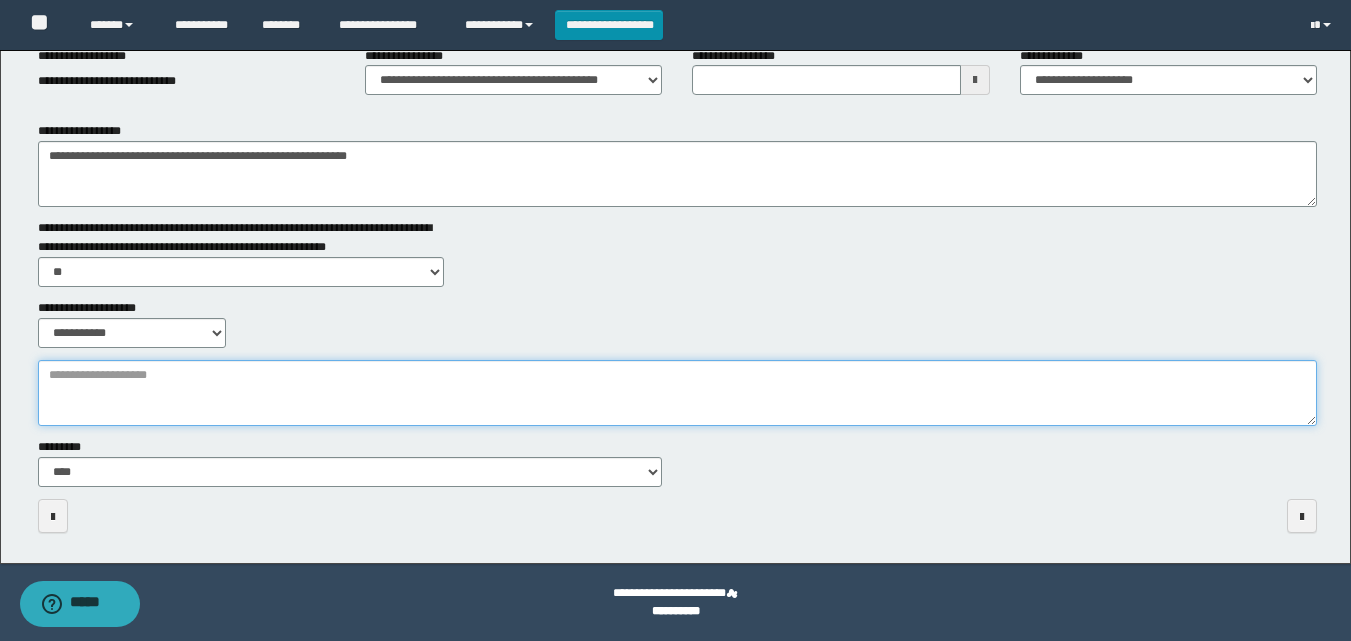 click on "**********" at bounding box center [677, 393] 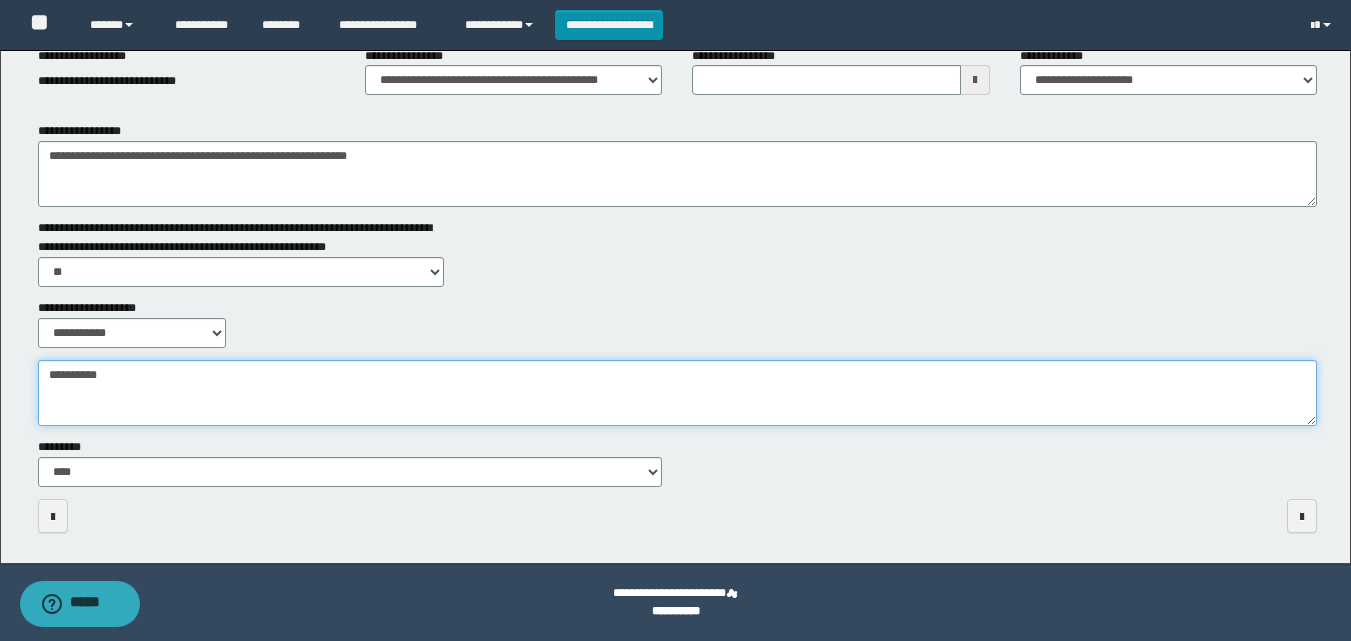 click on "**********" at bounding box center [677, 393] 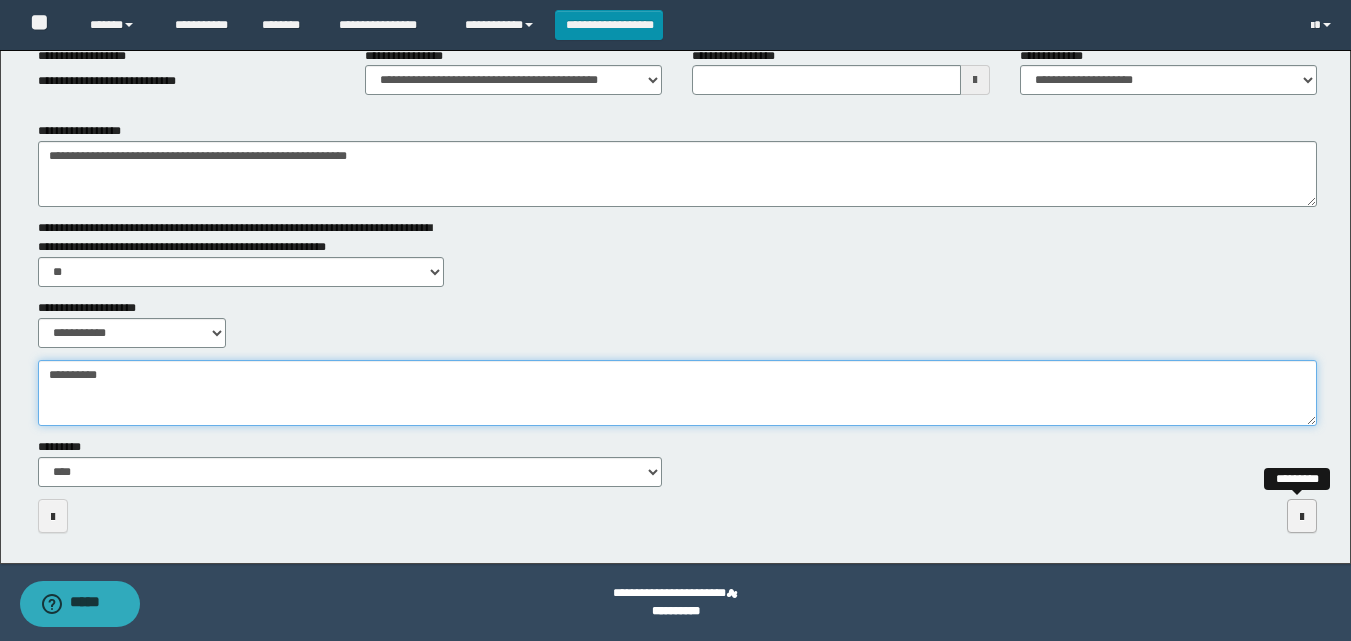 type on "**********" 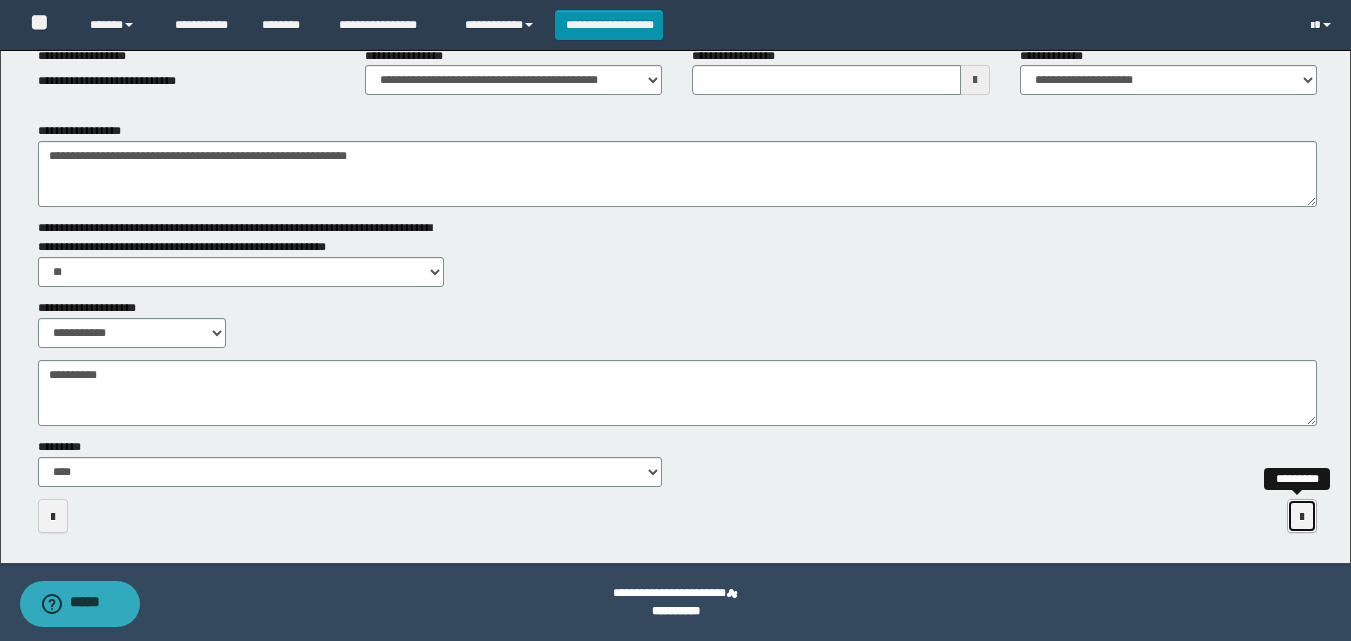 click at bounding box center (1302, 516) 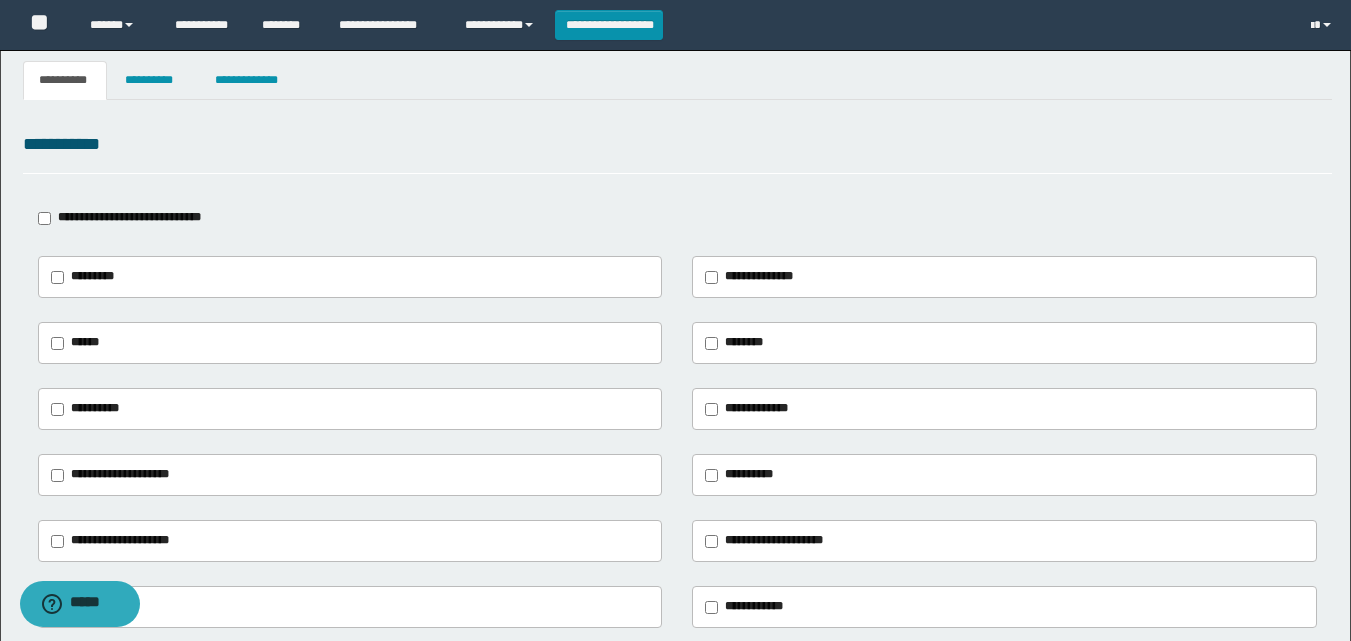 scroll, scrollTop: 100, scrollLeft: 0, axis: vertical 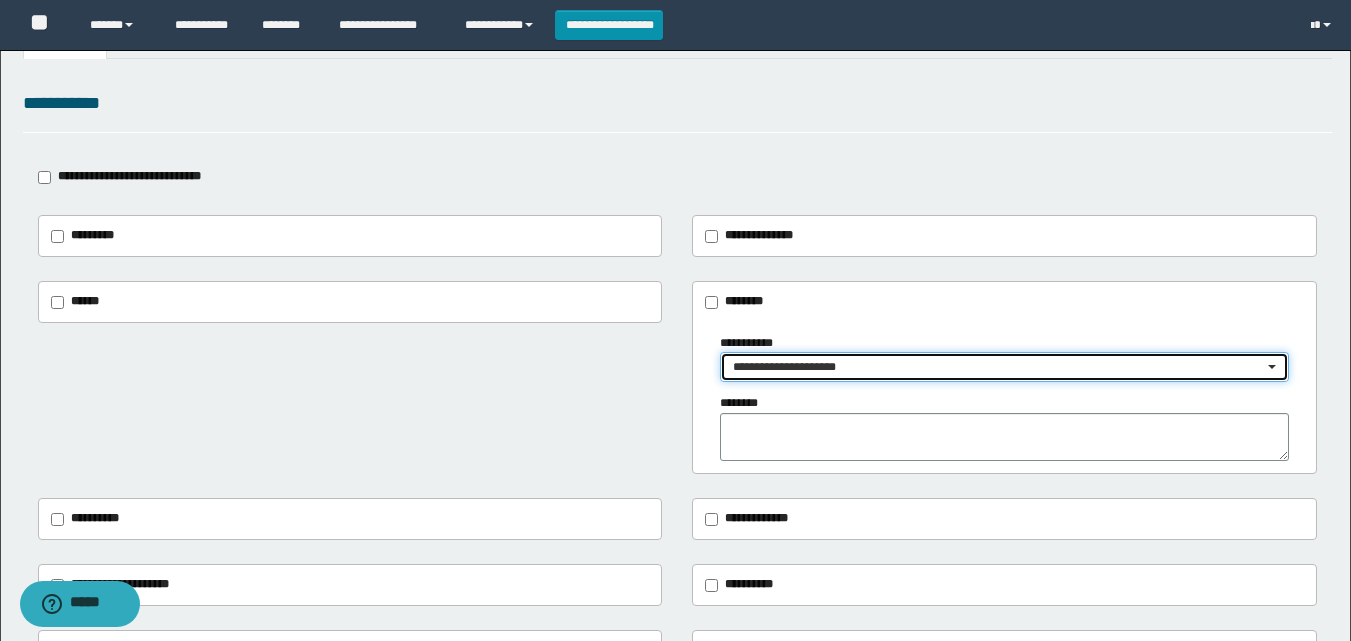 click on "**********" at bounding box center (1004, 367) 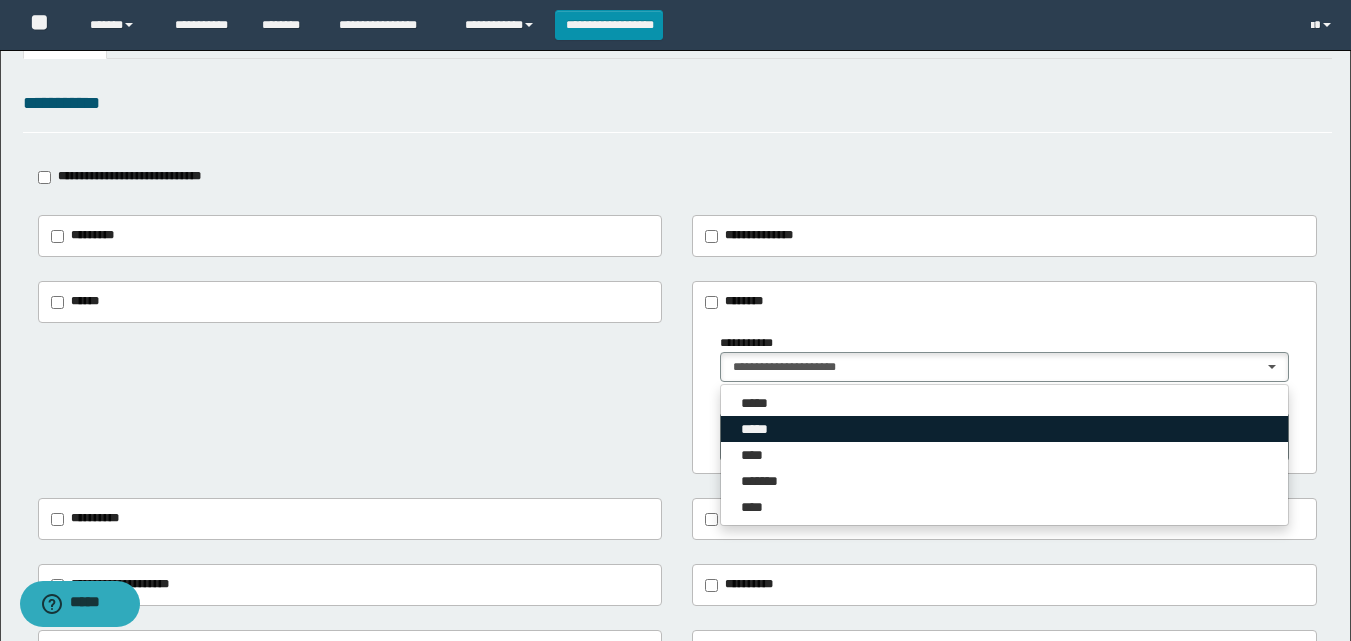 click on "*****" at bounding box center [1004, 429] 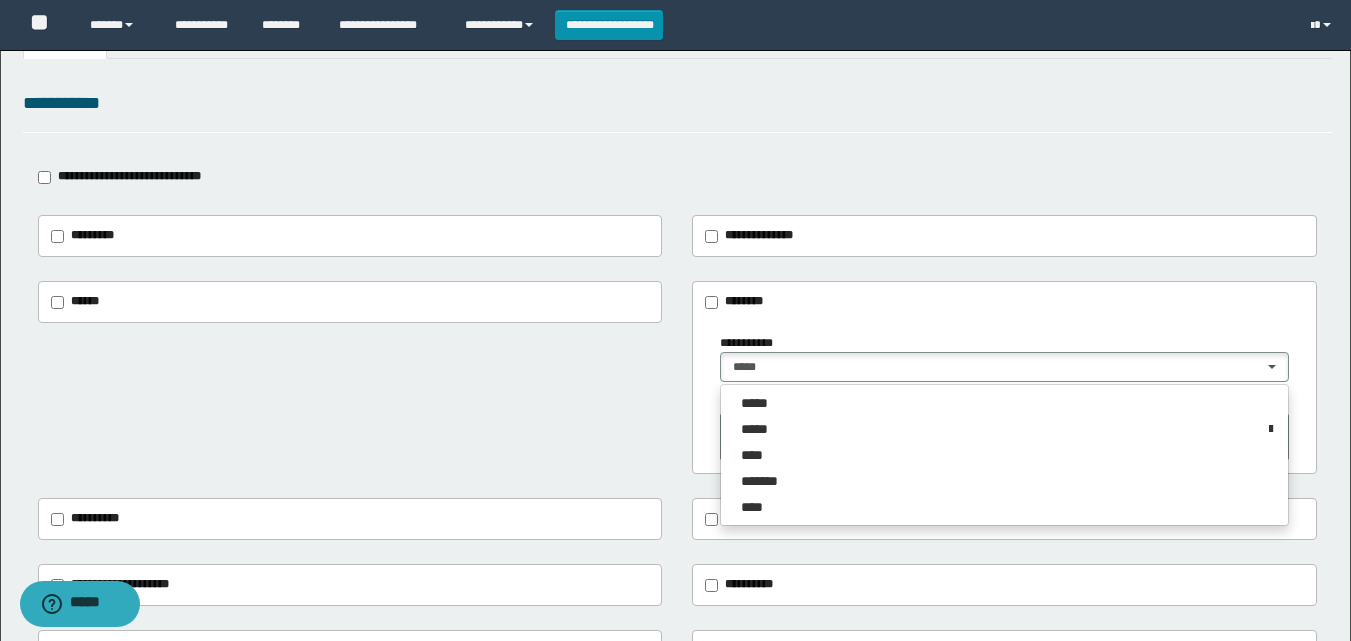 click on "**********" at bounding box center (677, 378) 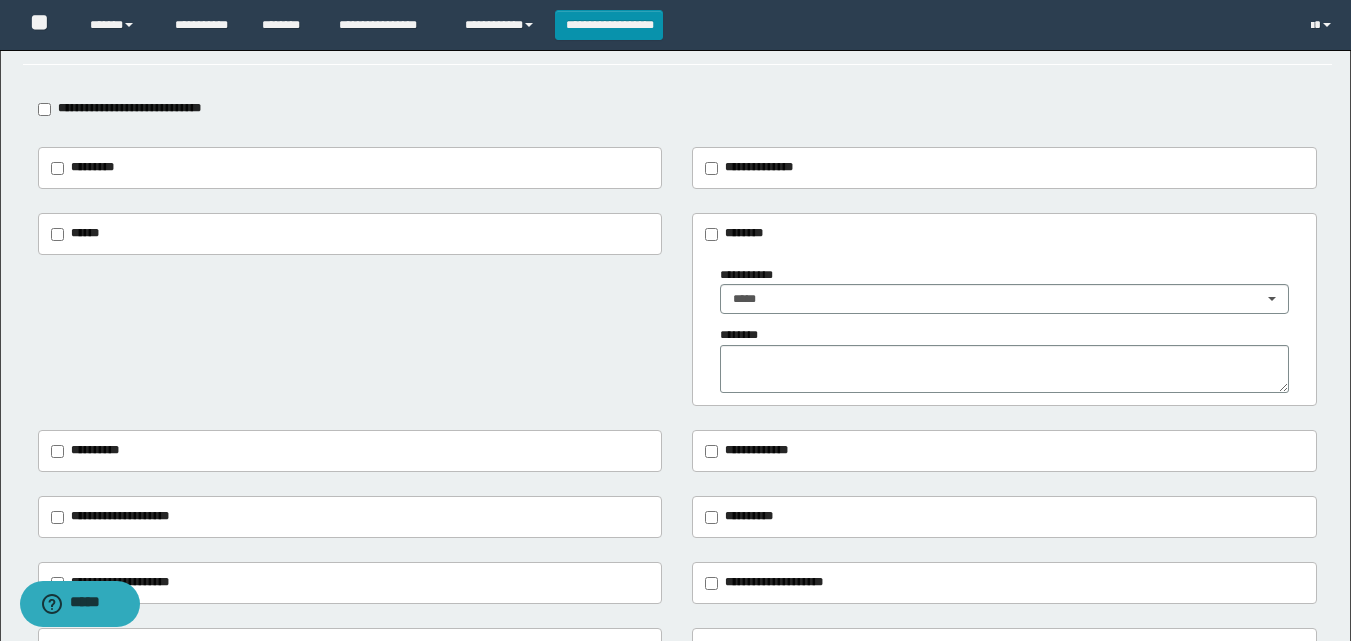 scroll, scrollTop: 187, scrollLeft: 0, axis: vertical 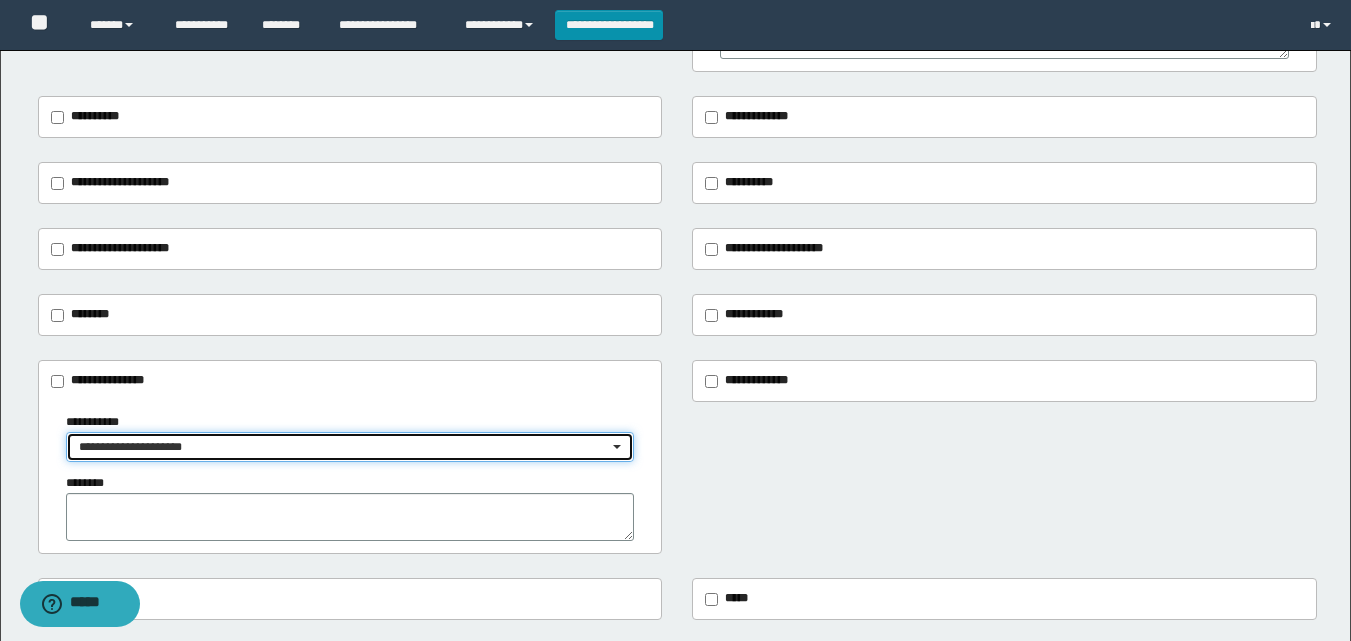 click on "**********" at bounding box center (344, 447) 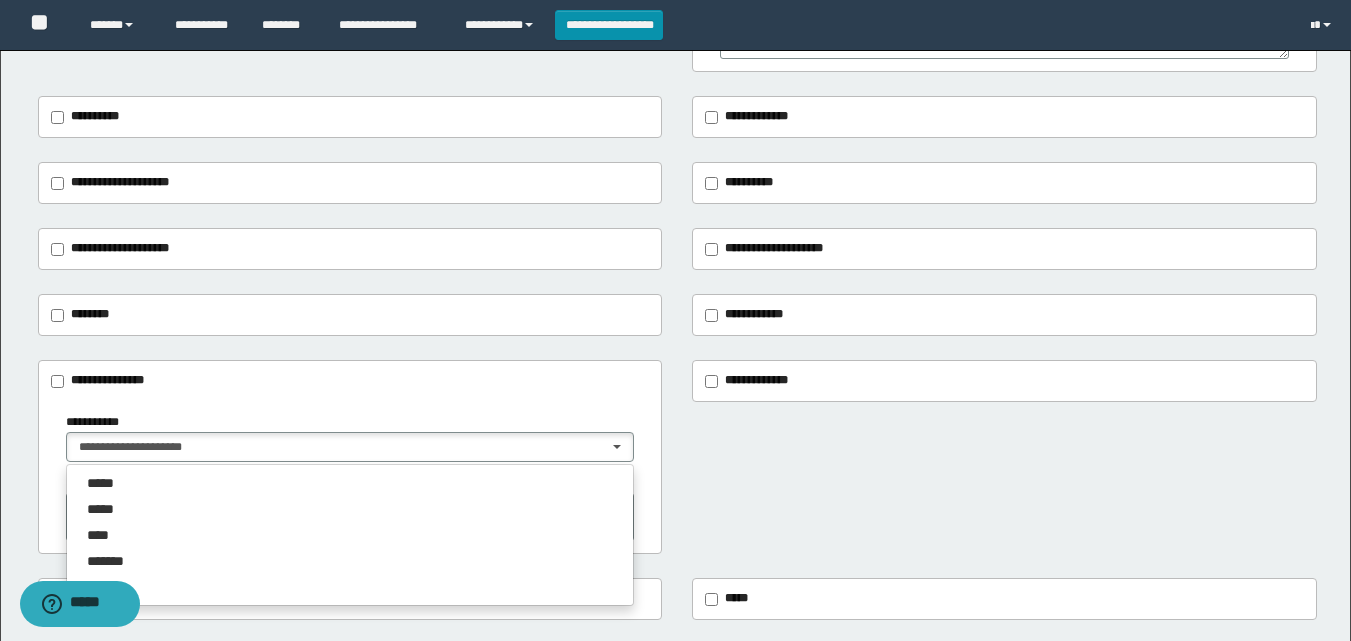 click on "**********" at bounding box center (350, 477) 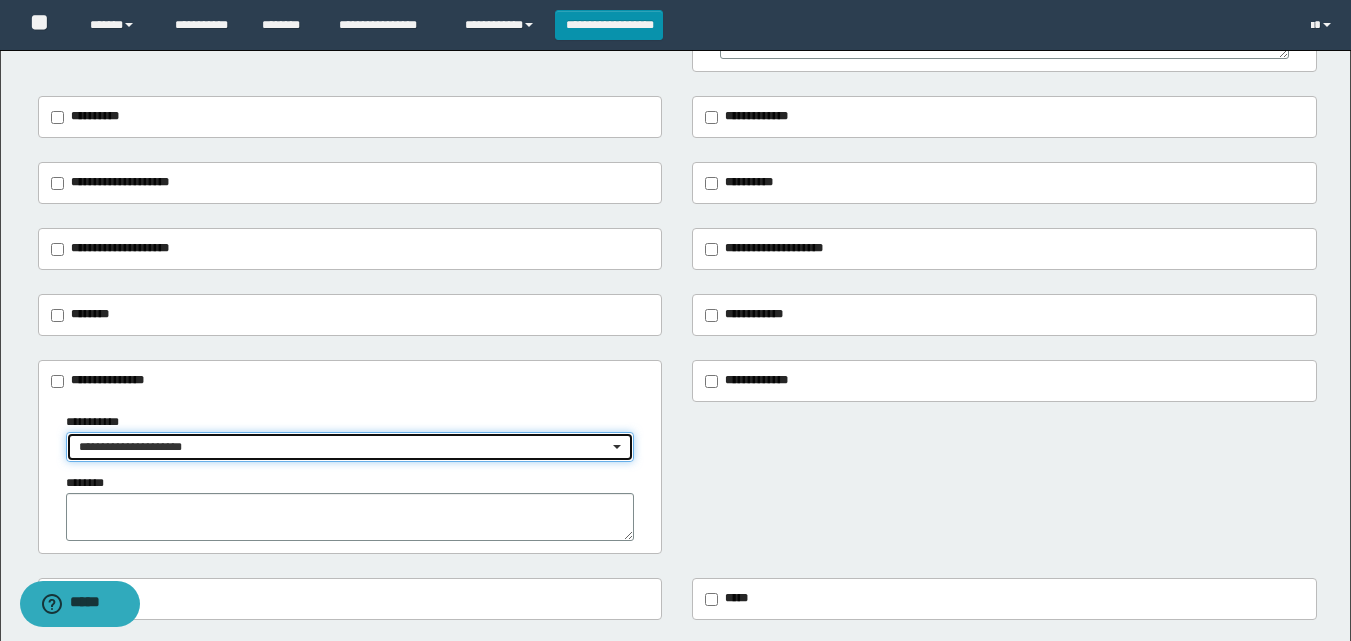 click on "**********" at bounding box center (350, 447) 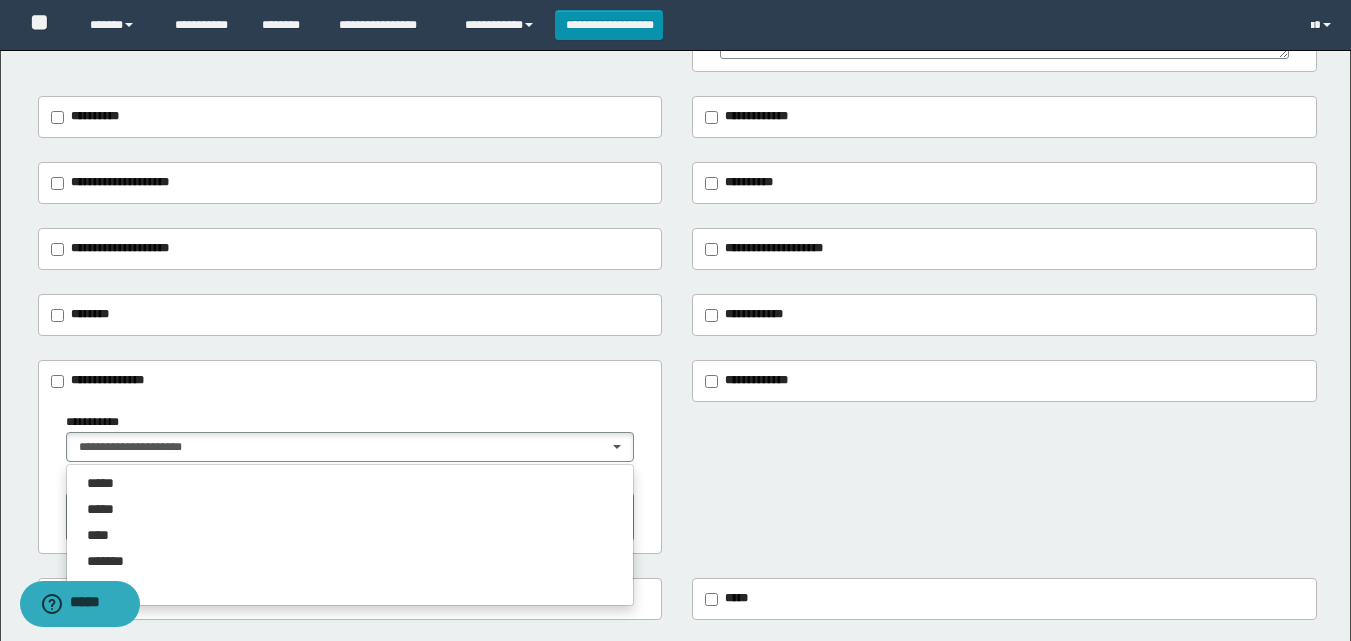 click on "**********" at bounding box center (350, 381) 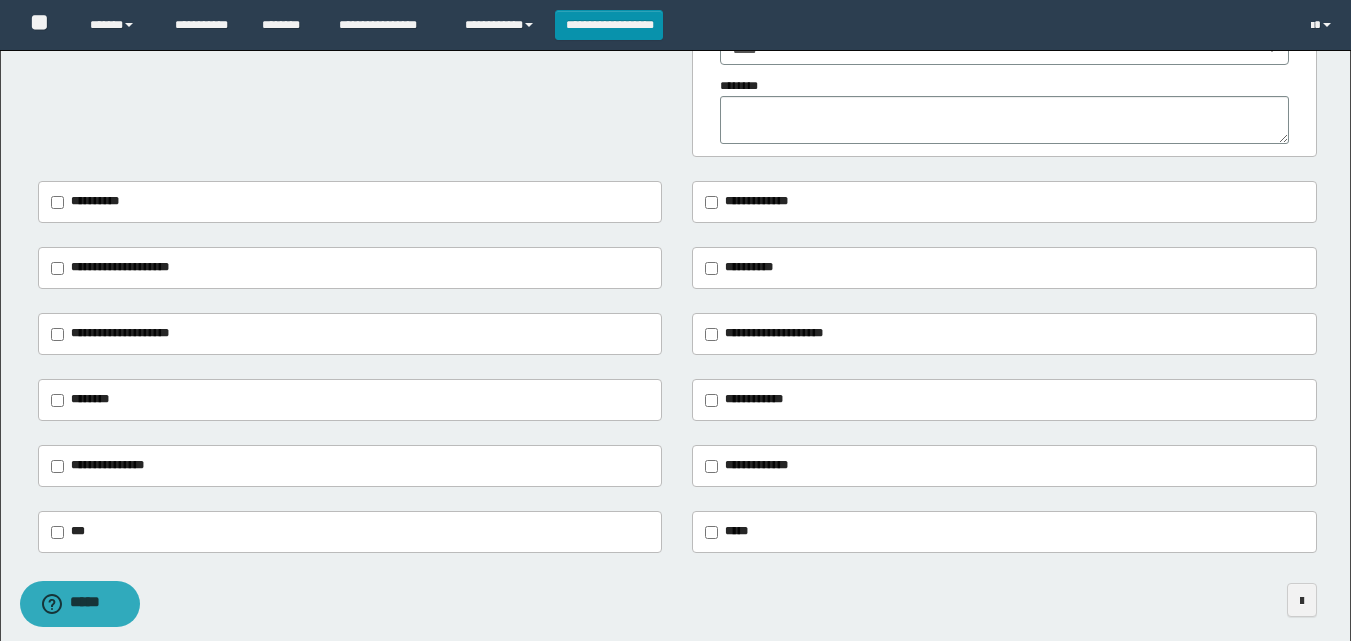 scroll, scrollTop: 502, scrollLeft: 0, axis: vertical 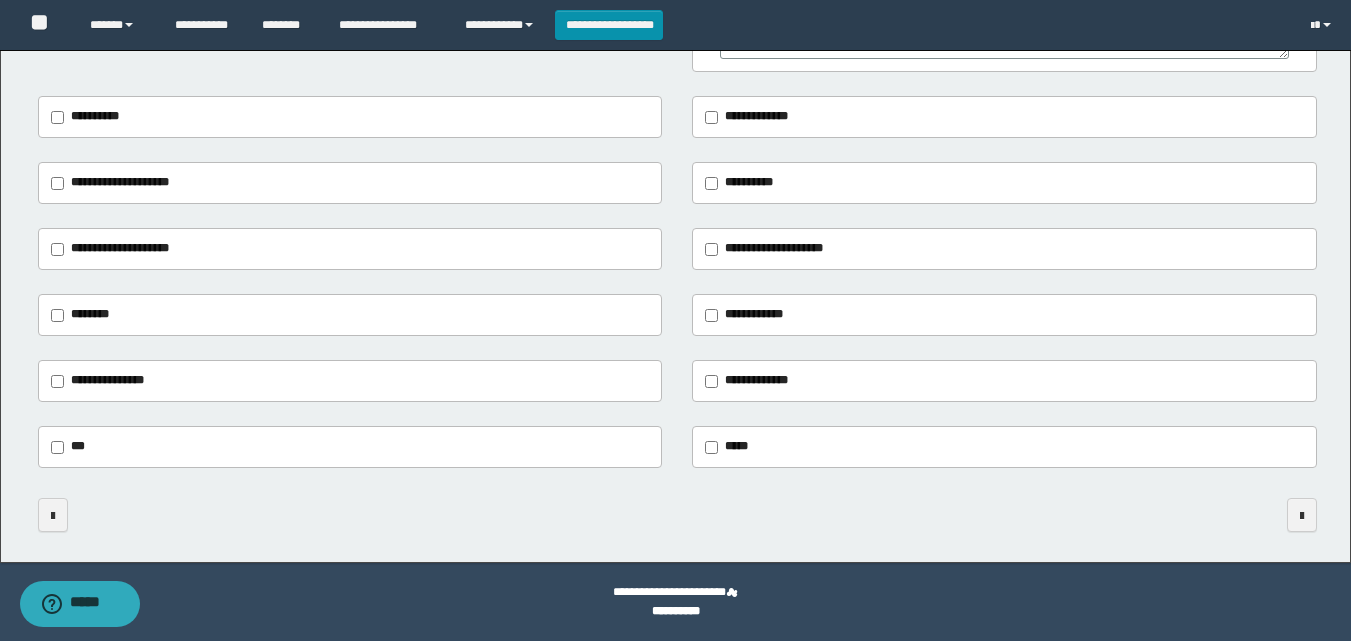 click on "**********" at bounding box center (756, 380) 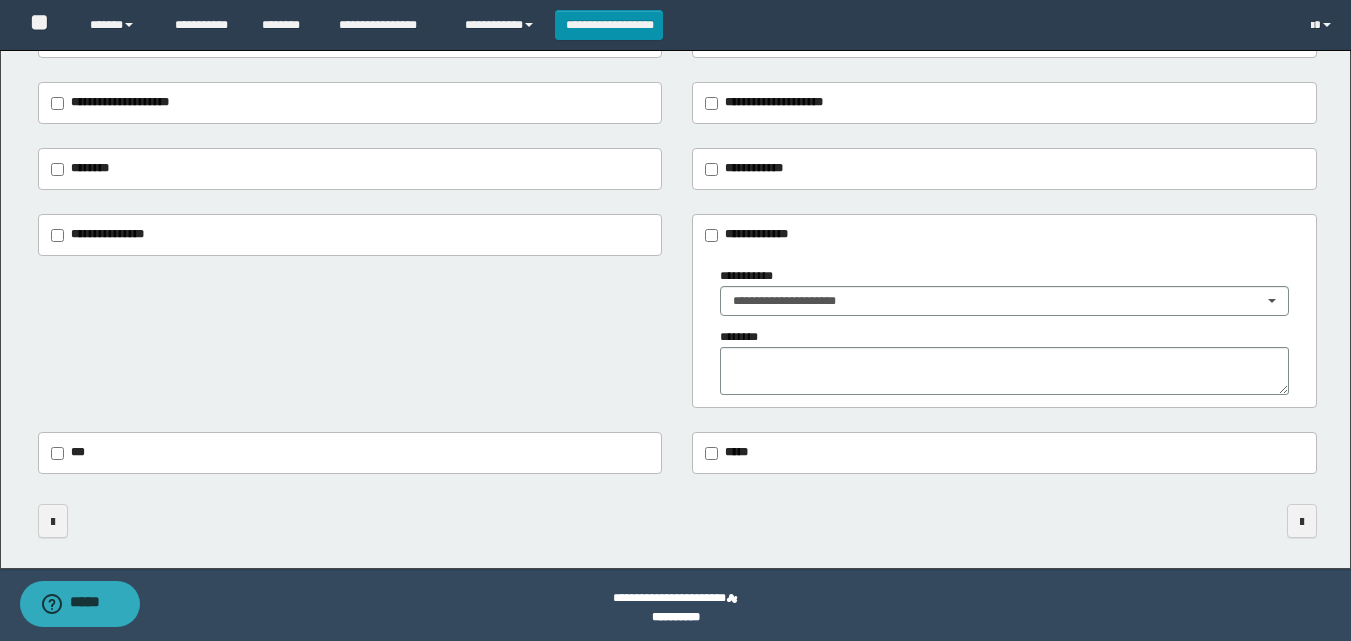 scroll, scrollTop: 654, scrollLeft: 0, axis: vertical 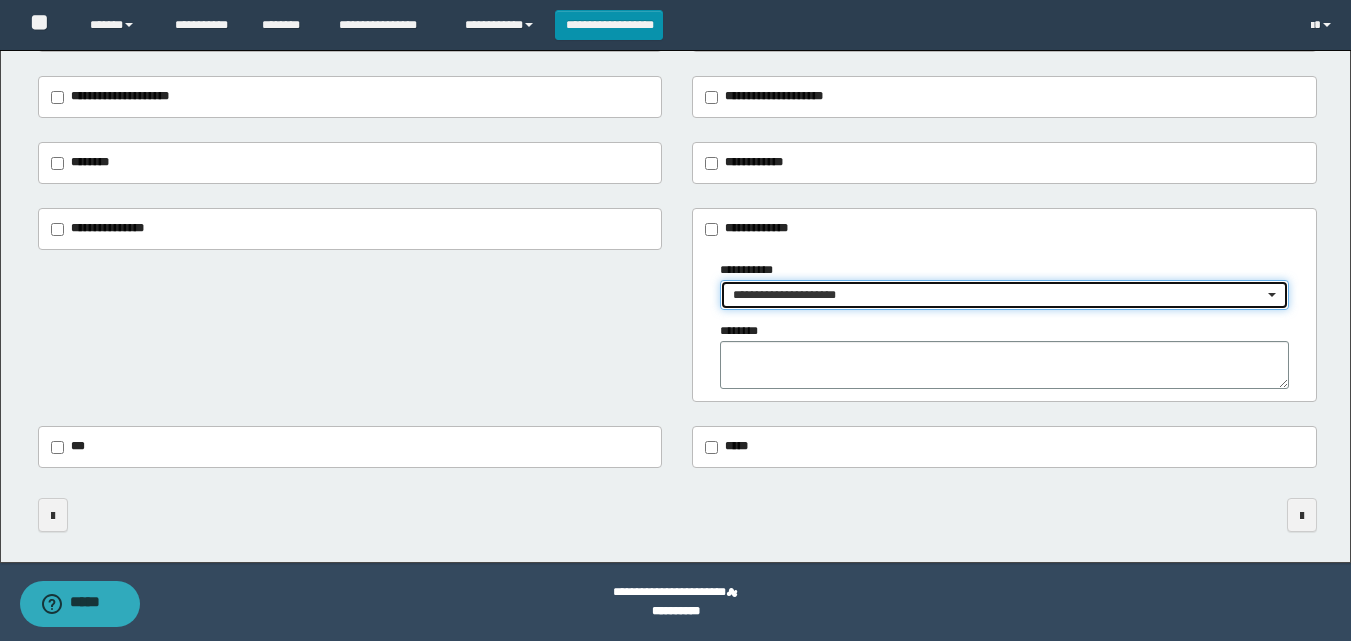 click on "**********" at bounding box center (1004, 295) 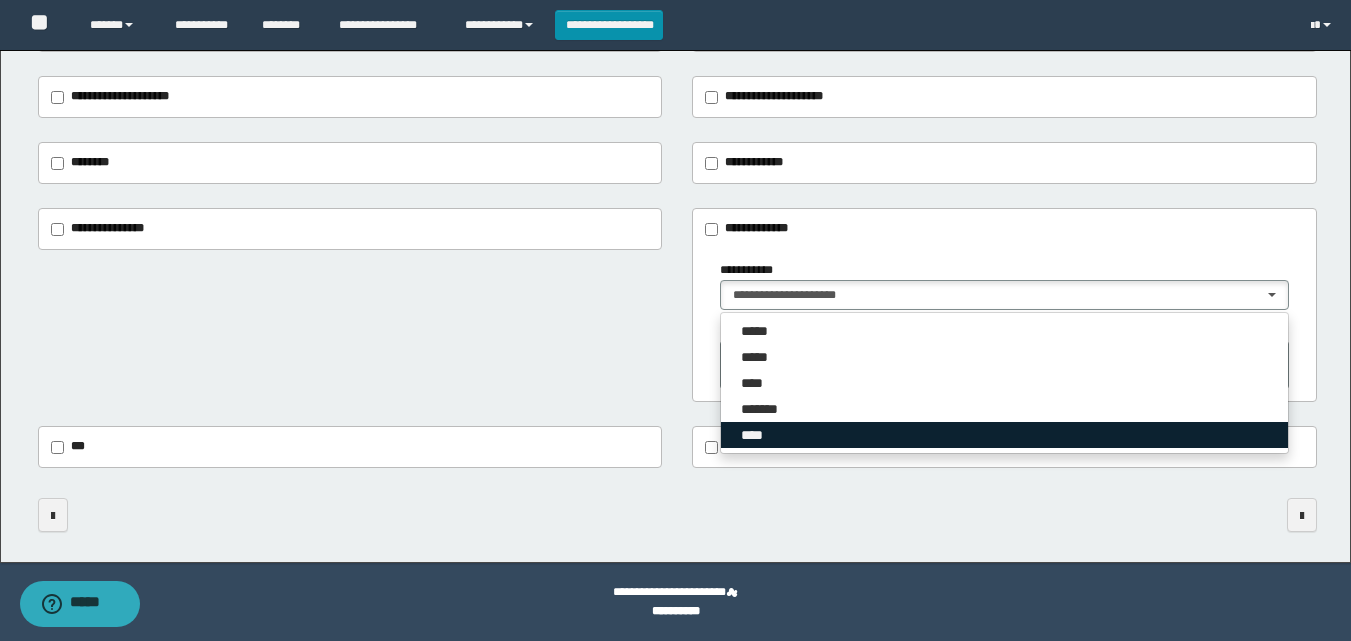 click on "****" at bounding box center [1004, 435] 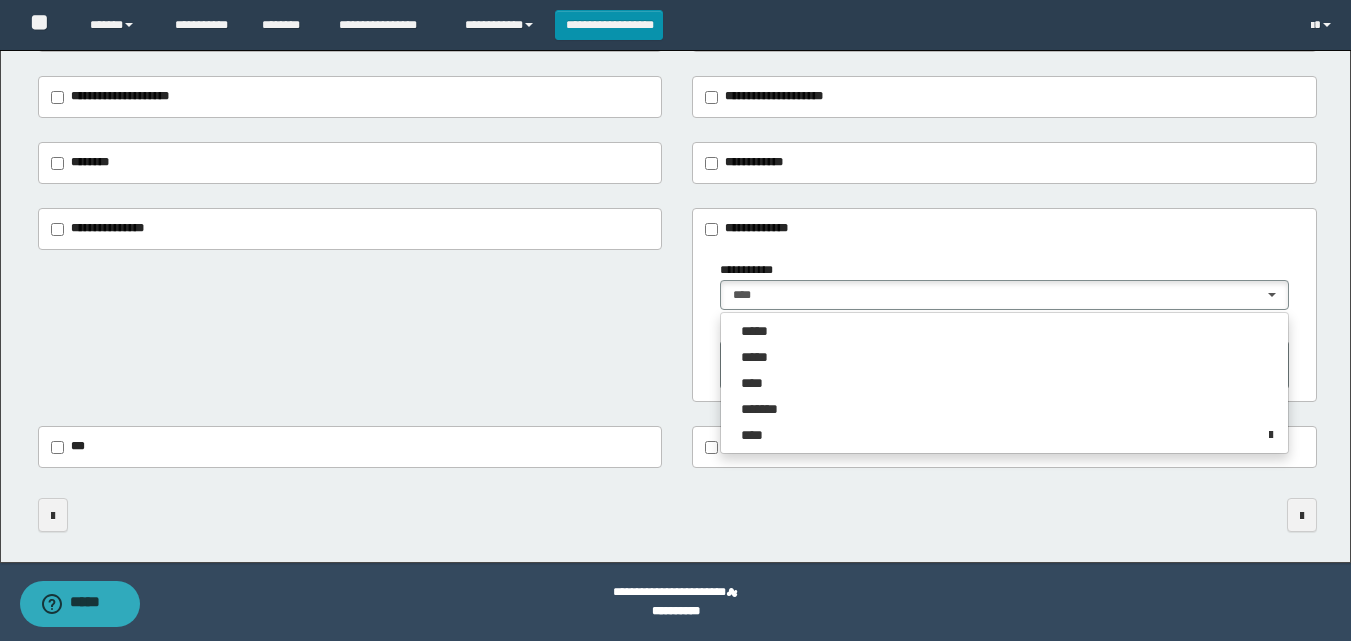 click on "**********" at bounding box center (1004, 325) 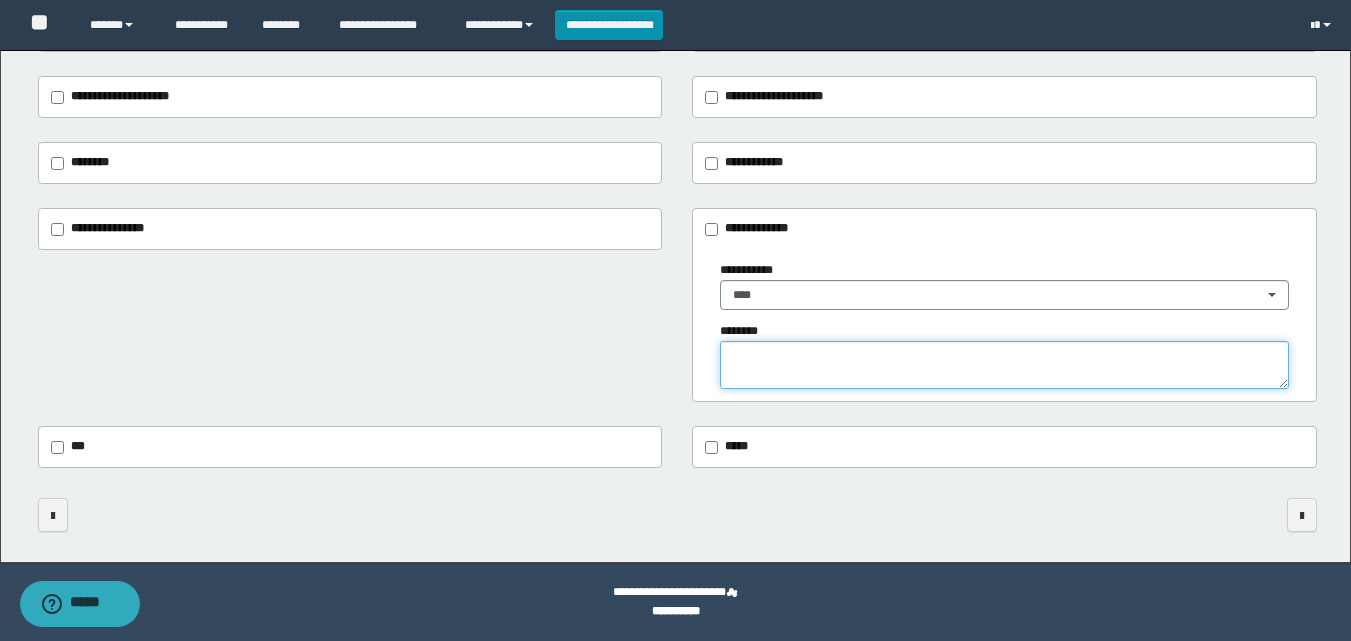 click at bounding box center (1004, 365) 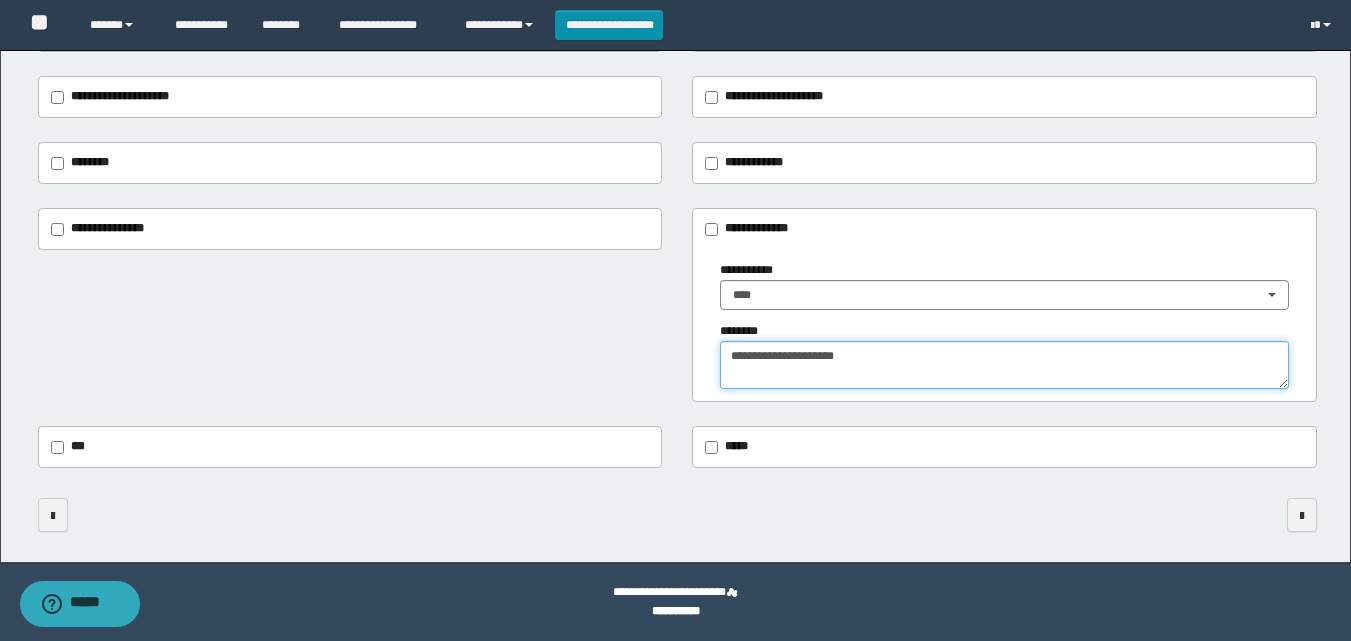 type on "**********" 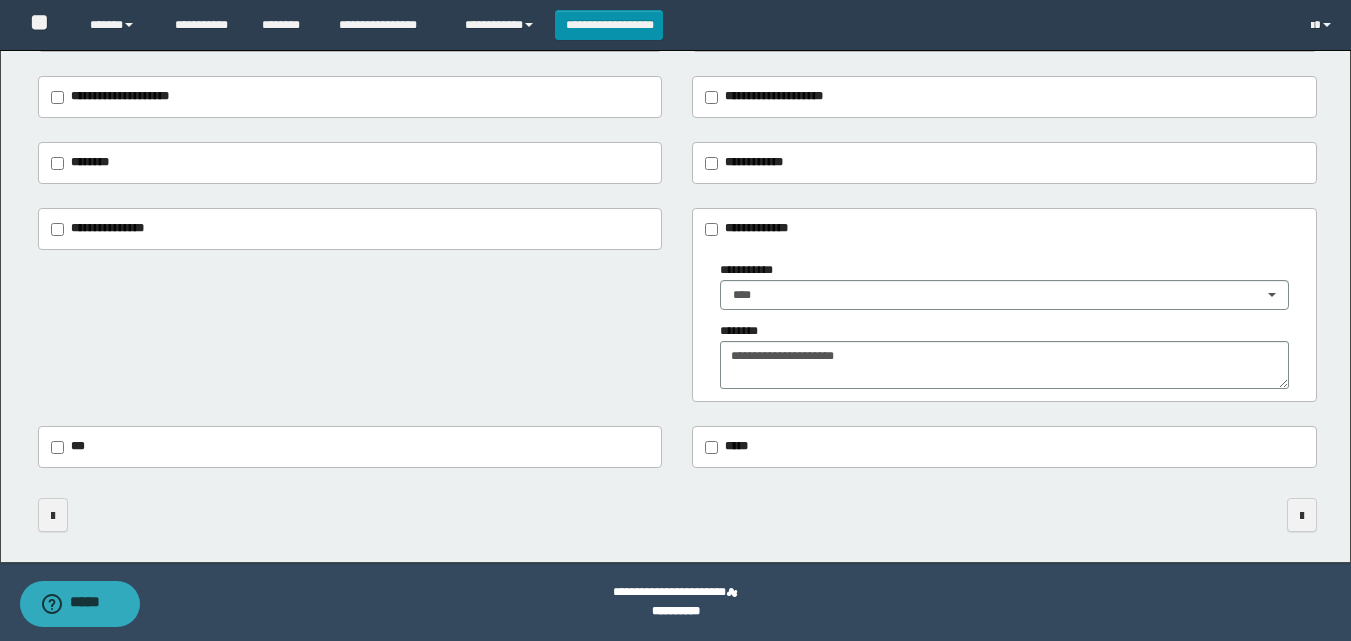 click on "*****" at bounding box center [1004, 447] 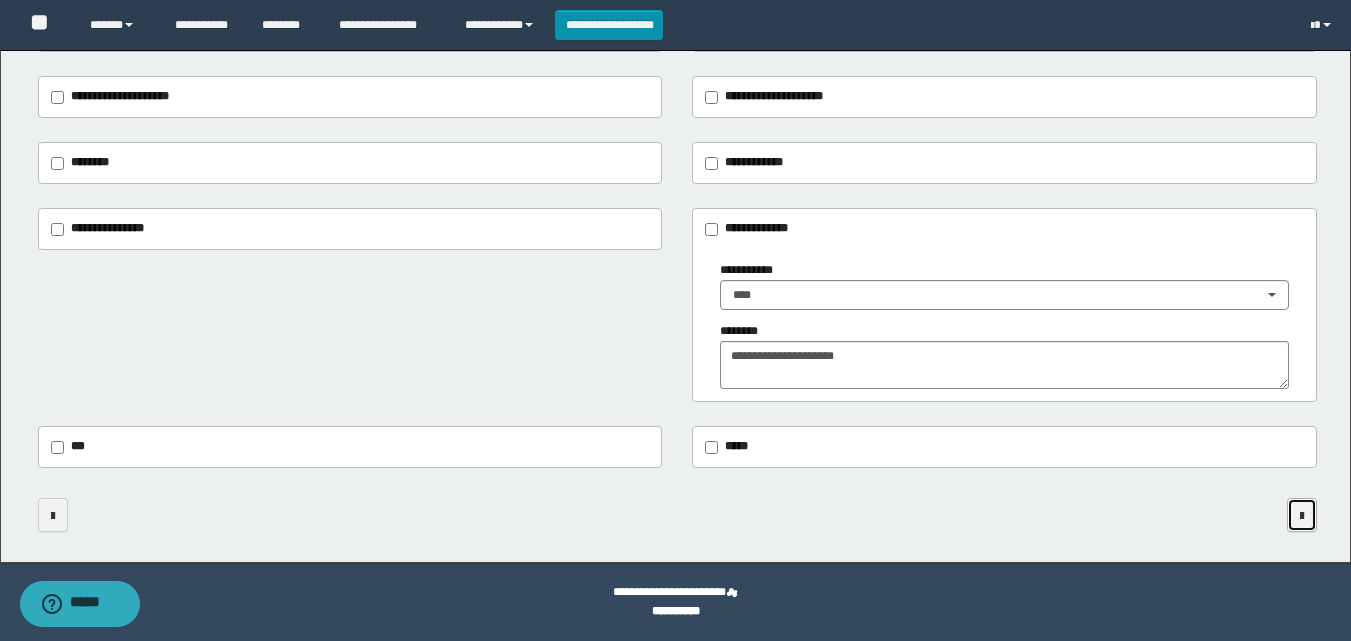 click at bounding box center [1302, 516] 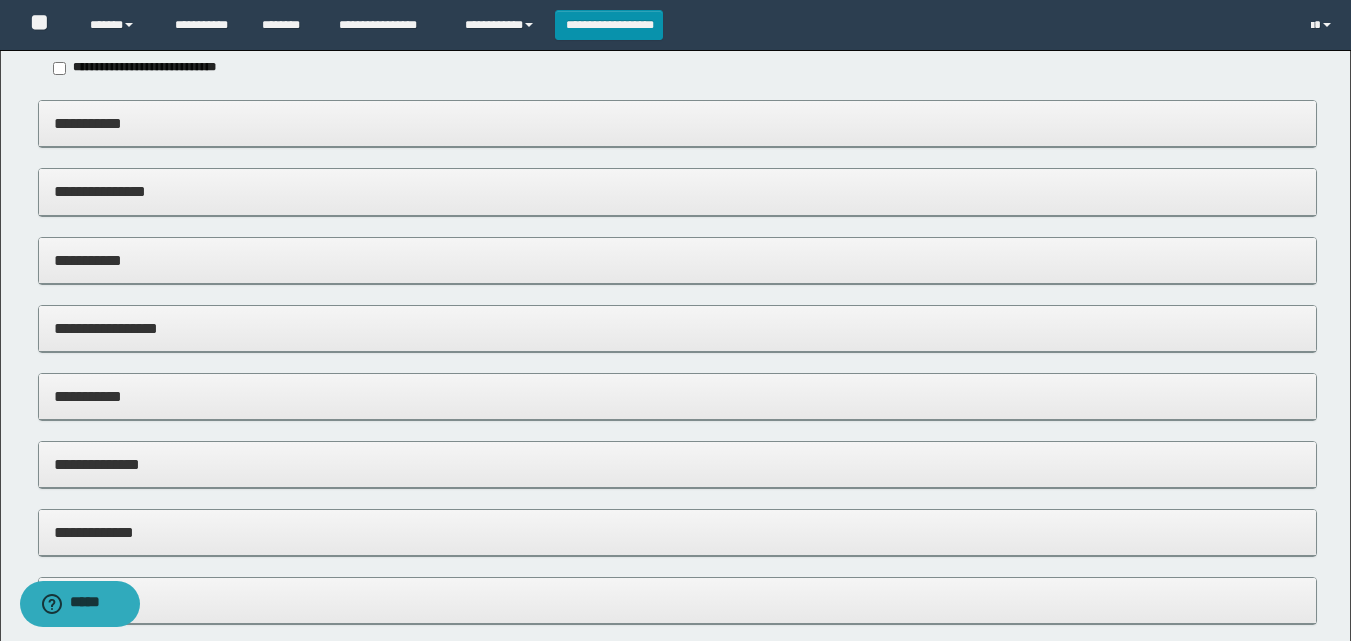 scroll, scrollTop: 100, scrollLeft: 0, axis: vertical 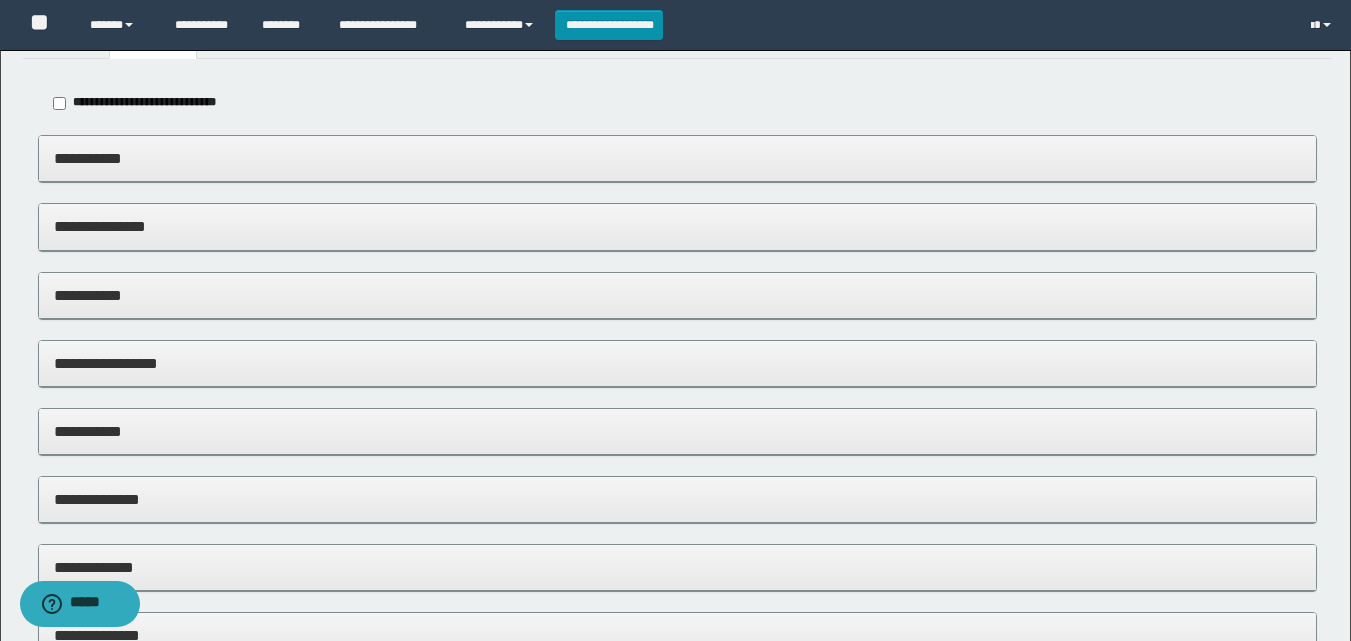 click on "**********" at bounding box center [677, 158] 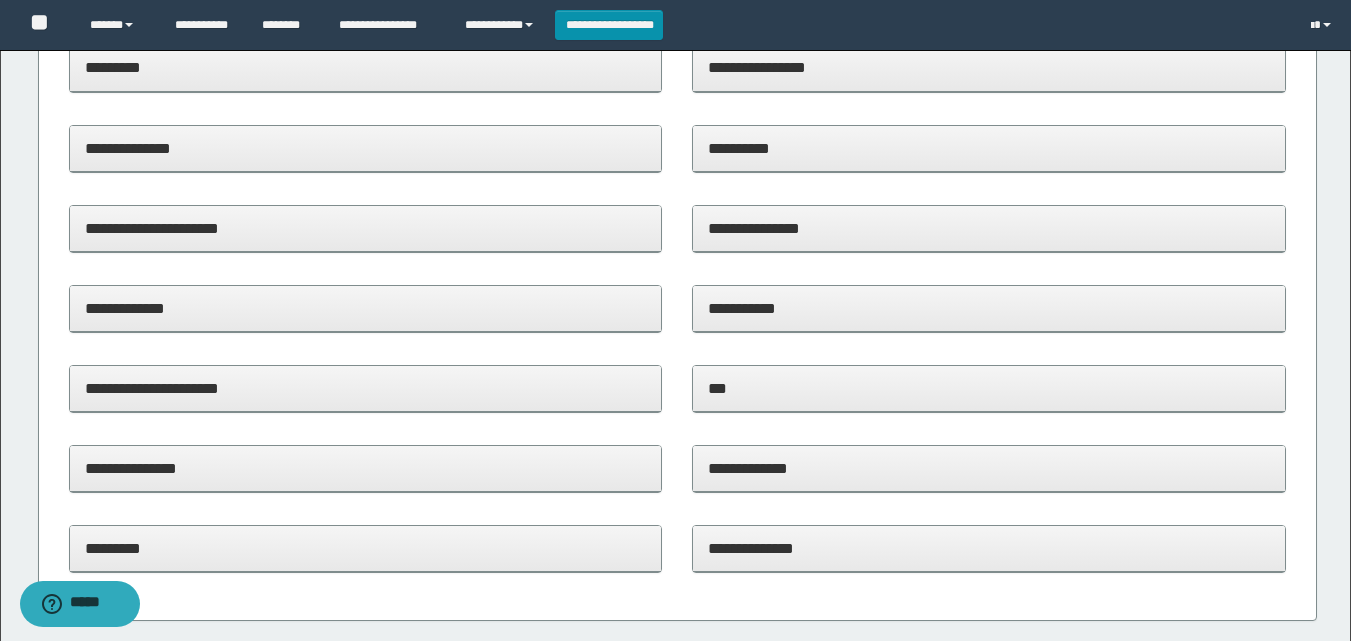 scroll, scrollTop: 300, scrollLeft: 0, axis: vertical 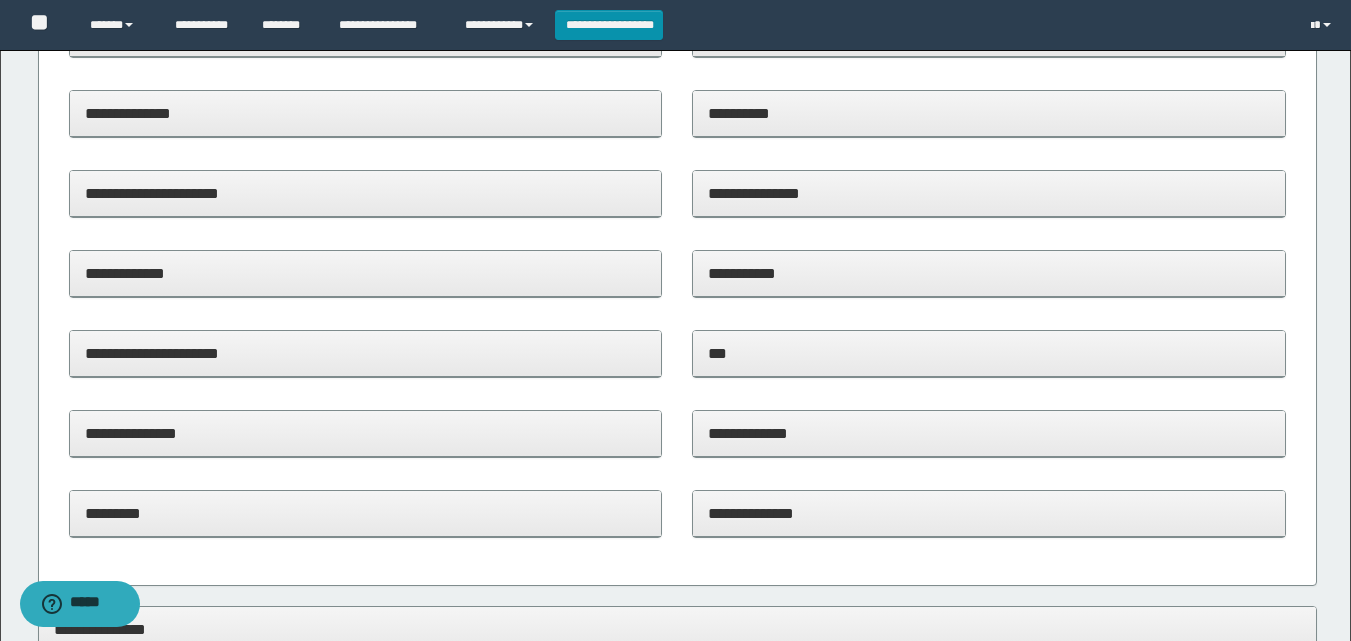 click on "**********" at bounding box center [989, 274] 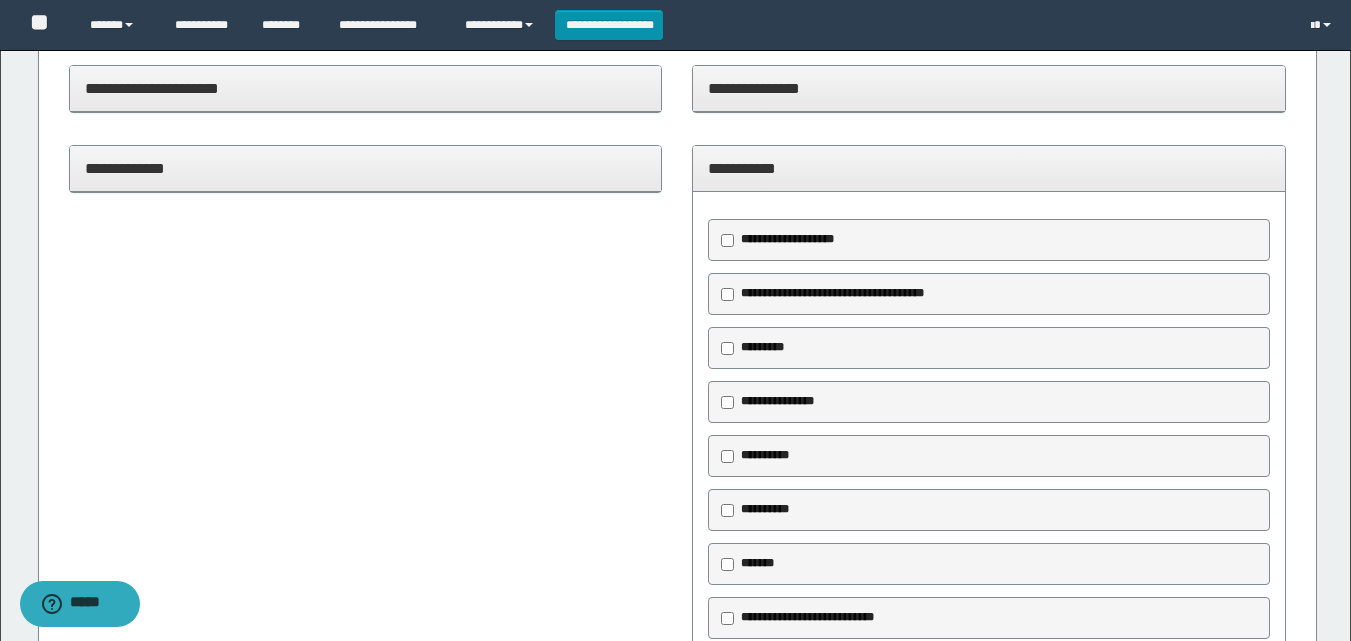 scroll, scrollTop: 400, scrollLeft: 0, axis: vertical 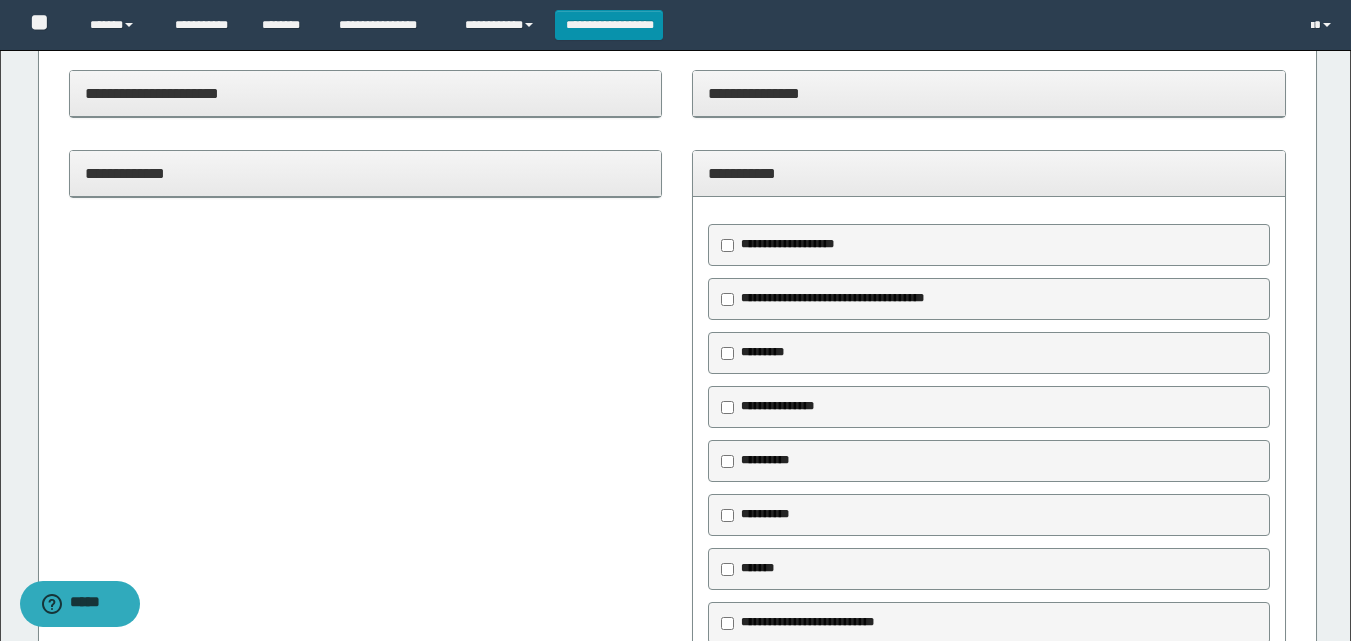 click on "**********" at bounding box center [989, 173] 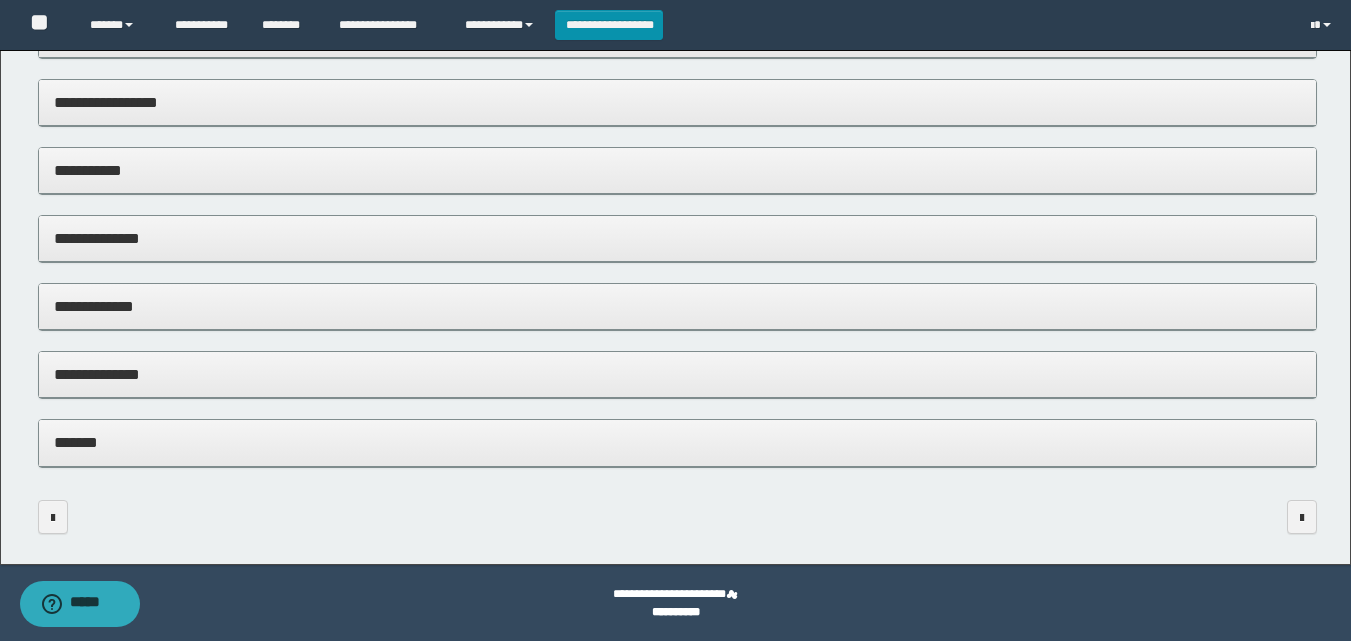 scroll, scrollTop: 965, scrollLeft: 0, axis: vertical 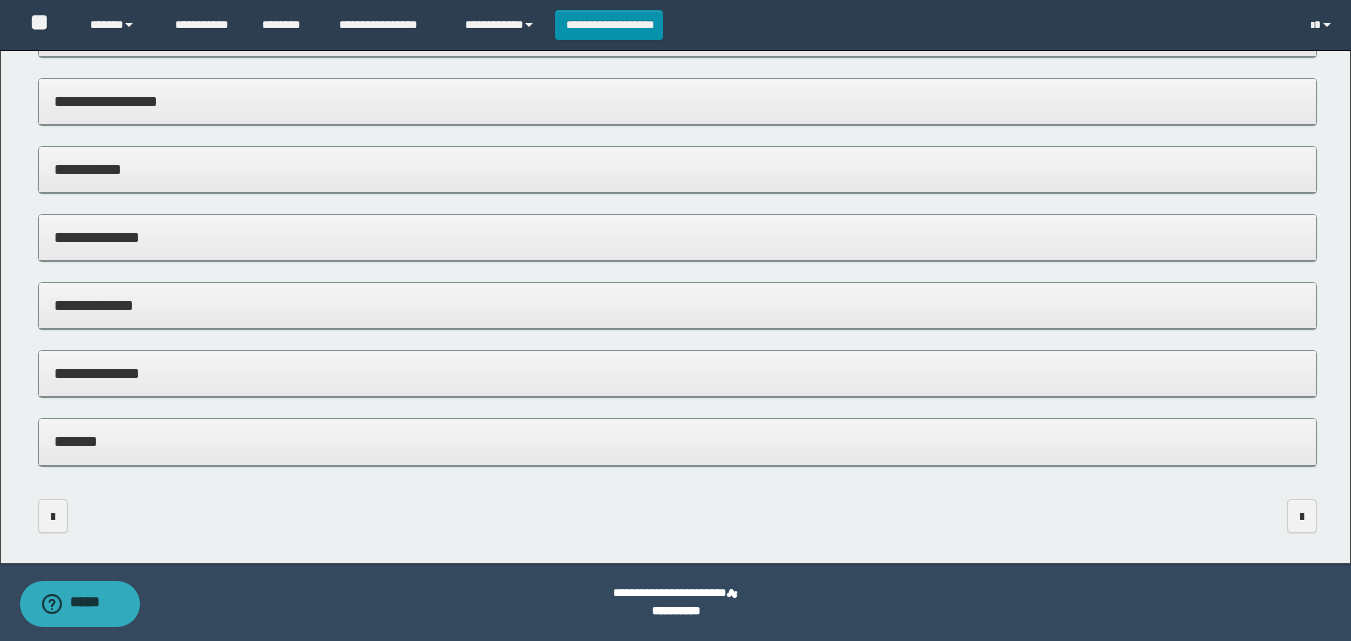 click on "*******" at bounding box center (677, 441) 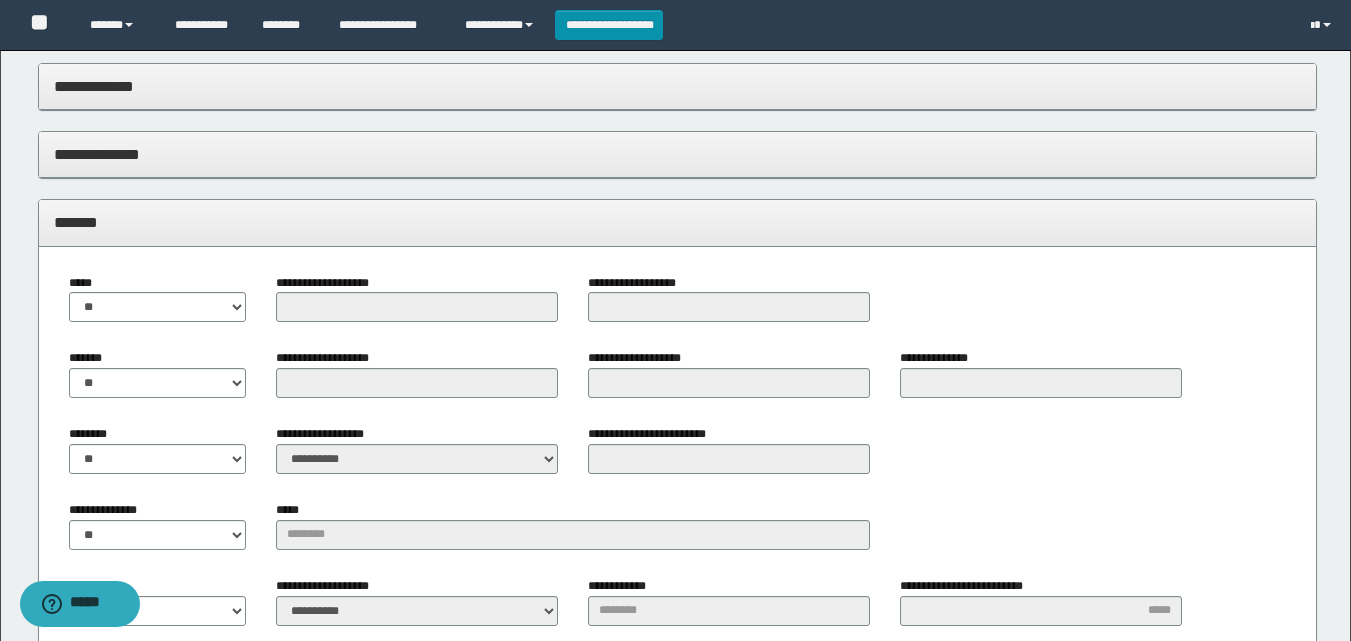 scroll, scrollTop: 1365, scrollLeft: 0, axis: vertical 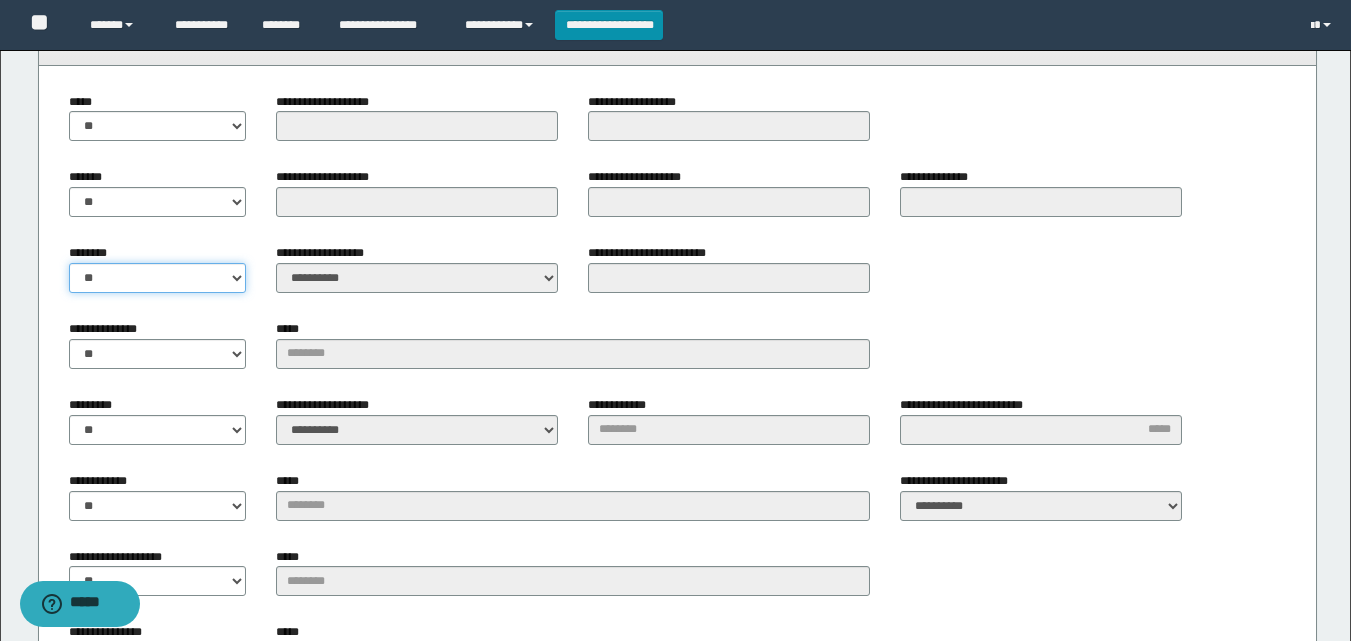 click on "**
**" at bounding box center (158, 278) 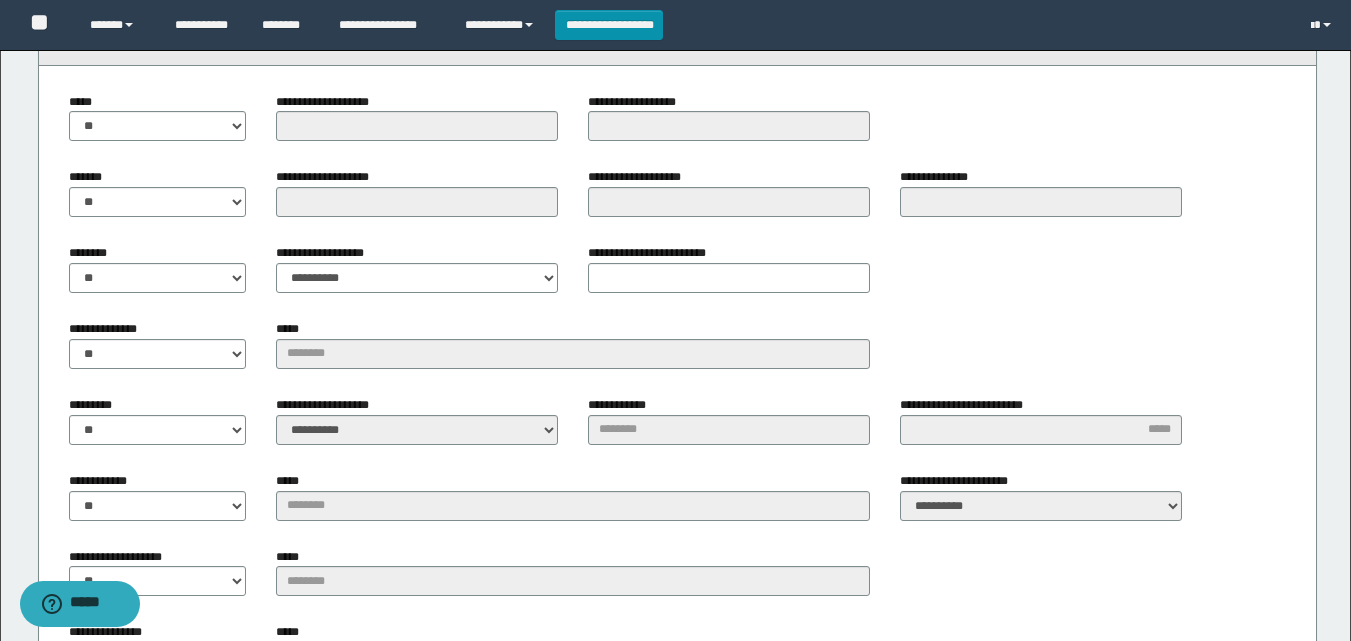 click on "**********" at bounding box center (417, 268) 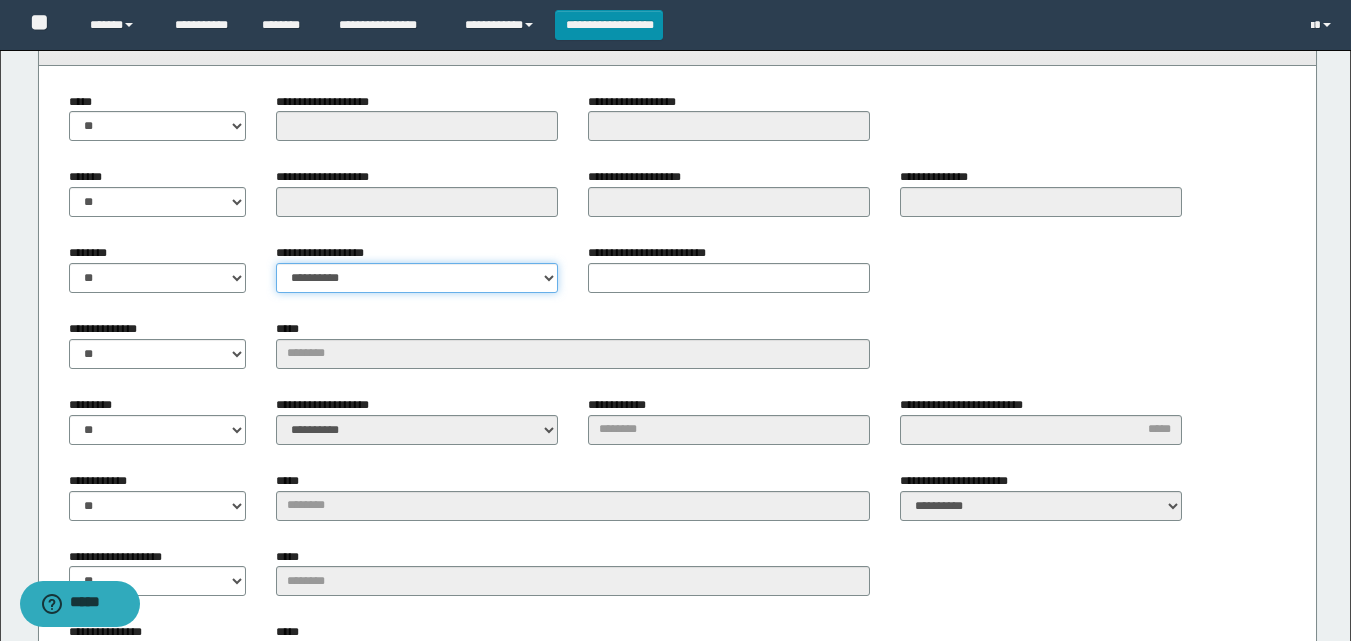 click on "**********" at bounding box center (417, 278) 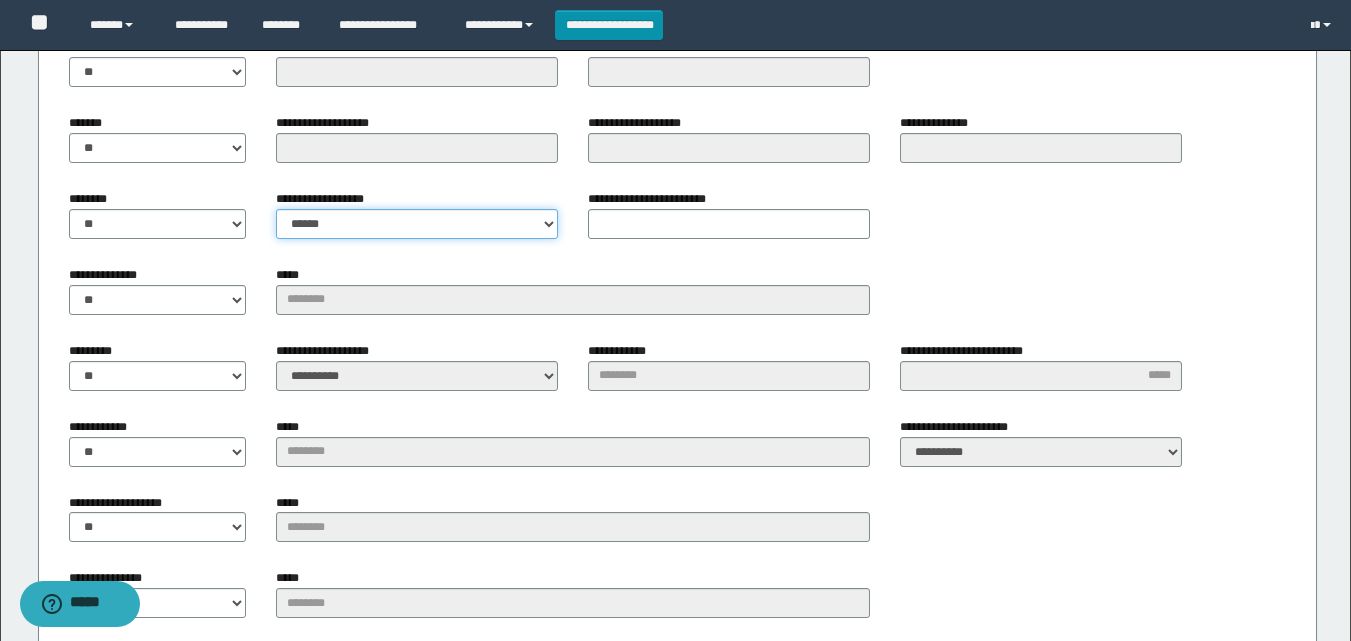 scroll, scrollTop: 1465, scrollLeft: 0, axis: vertical 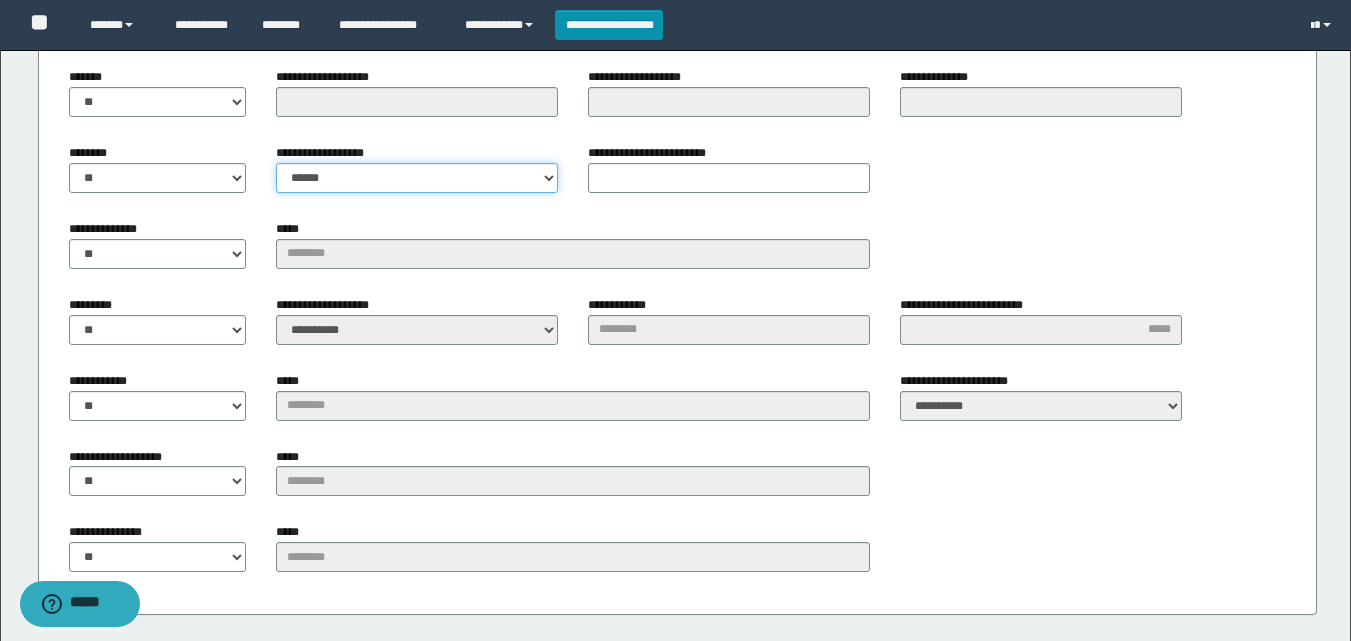 click on "**********" at bounding box center (417, 178) 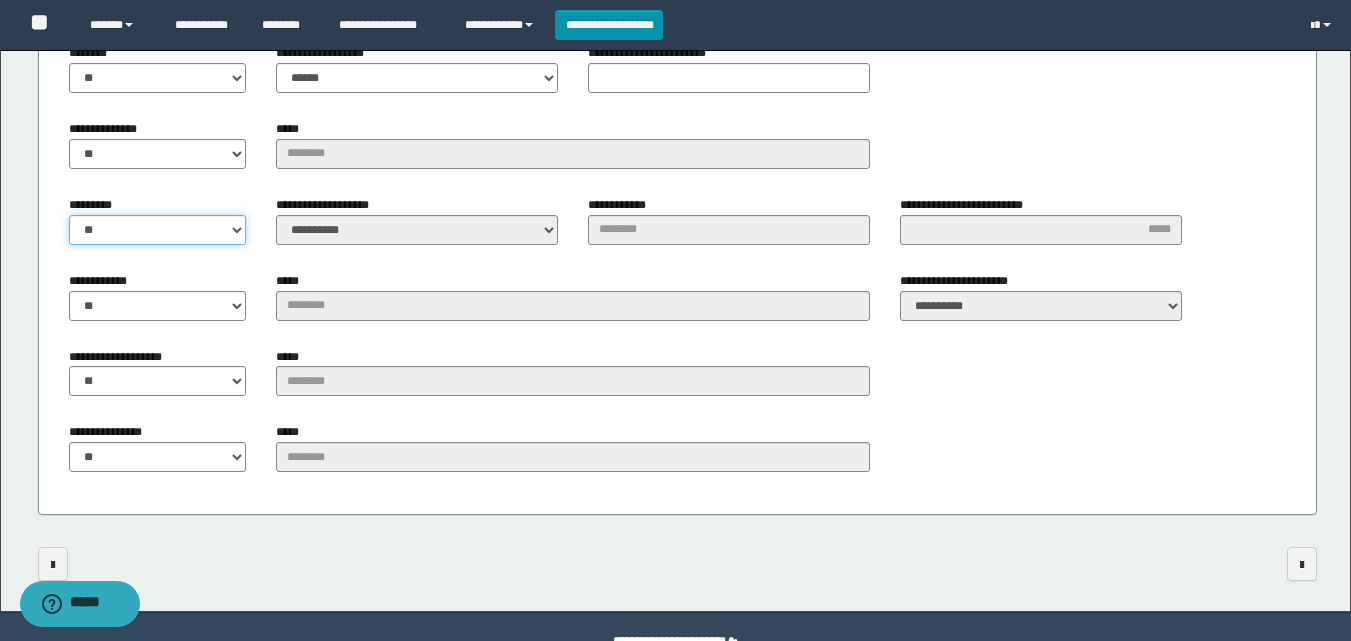 click on "**
**" at bounding box center (158, 230) 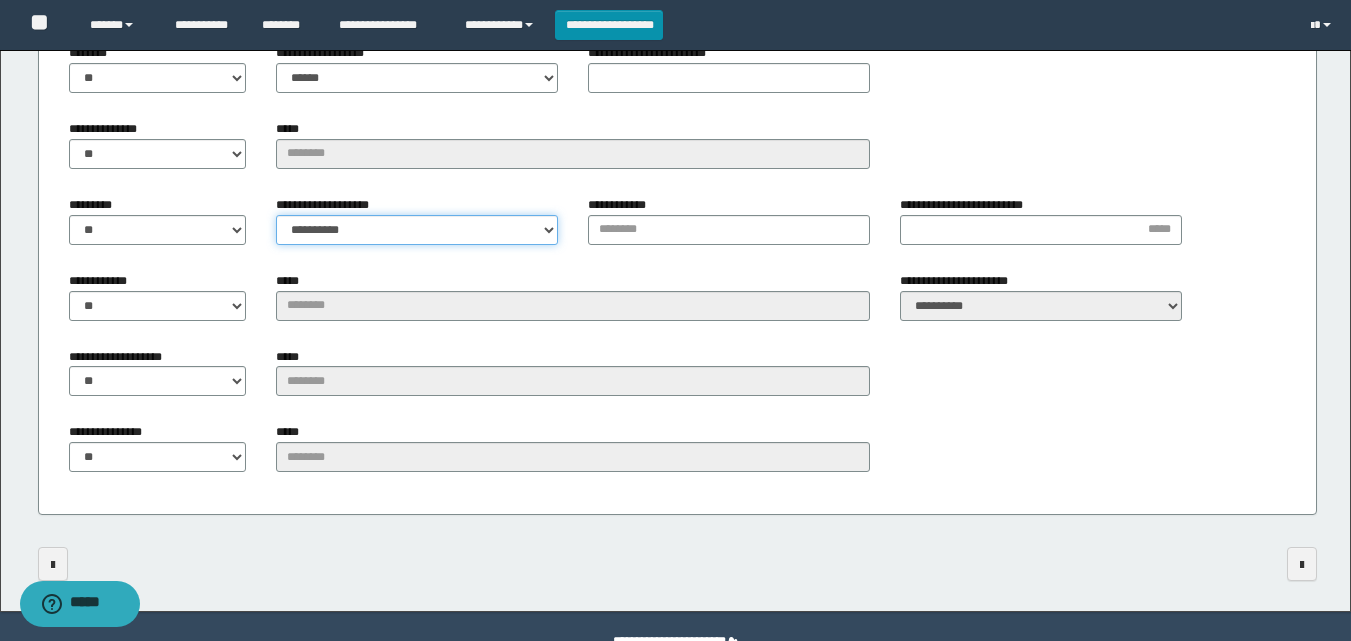 click on "**********" at bounding box center [417, 230] 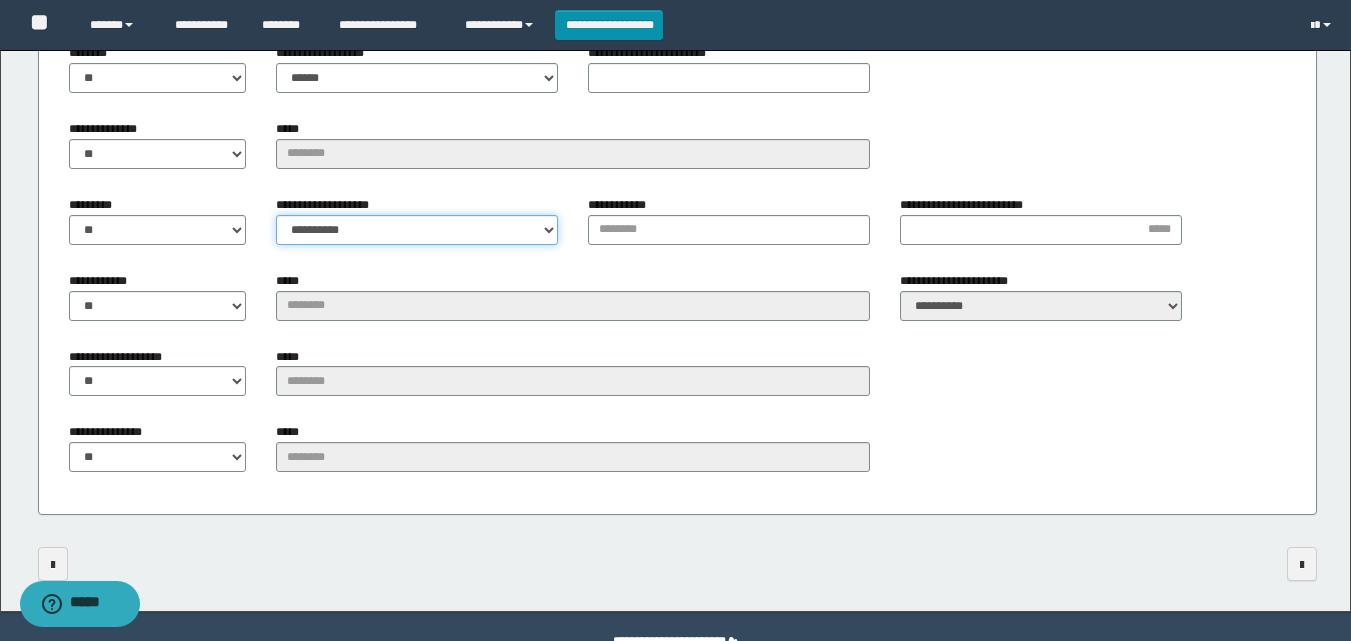 select on "*" 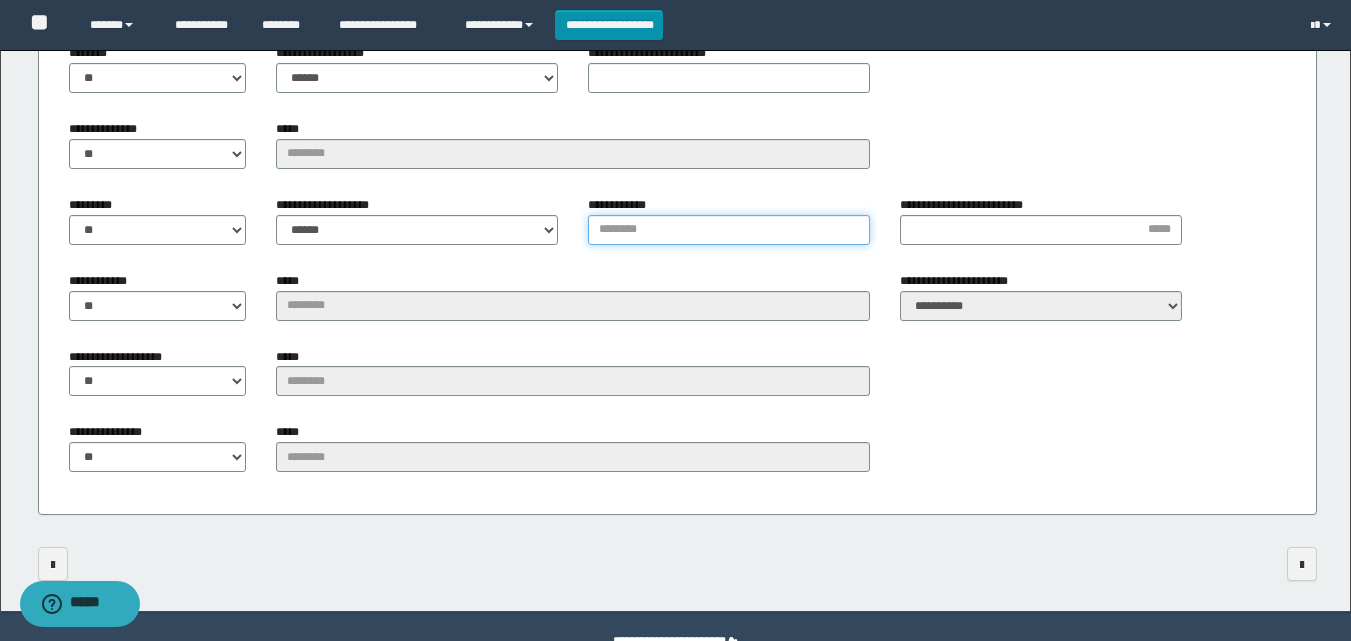 click on "**********" at bounding box center [729, 230] 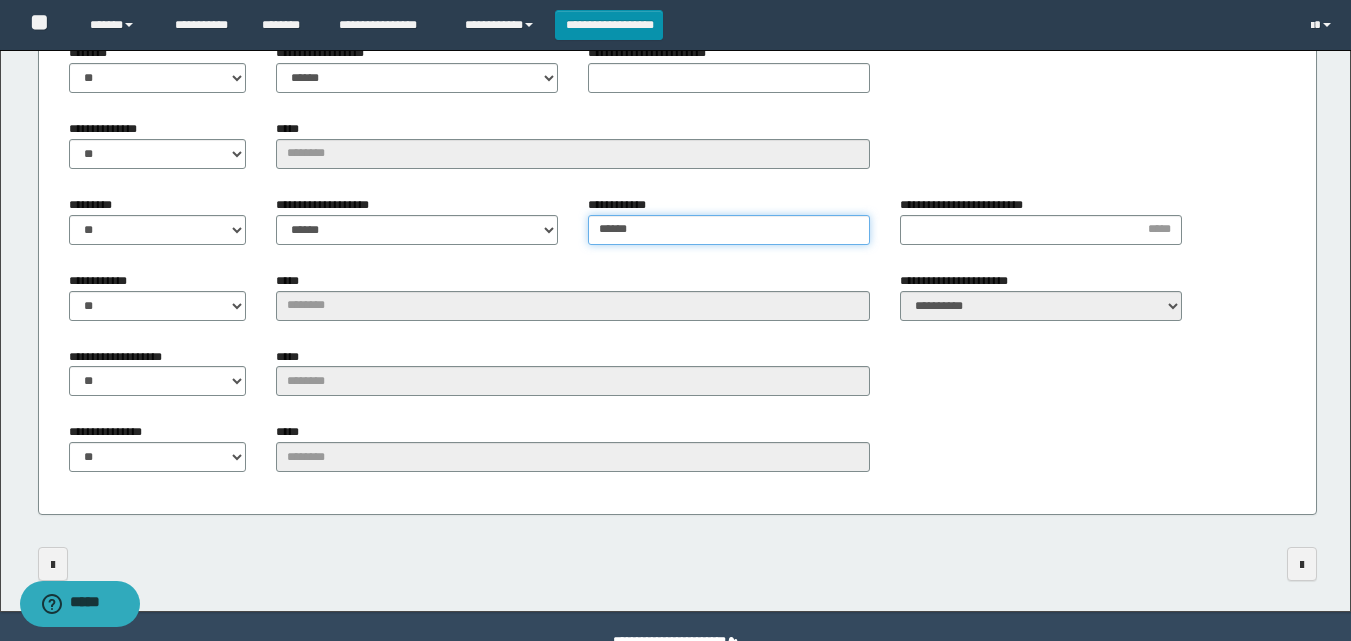 type on "******" 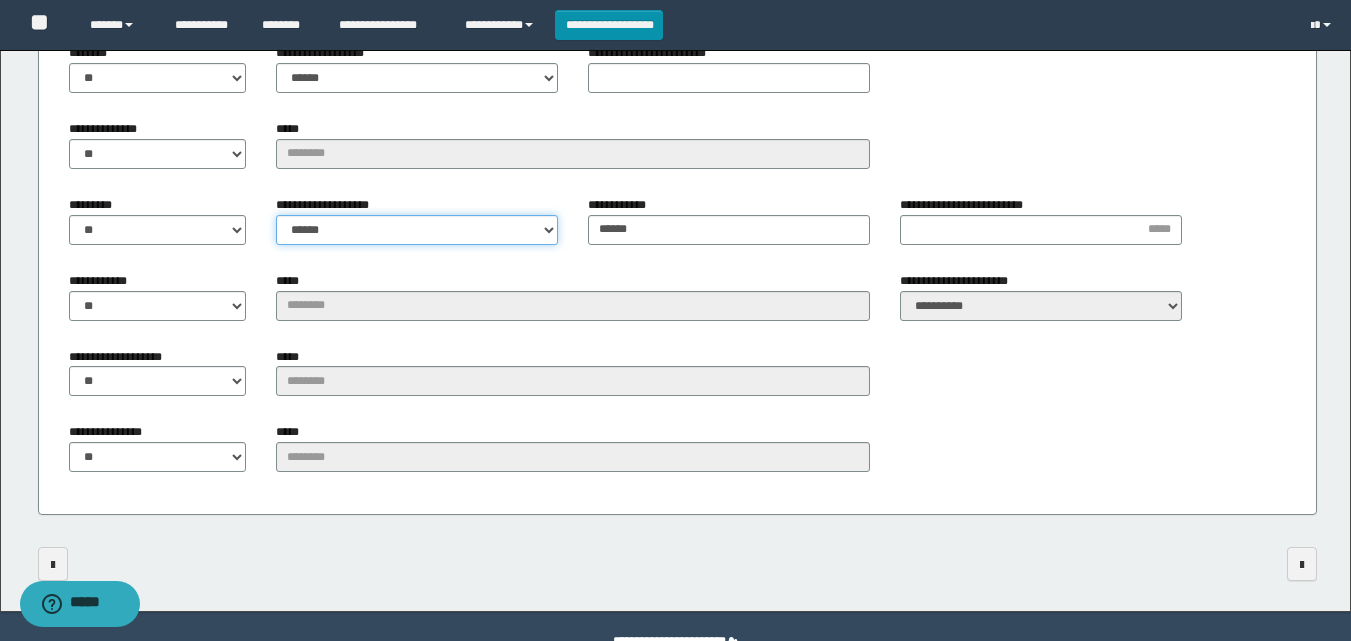 click on "**********" at bounding box center [417, 230] 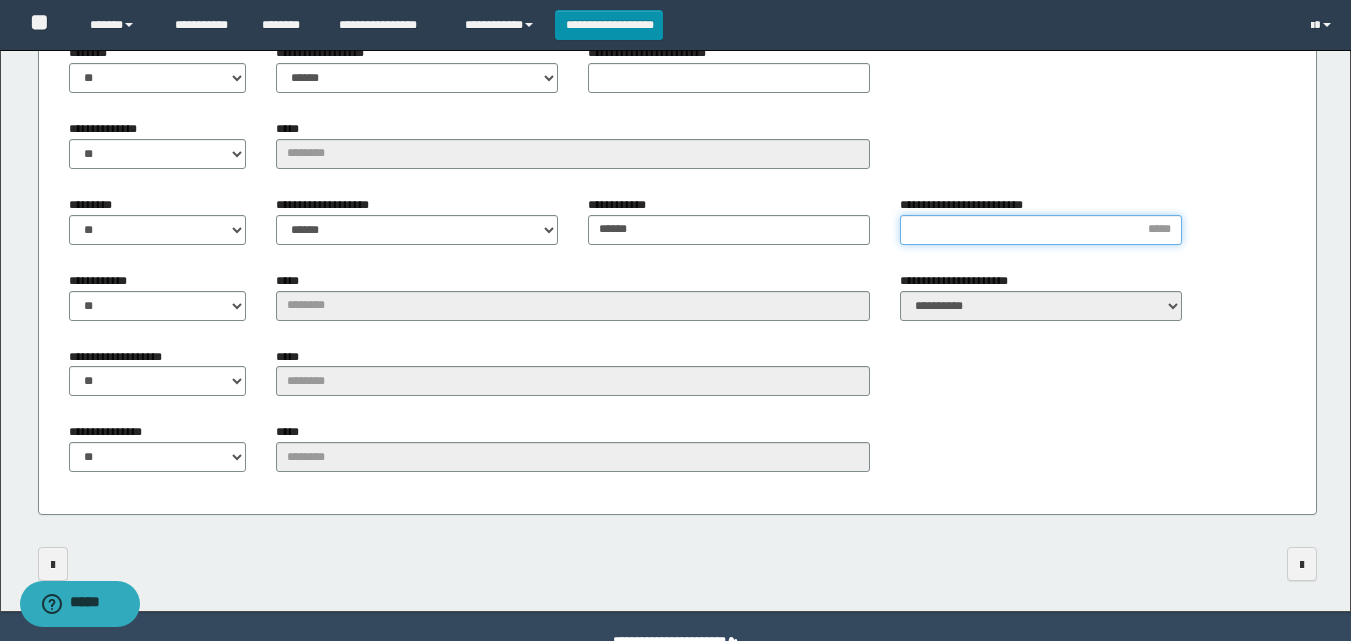 click on "**********" at bounding box center (1041, 230) 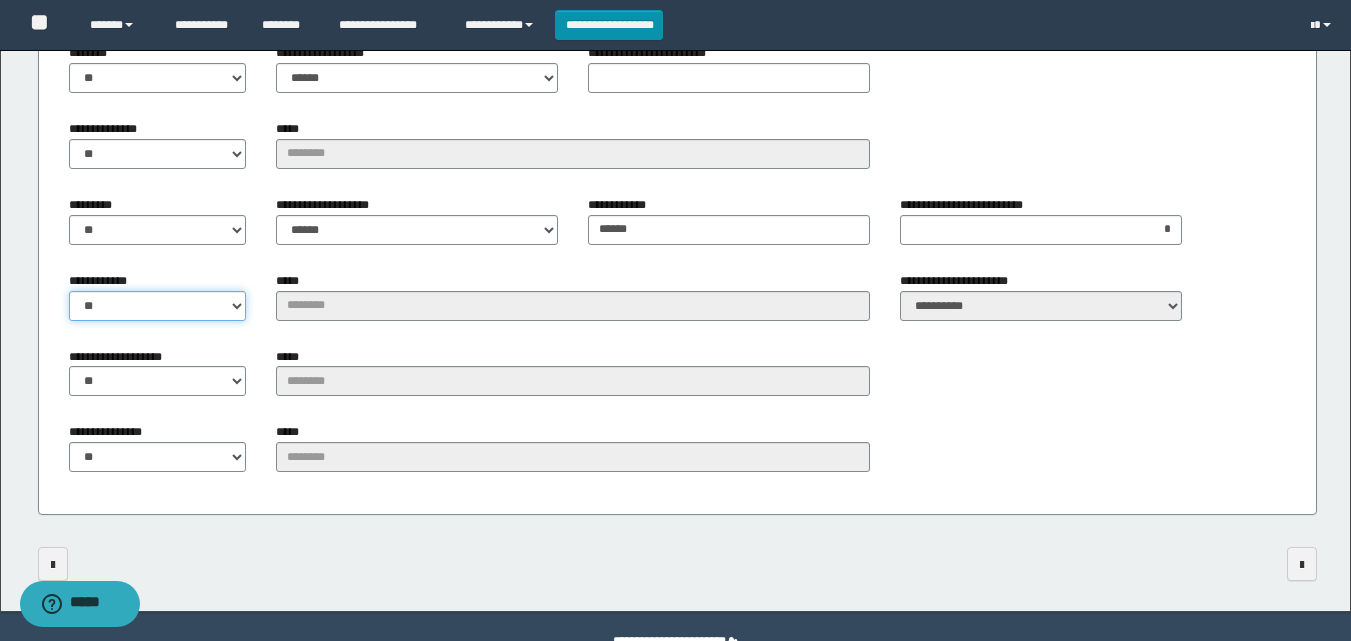 click on "**
**" at bounding box center [158, 306] 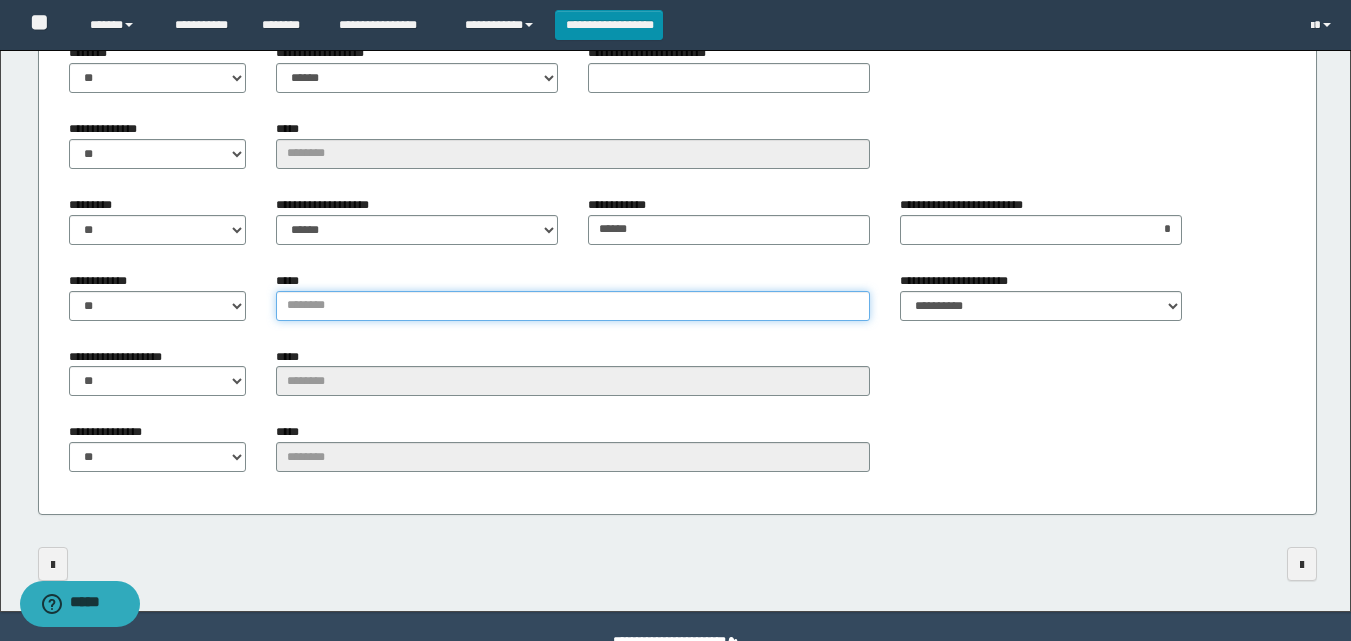click on "*****" at bounding box center (573, 306) 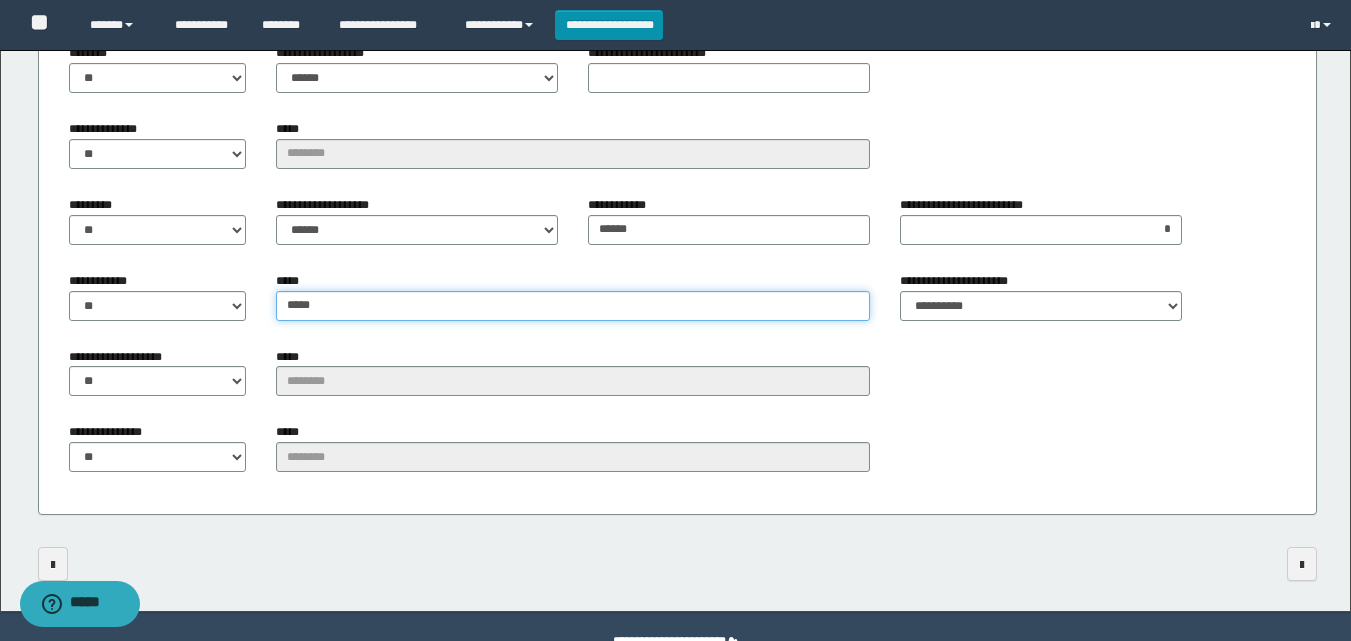 type on "*****" 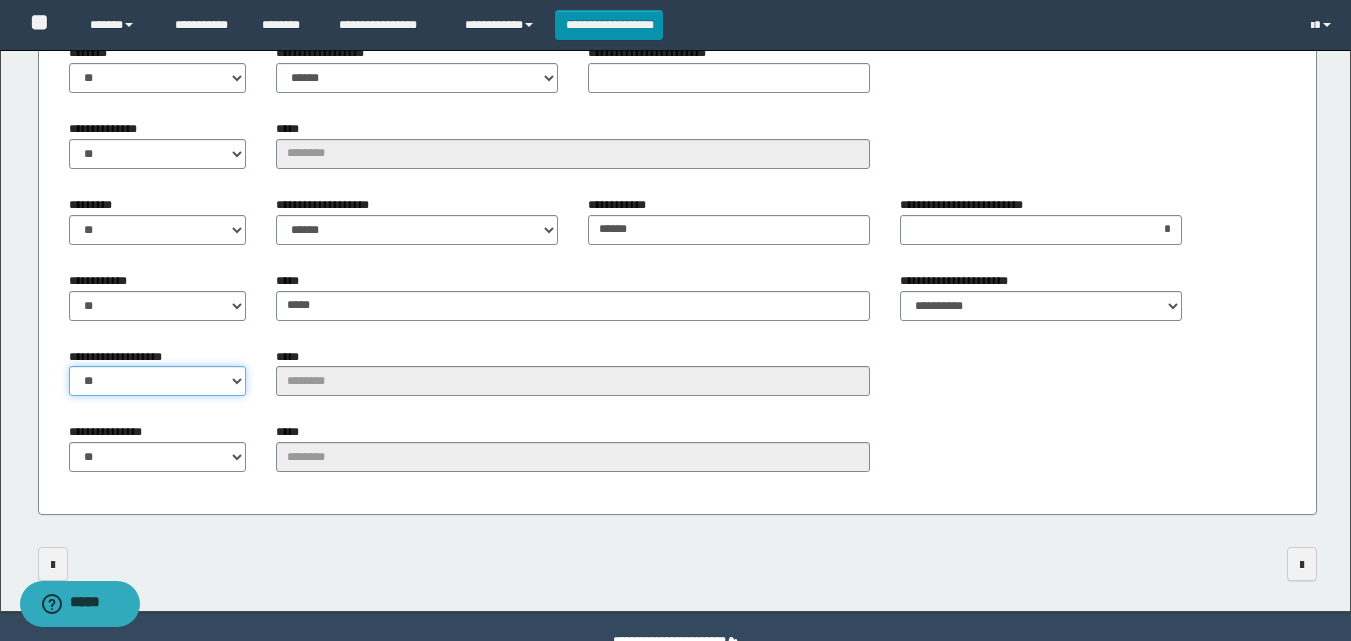 click on "**
**" at bounding box center [158, 381] 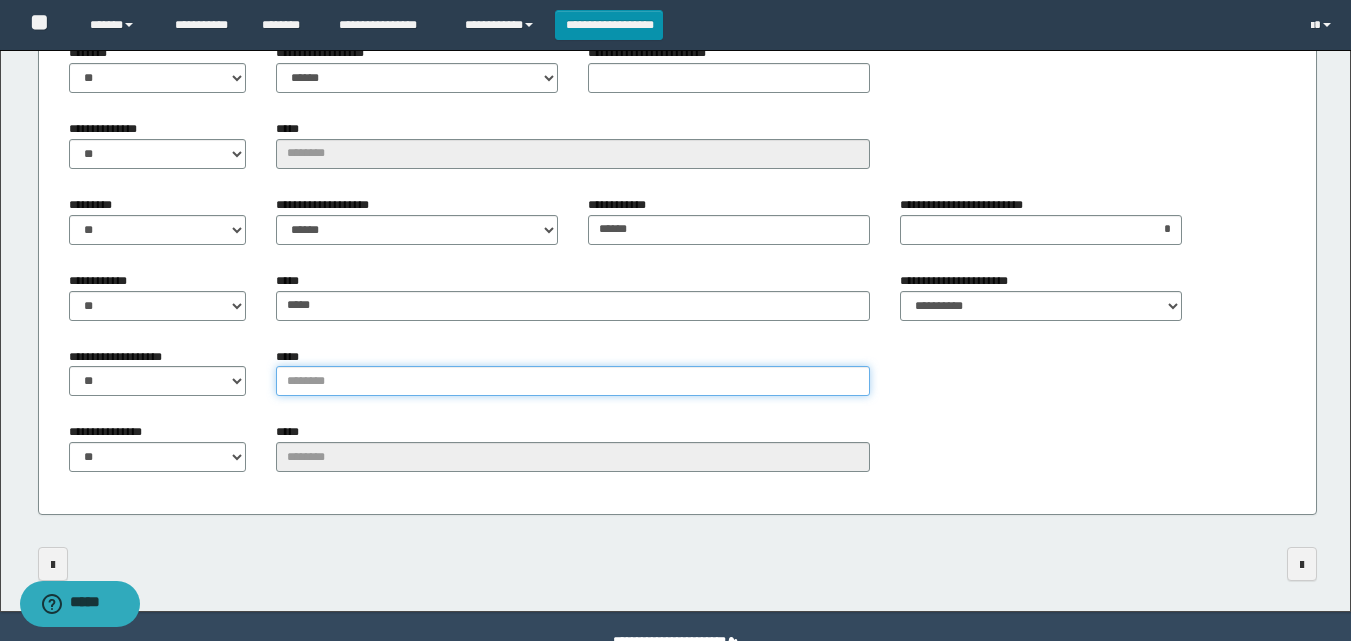 click on "*****" at bounding box center (573, 381) 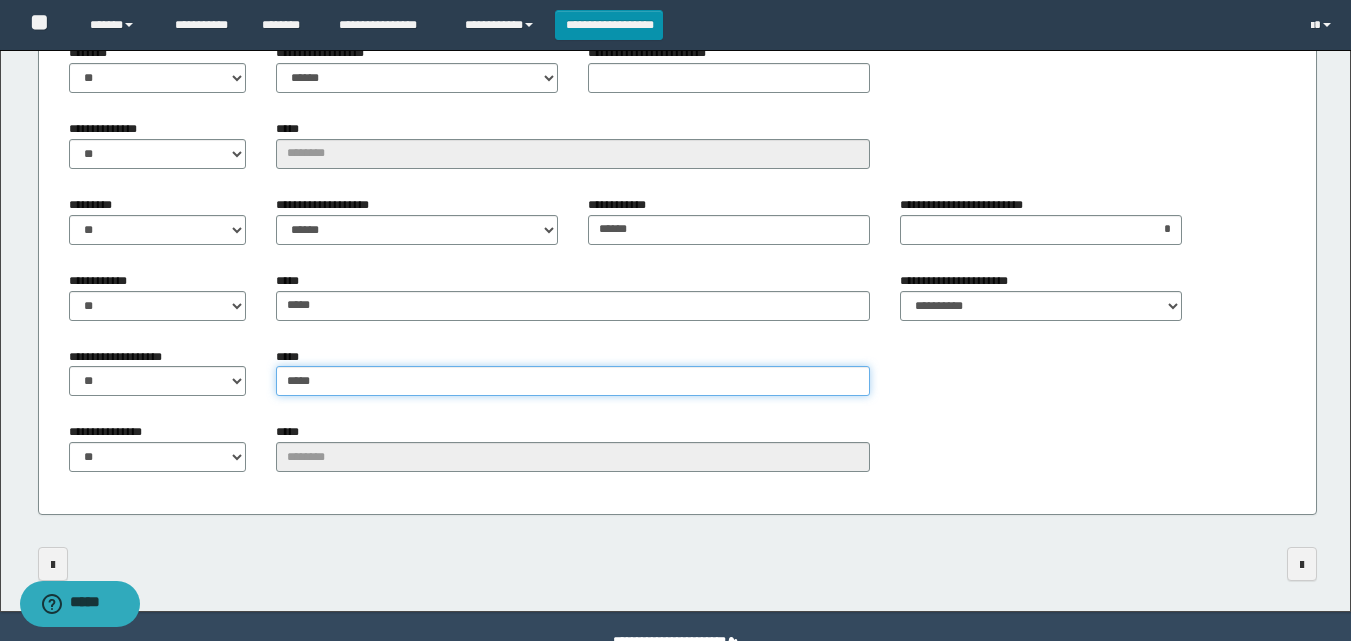 type on "*****" 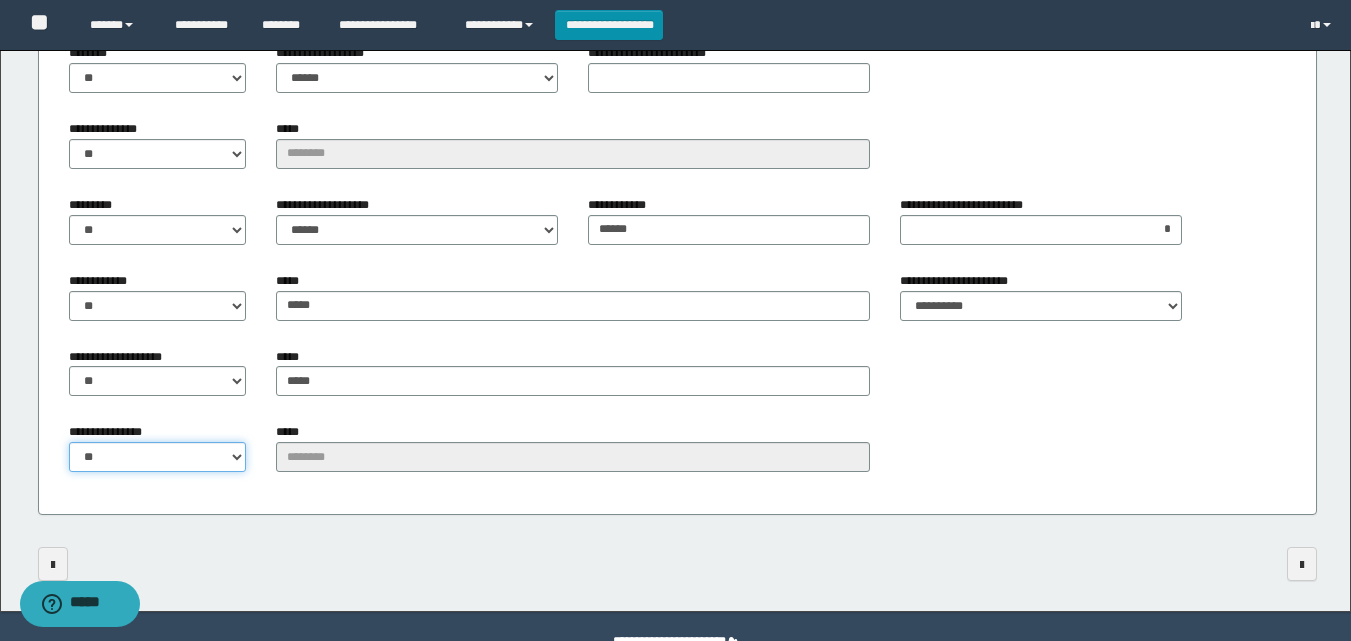 click on "**
**" at bounding box center [158, 457] 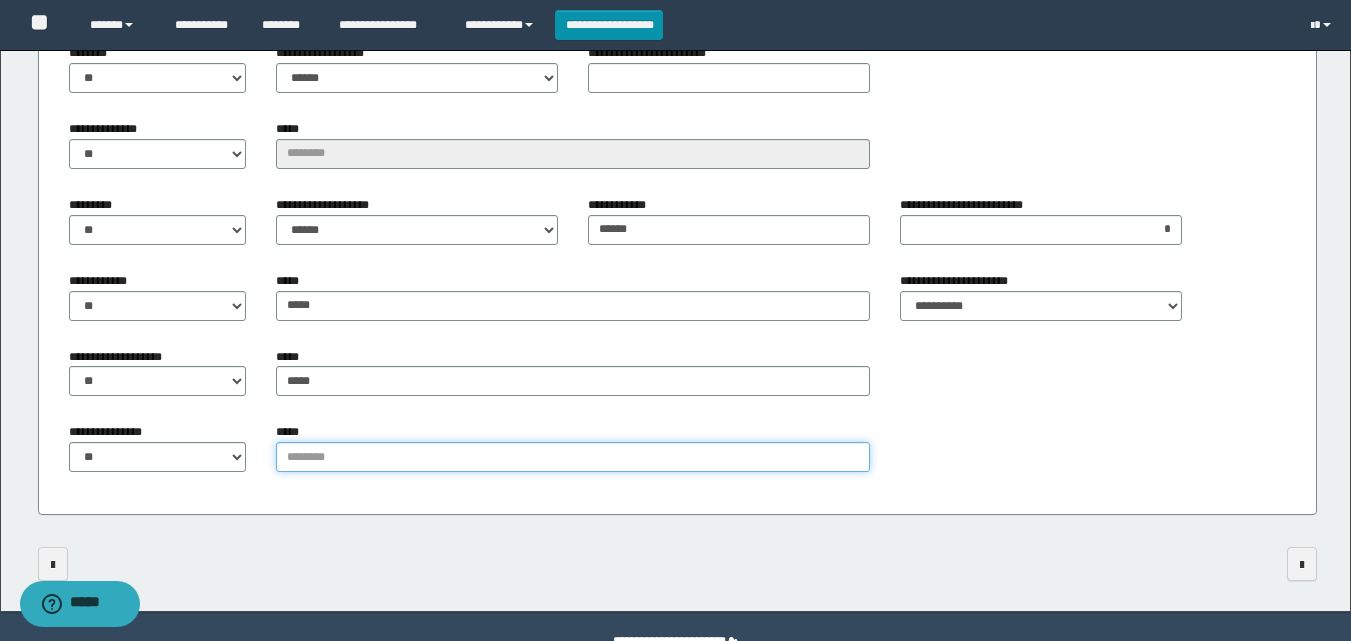 click on "*****" at bounding box center (573, 457) 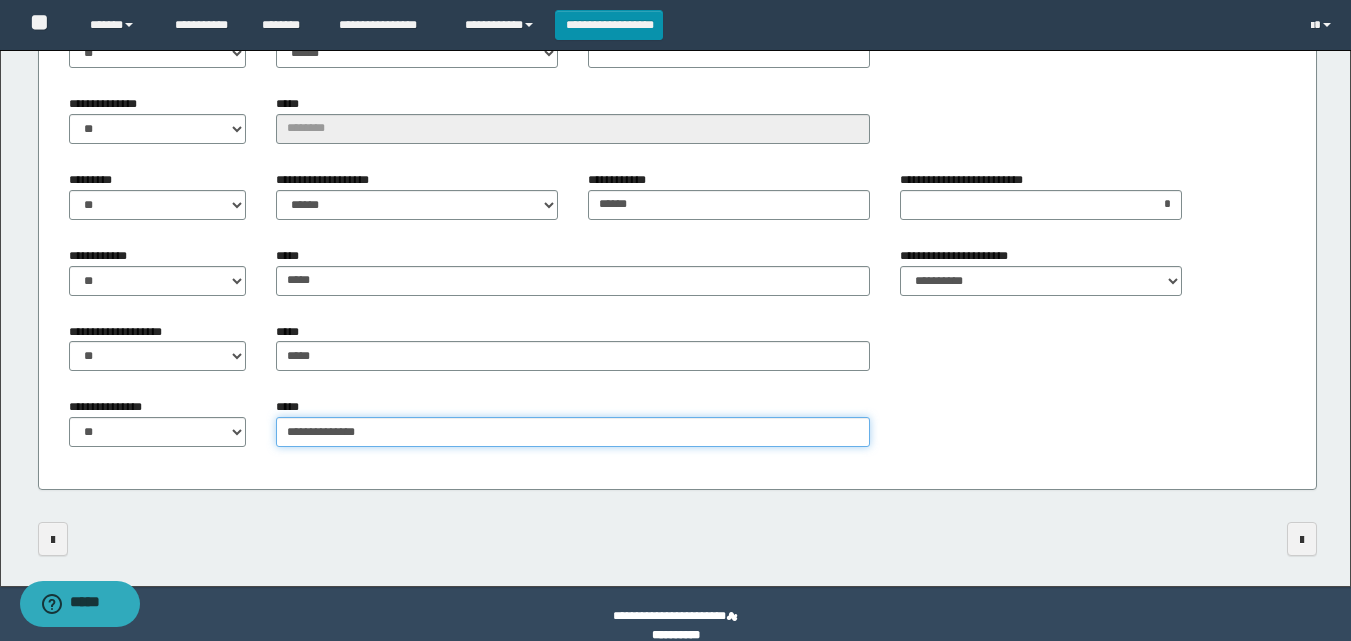scroll, scrollTop: 1614, scrollLeft: 0, axis: vertical 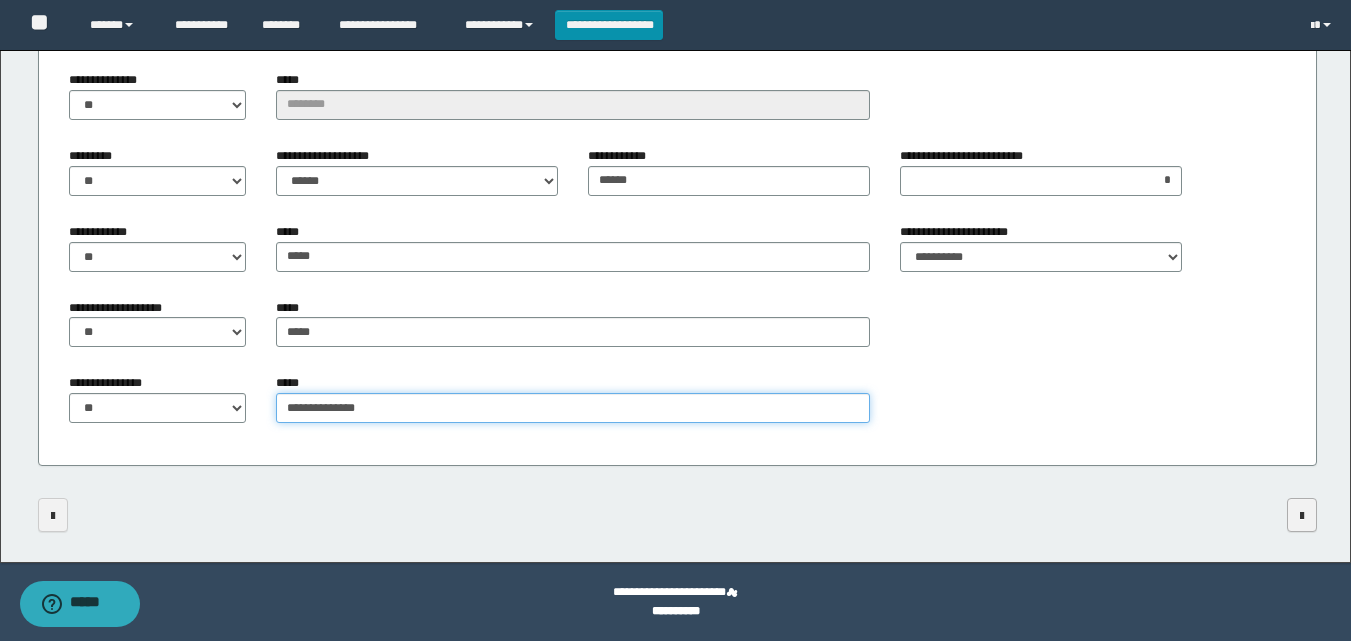 type on "**********" 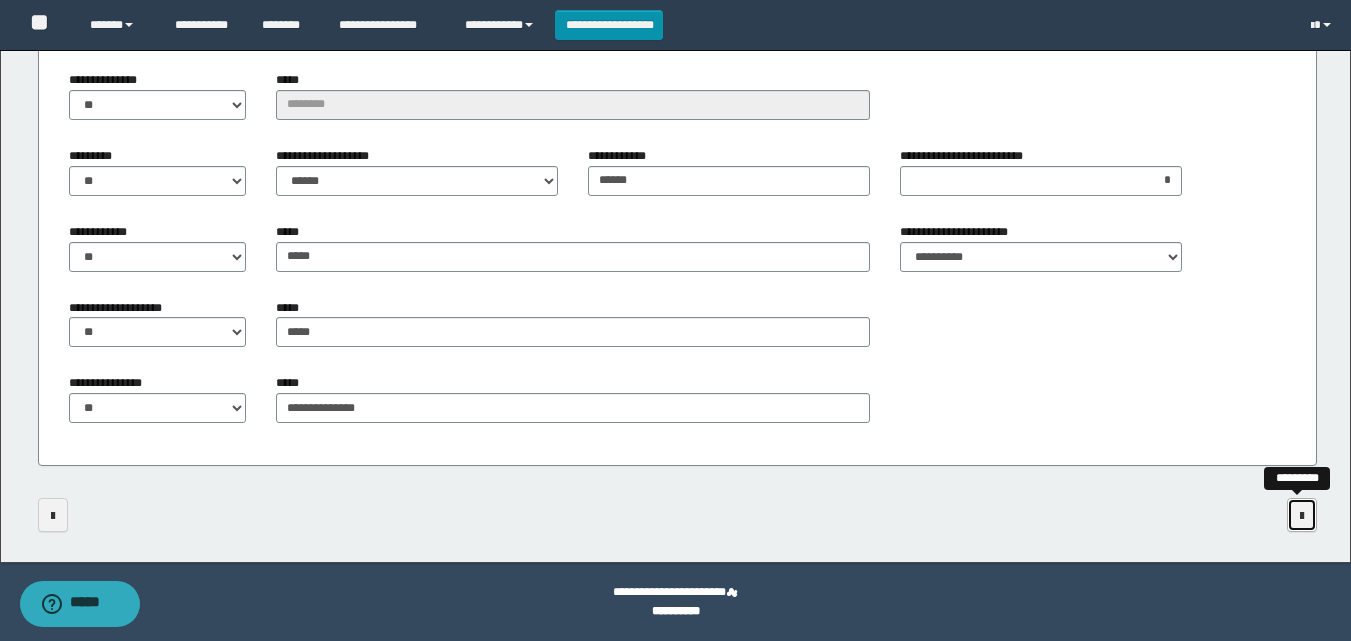 click at bounding box center [1302, 516] 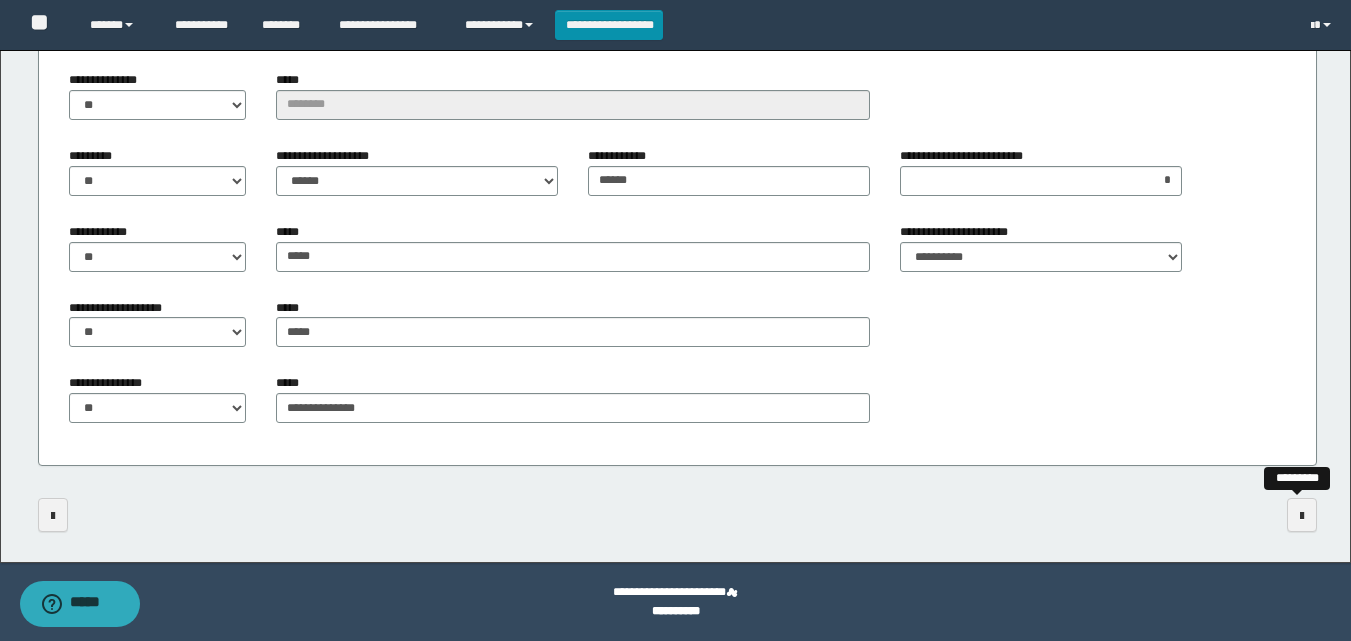 scroll, scrollTop: 0, scrollLeft: 0, axis: both 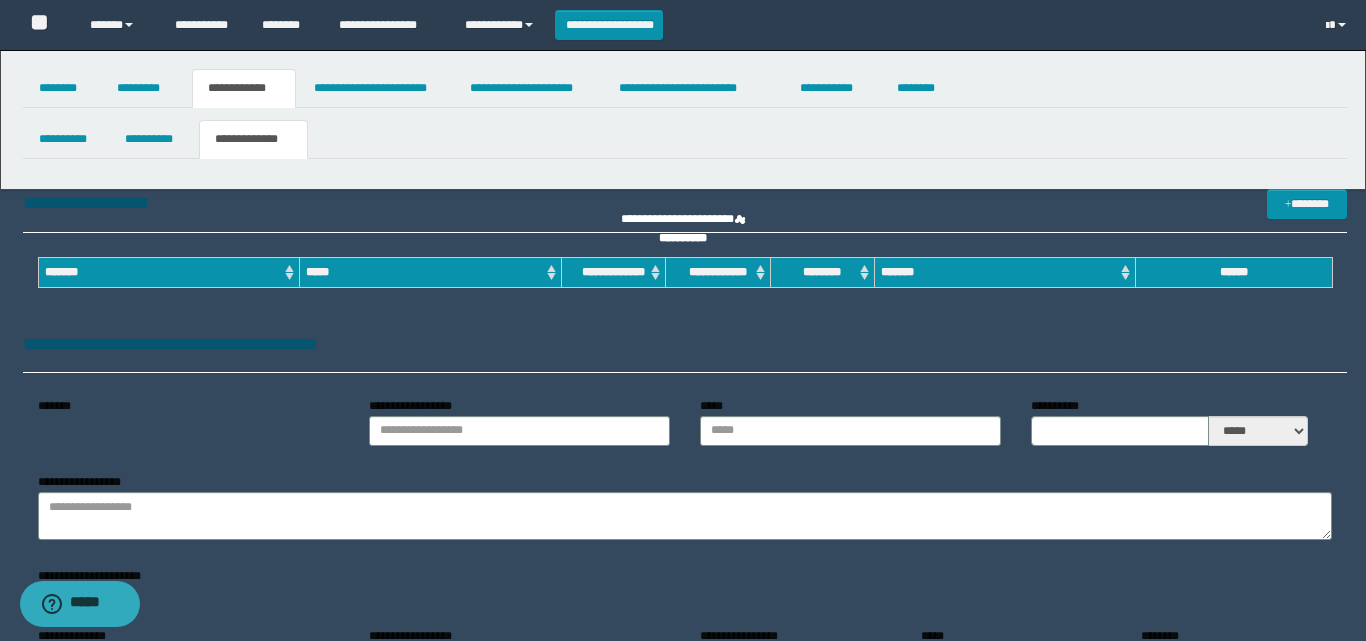 type on "**********" 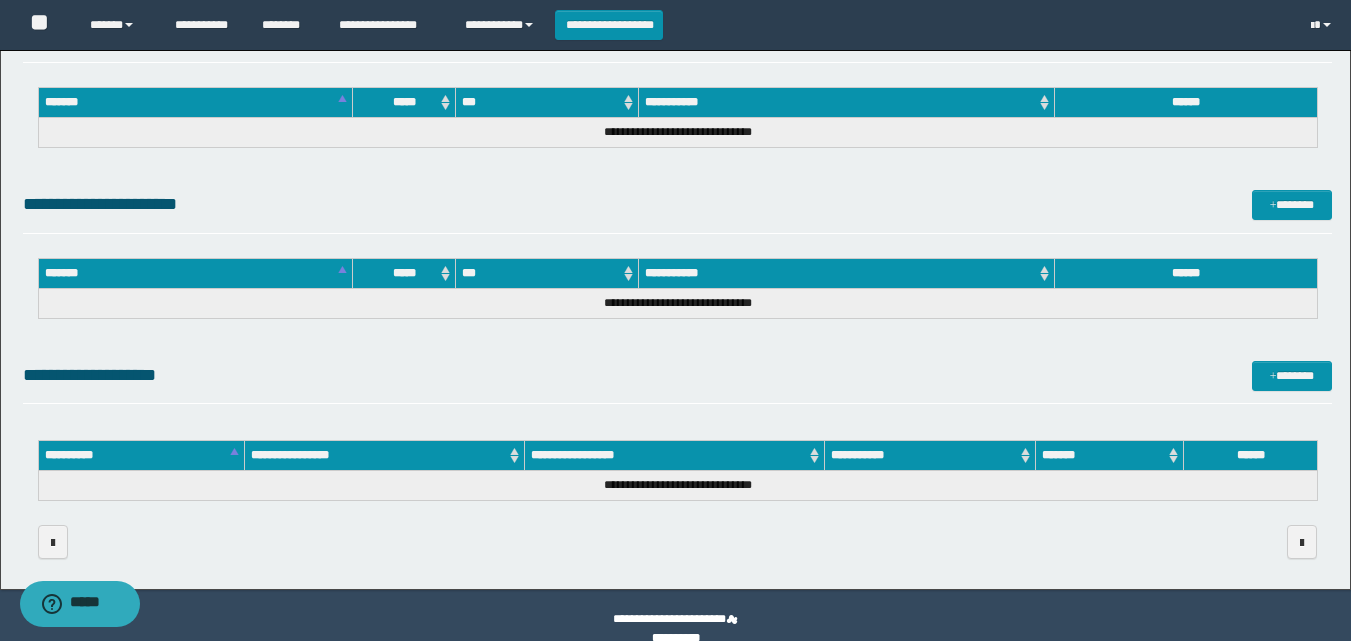 scroll, scrollTop: 1268, scrollLeft: 0, axis: vertical 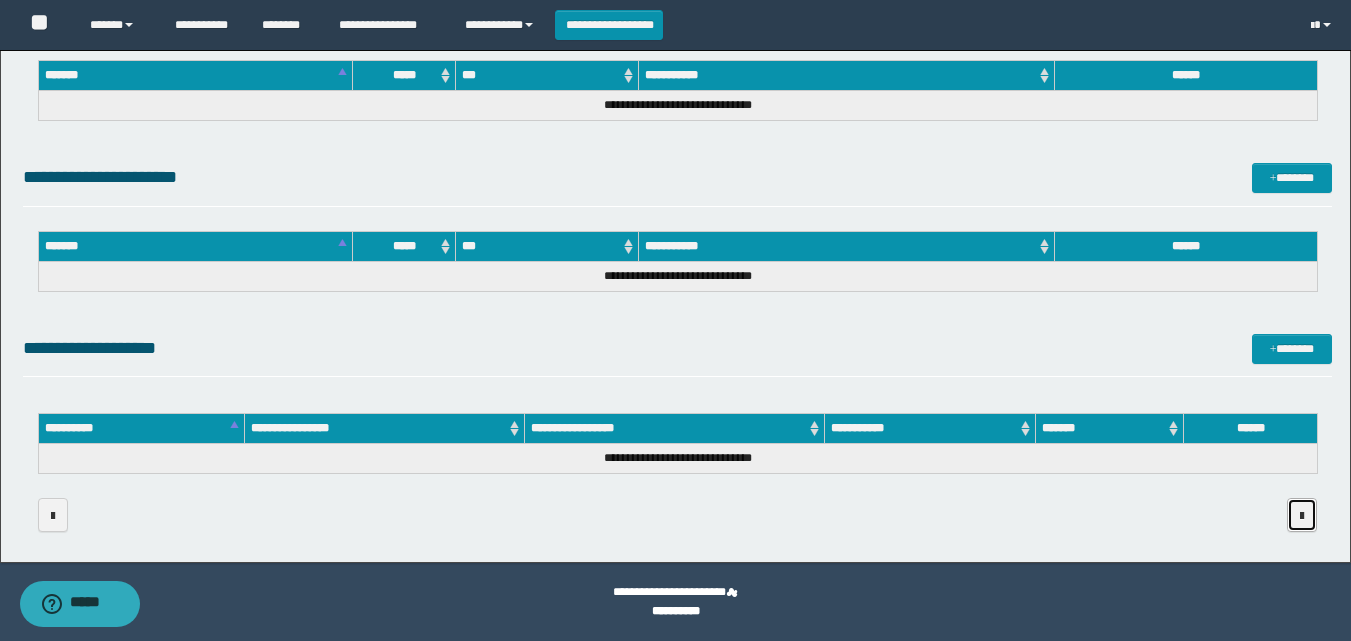 click at bounding box center (1302, 515) 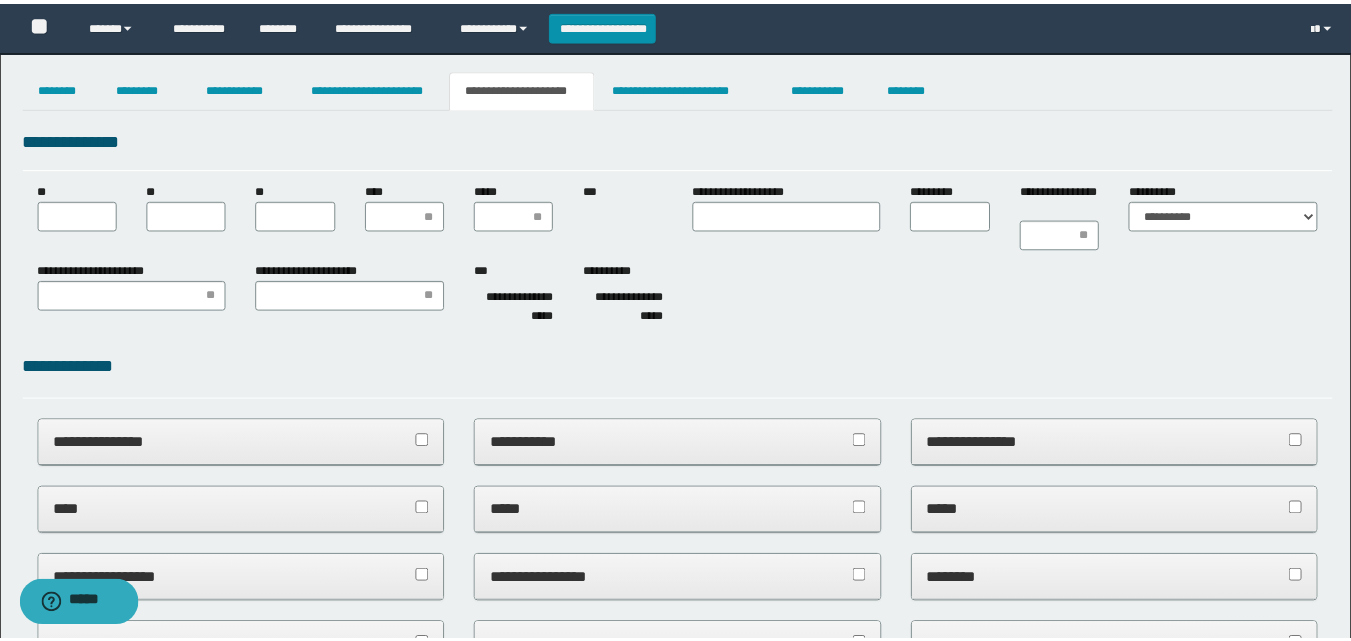 scroll, scrollTop: 0, scrollLeft: 0, axis: both 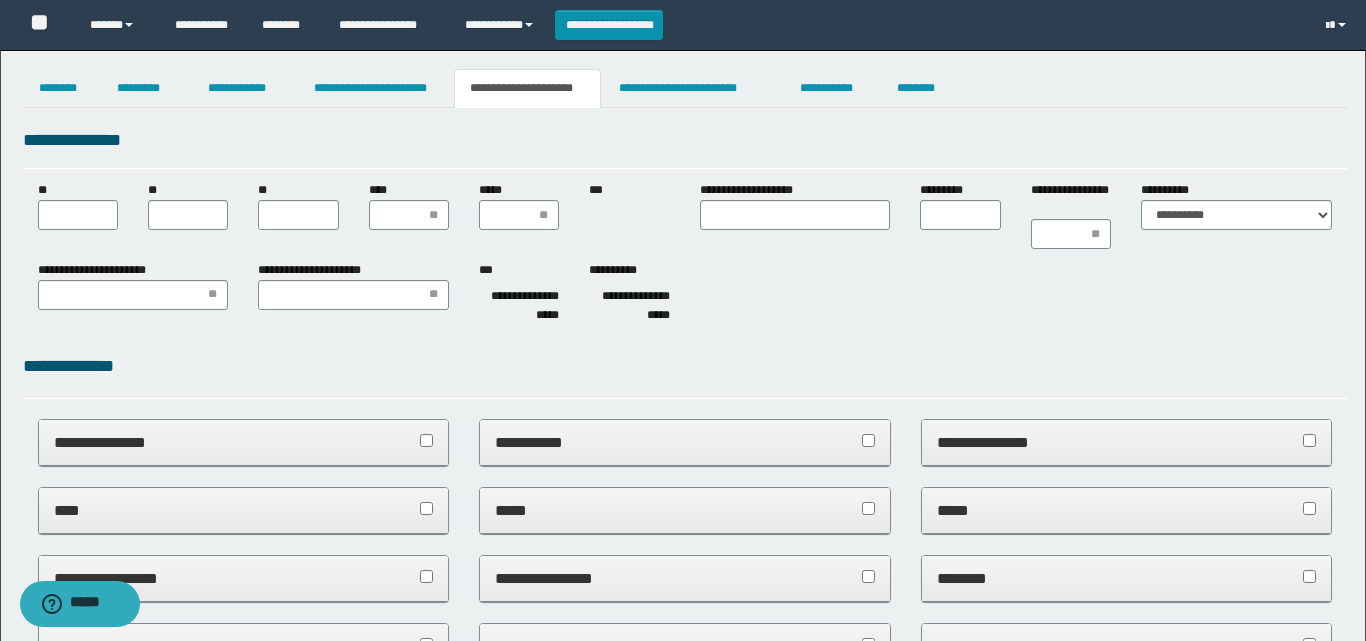 type 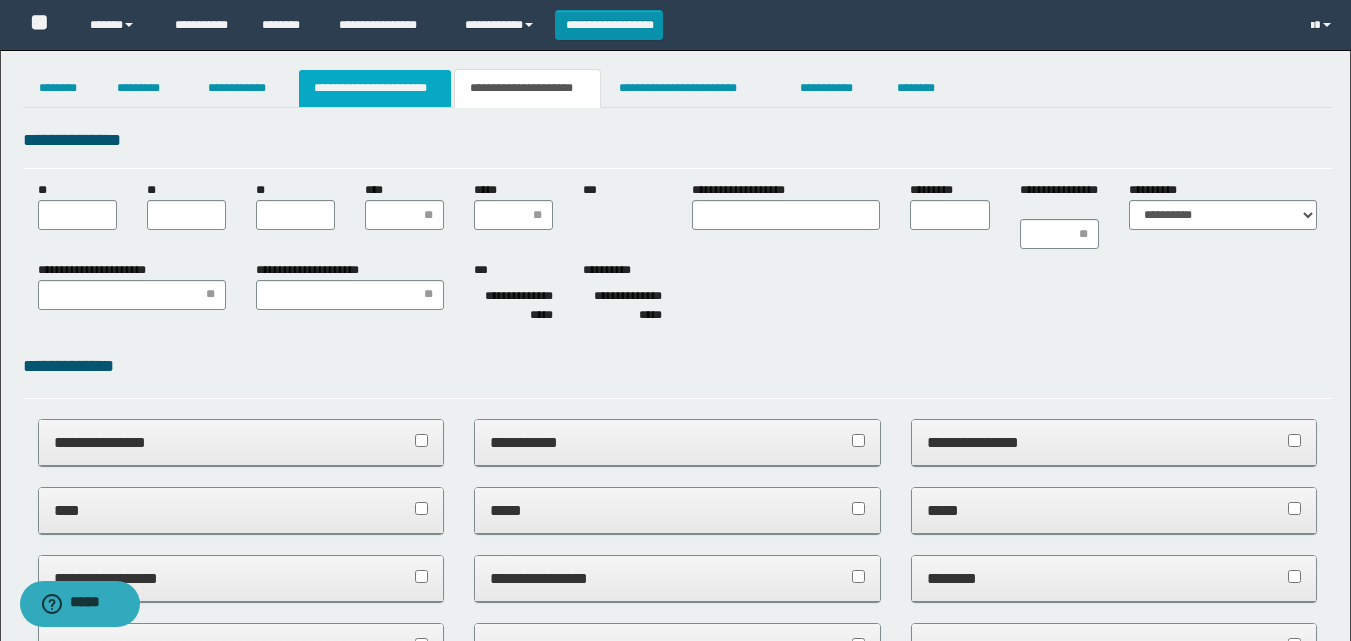 click on "**********" at bounding box center [375, 88] 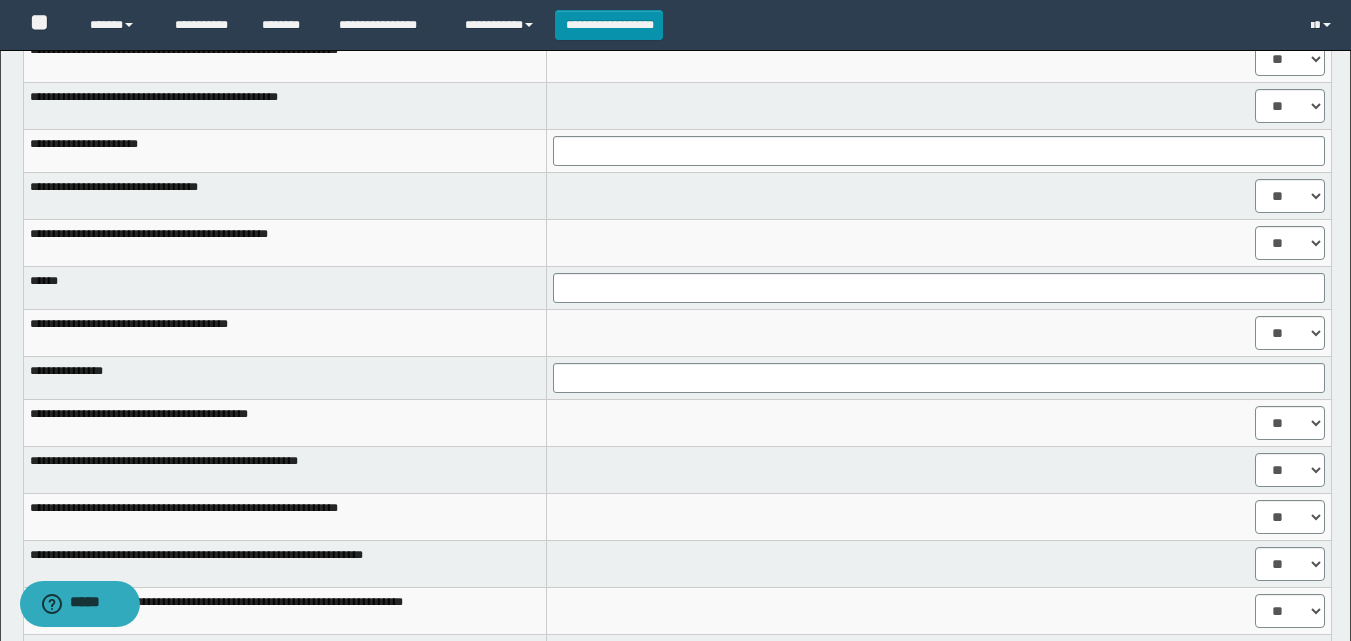 scroll, scrollTop: 1000, scrollLeft: 0, axis: vertical 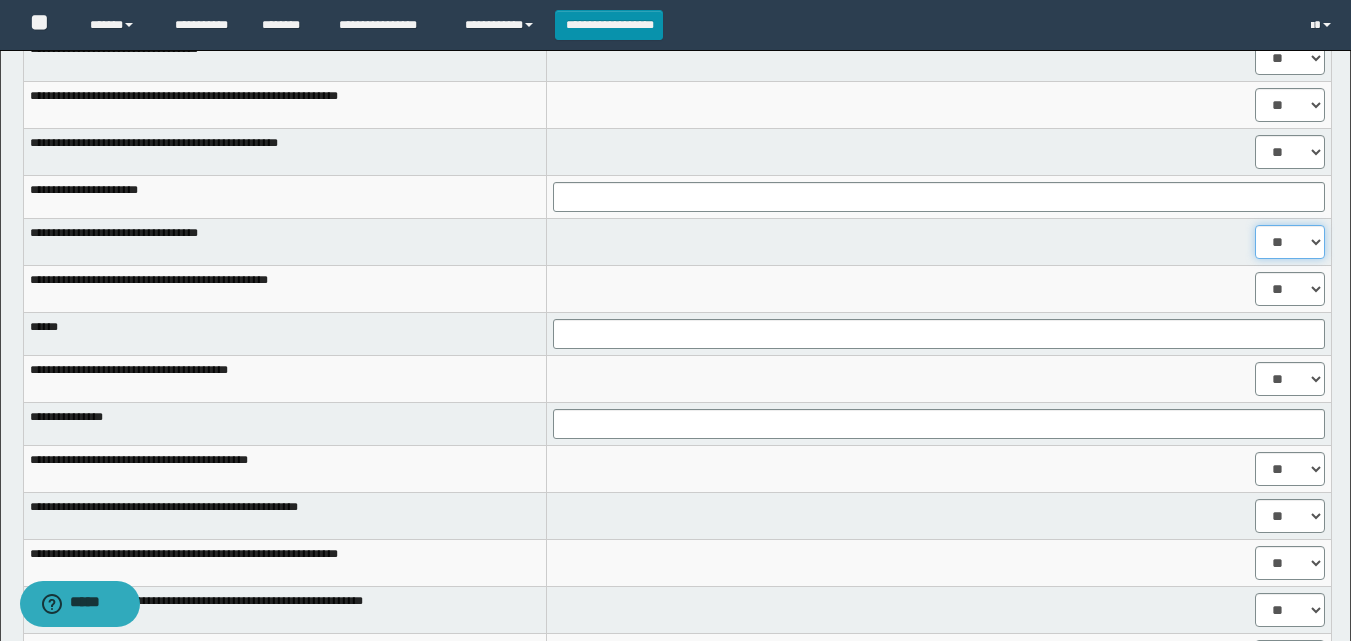 click on "**
**" at bounding box center [1290, 242] 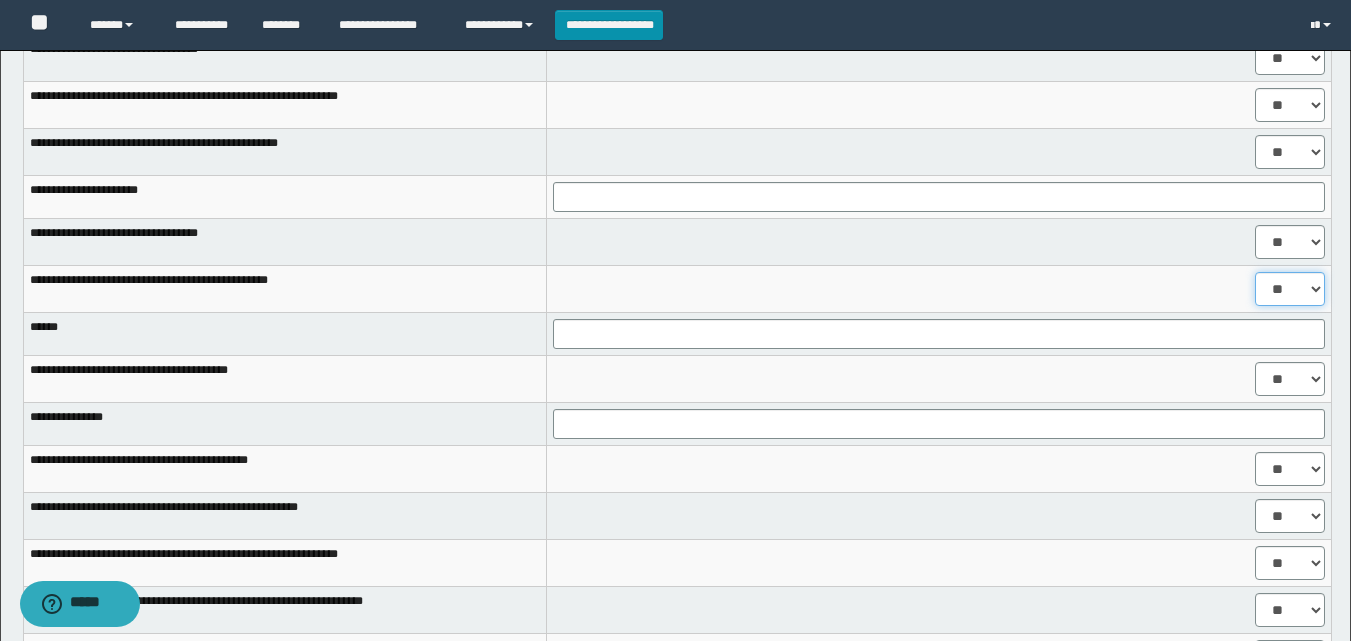 click on "**
**" at bounding box center [1290, 289] 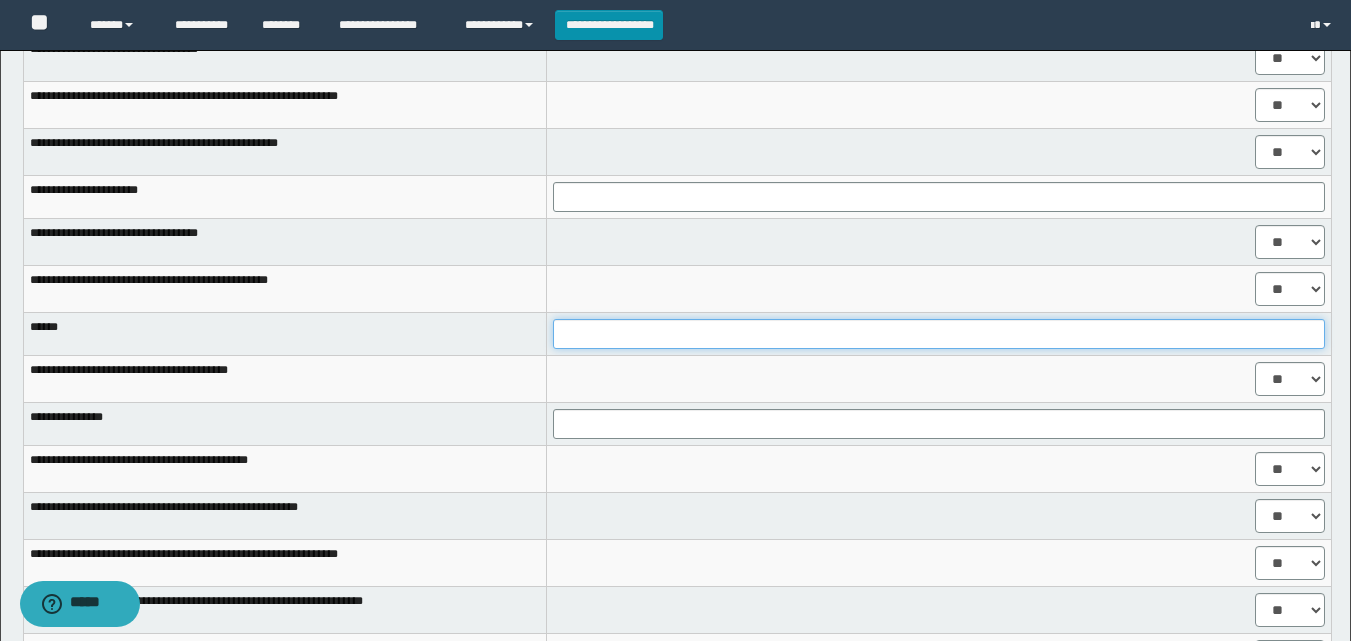 click at bounding box center [939, 334] 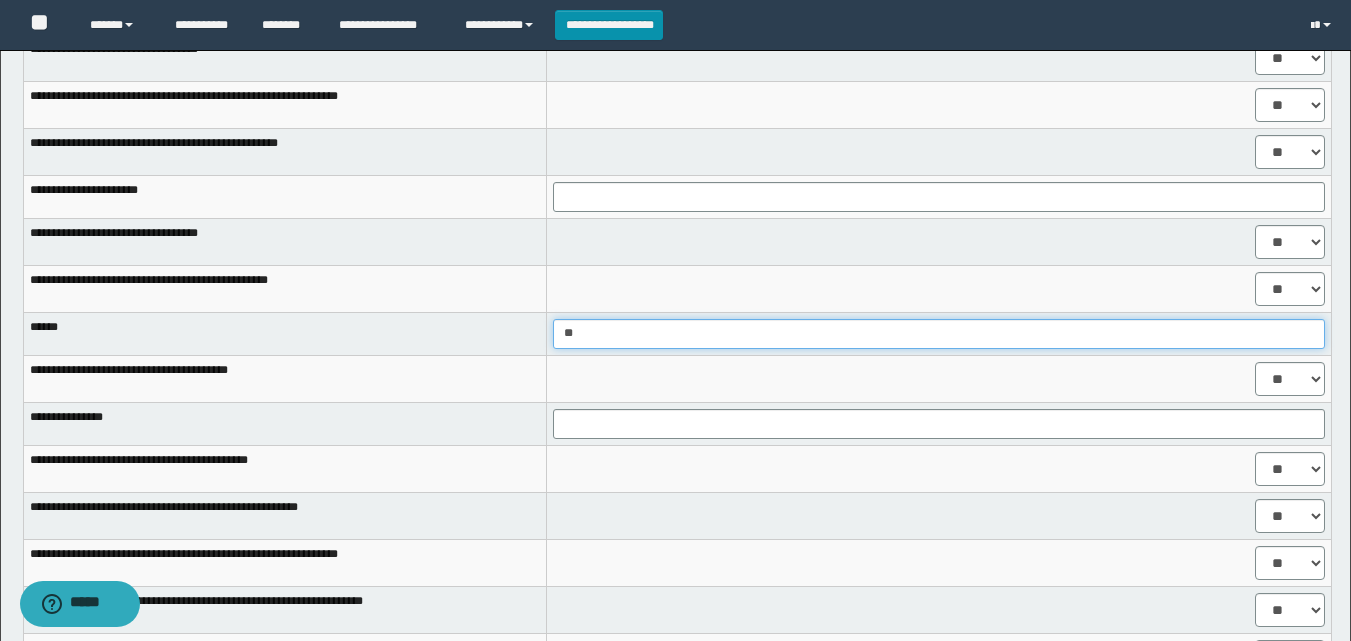 type on "***" 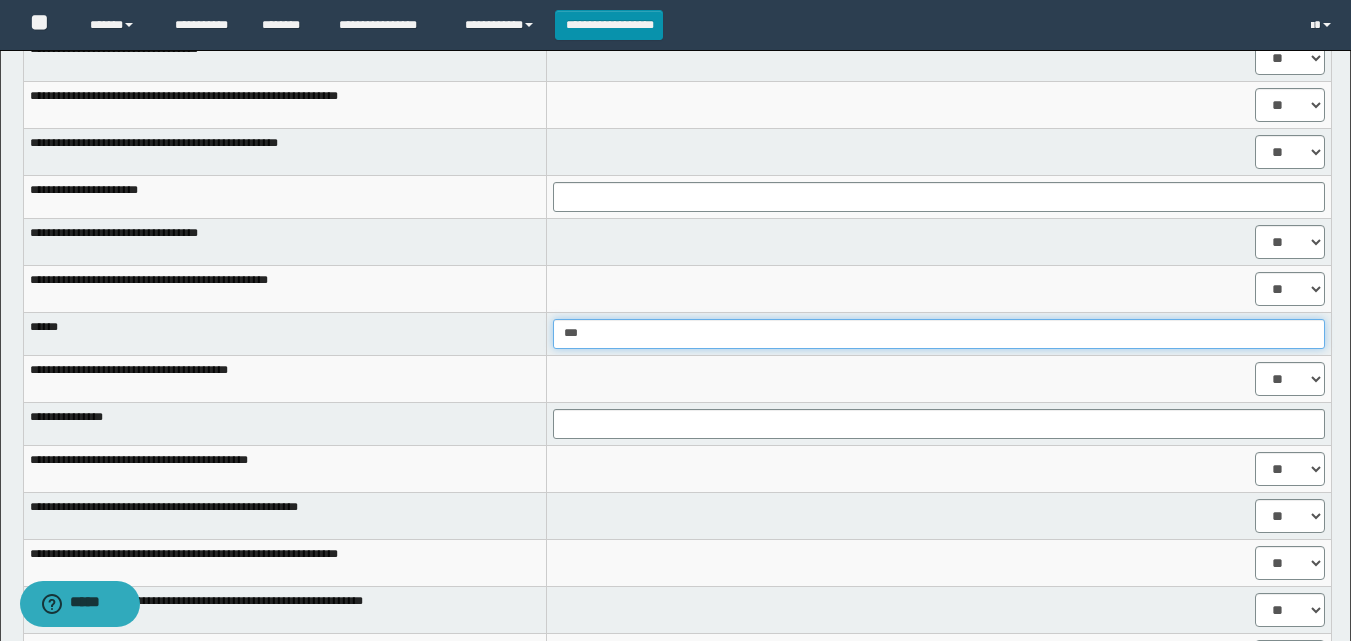drag, startPoint x: 587, startPoint y: 334, endPoint x: 533, endPoint y: 336, distance: 54.037025 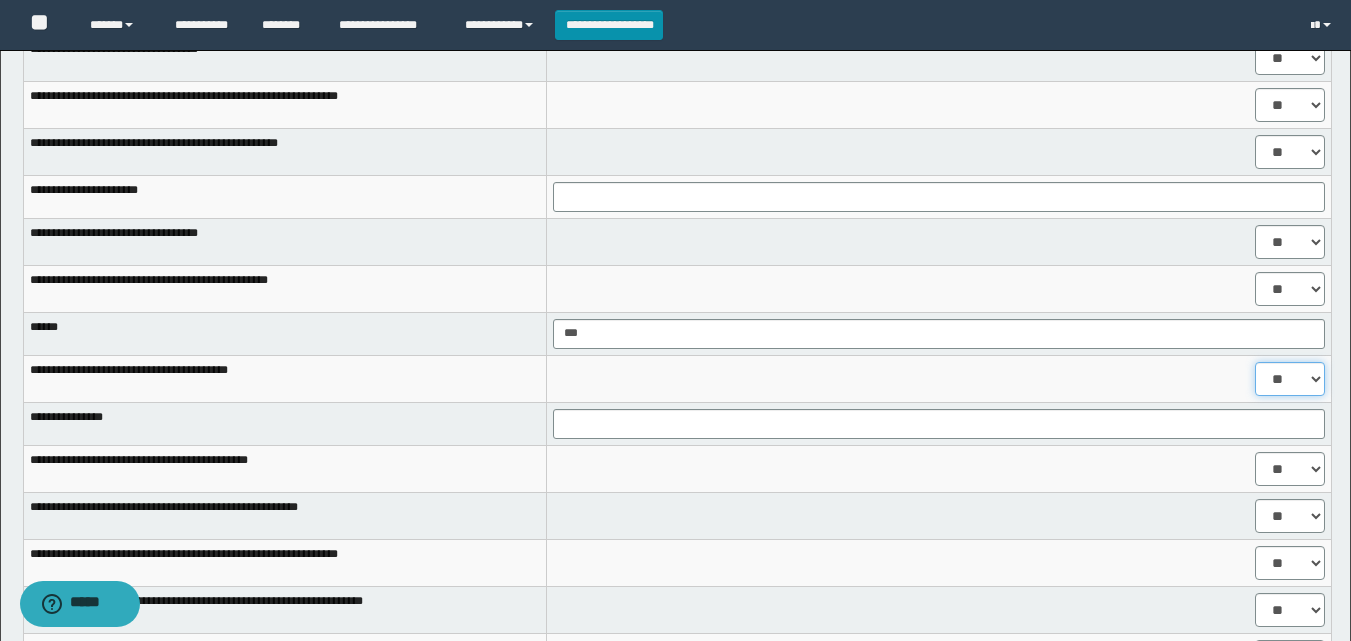 click on "**
**" at bounding box center [1290, 379] 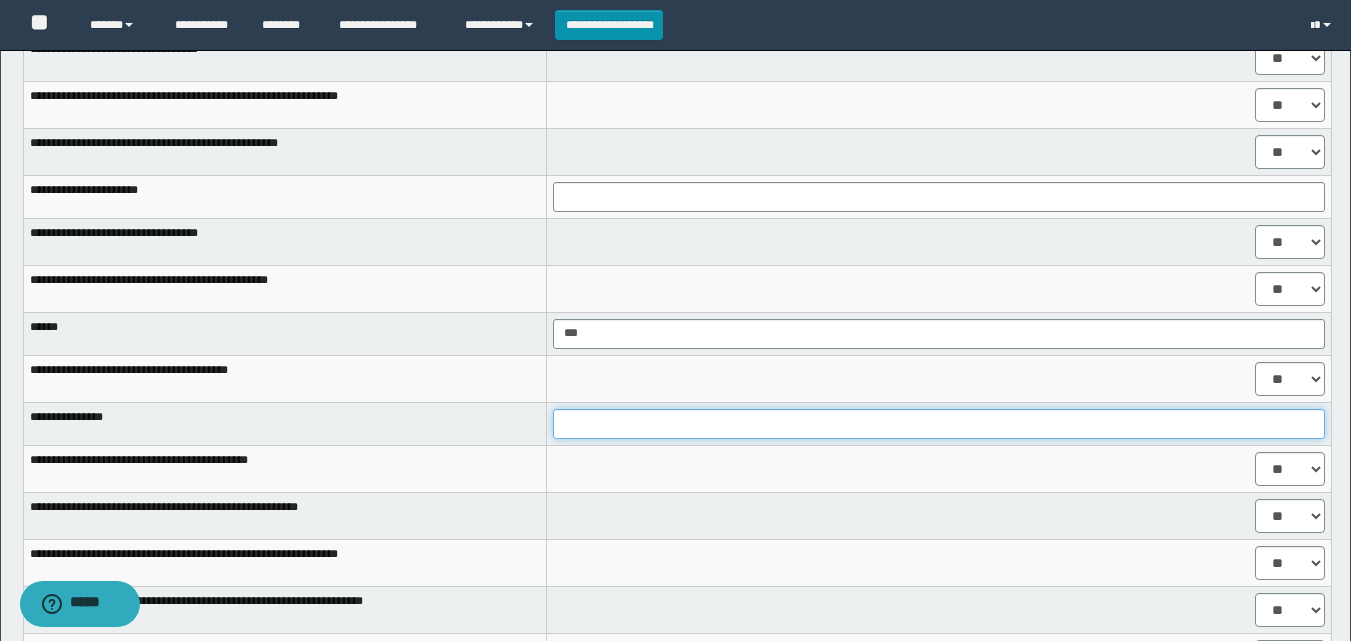 click at bounding box center [939, 424] 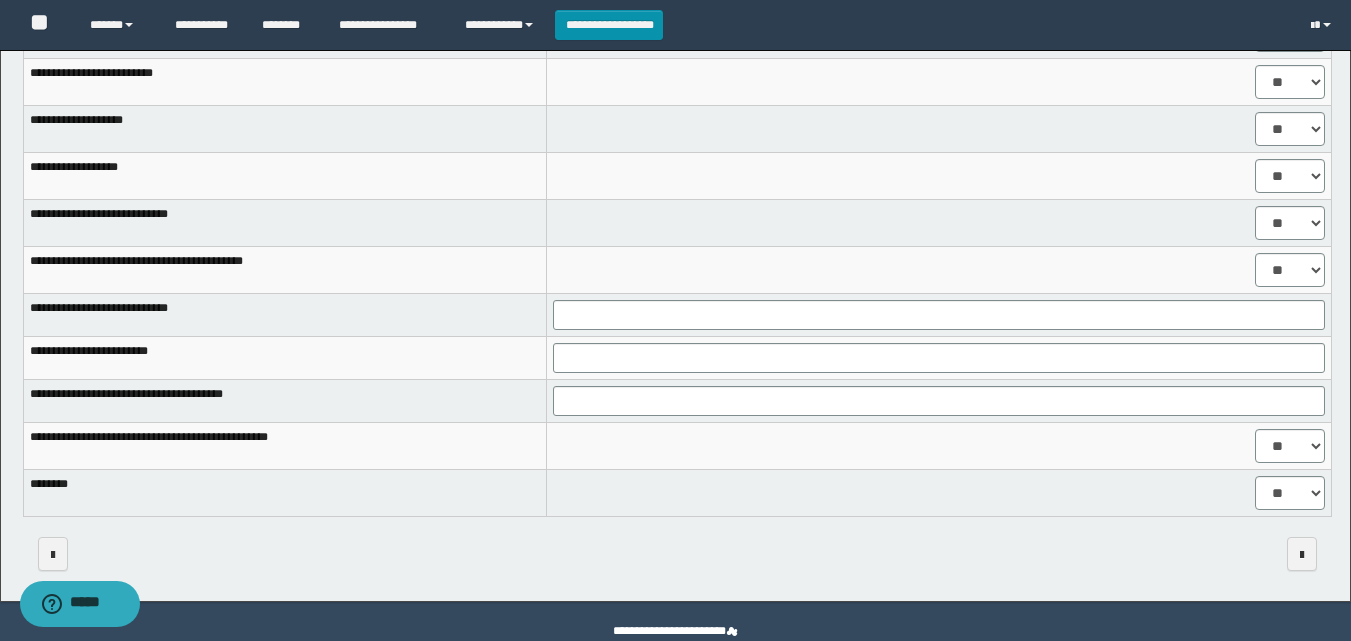 scroll, scrollTop: 1707, scrollLeft: 0, axis: vertical 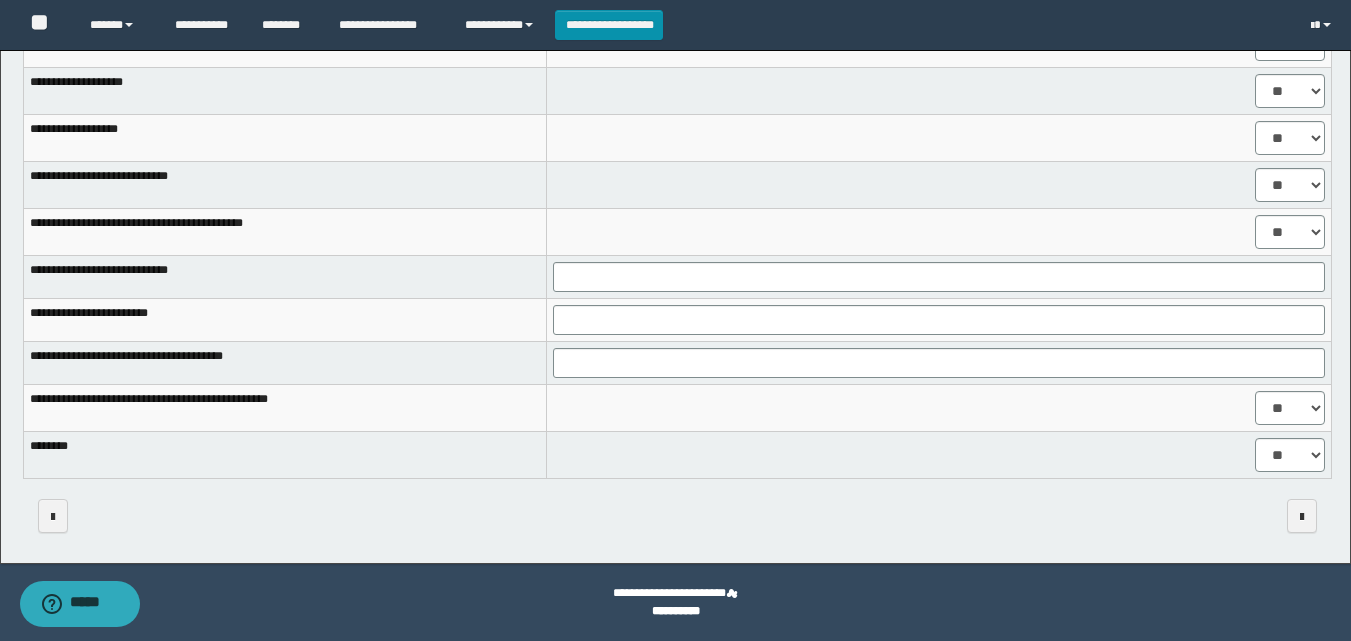 type on "******" 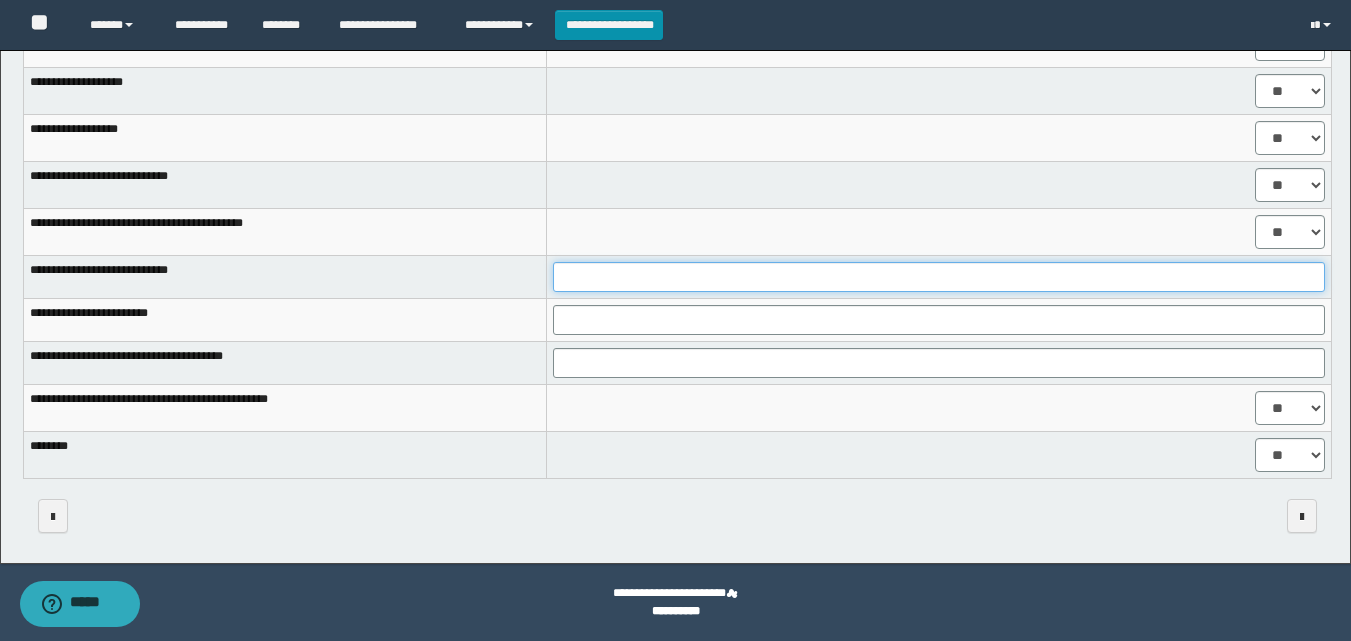 click at bounding box center [939, 277] 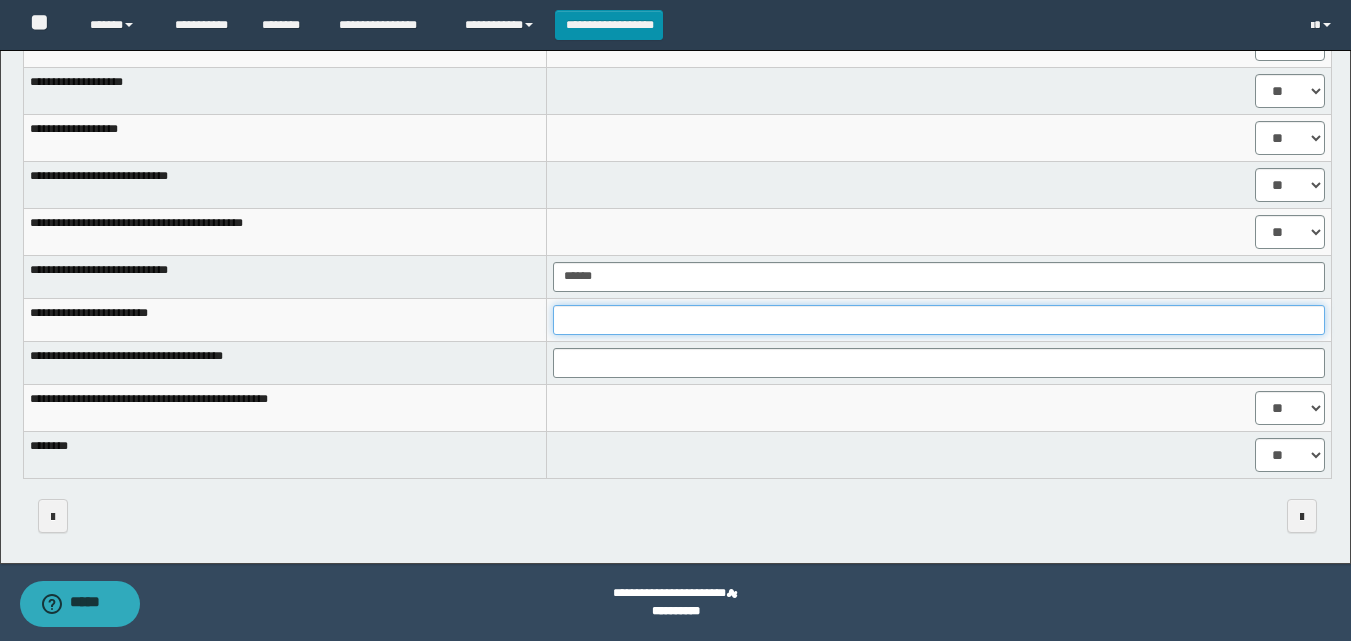 click at bounding box center (939, 320) 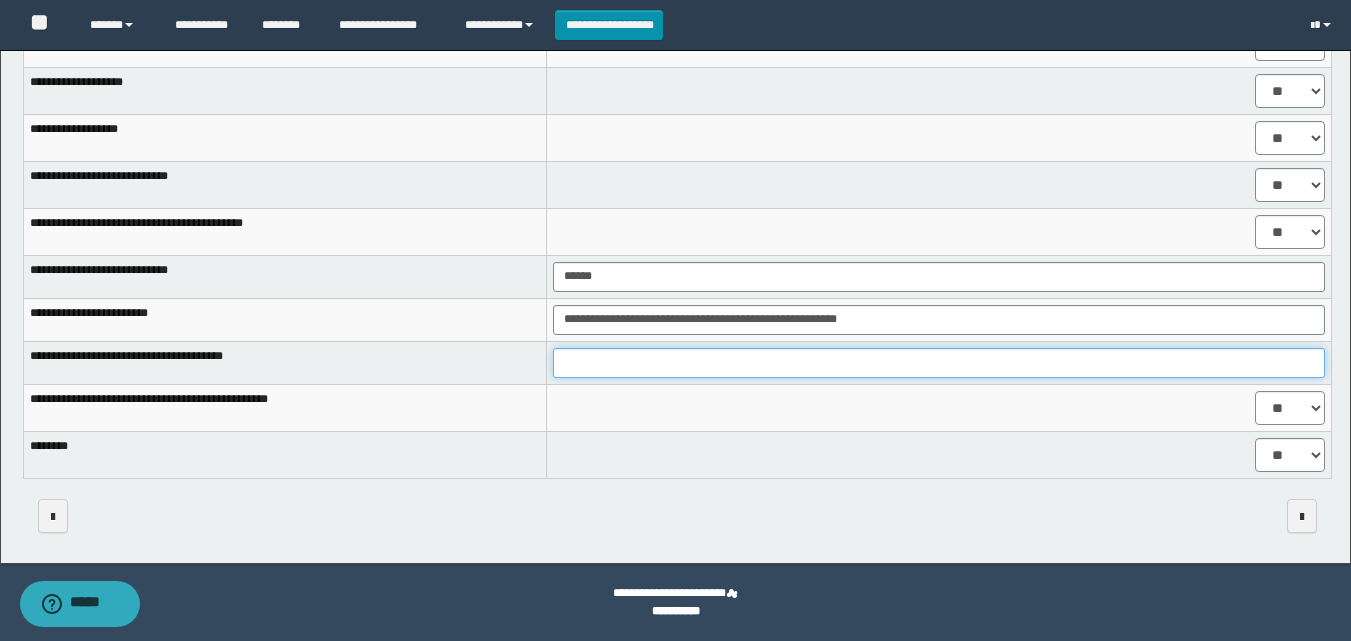 click at bounding box center [939, 363] 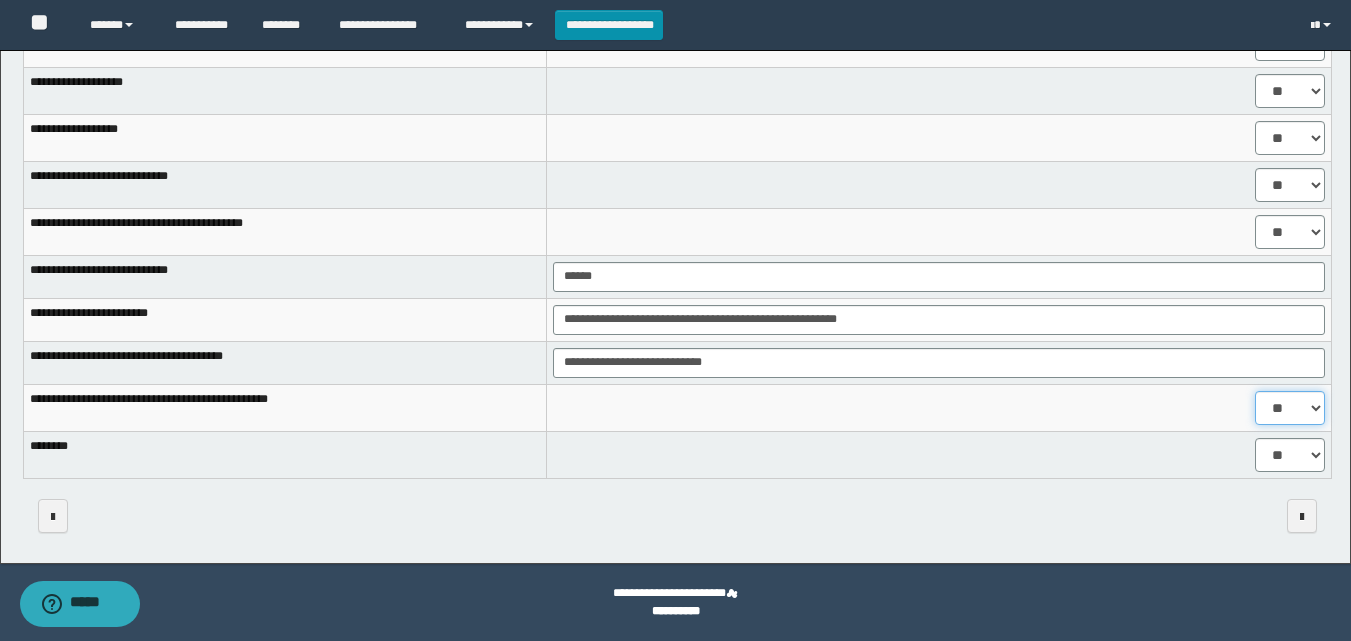 click on "**
**" at bounding box center [1290, 408] 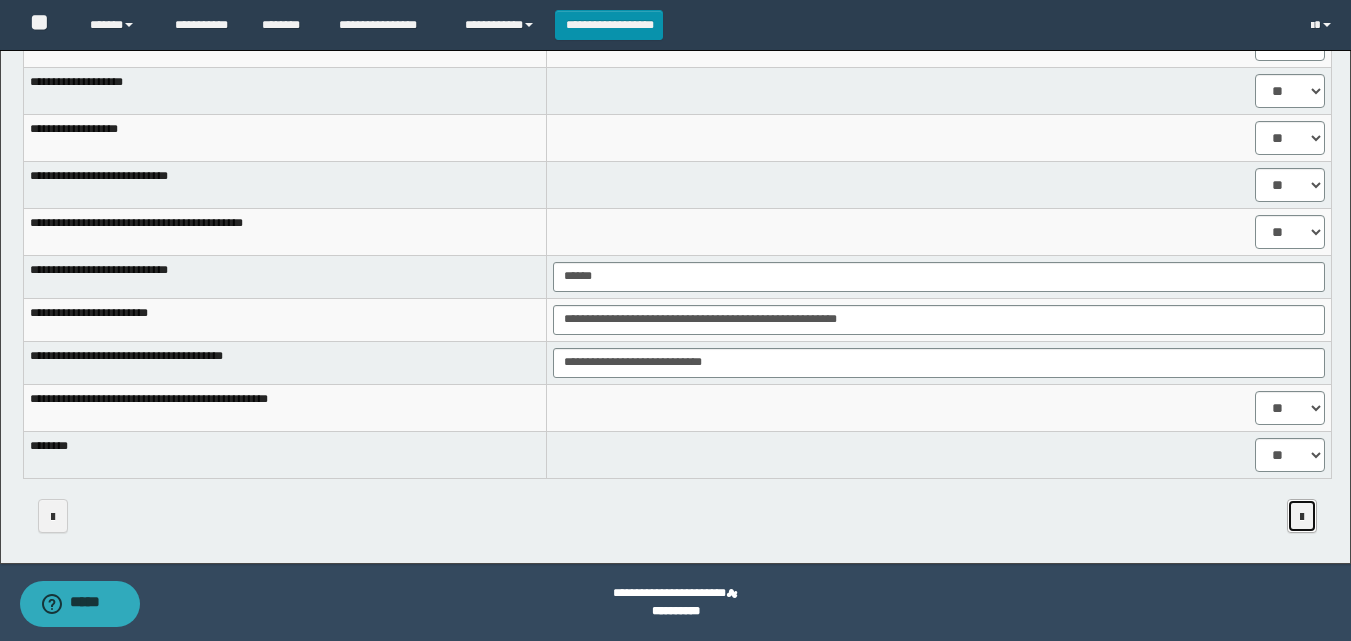 click at bounding box center [1302, 517] 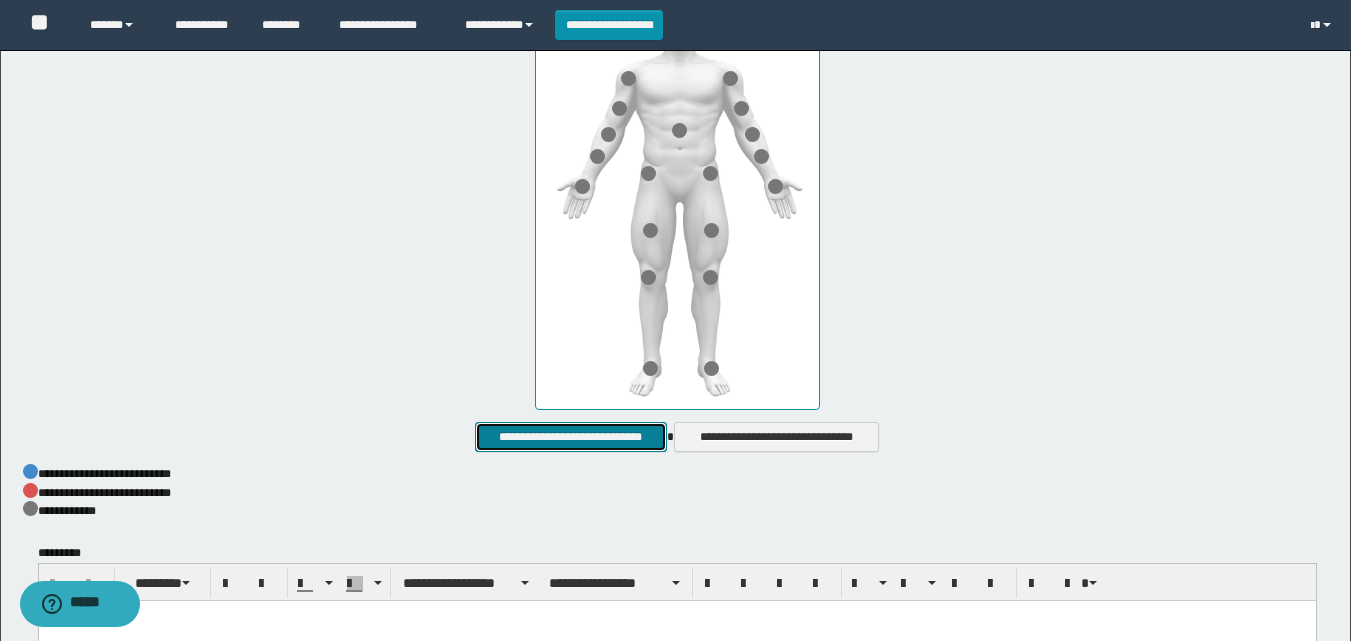 click on "**********" at bounding box center (570, 437) 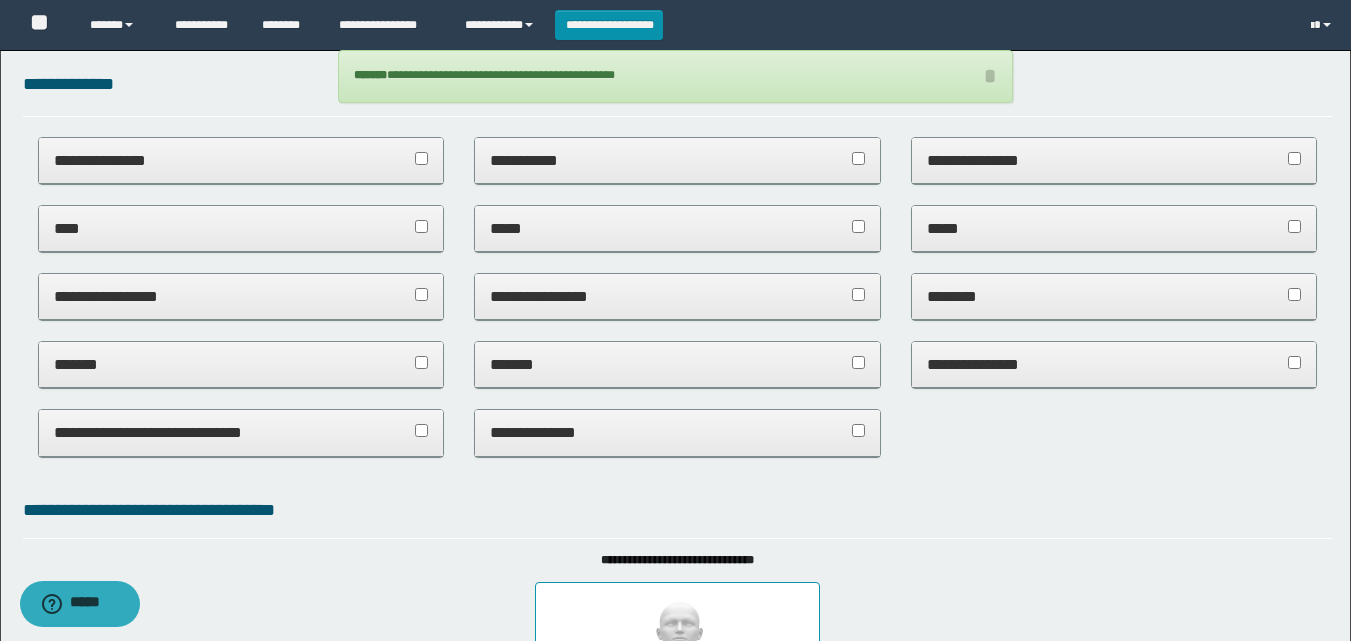 scroll, scrollTop: 0, scrollLeft: 0, axis: both 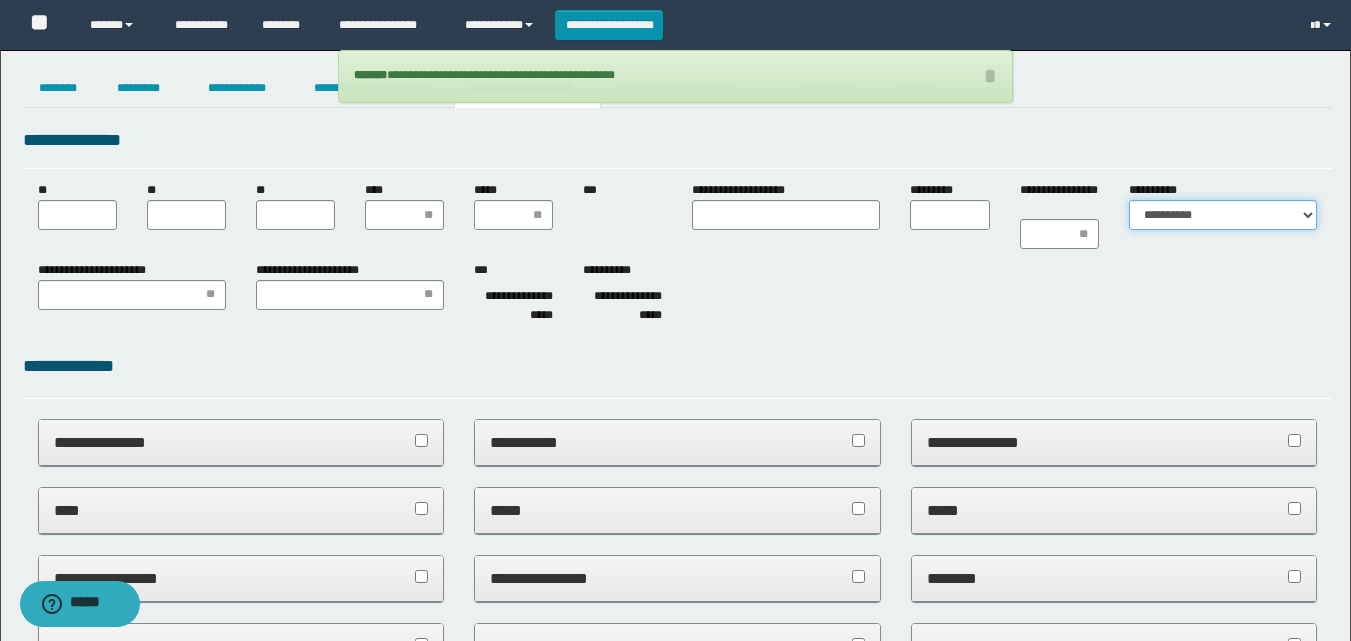 click on "**********" at bounding box center (1223, 215) 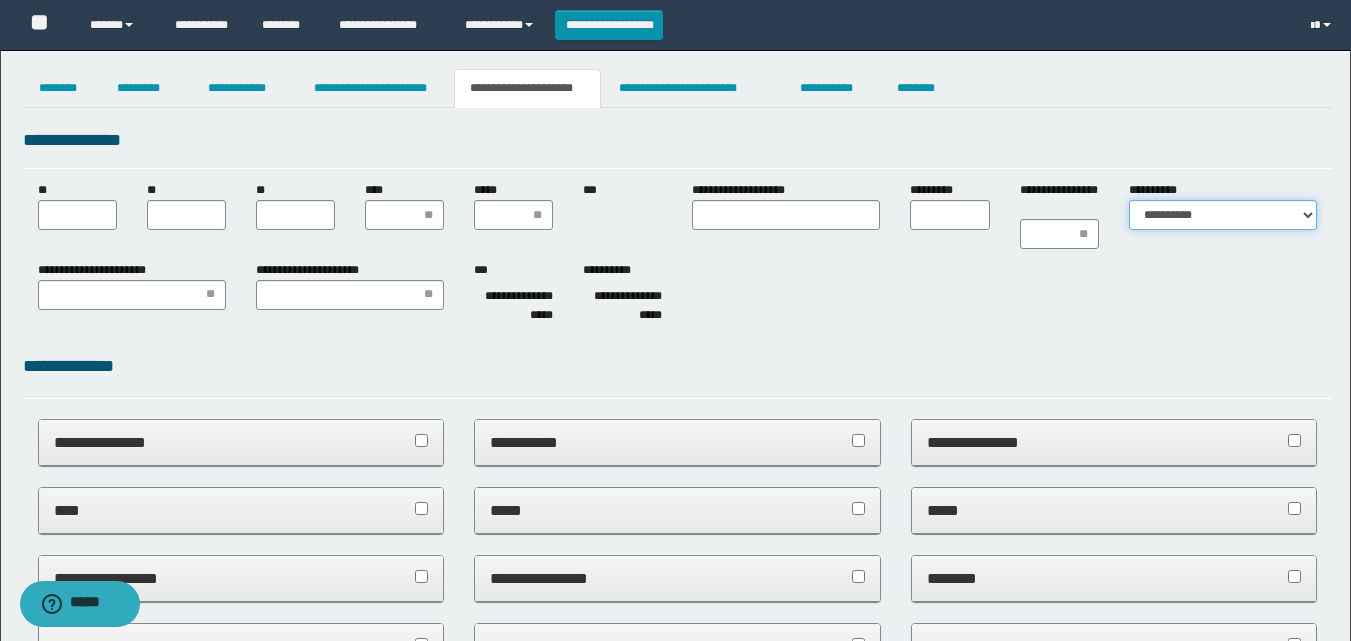 select on "*" 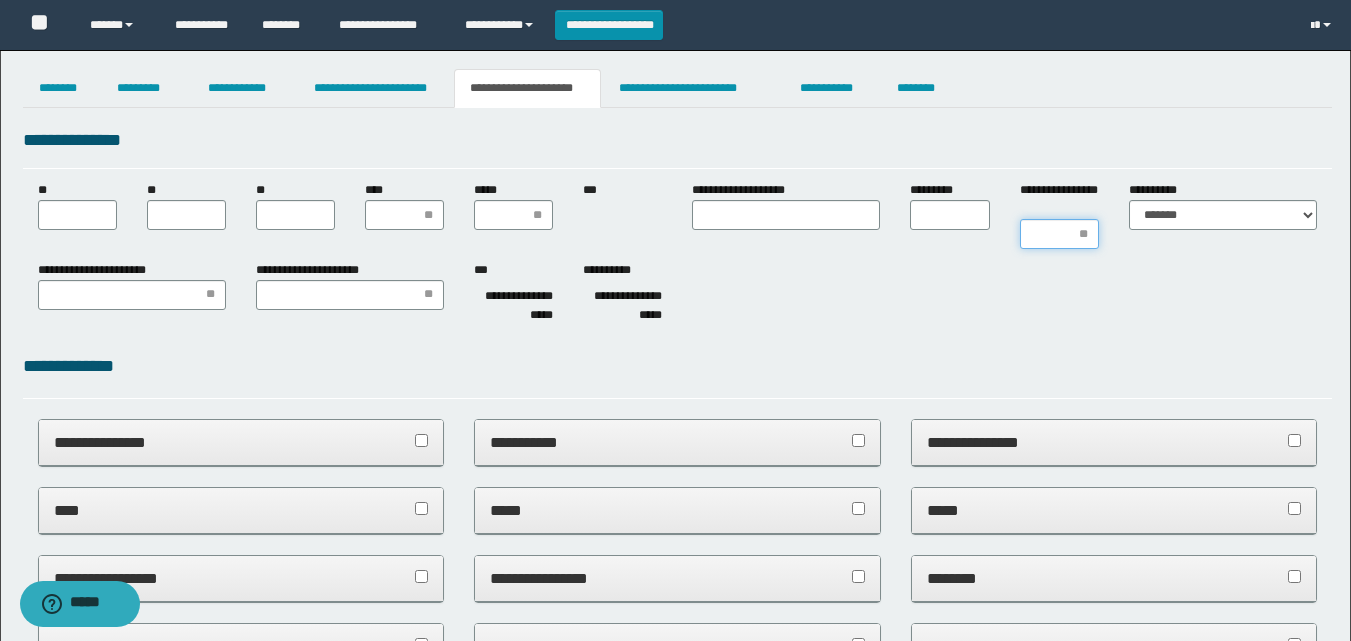 click on "**********" at bounding box center [1059, 234] 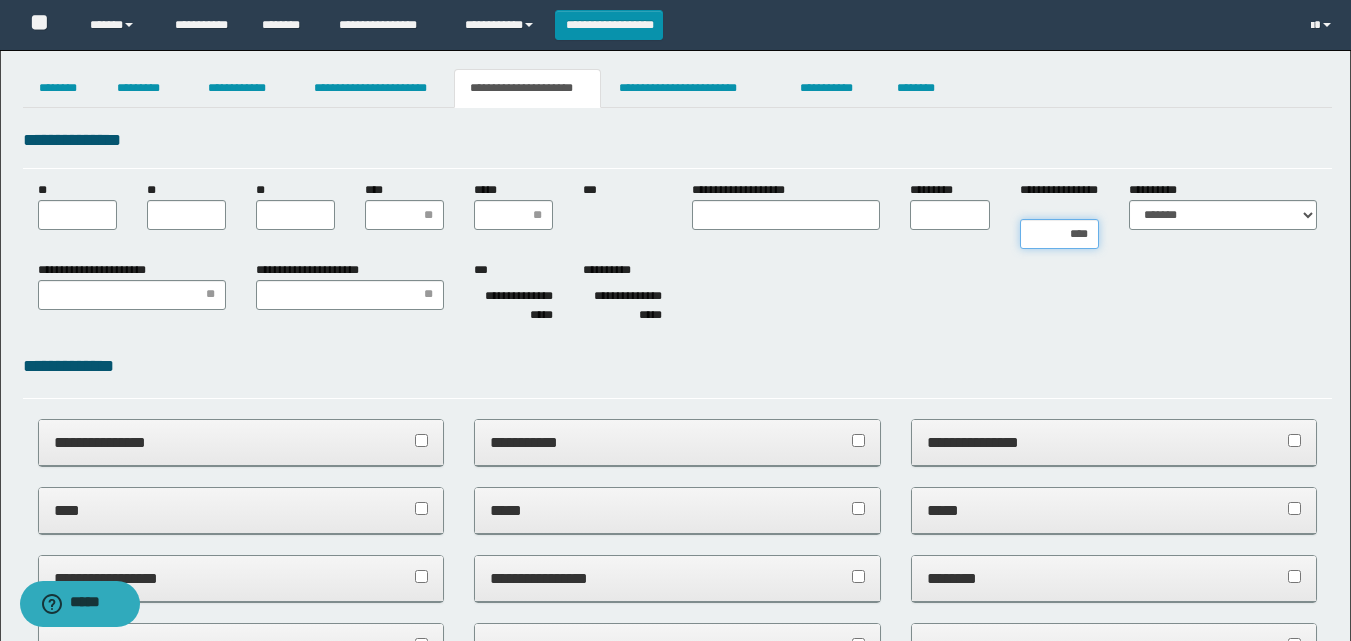 type on "****" 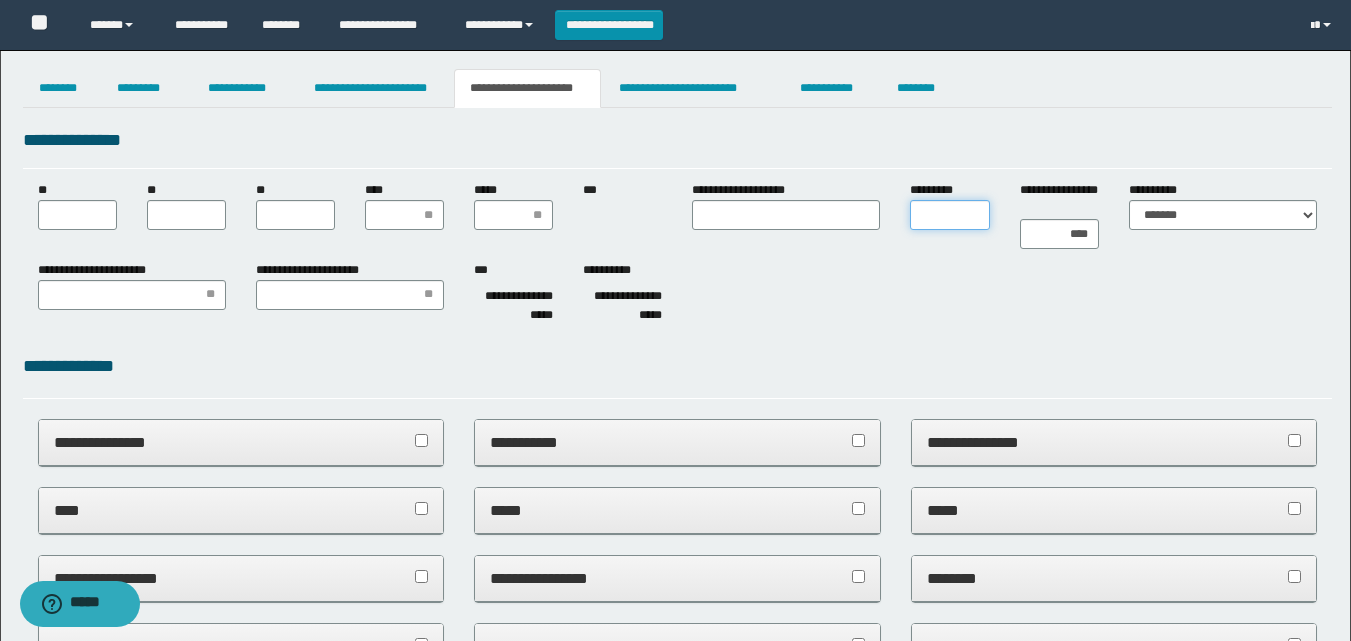 click on "*********" at bounding box center [949, 215] 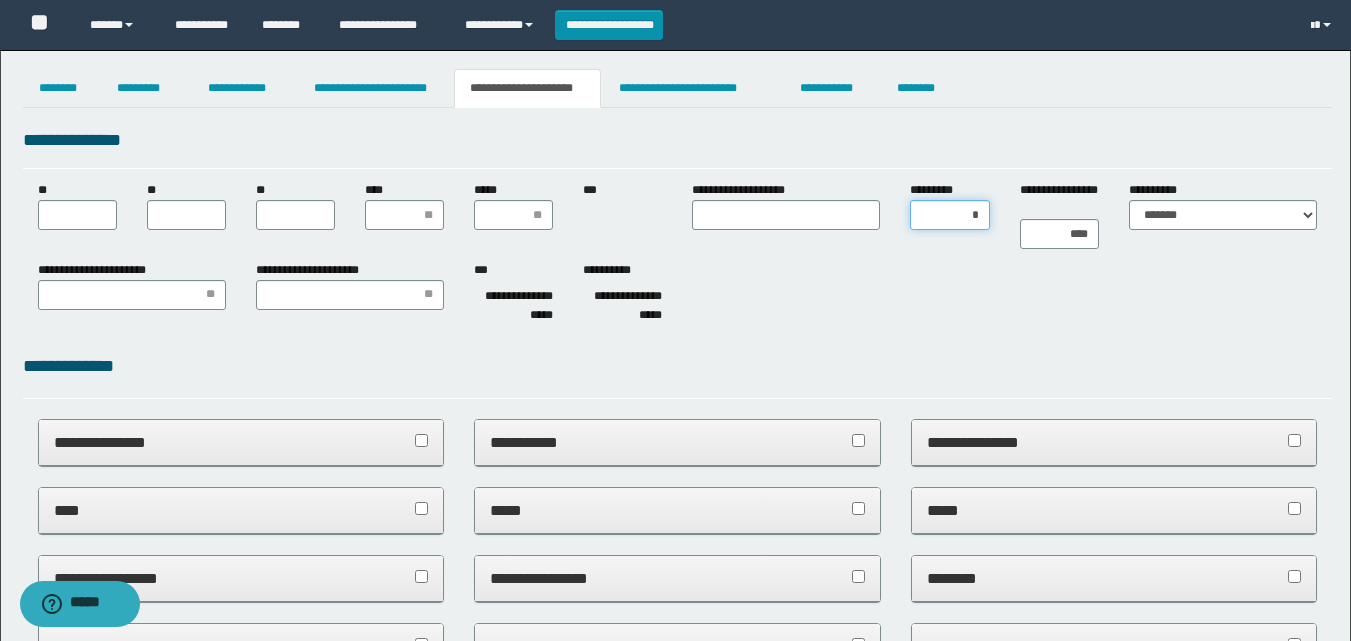 type on "**" 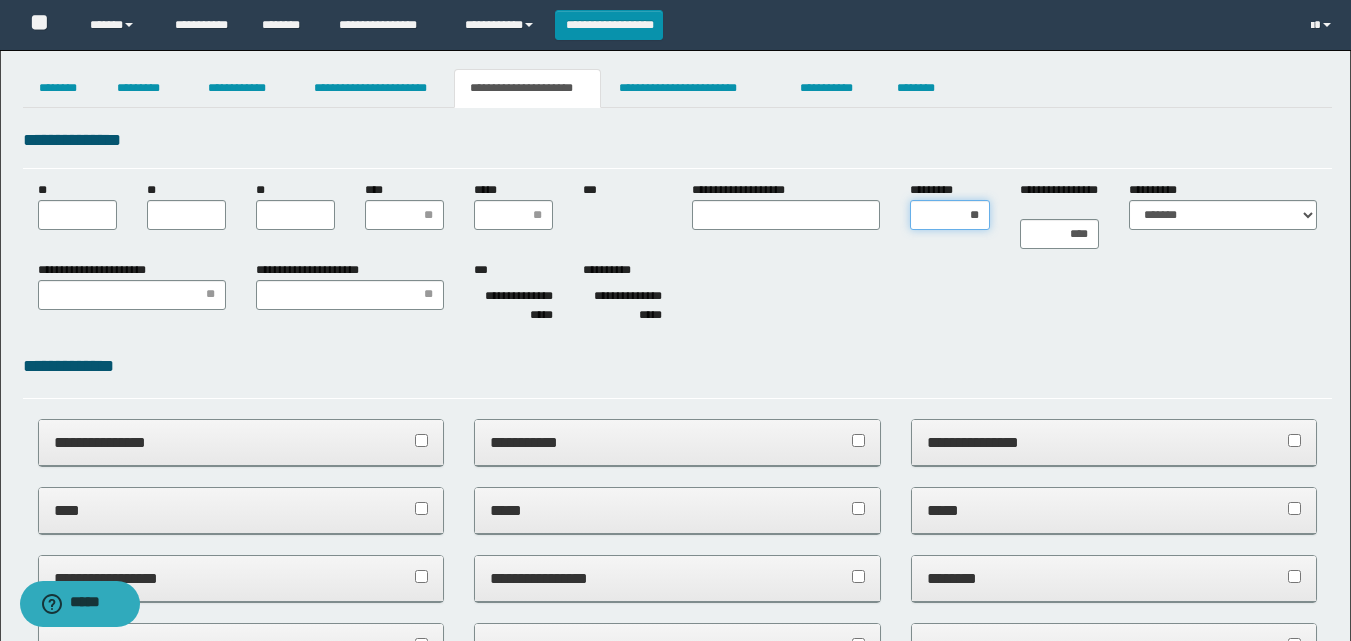 type 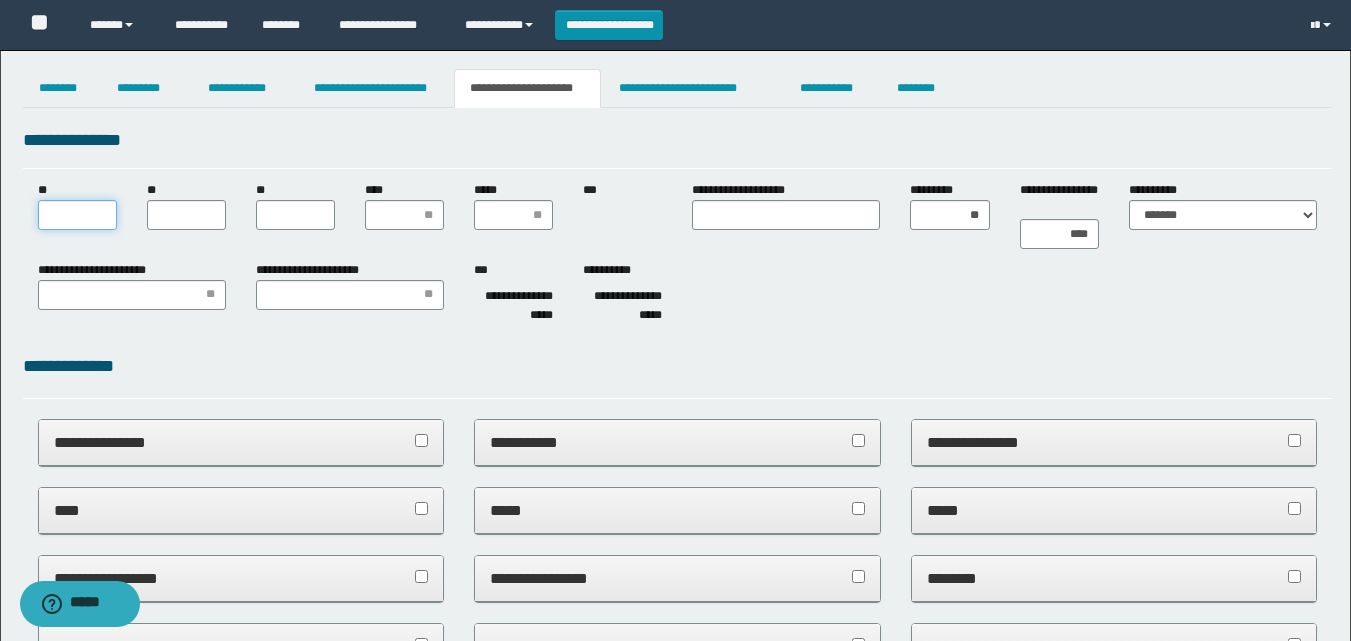 click on "**" at bounding box center [77, 215] 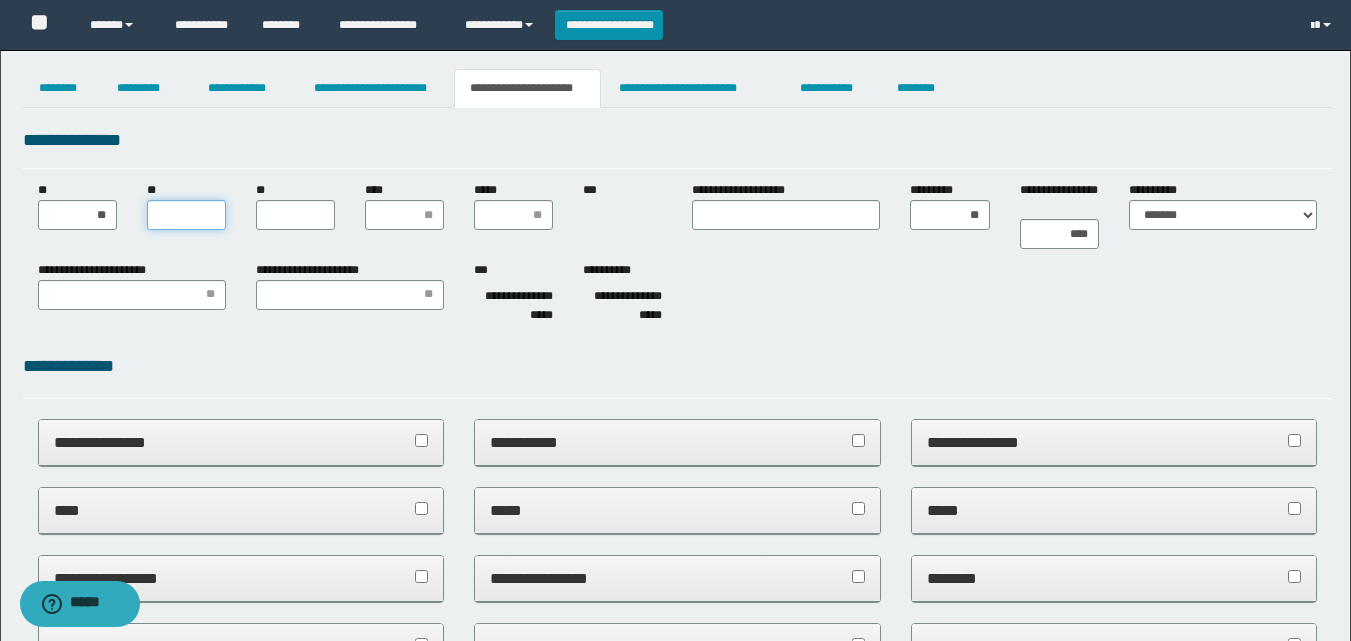 click on "**" at bounding box center [186, 215] 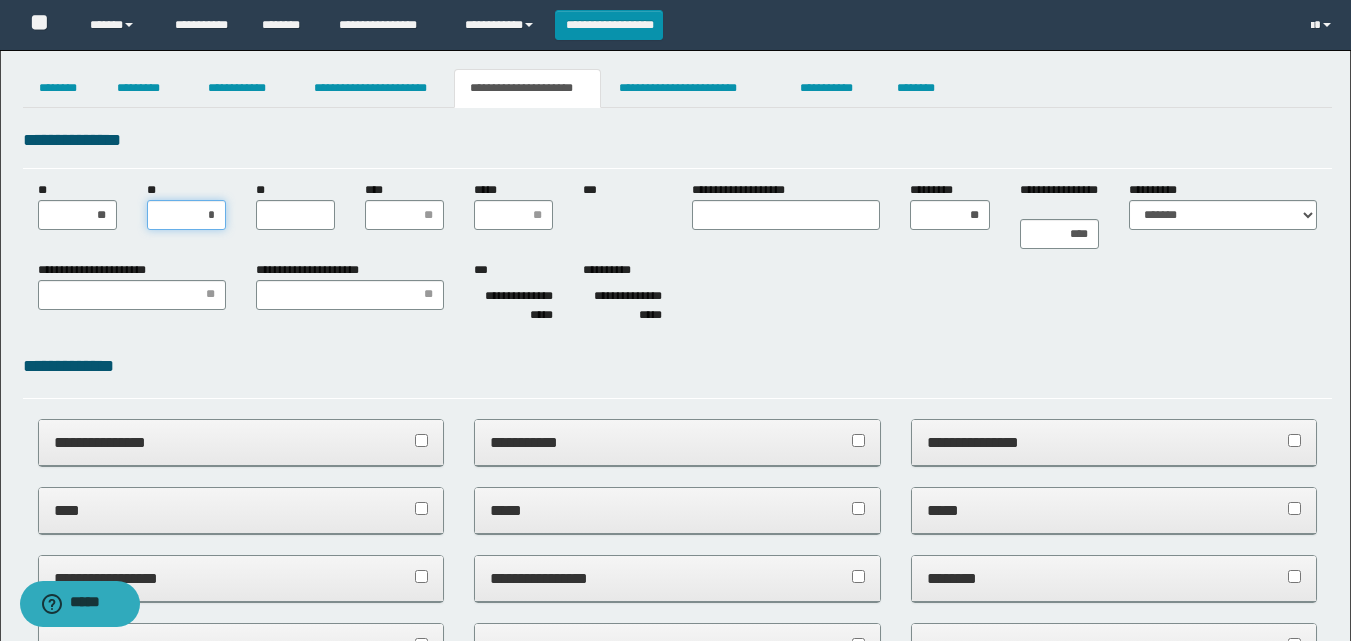 type on "**" 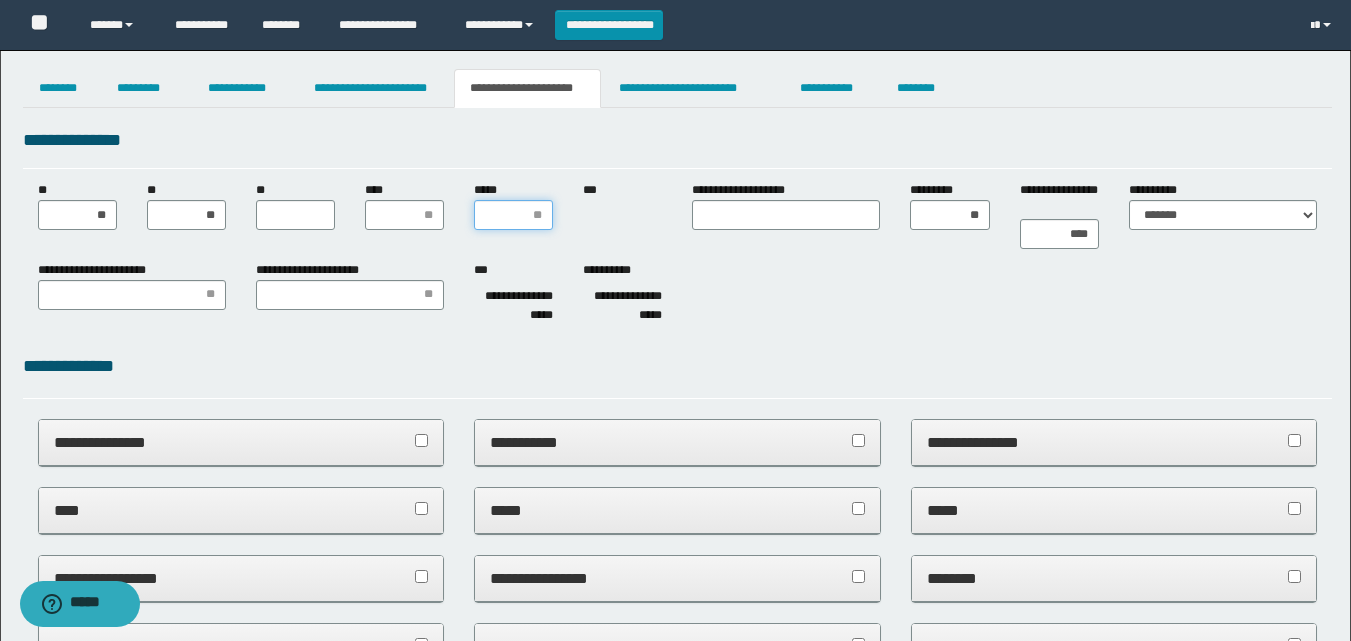 click on "*****" at bounding box center (513, 215) 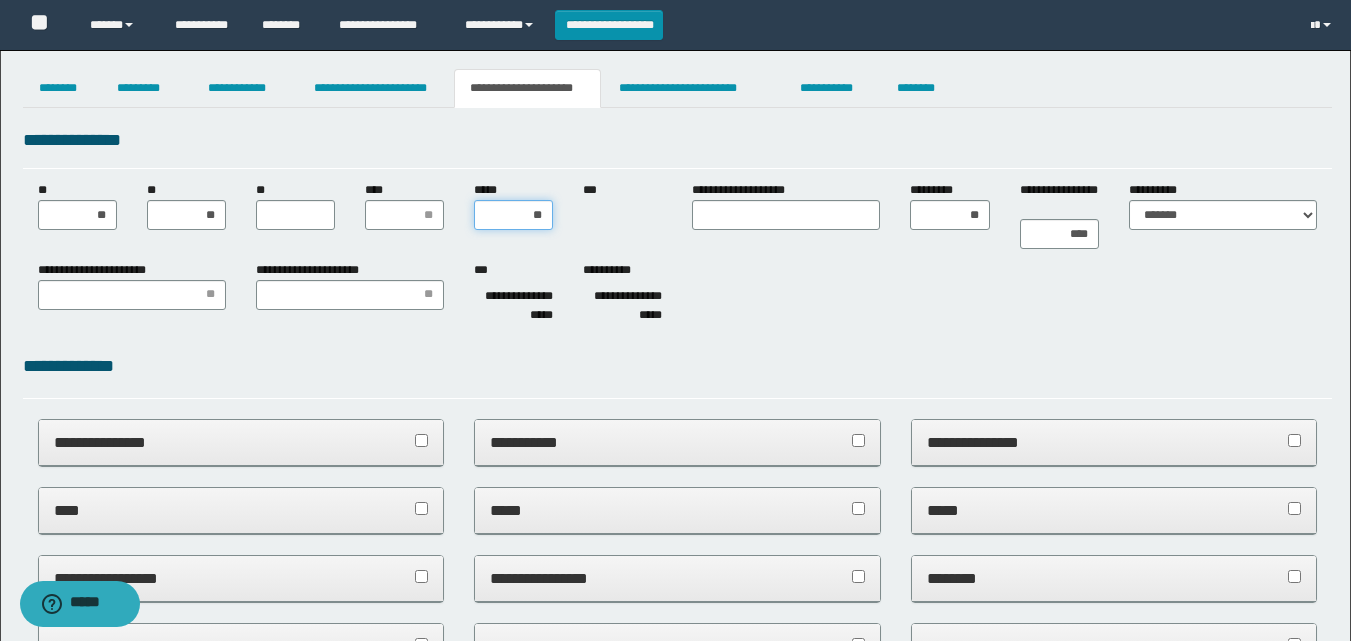 type on "***" 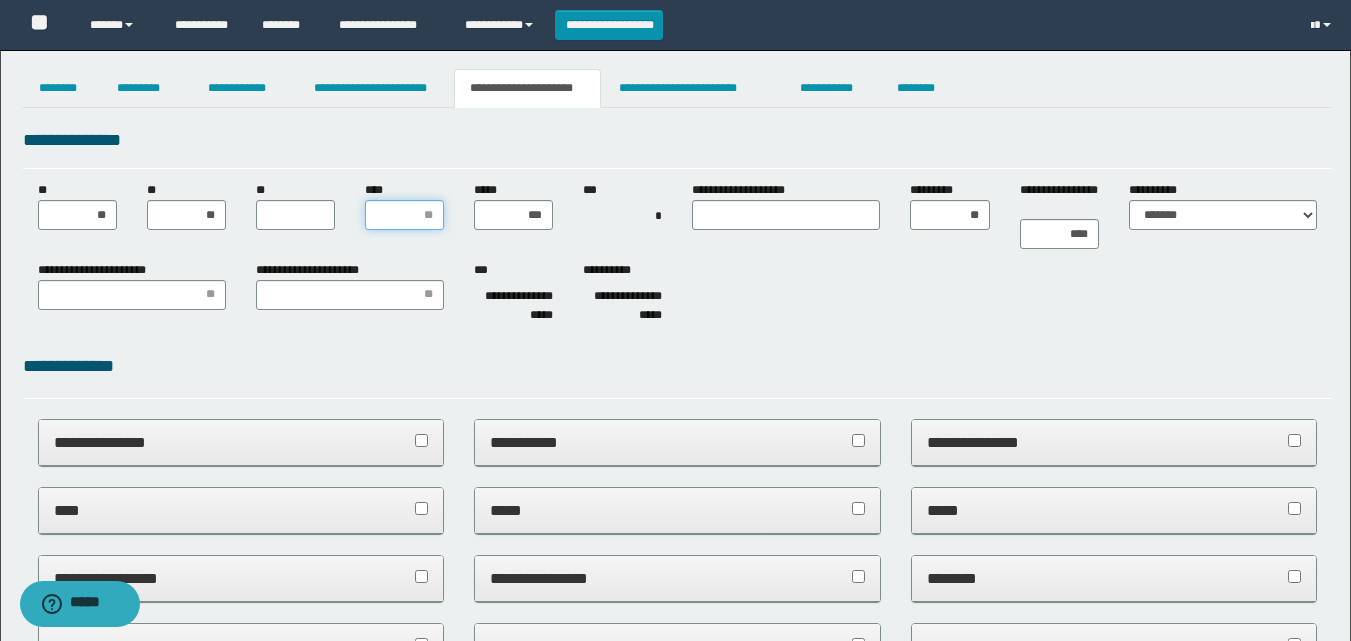 click on "****" at bounding box center (404, 215) 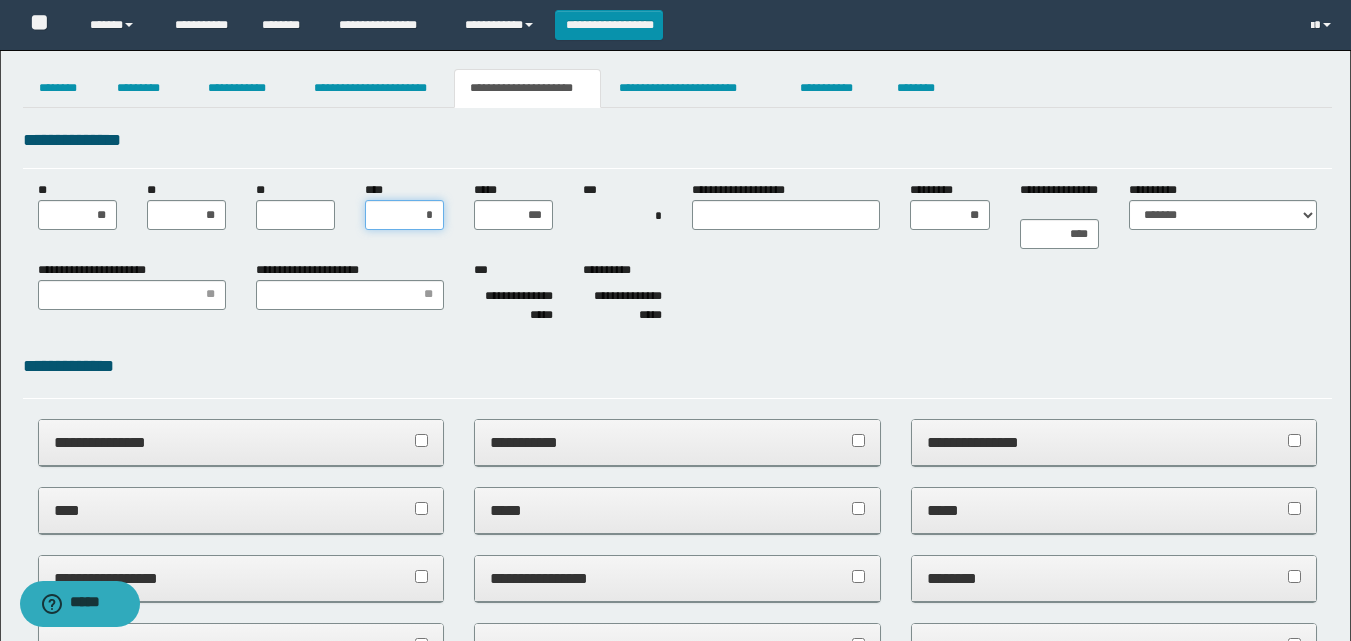 type on "**" 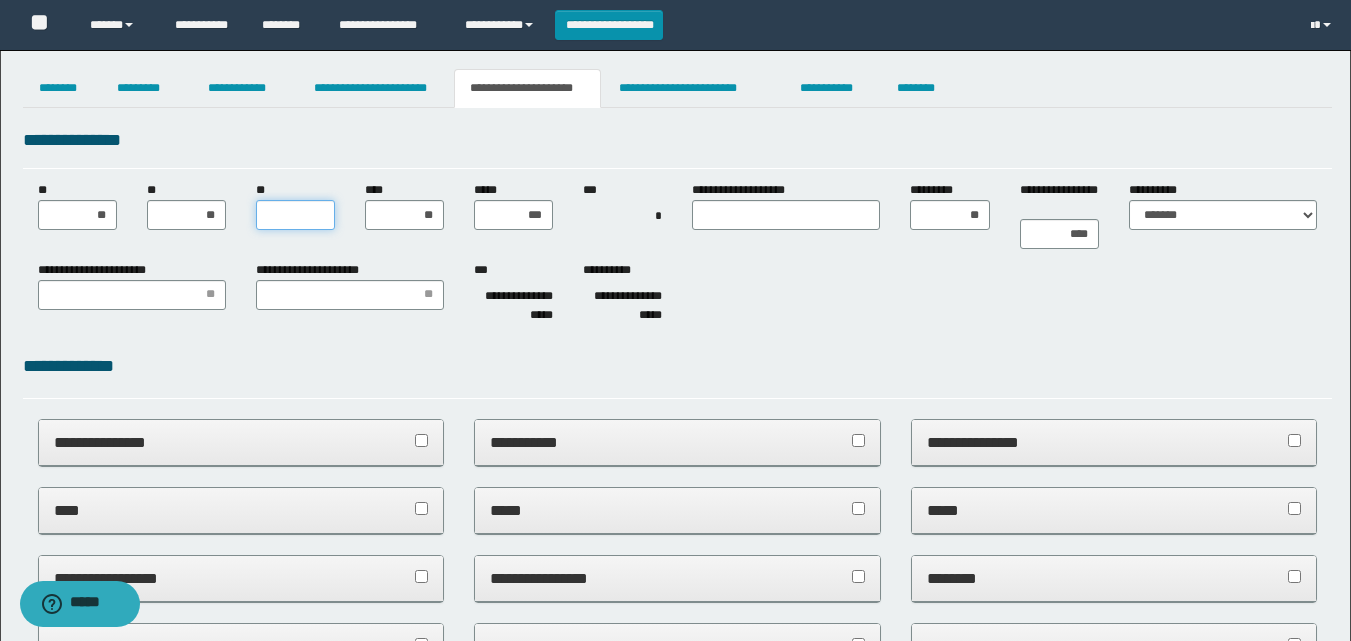 click on "**" at bounding box center [295, 215] 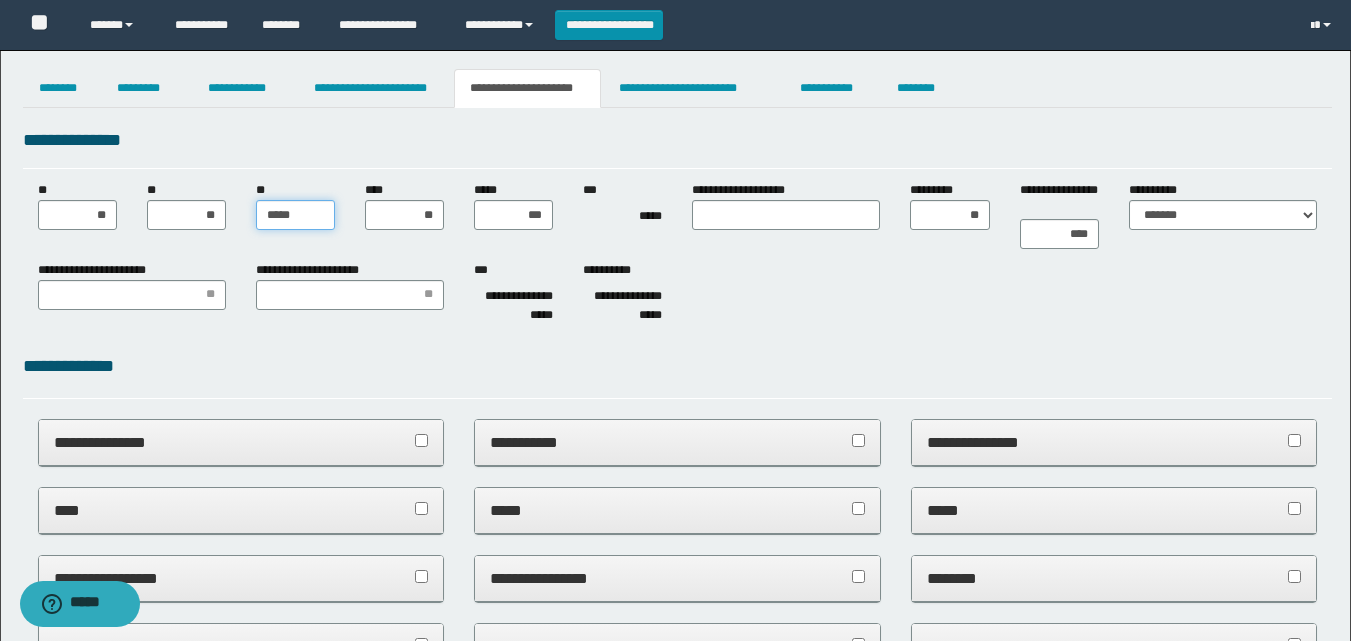 type on "******" 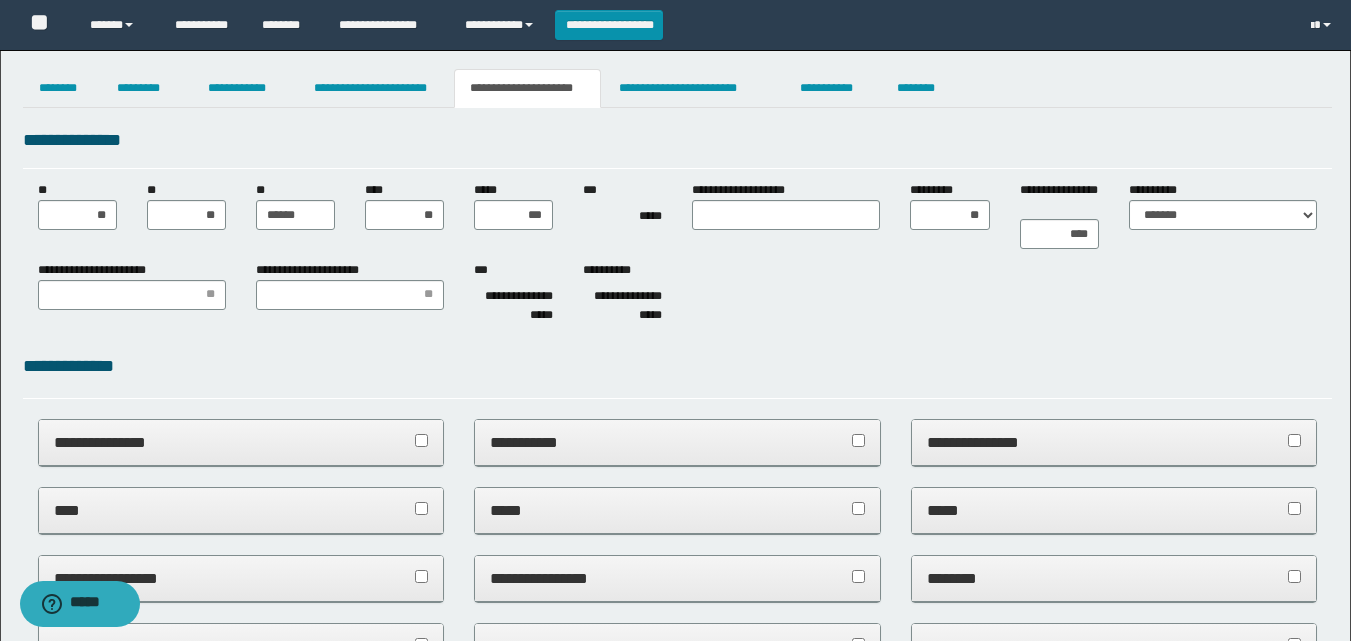click on "**********" at bounding box center [677, 296] 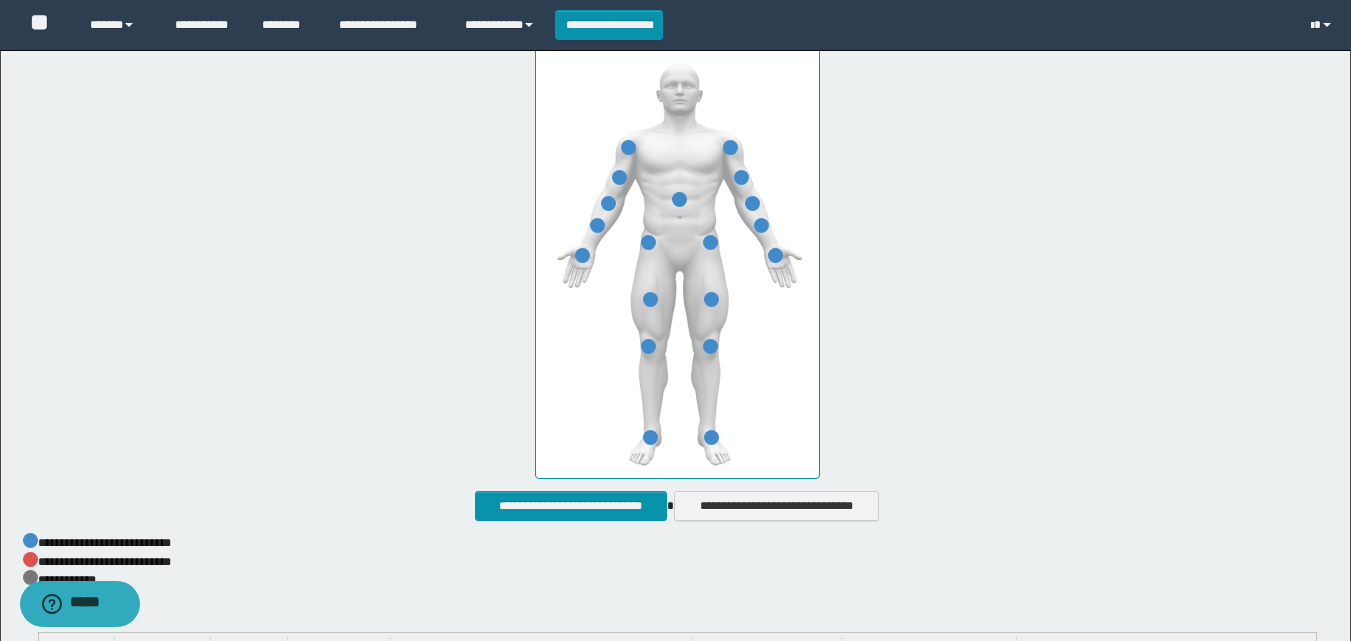 scroll, scrollTop: 1089, scrollLeft: 0, axis: vertical 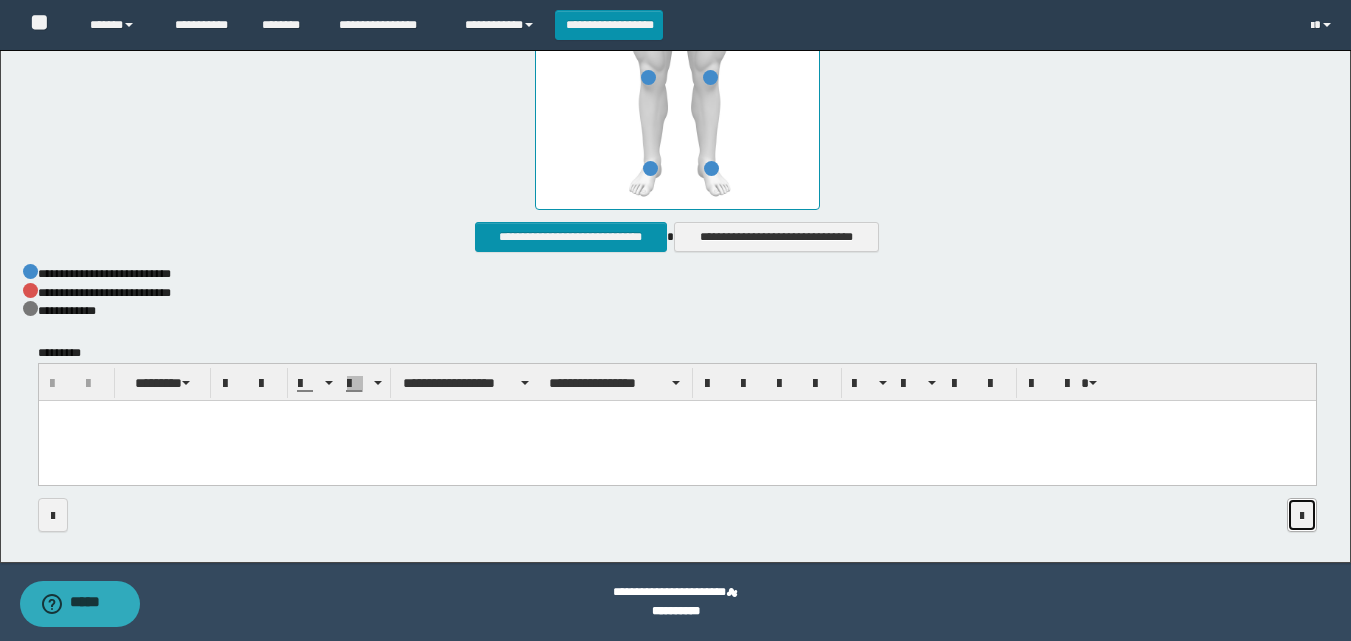 click at bounding box center [1302, 515] 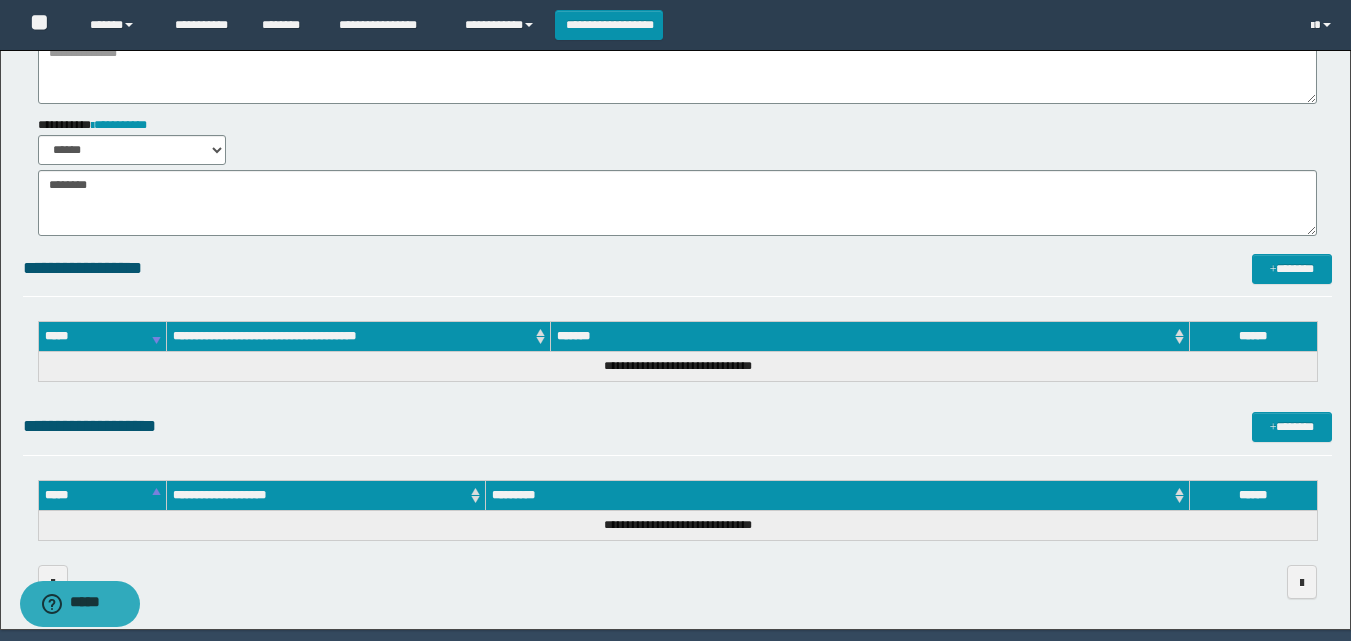 scroll, scrollTop: 528, scrollLeft: 0, axis: vertical 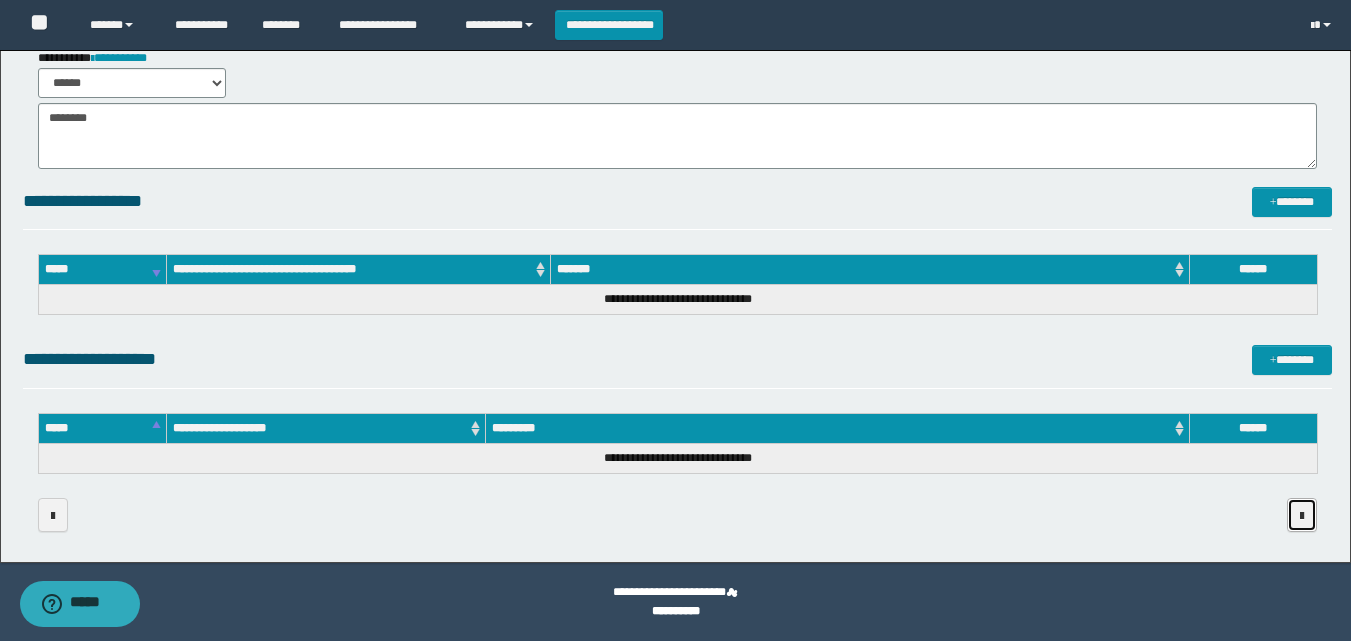 click at bounding box center [1302, 515] 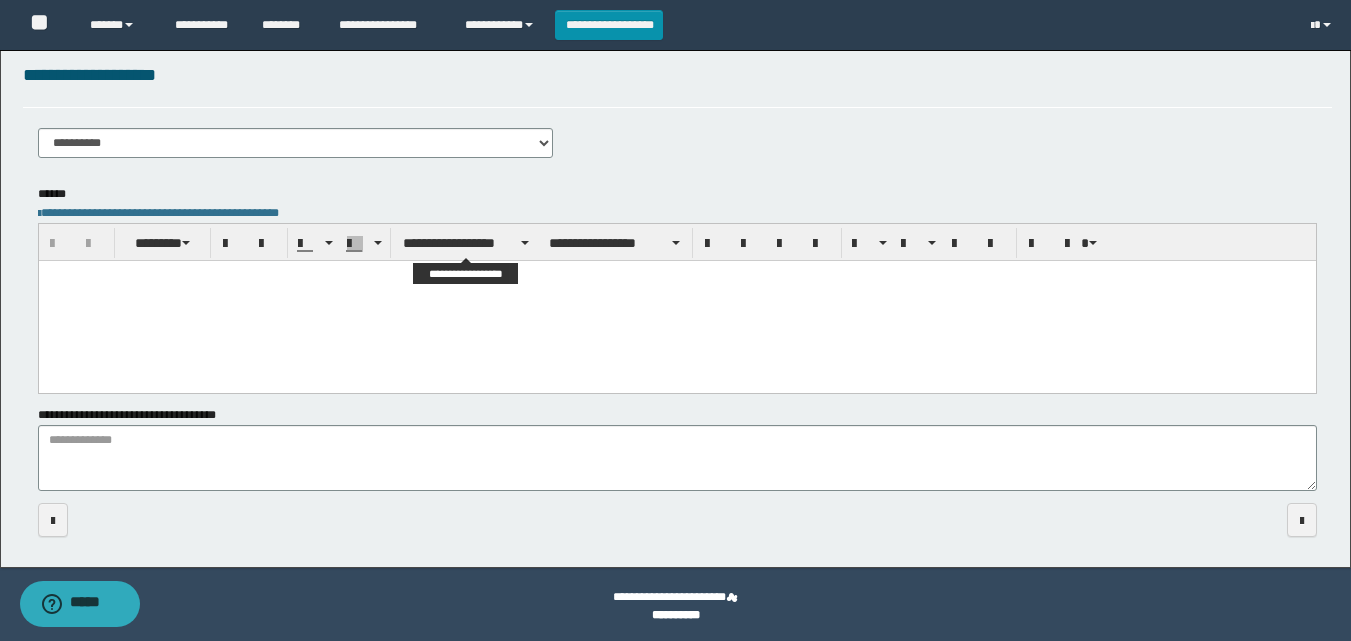 scroll, scrollTop: 242, scrollLeft: 0, axis: vertical 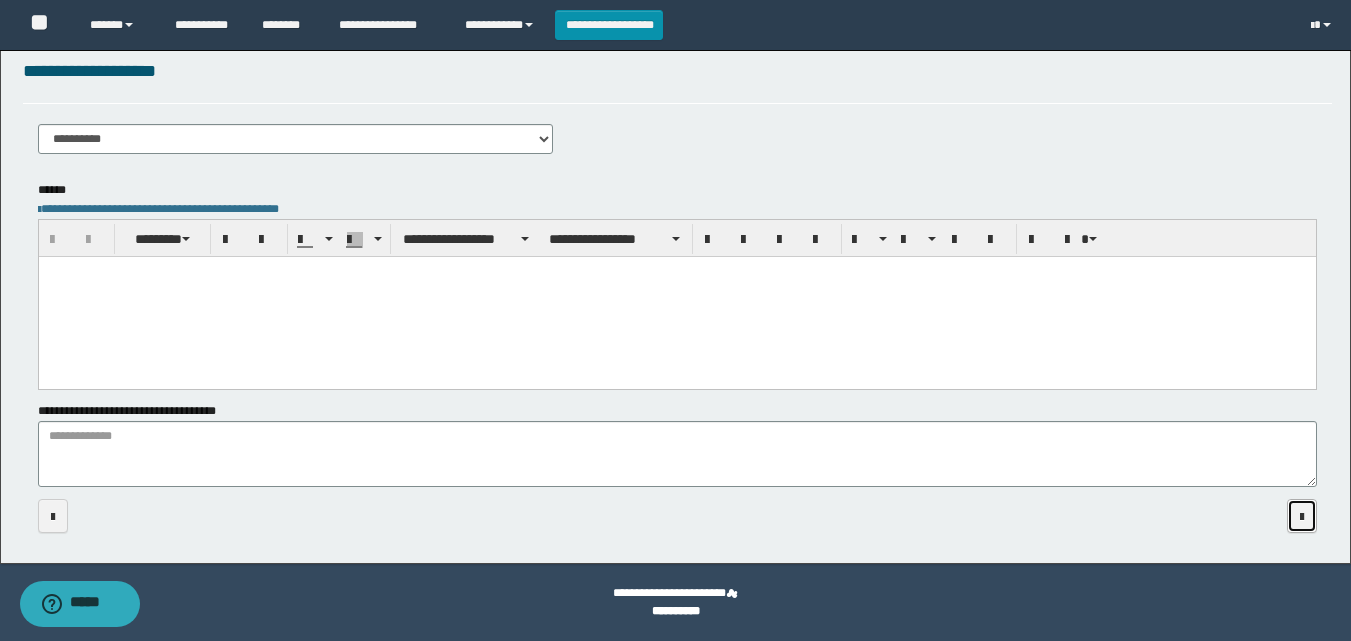 click at bounding box center [1302, 516] 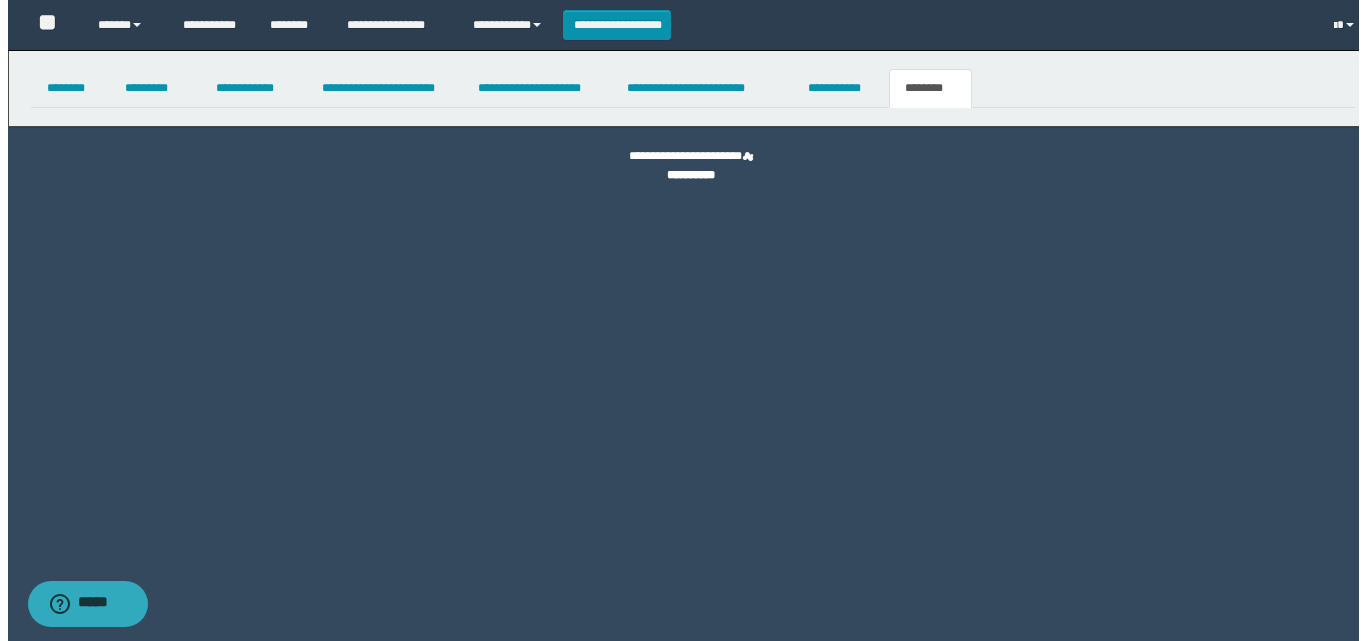 scroll, scrollTop: 0, scrollLeft: 0, axis: both 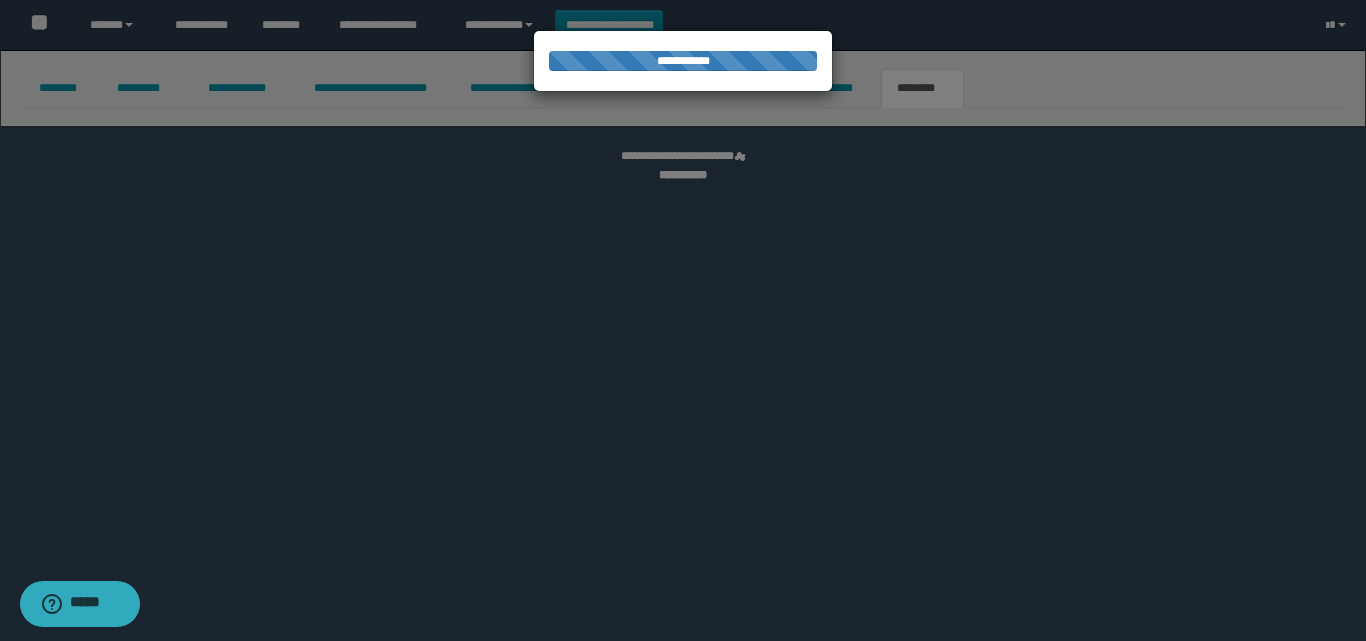 select 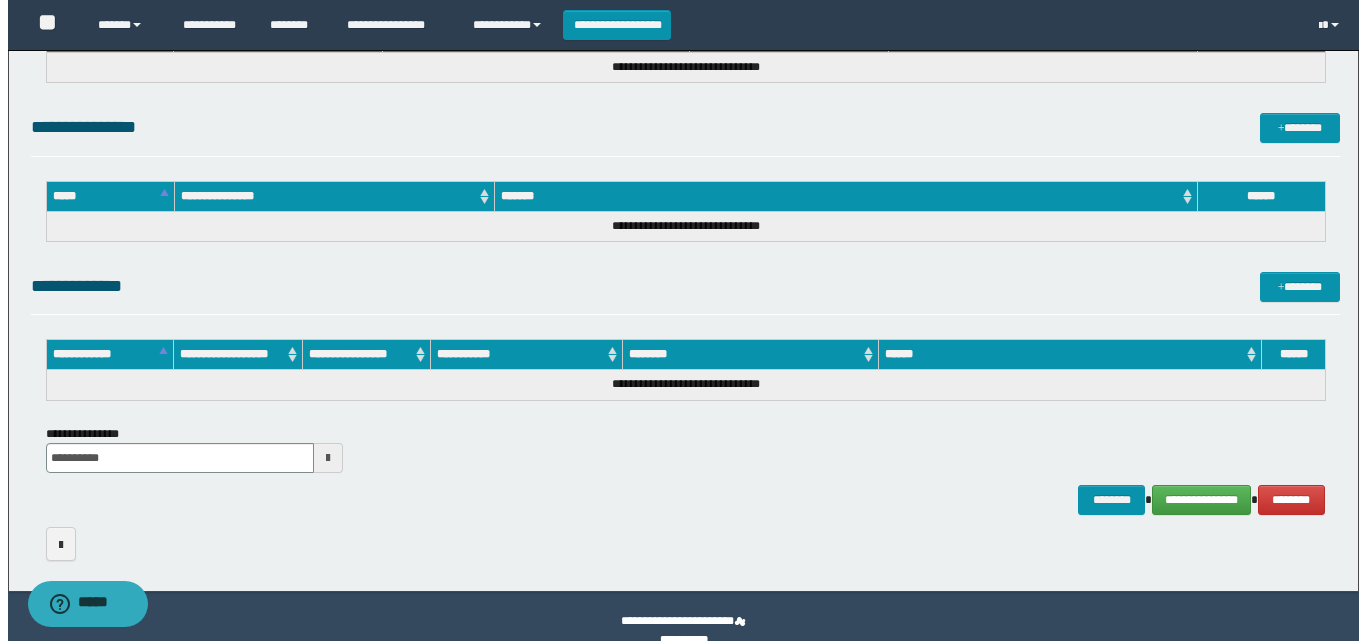 scroll, scrollTop: 990, scrollLeft: 0, axis: vertical 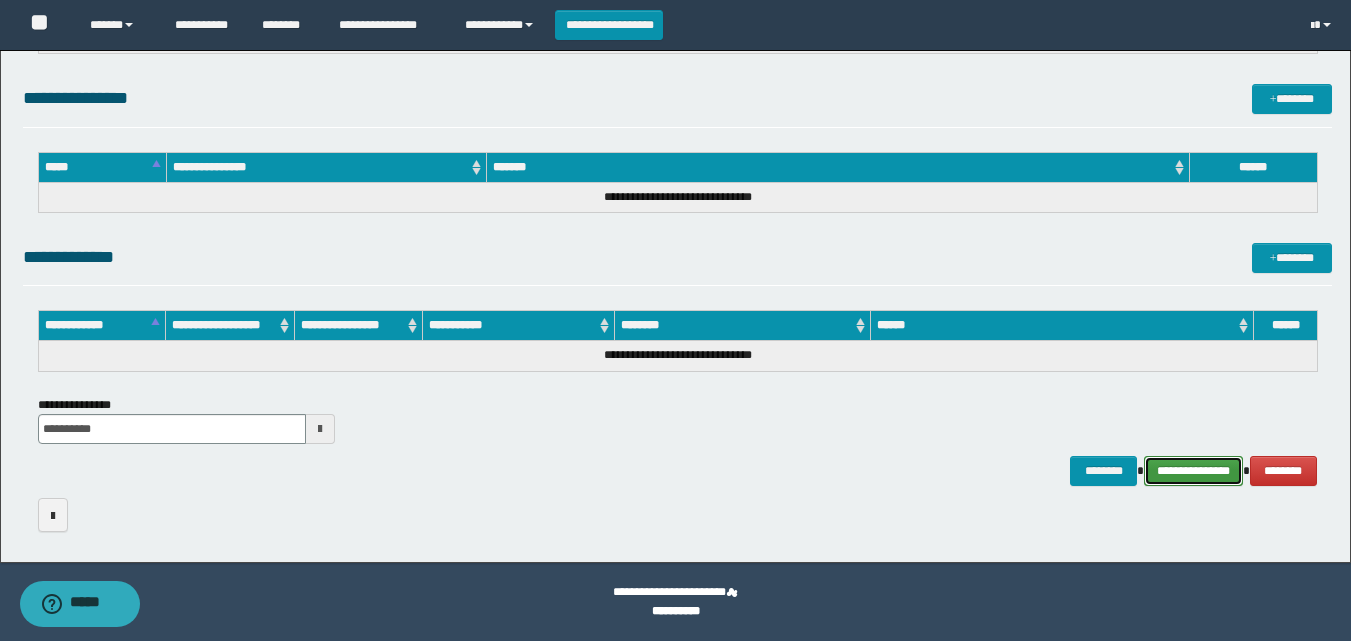click on "**********" at bounding box center (1193, 471) 